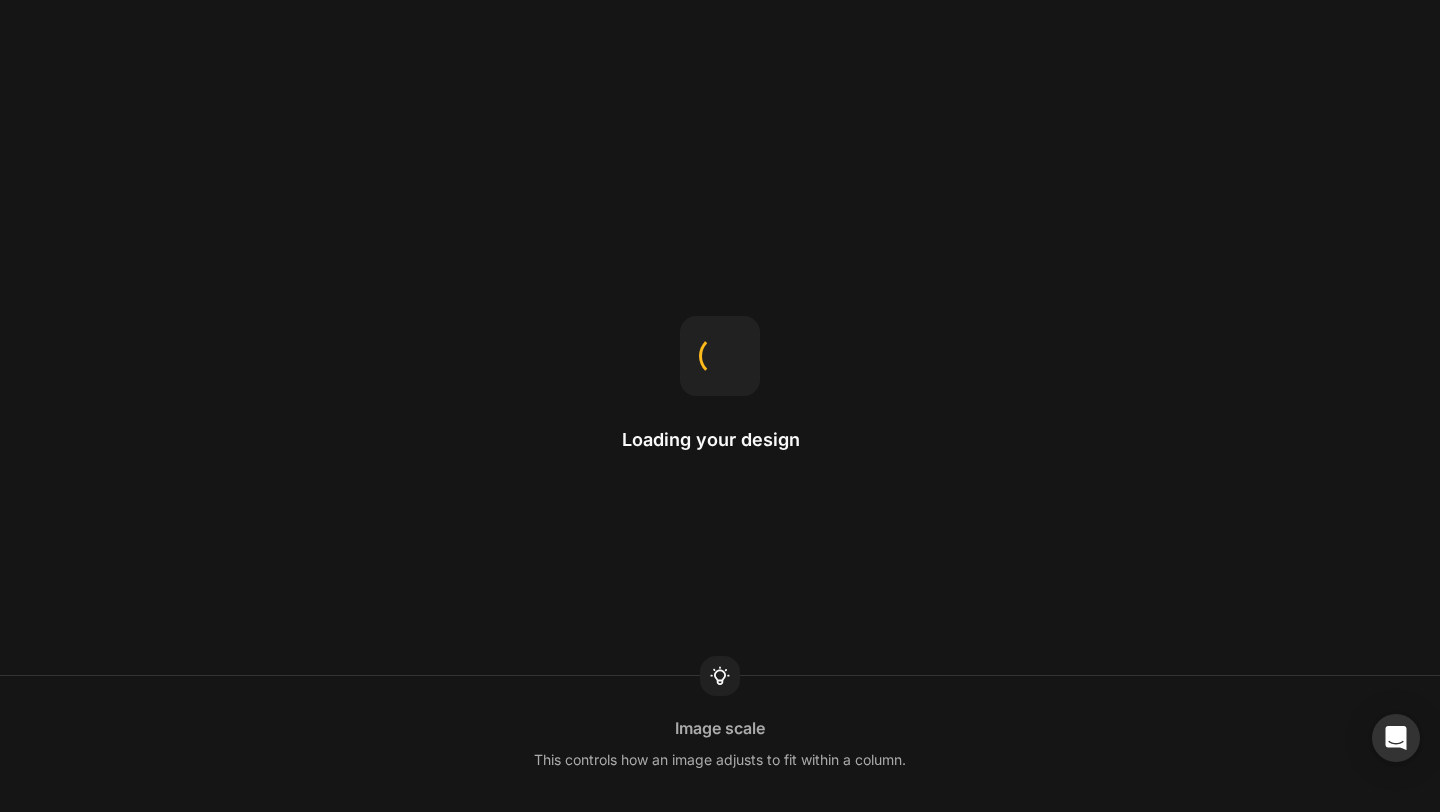 scroll, scrollTop: 0, scrollLeft: 0, axis: both 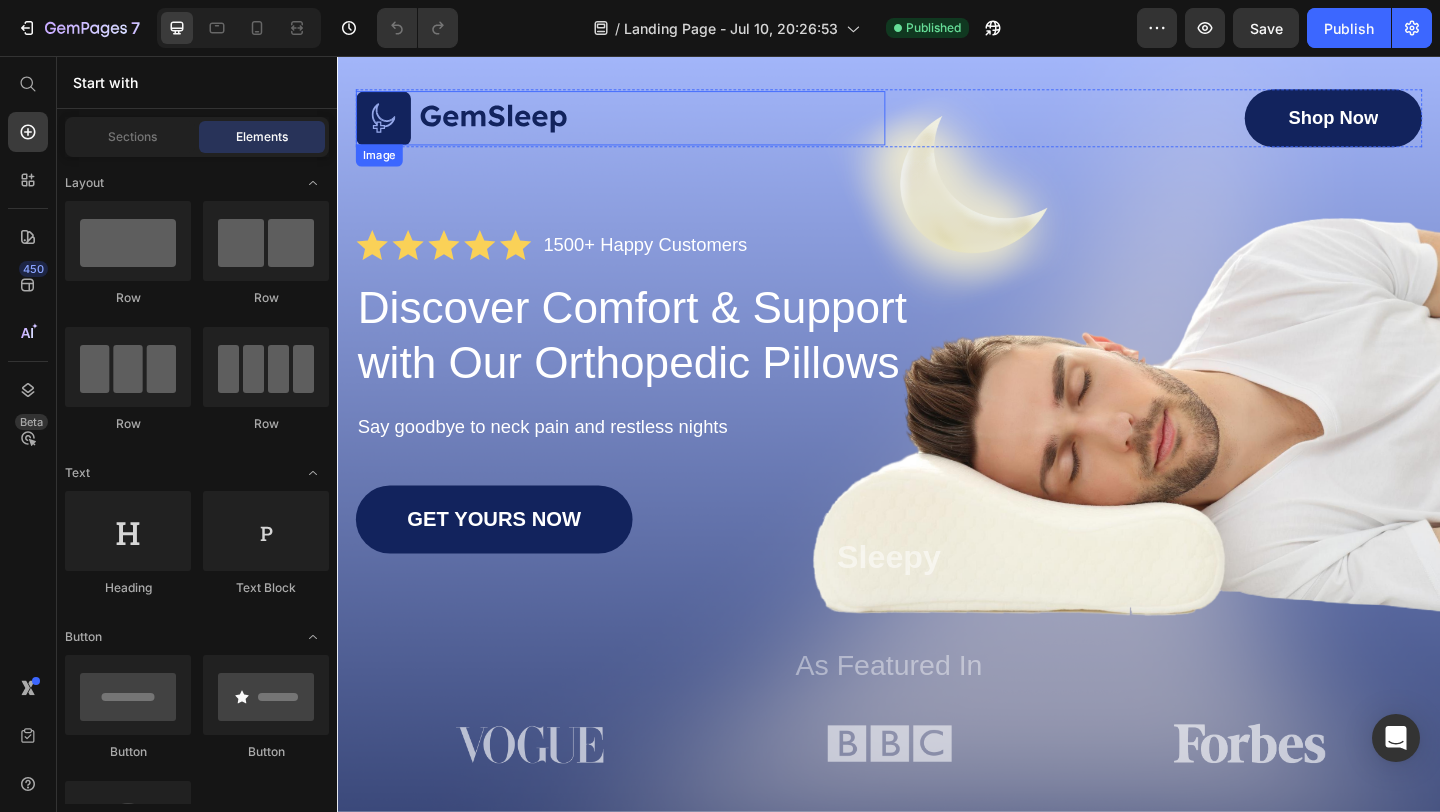 click at bounding box center (645, 124) 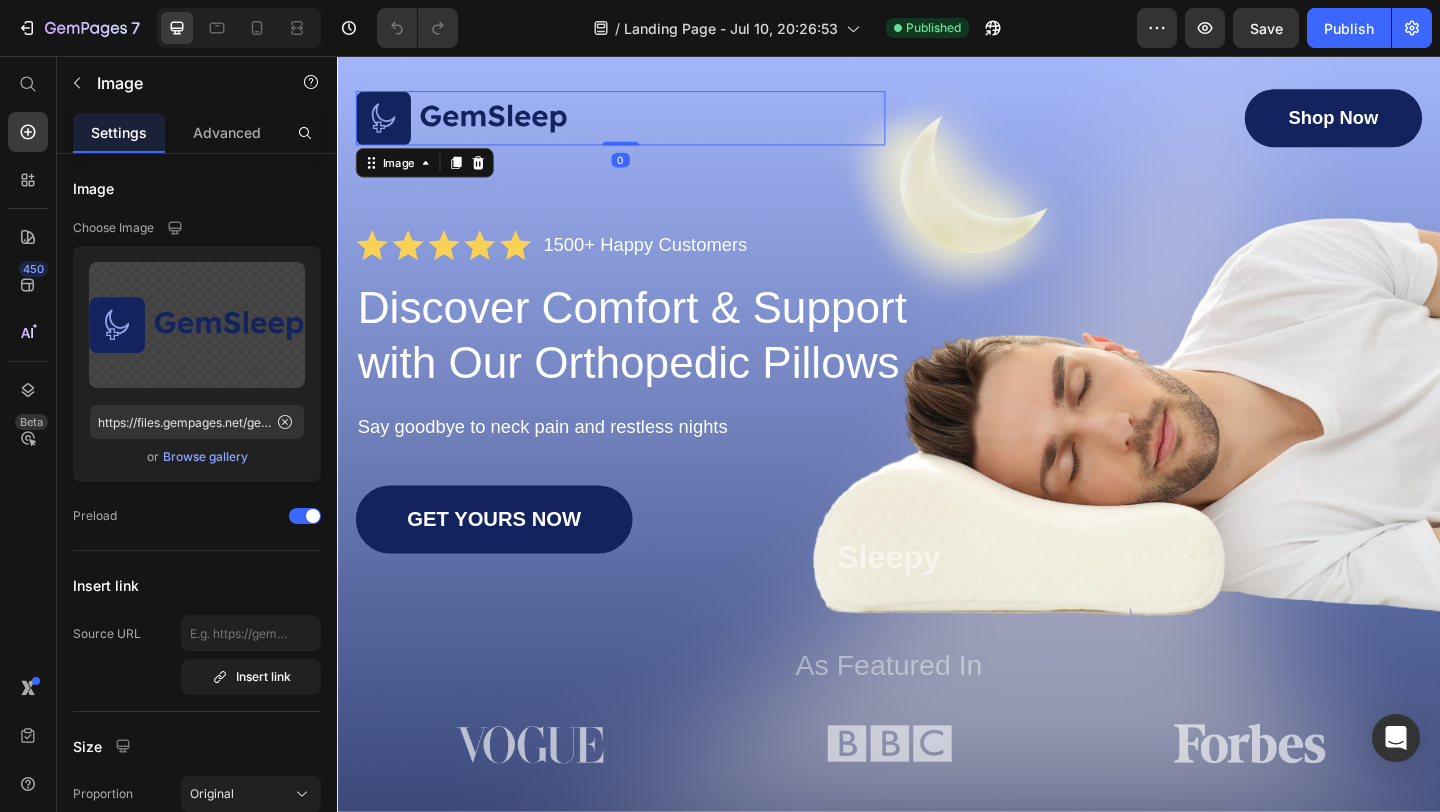click at bounding box center [645, 124] 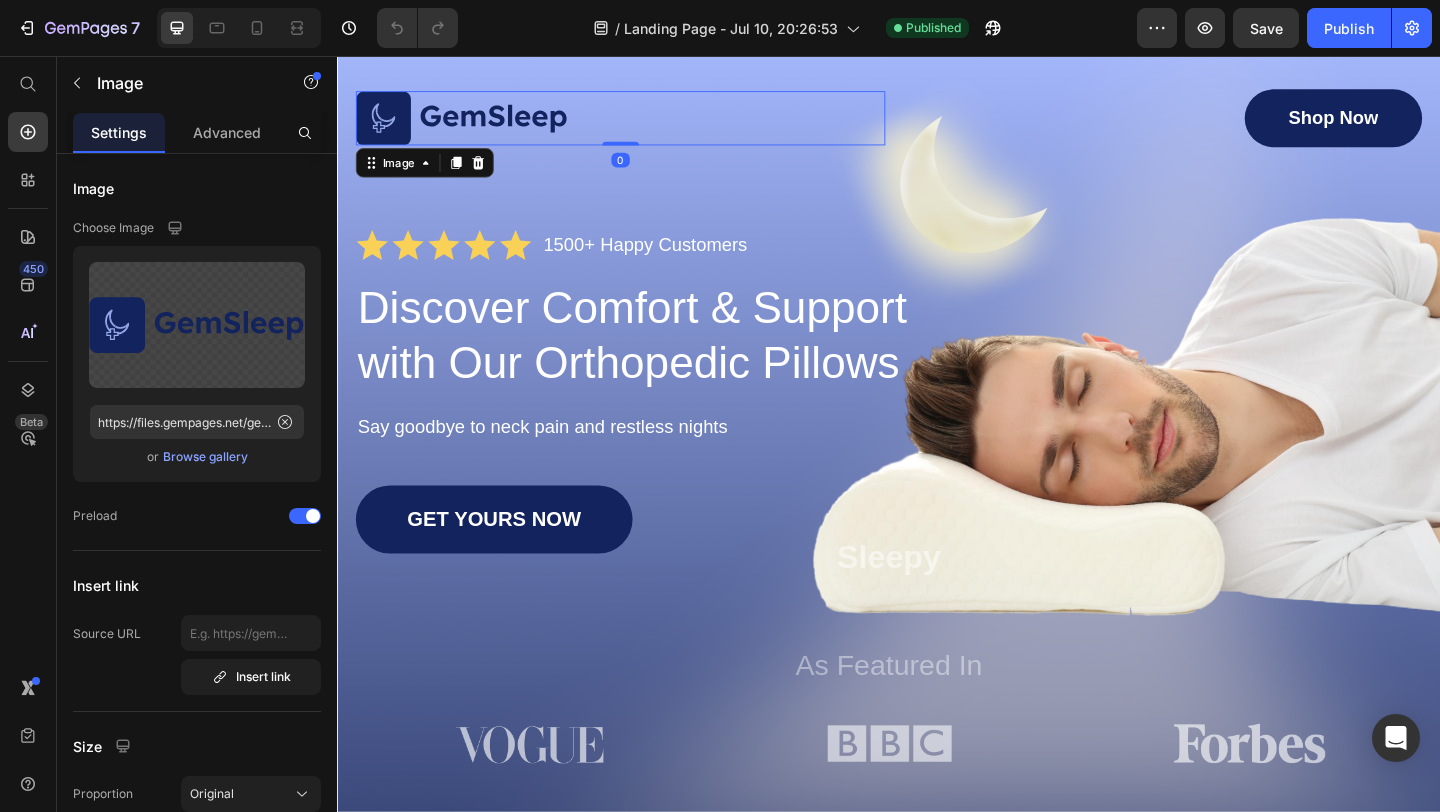 click at bounding box center (645, 124) 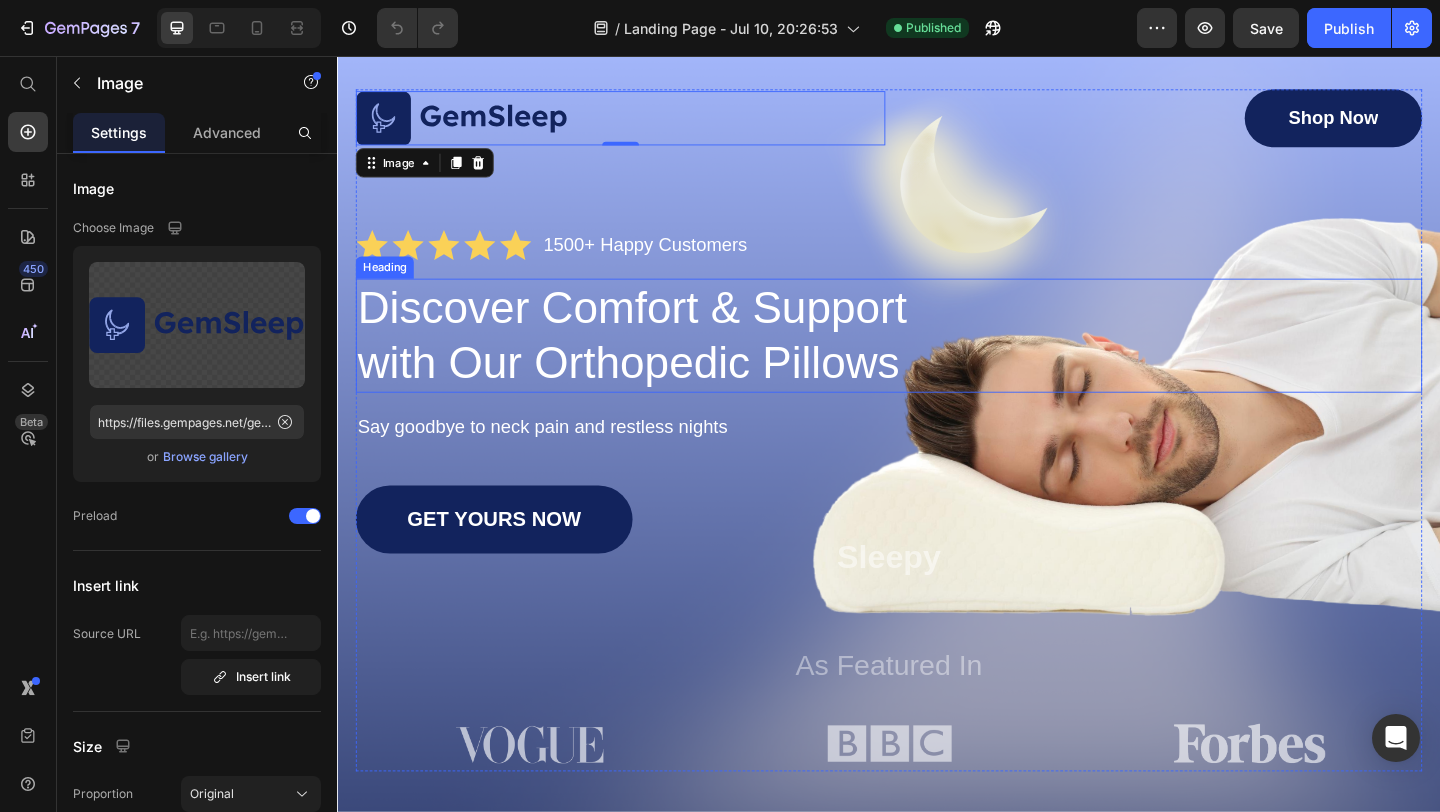 click on "Discover Comfort & Support with Our Orthopedic Pillows" at bounding box center (671, 360) 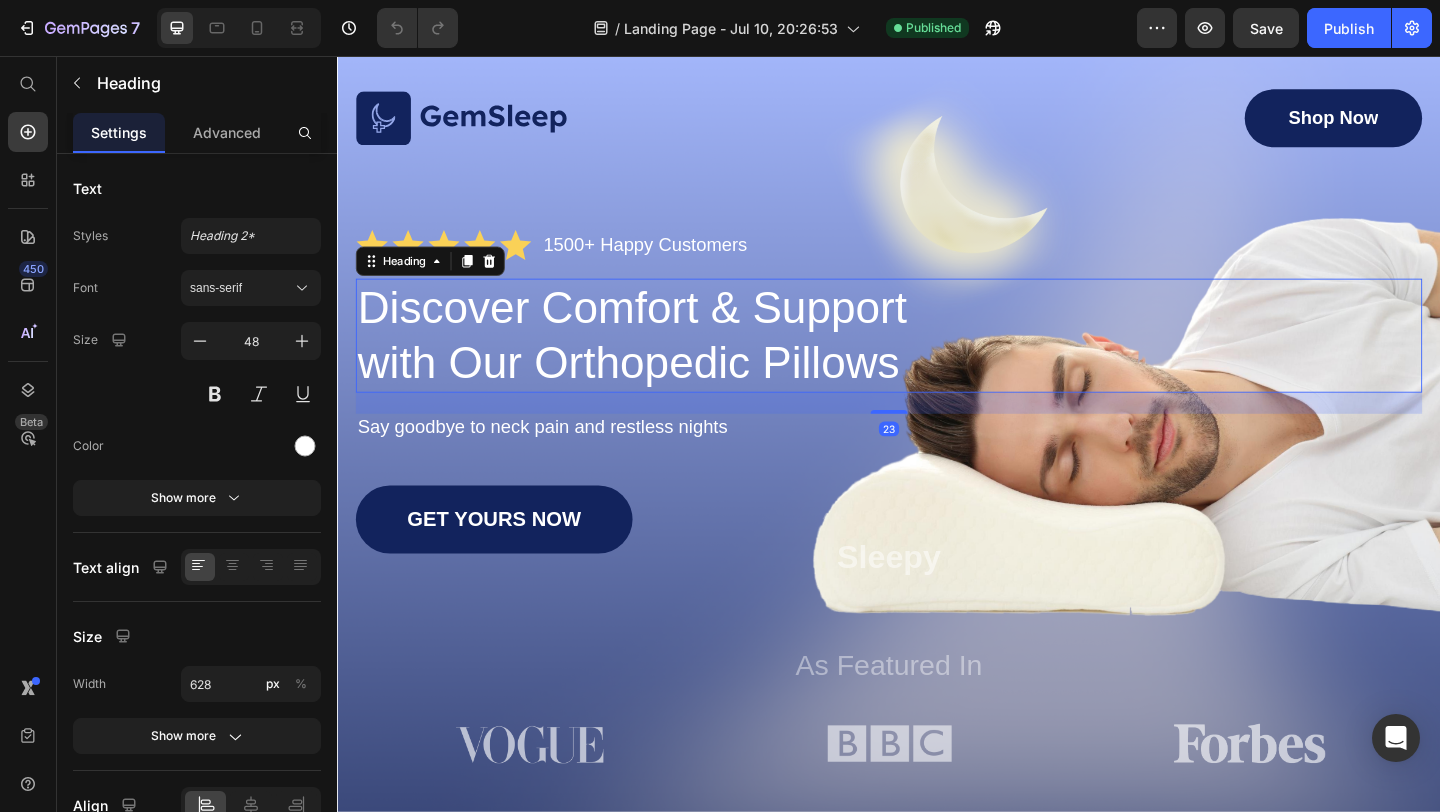 click on "Discover Comfort & Support with Our Orthopedic Pillows" at bounding box center (671, 360) 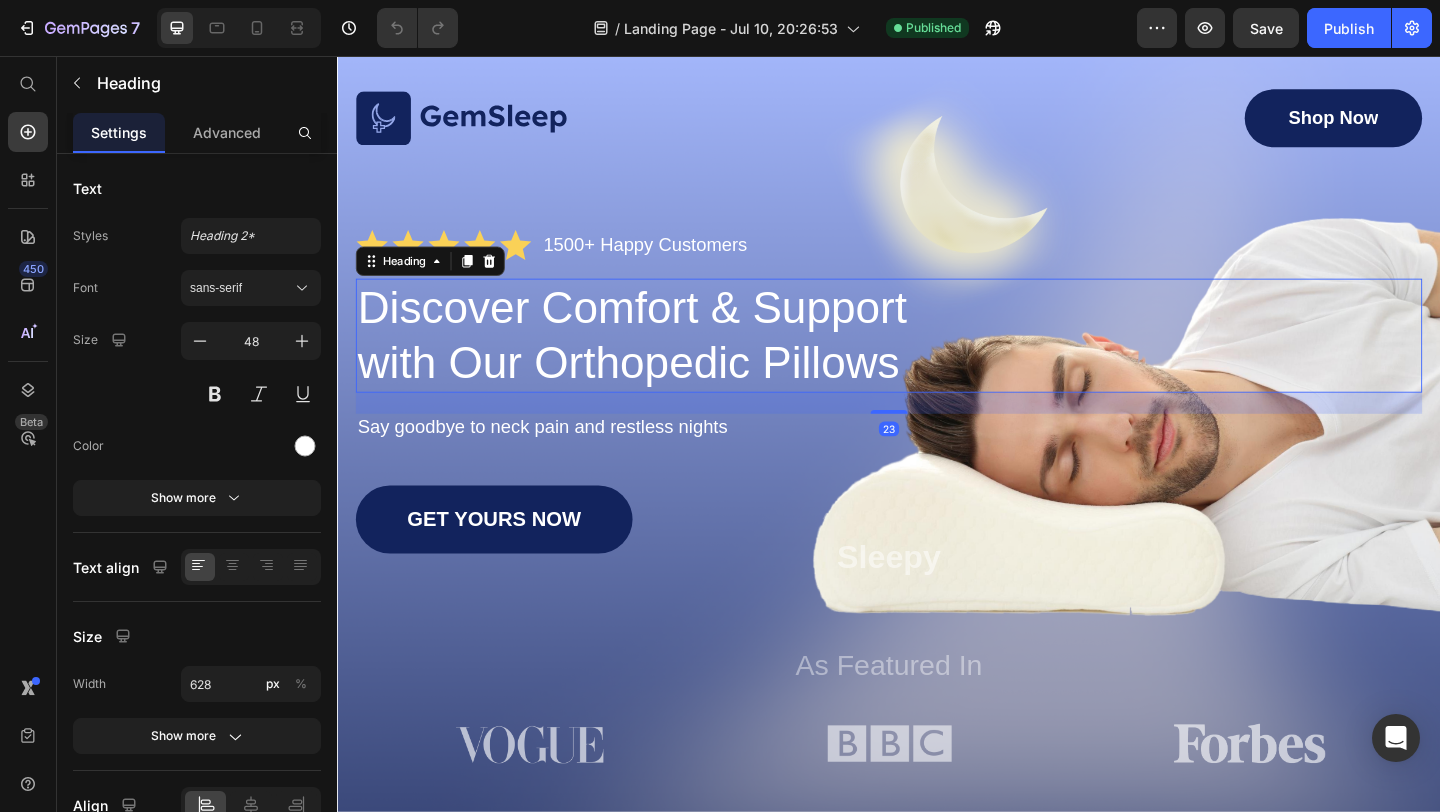 click on "Discover Comfort & Support with Our Orthopedic Pillows" at bounding box center (671, 360) 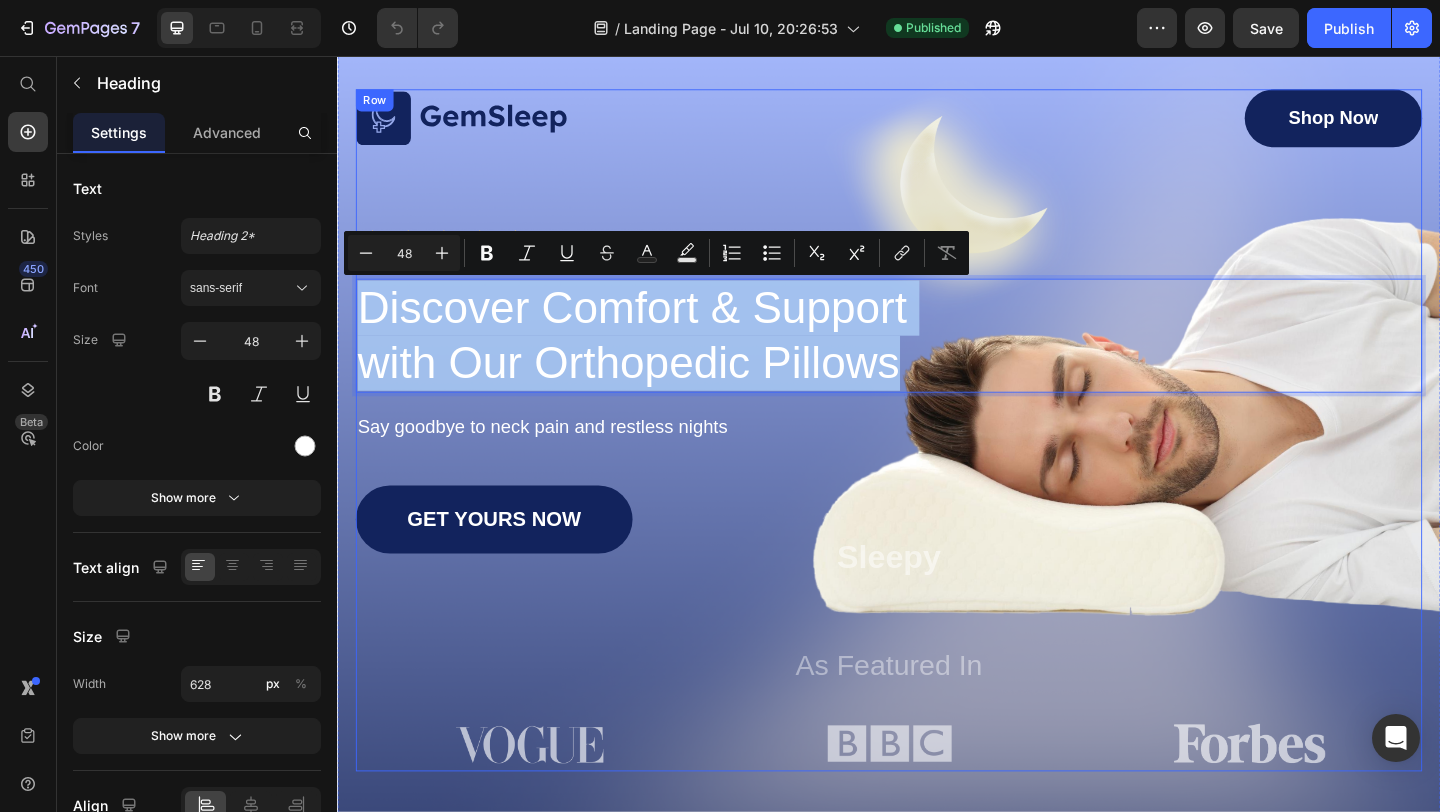 click on "Image Shop Now Button Row
Icon
Icon
Icon
Icon
Icon Icon List 1500+ Happy Customers Text Block Row Discover Comfort & Support with Our Orthopedic Pillows Heading   23 Say goodbye to neck pain and restless nights Text Block GET YOURS NOW Button Sleepy Text Block As Featured In Text Block Image Image Image Row" at bounding box center [937, 463] 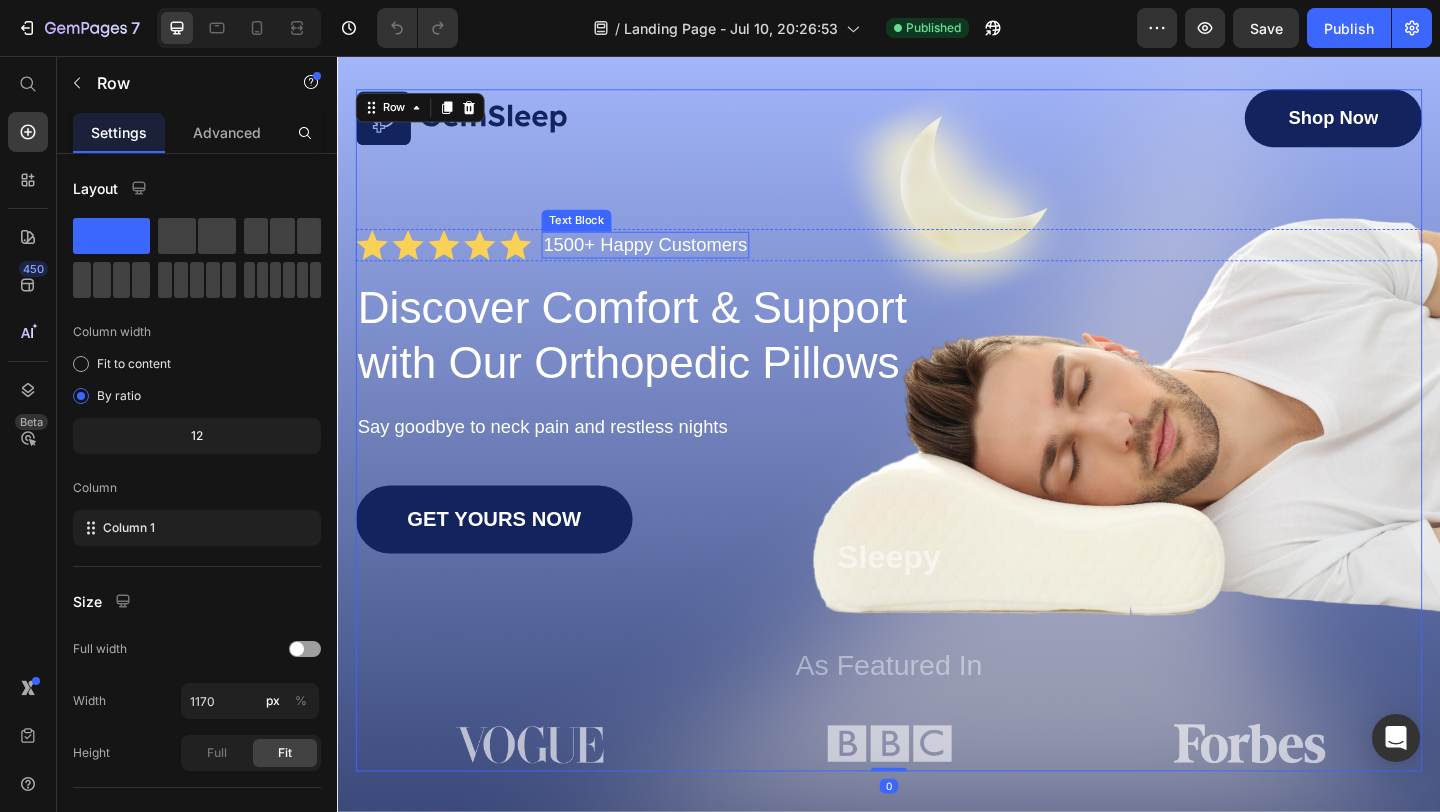click on "1500+ Happy Customers" at bounding box center (672, 261) 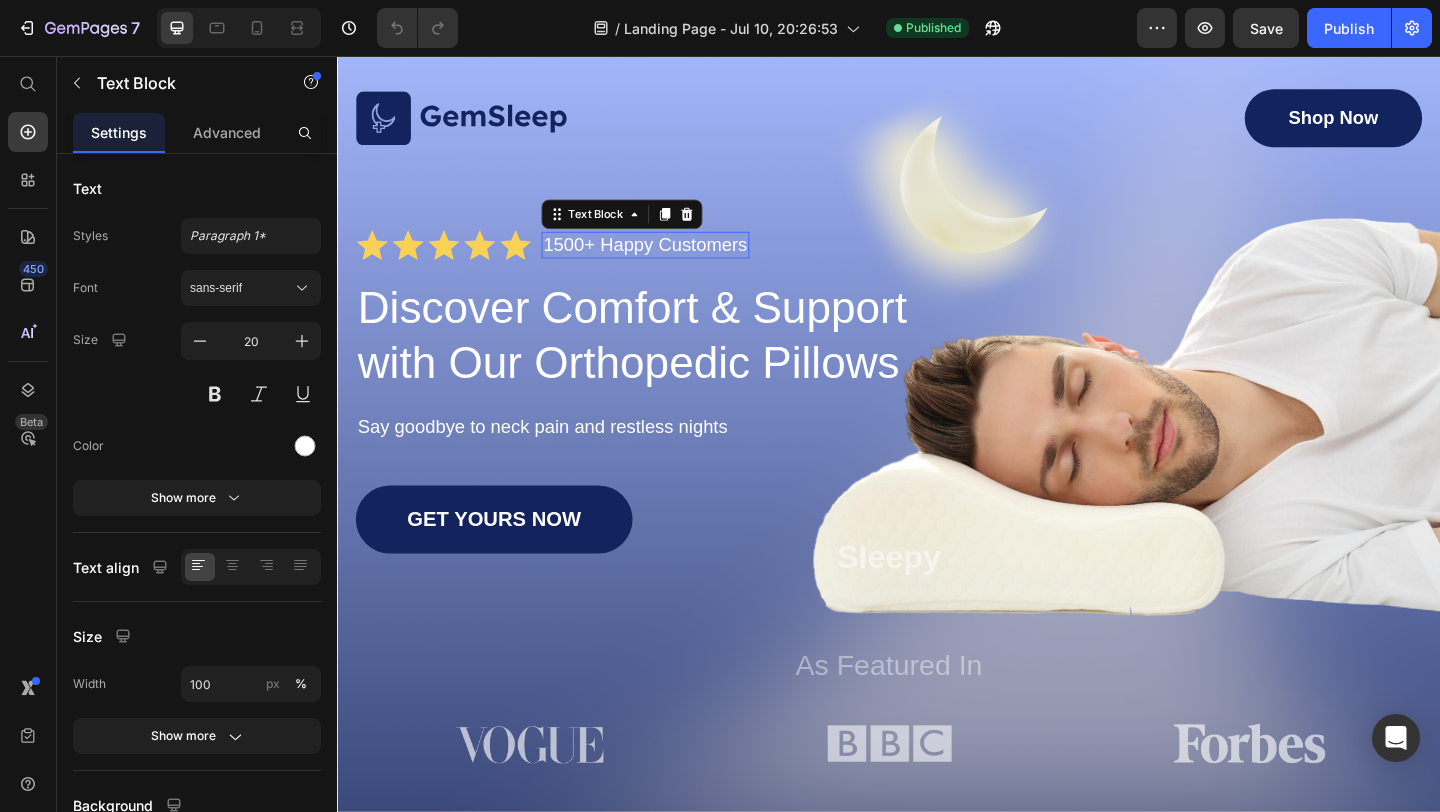 click on "1500+ Happy Customers" at bounding box center (672, 261) 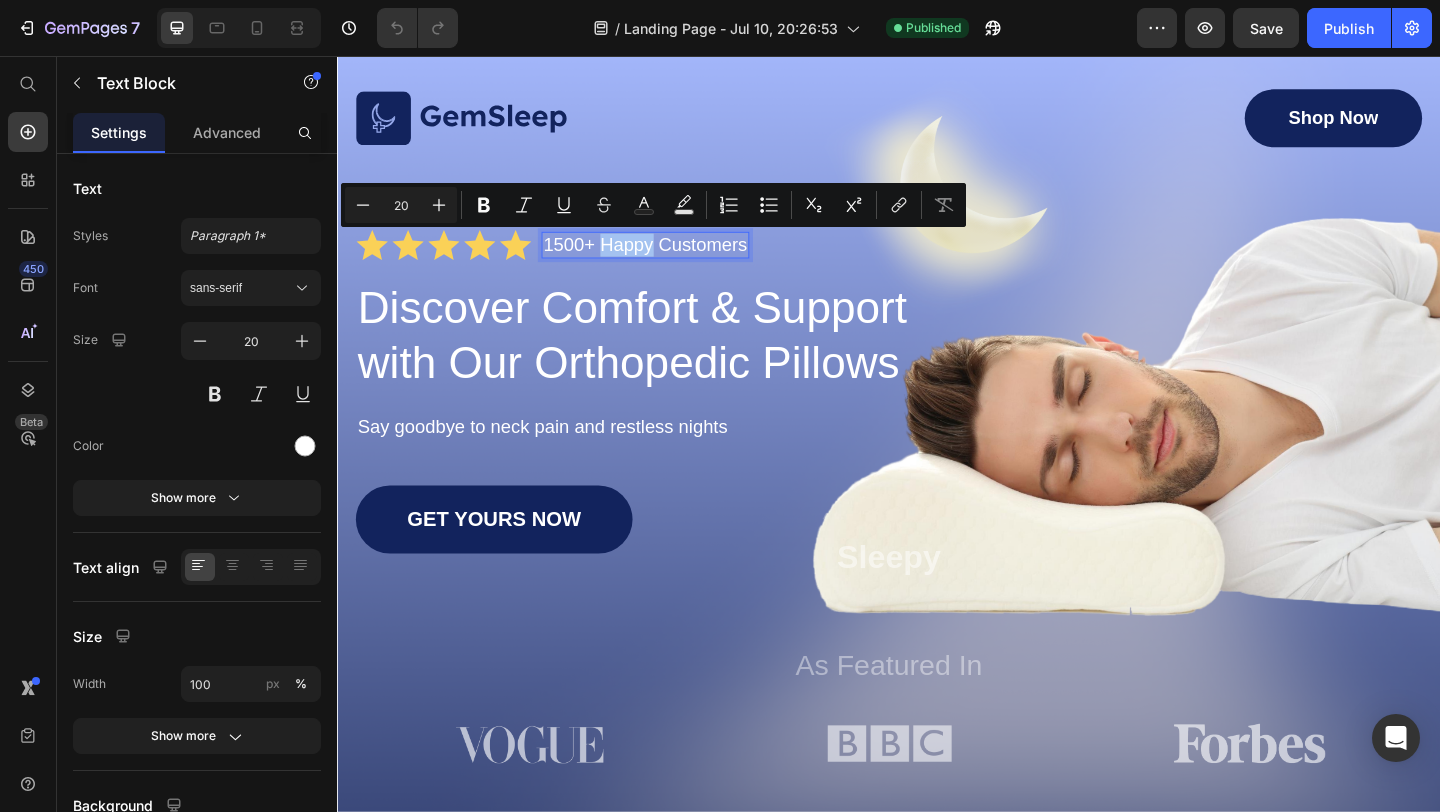 click on "1500+ Happy Customers" at bounding box center [672, 261] 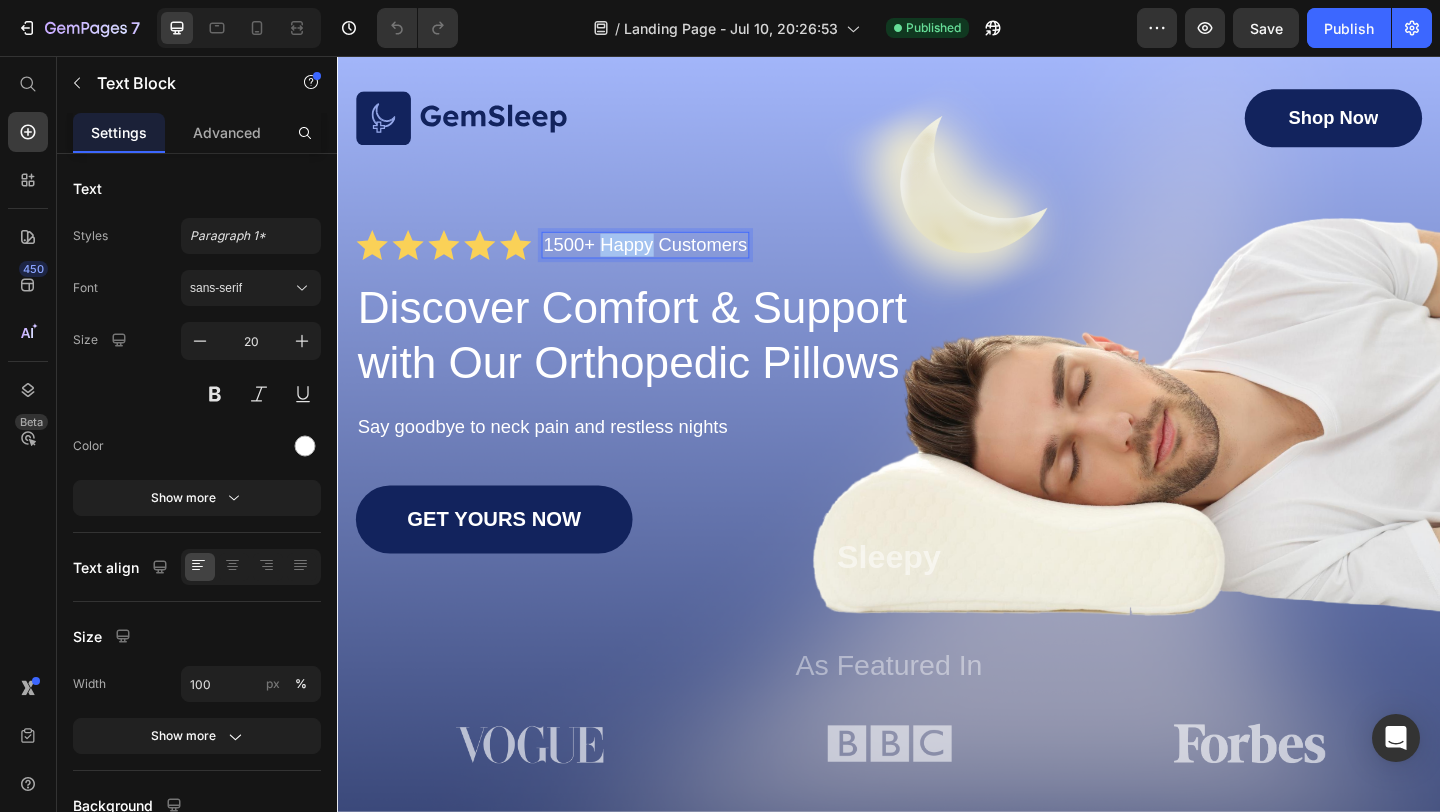 click on "1500+ Happy Customers" at bounding box center (672, 261) 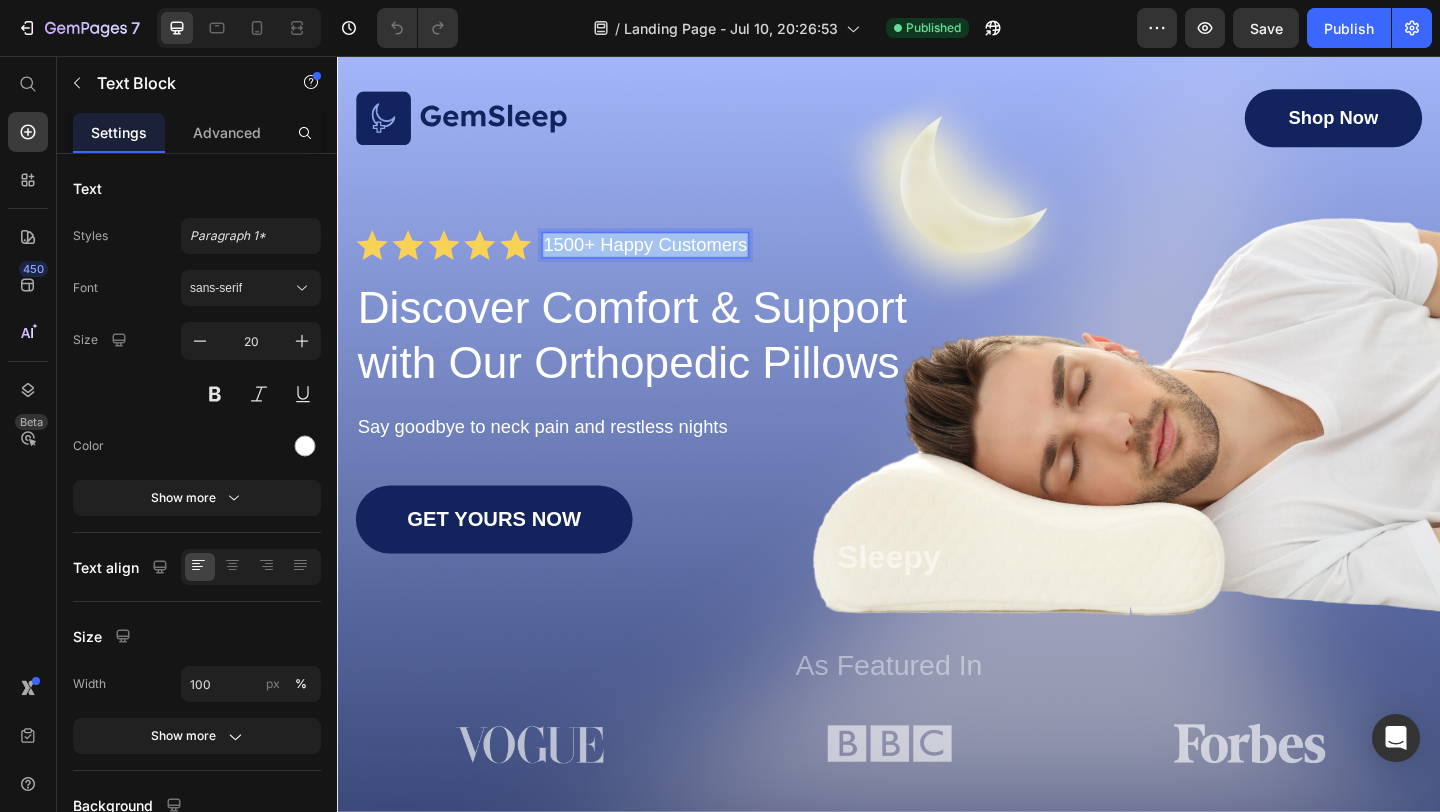 click on "1500+ Happy Customers" at bounding box center (672, 261) 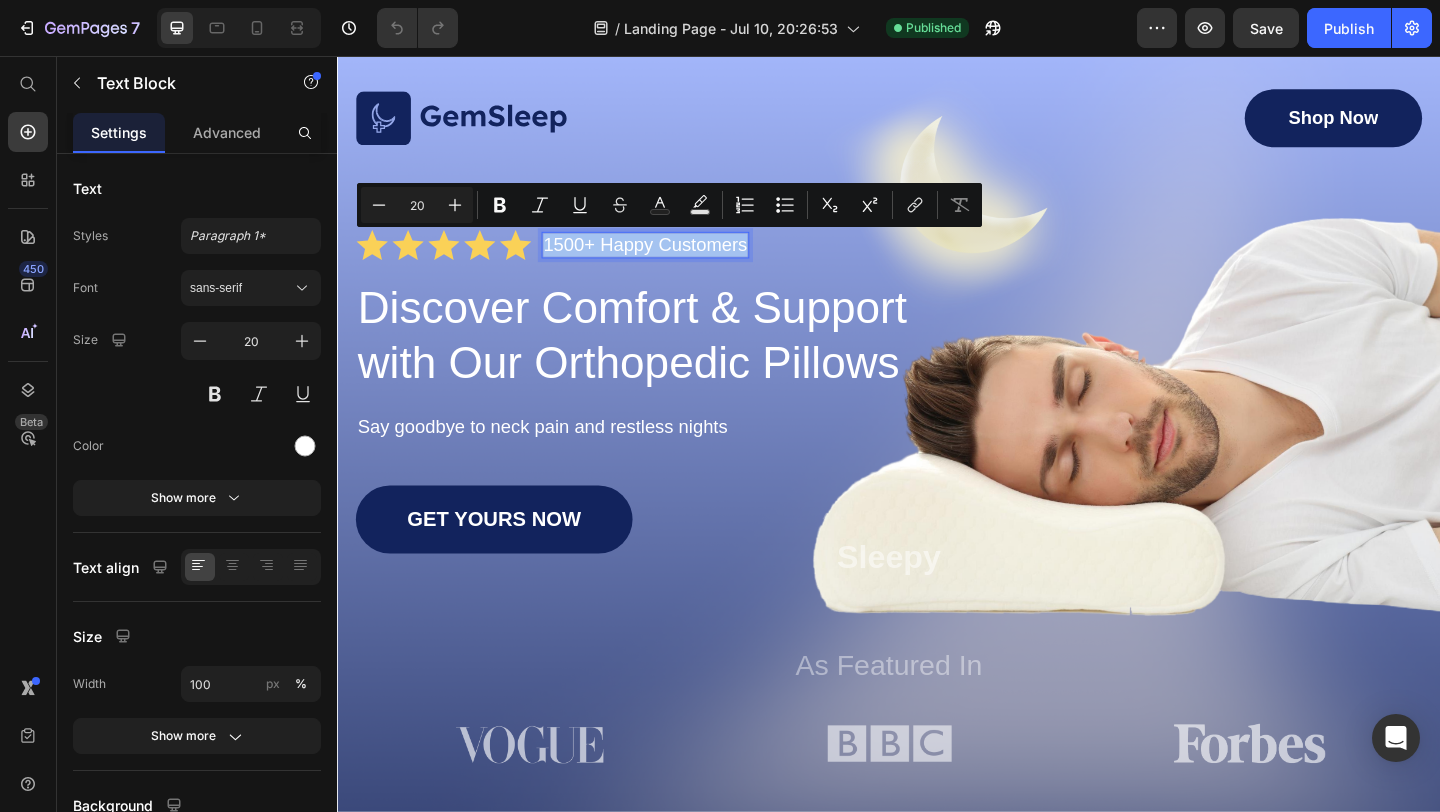 click on "1500+ Happy Customers" at bounding box center [672, 261] 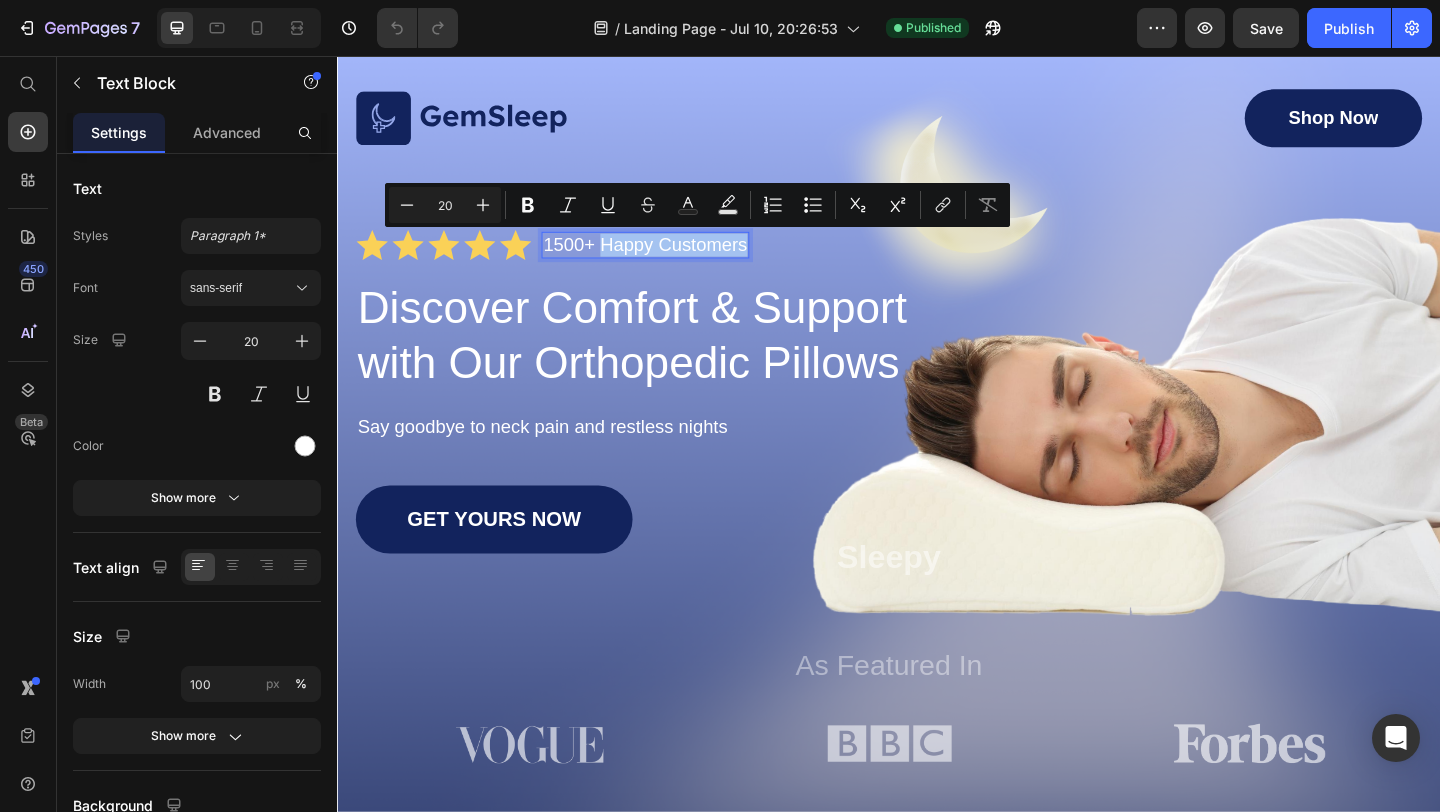 drag, startPoint x: 780, startPoint y: 267, endPoint x: 620, endPoint y: 269, distance: 160.0125 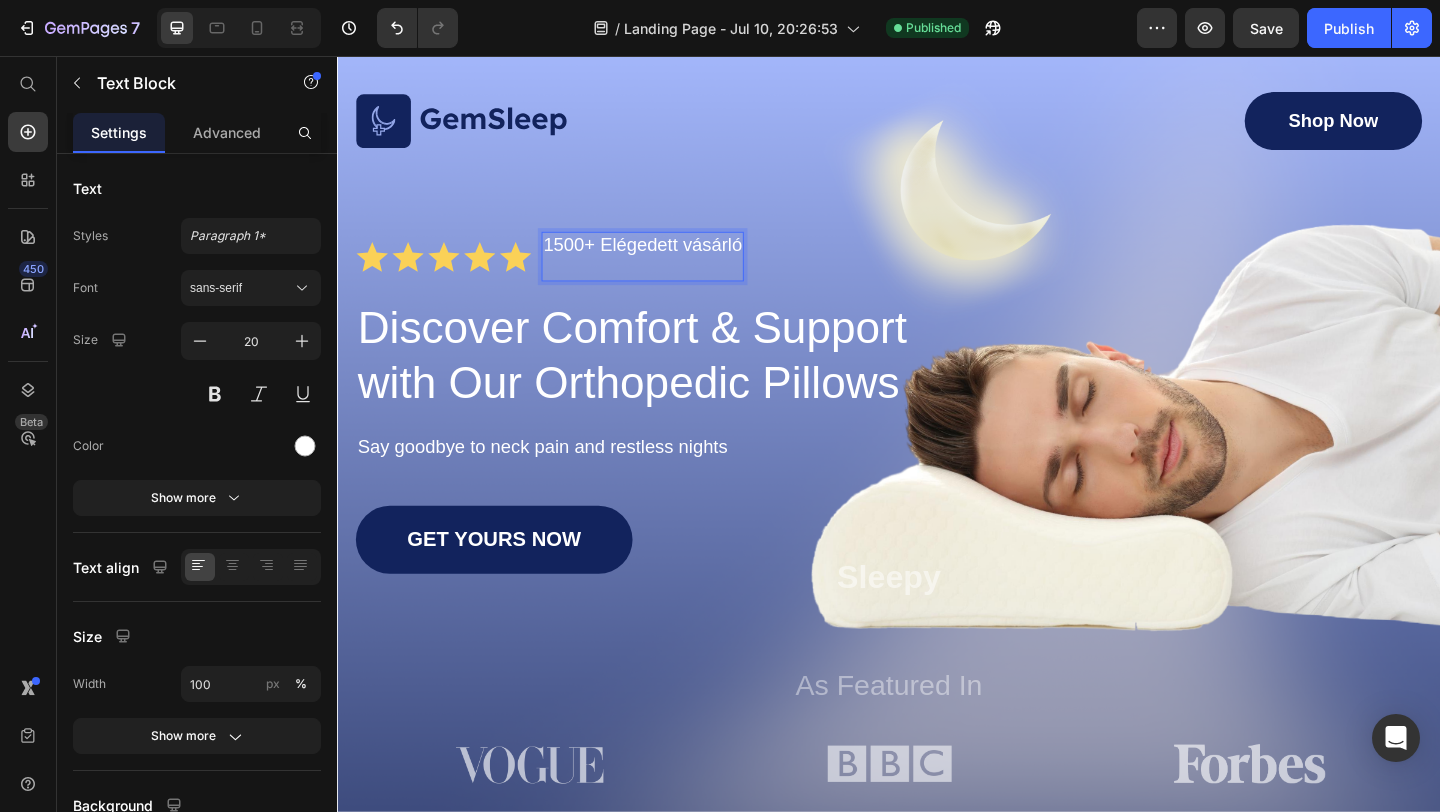 scroll, scrollTop: 46, scrollLeft: 0, axis: vertical 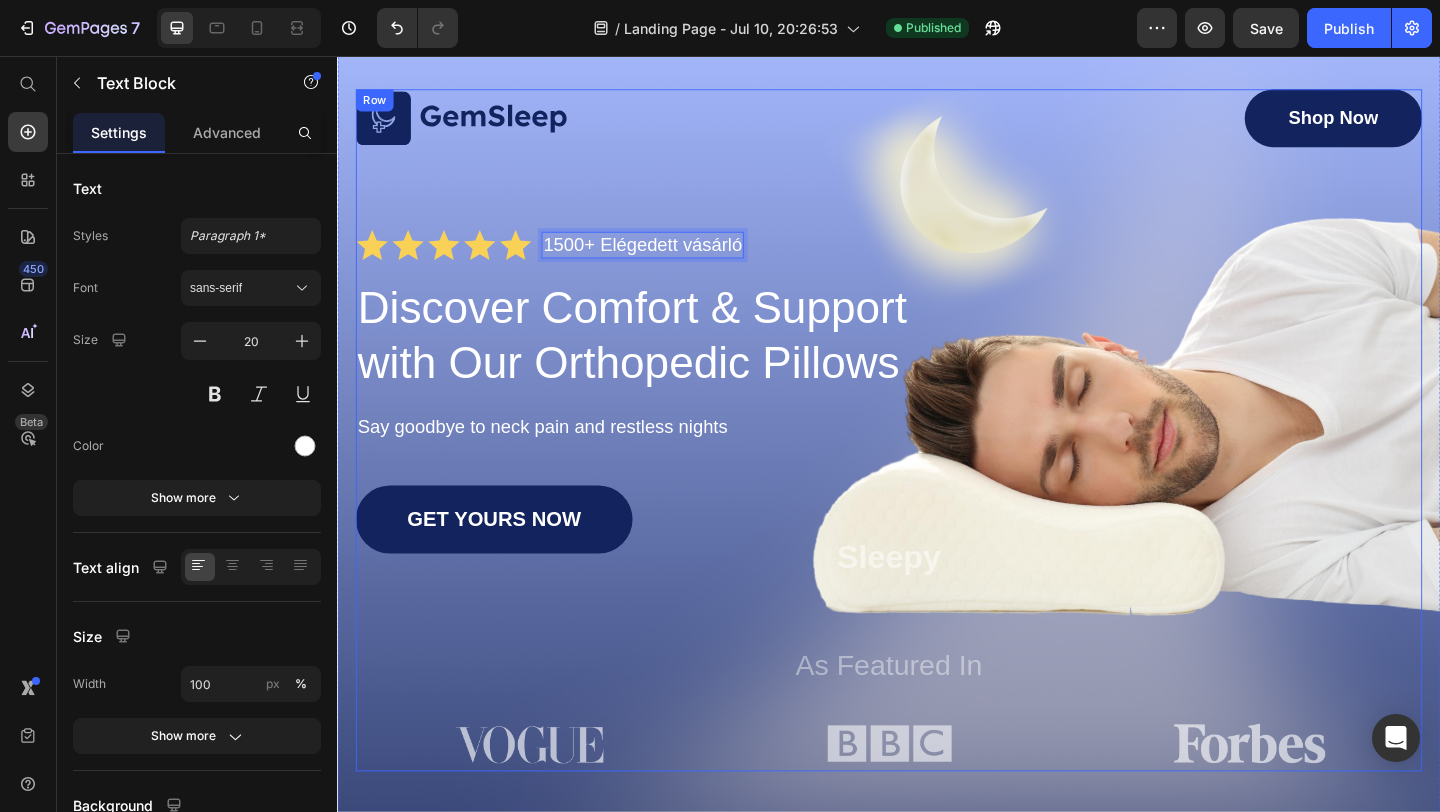 click on "Image Shop Now Button Row
Icon
Icon
Icon
Icon
Icon Icon List 1500+ Elégedett vásárló Text Block   0 Row Discover Comfort & Support with Our Orthopedic Pillows Heading Say goodbye to neck pain and restless nights Text Block GET YOURS NOW Button Sleepy Text Block As Featured In Text Block Image Image Image Row" at bounding box center [937, 463] 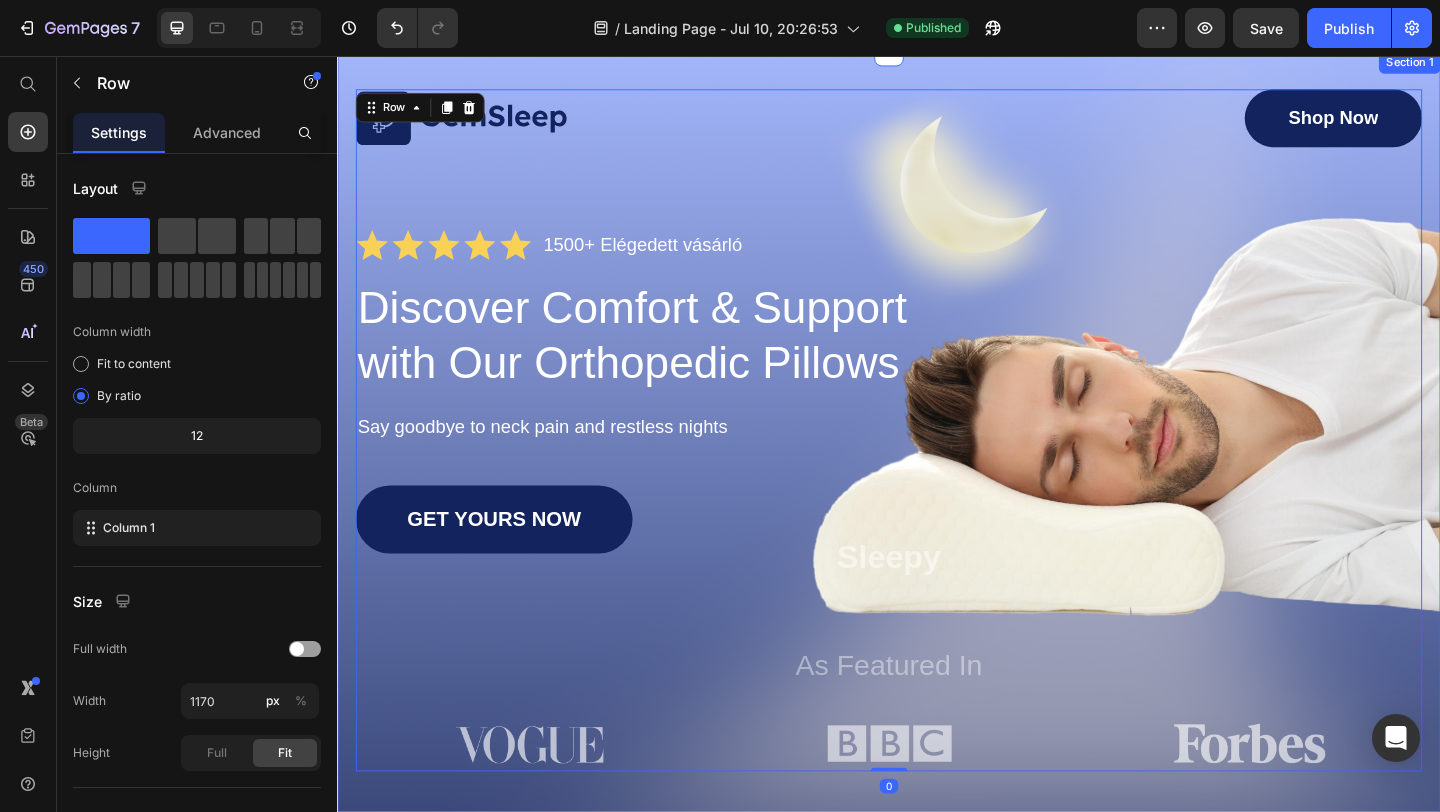 click on "Shop Now" at bounding box center [1420, 123] 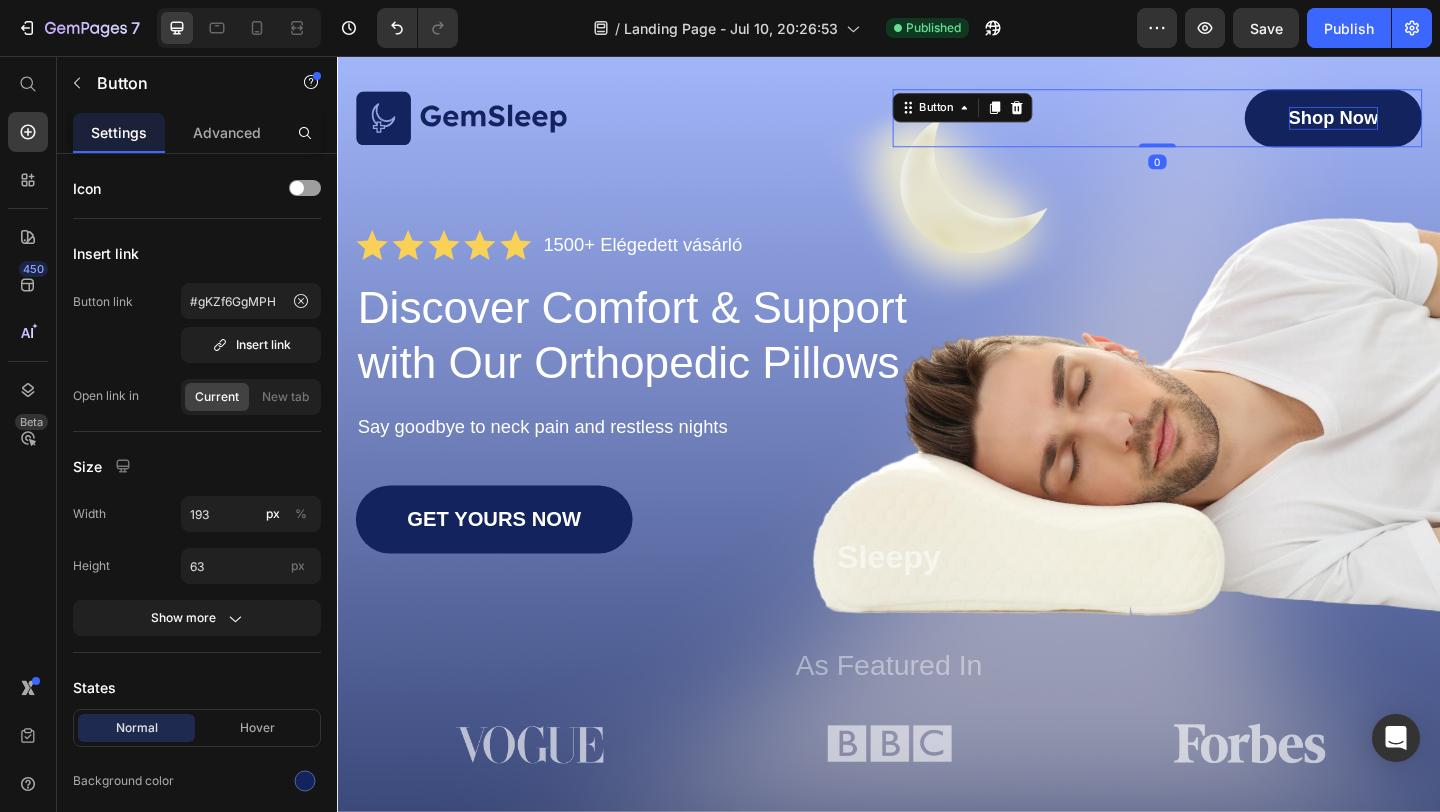 click on "Shop Now" at bounding box center [1421, 123] 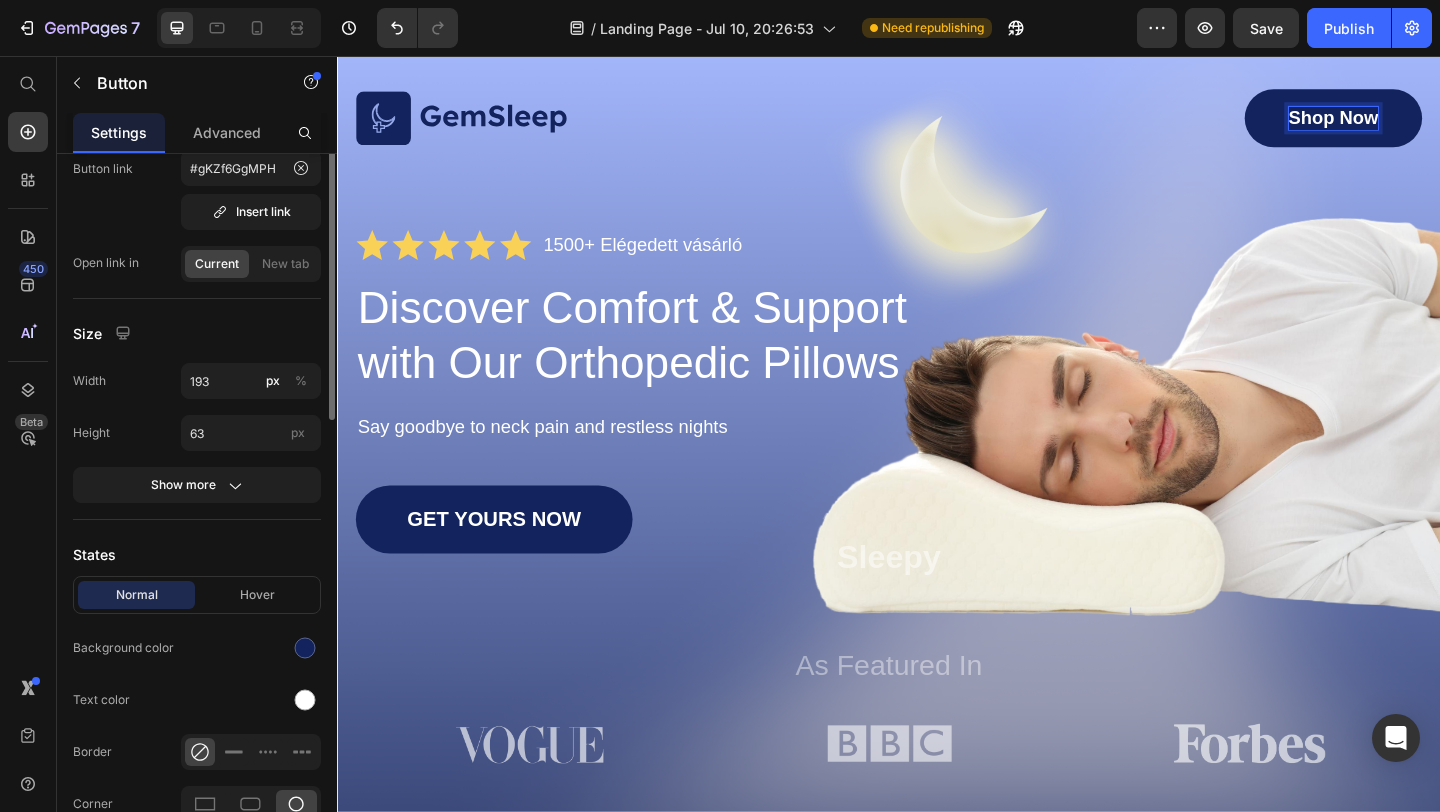 scroll, scrollTop: 5, scrollLeft: 0, axis: vertical 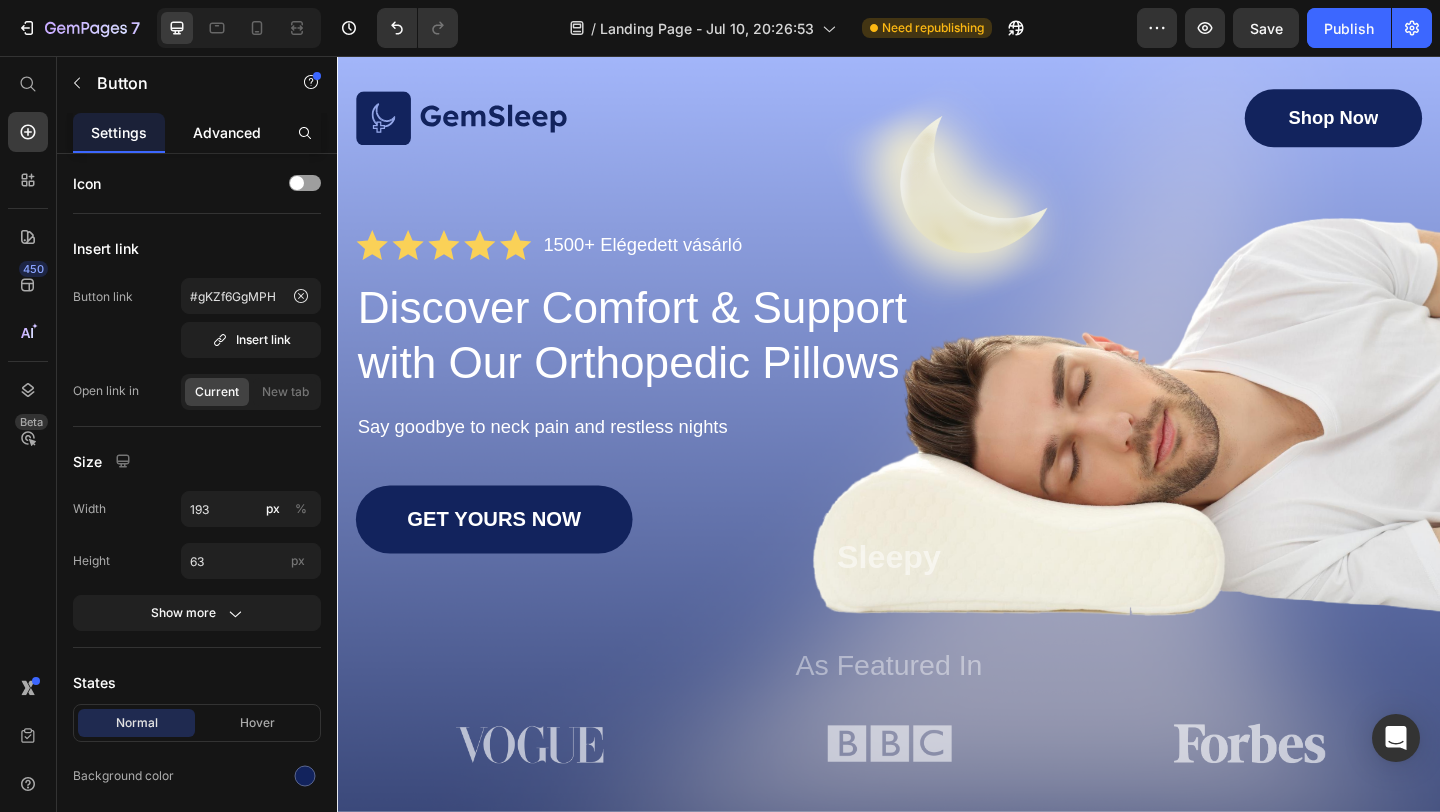 click on "Advanced" at bounding box center (227, 132) 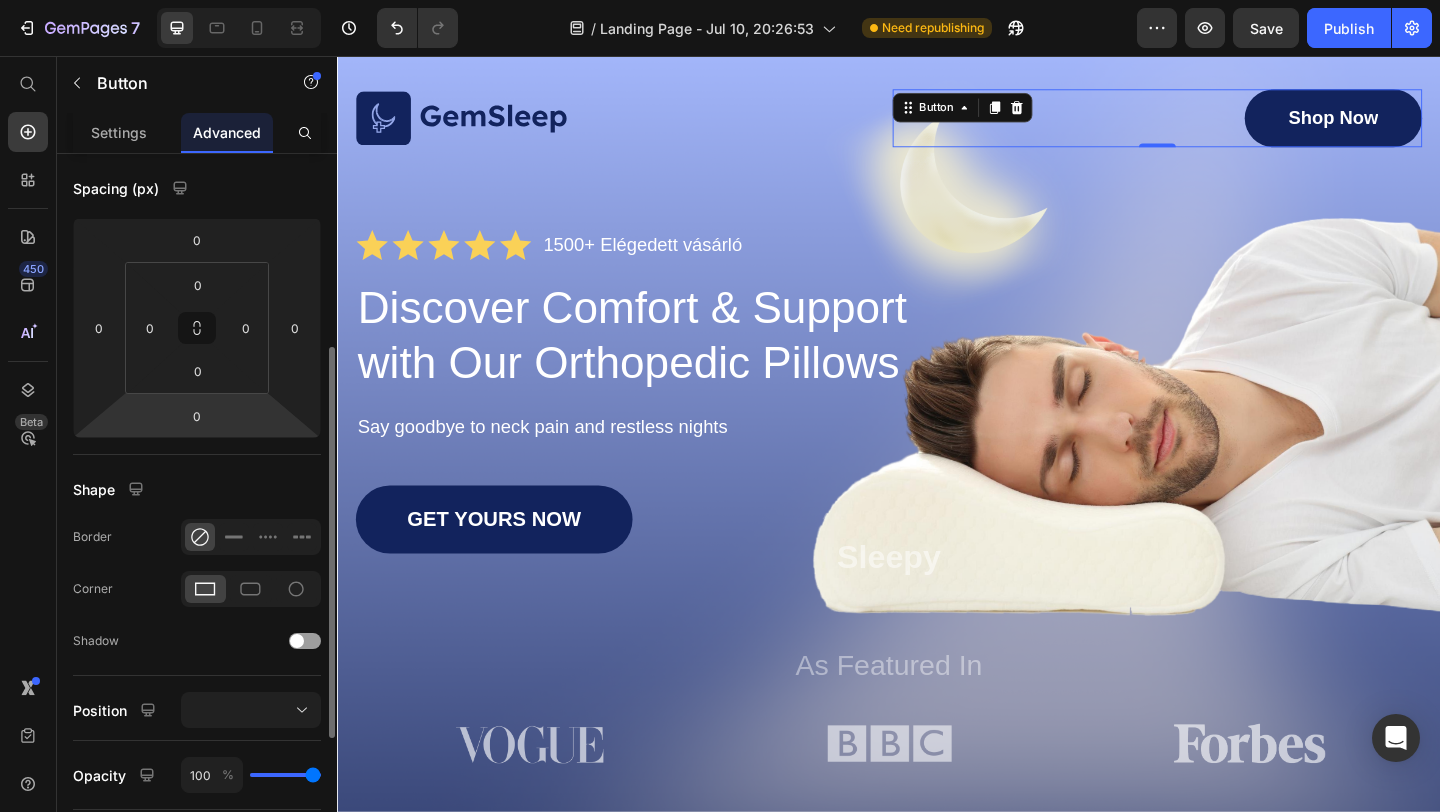 scroll, scrollTop: 380, scrollLeft: 0, axis: vertical 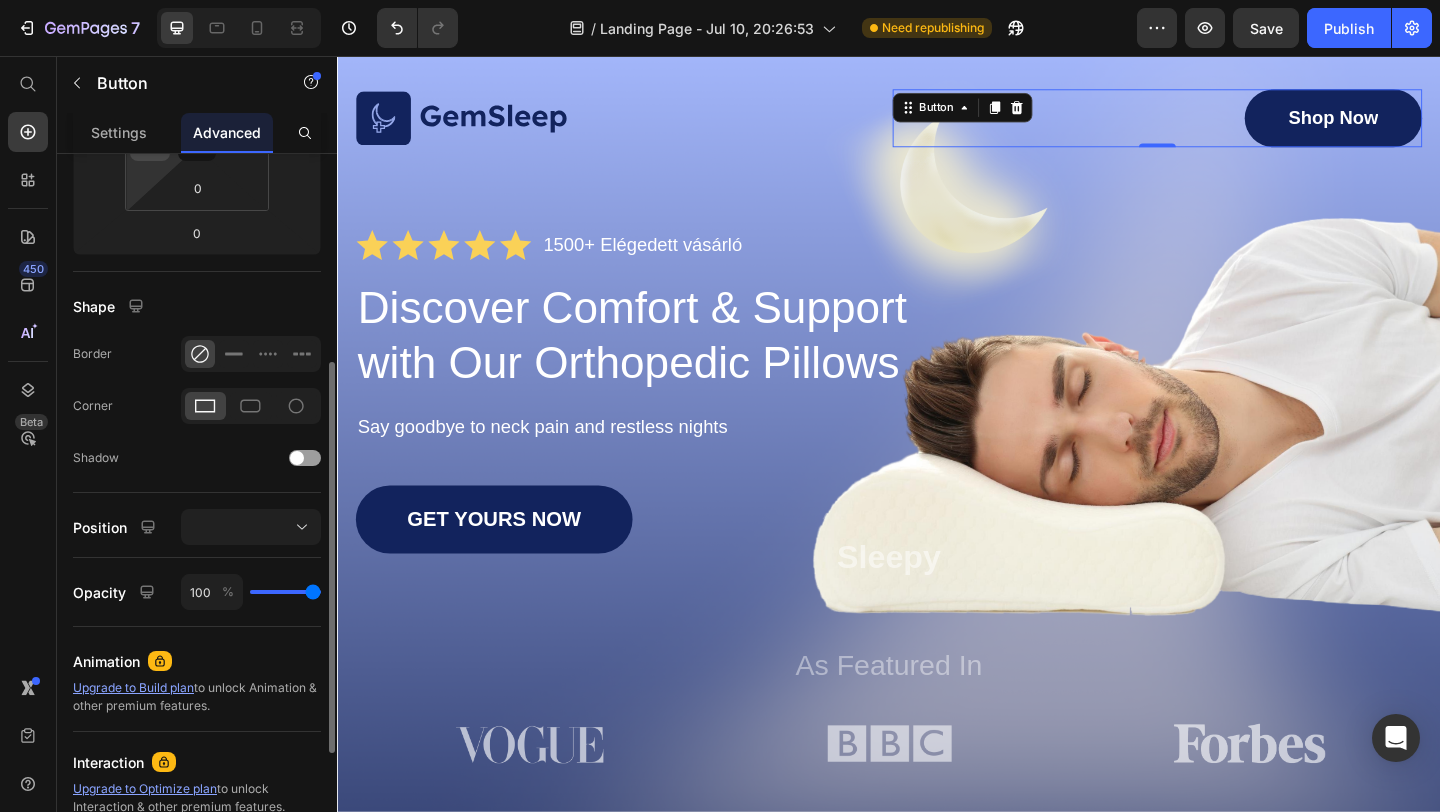 click on "7   /  Landing Page - Jul 10, 20:26:53 Need republishing Preview  Save   Publish  450 Beta Start with Sections Elements Hero Section Product Detail Brands Trusted Badges Guarantee Product Breakdown How to use Testimonials Compare Bundle FAQs Social Proof Brand Story Product List Collection Blog List Contact Sticky Add to Cart Custom Footer Browse Library 450 Layout
Row
Row
Row
Row Text
Heading
Text Block Button
Button
Button
Sticky Back to top Media
Image" at bounding box center [720, 0] 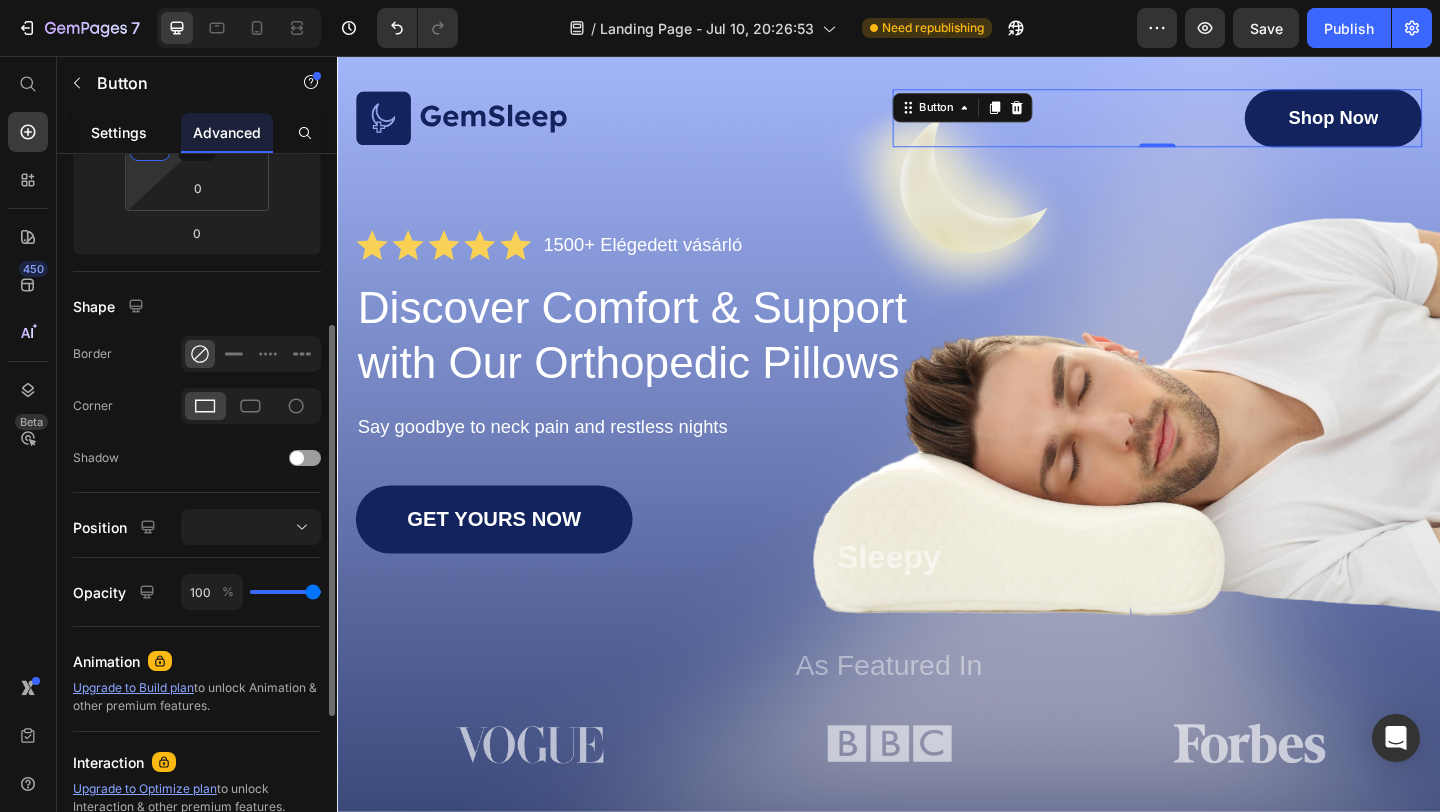 scroll, scrollTop: 356, scrollLeft: 0, axis: vertical 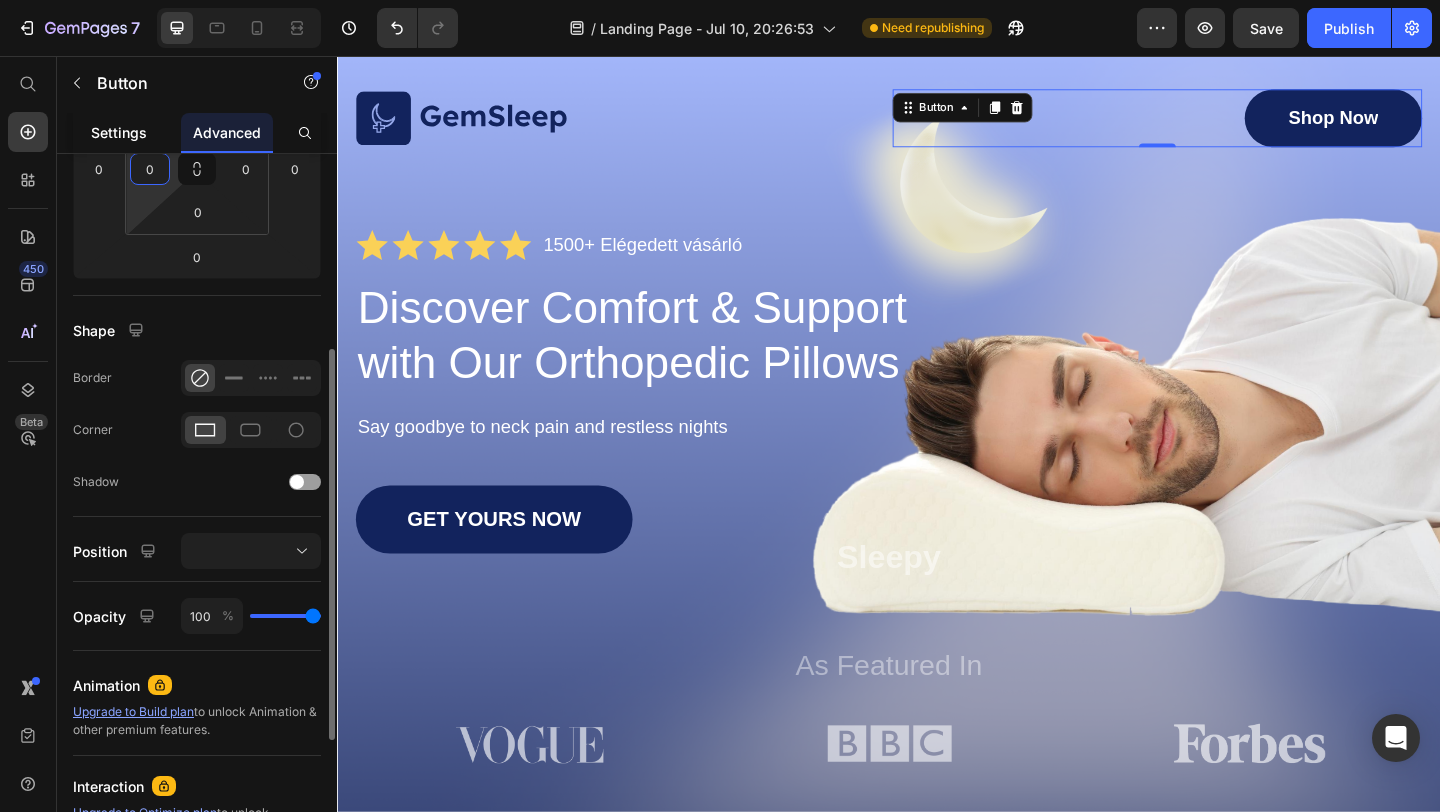 click on "Settings" 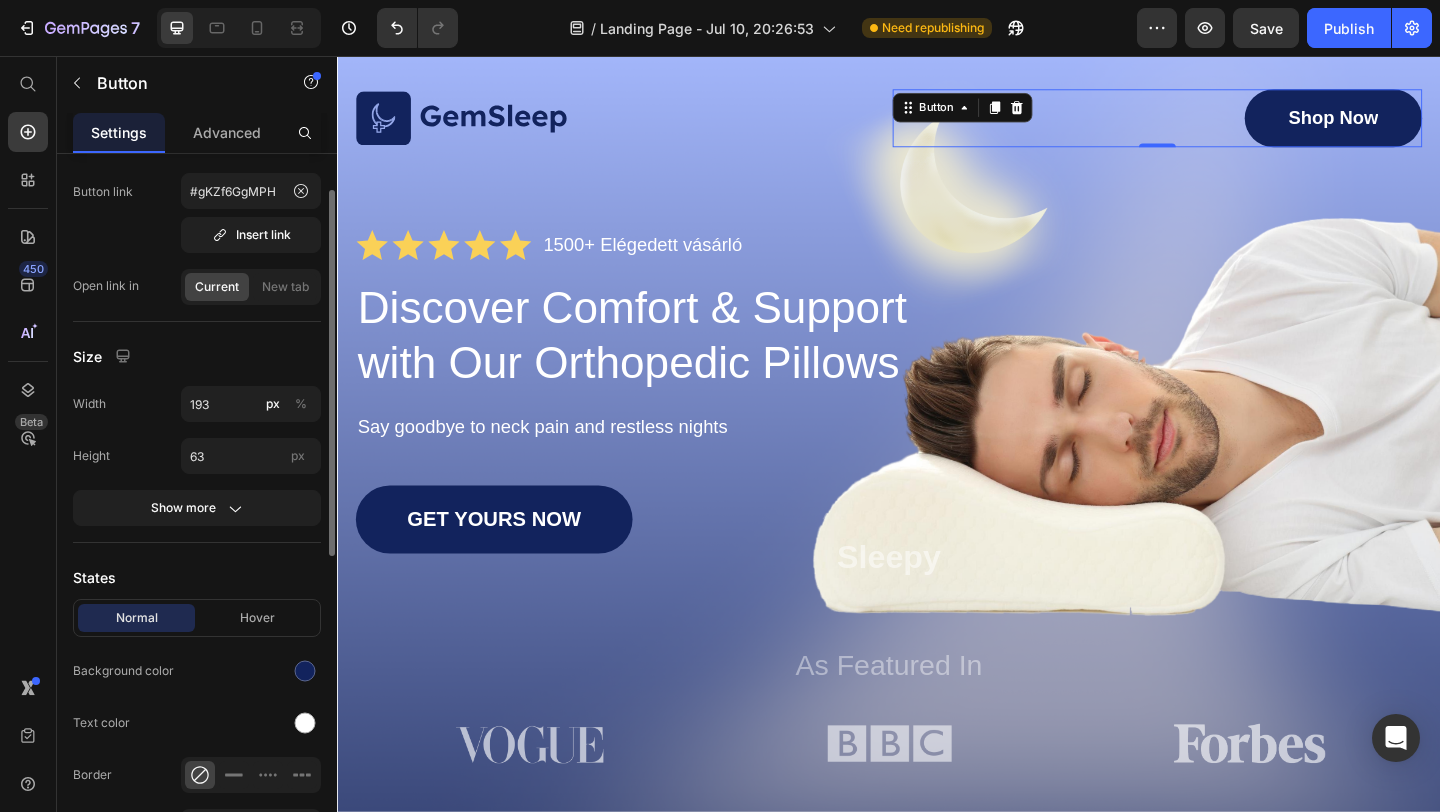 scroll, scrollTop: 113, scrollLeft: 0, axis: vertical 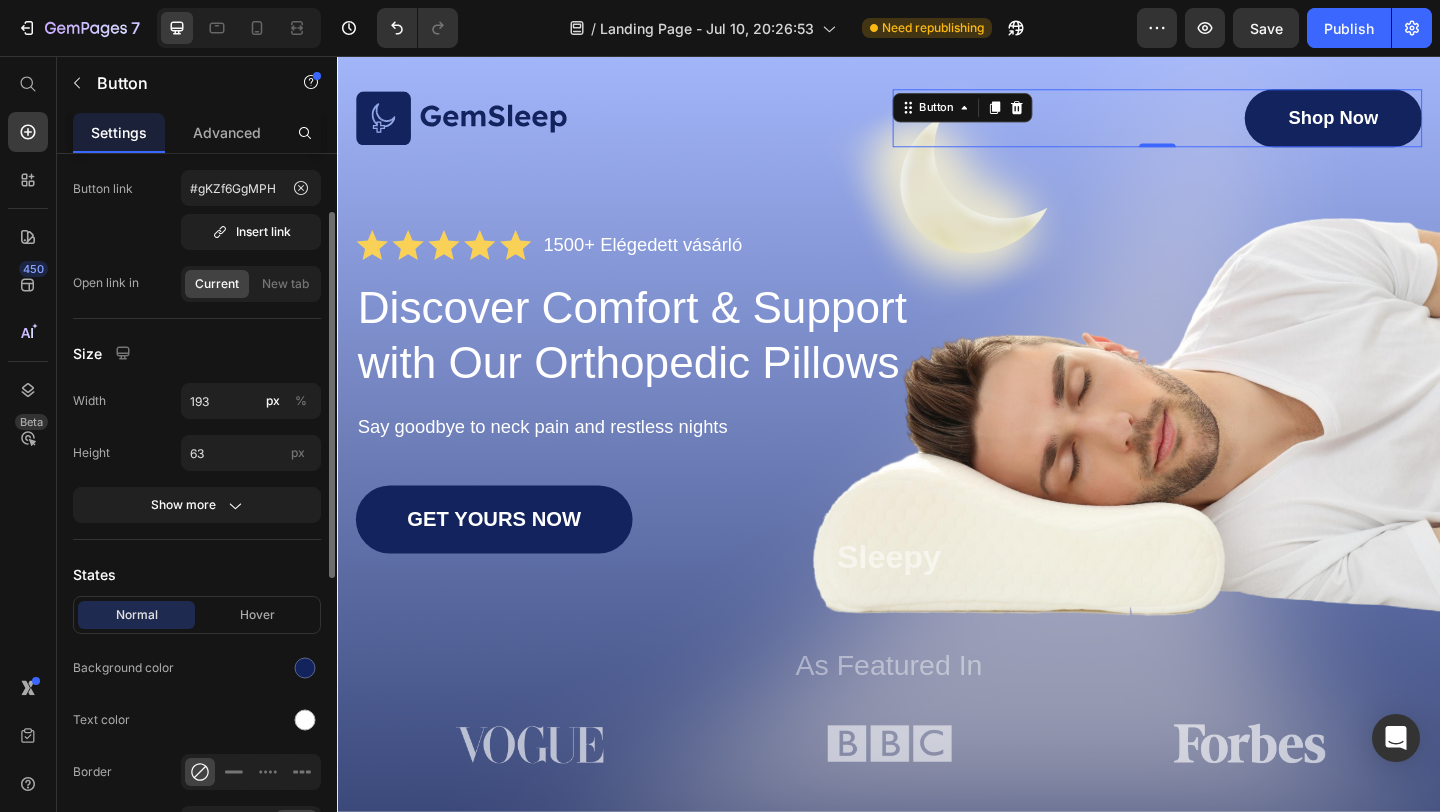 click on "Show more" 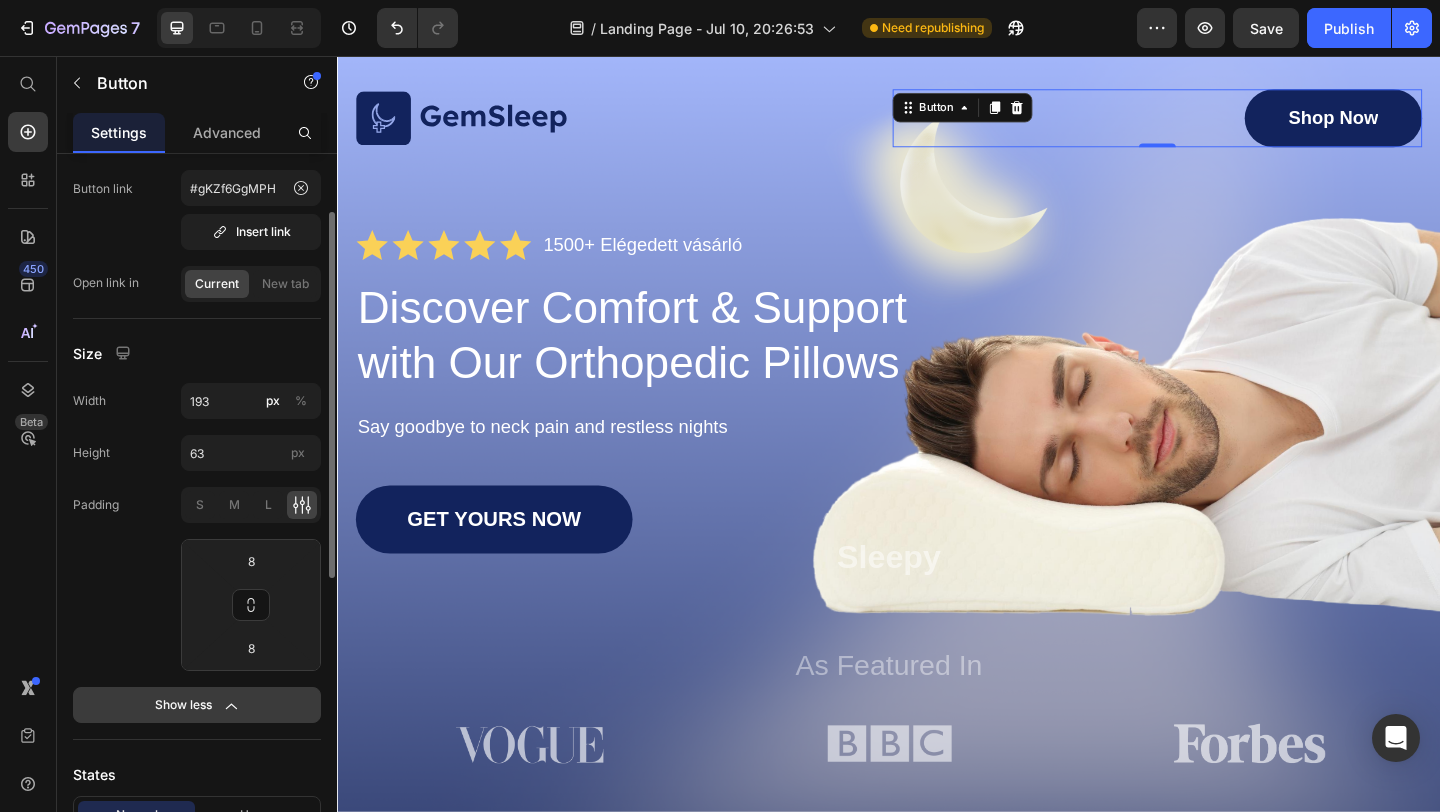 click on "Show less" 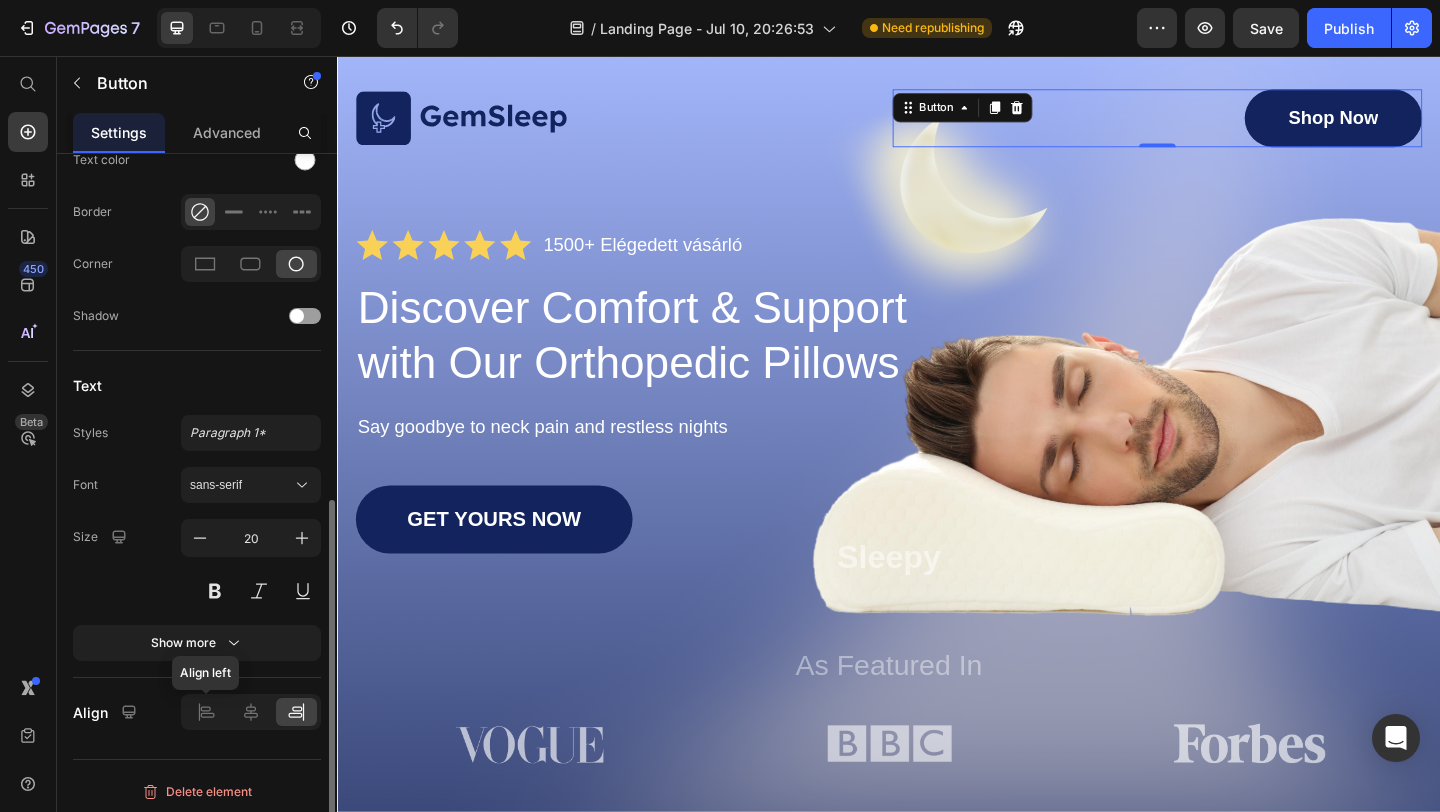 scroll, scrollTop: 678, scrollLeft: 0, axis: vertical 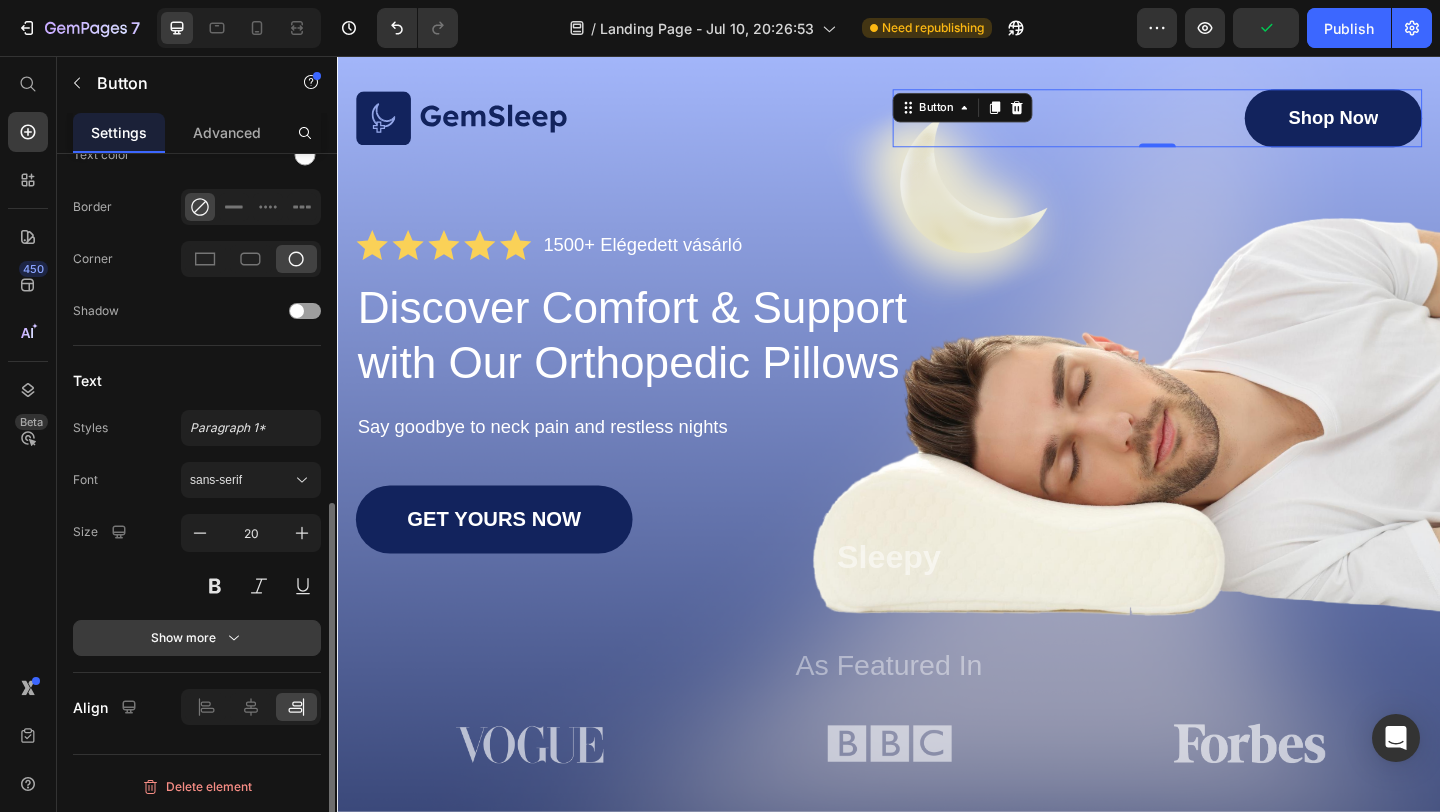 click on "Show more" at bounding box center (197, 638) 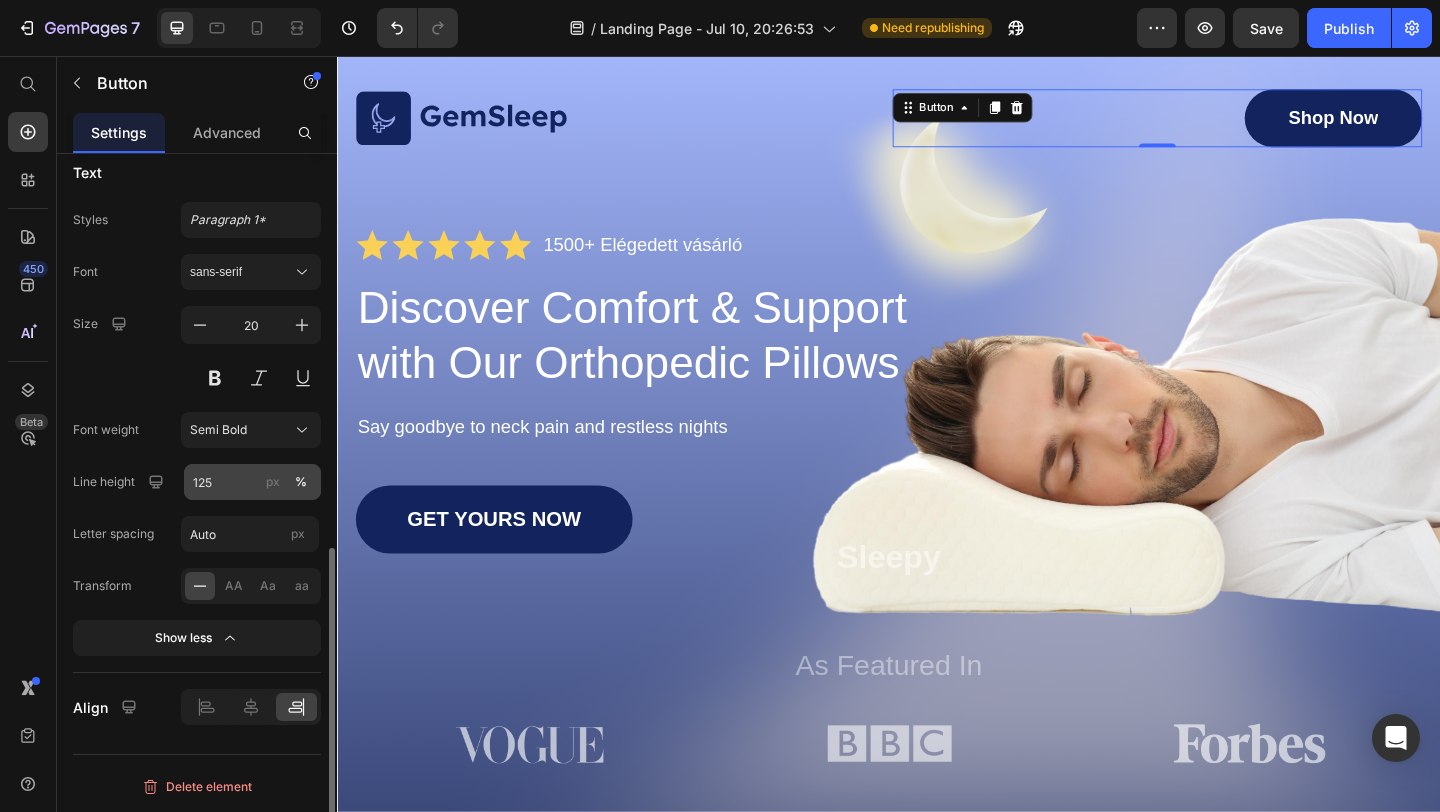 scroll, scrollTop: 885, scrollLeft: 0, axis: vertical 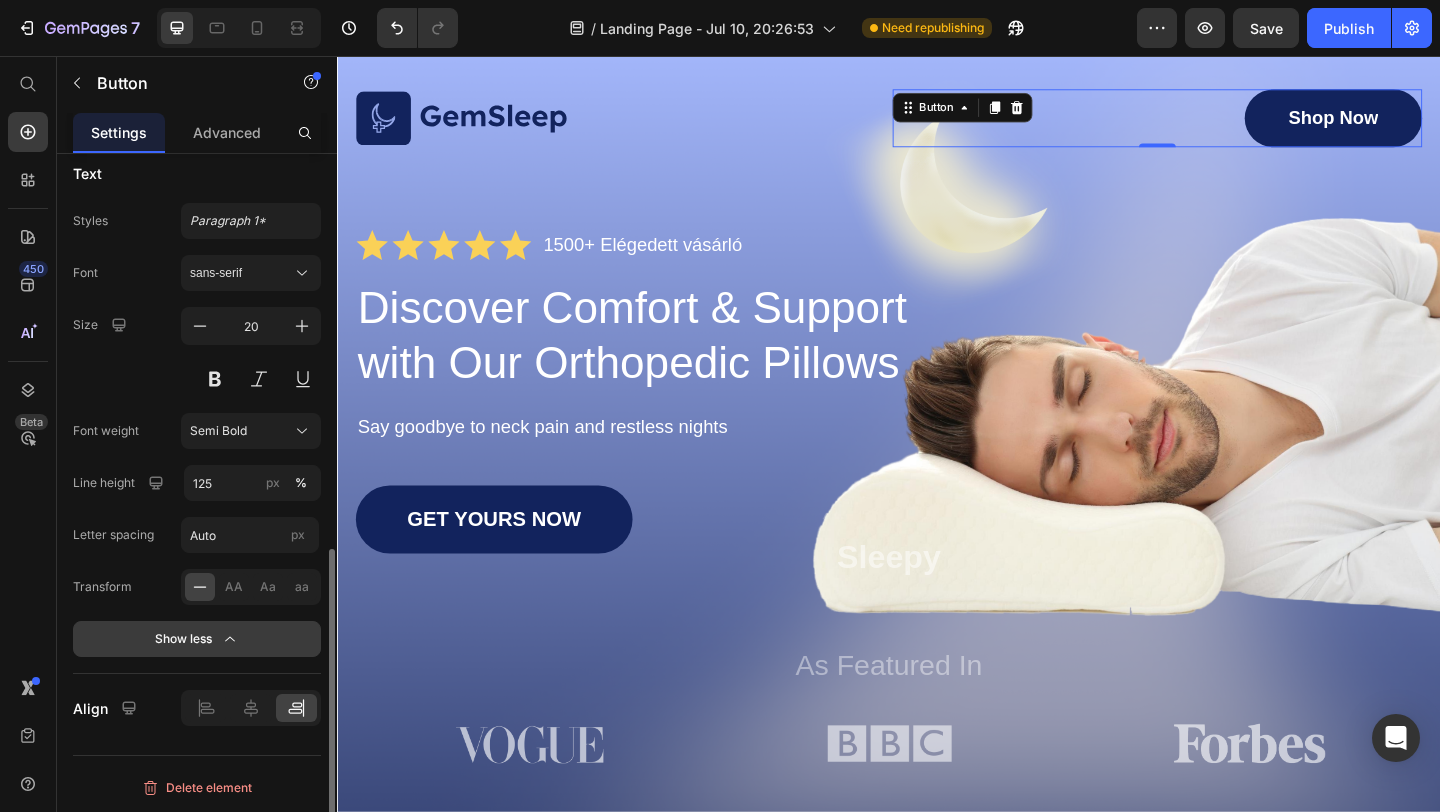 click on "Show less" at bounding box center [197, 639] 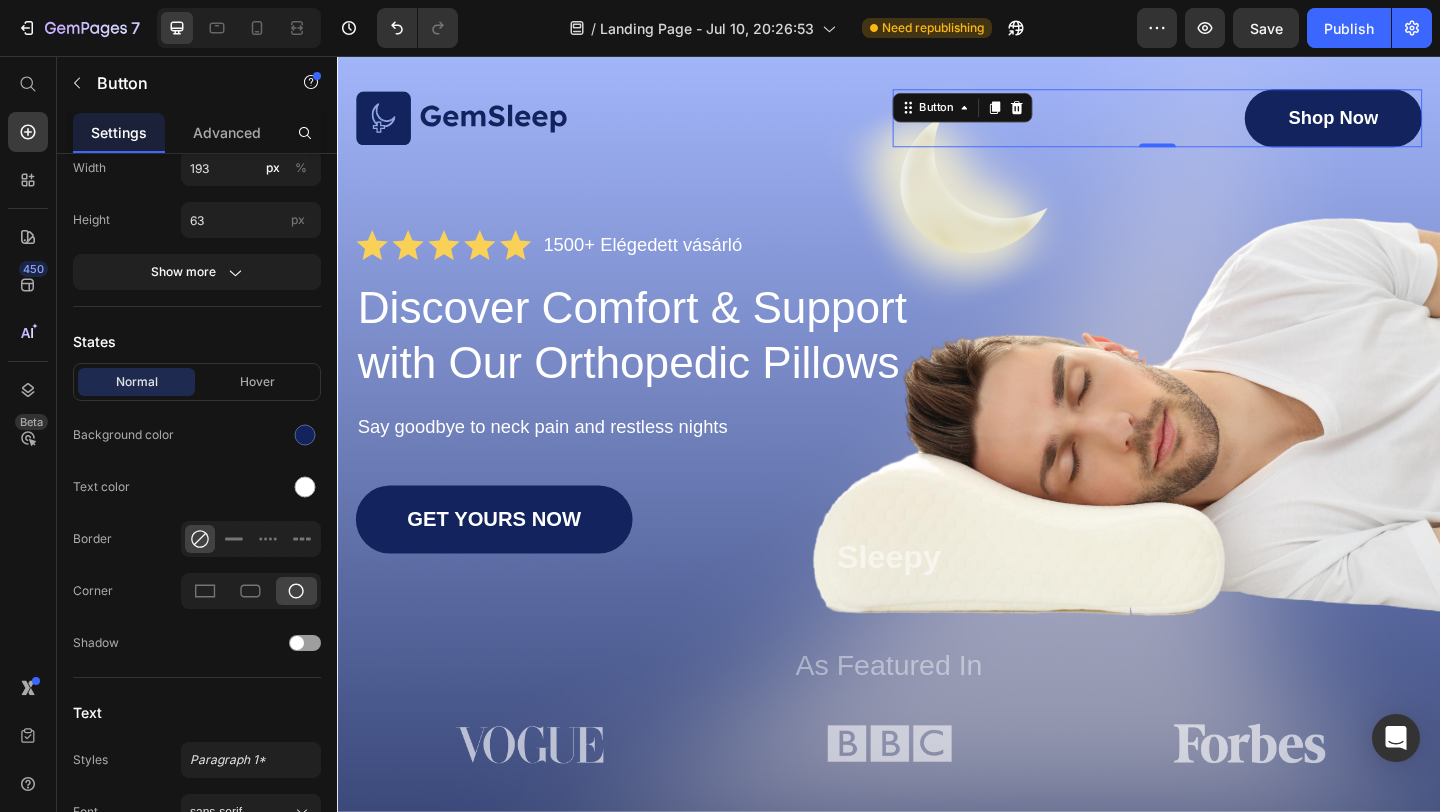 scroll, scrollTop: 0, scrollLeft: 0, axis: both 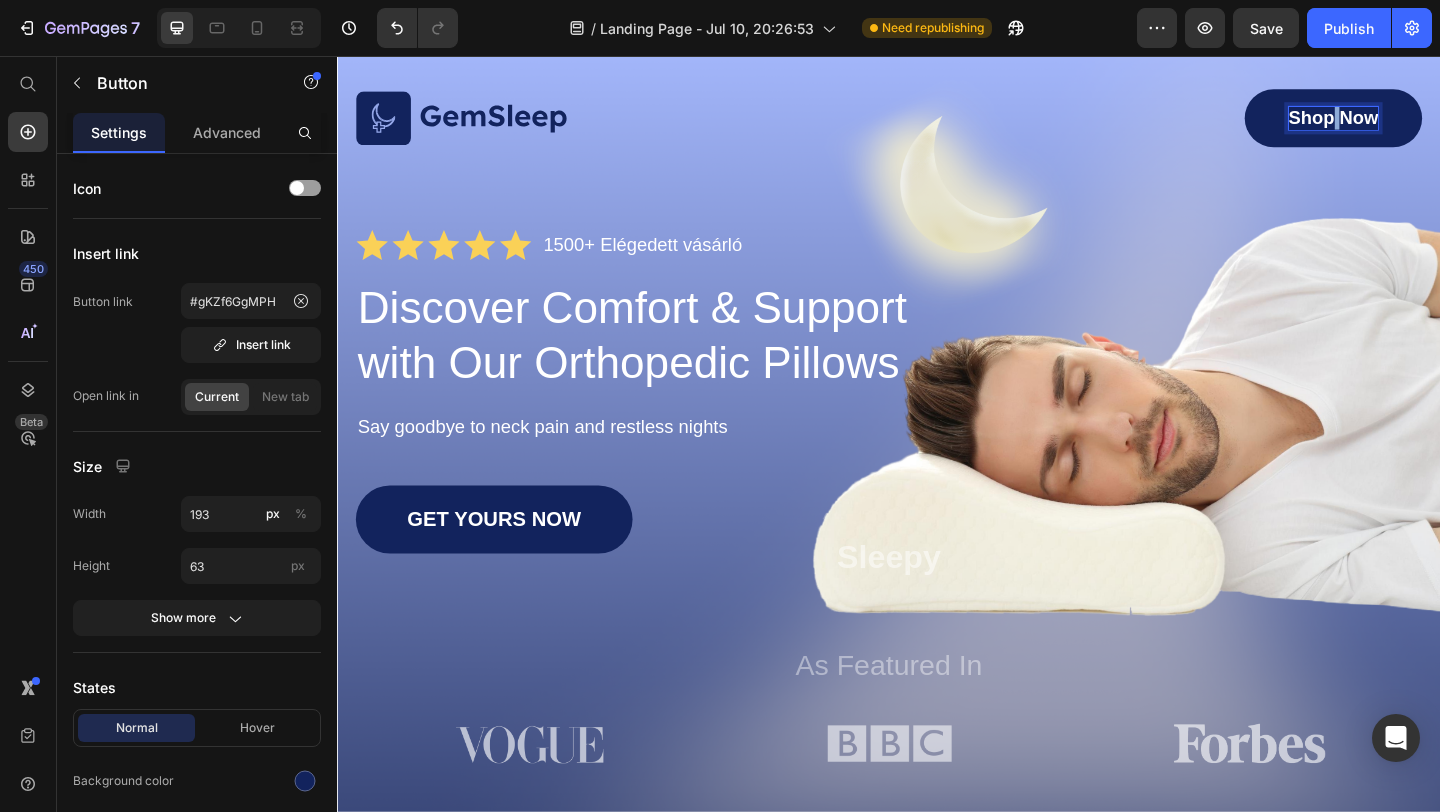 click on "Shop Now" at bounding box center [1421, 123] 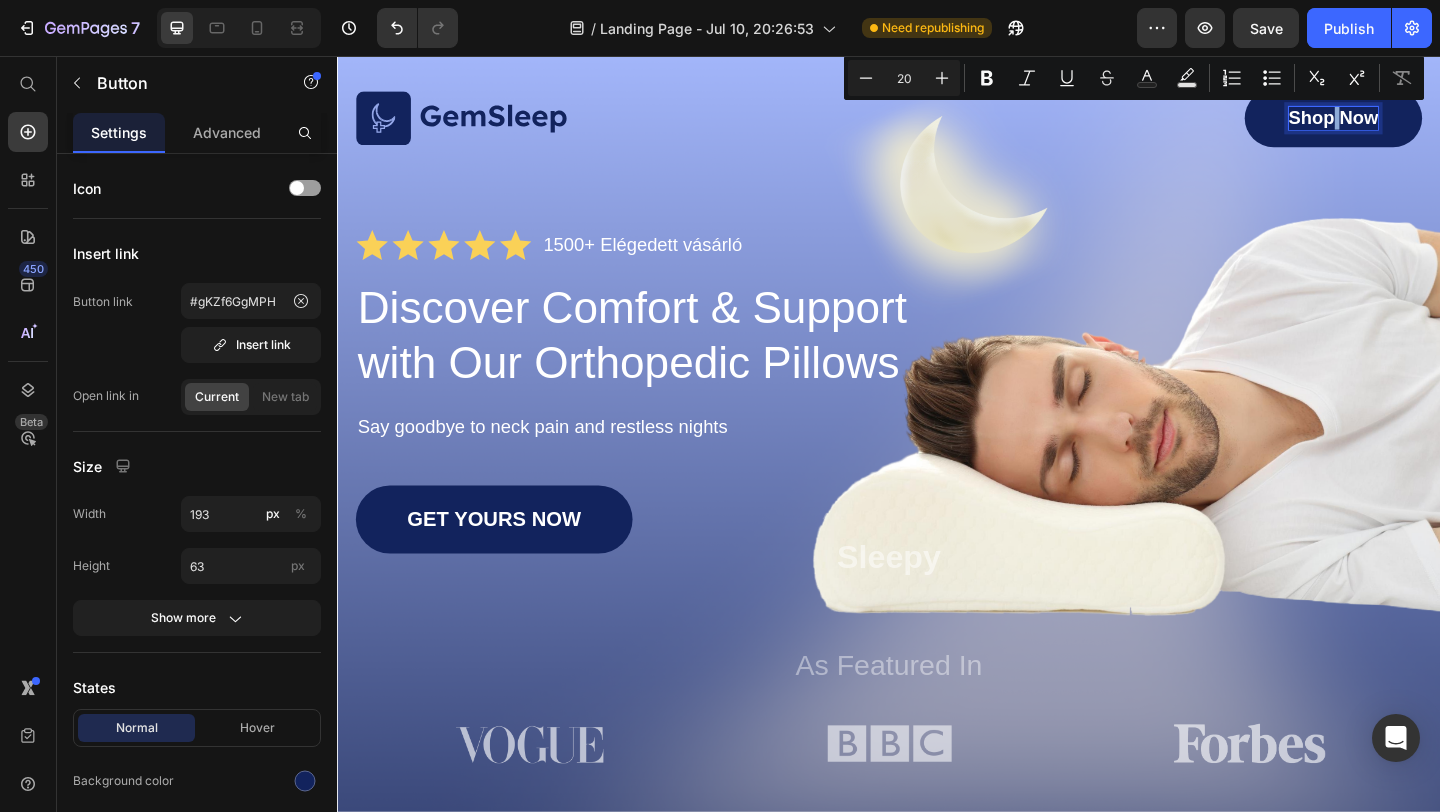 click on "Shop Now" at bounding box center (1421, 123) 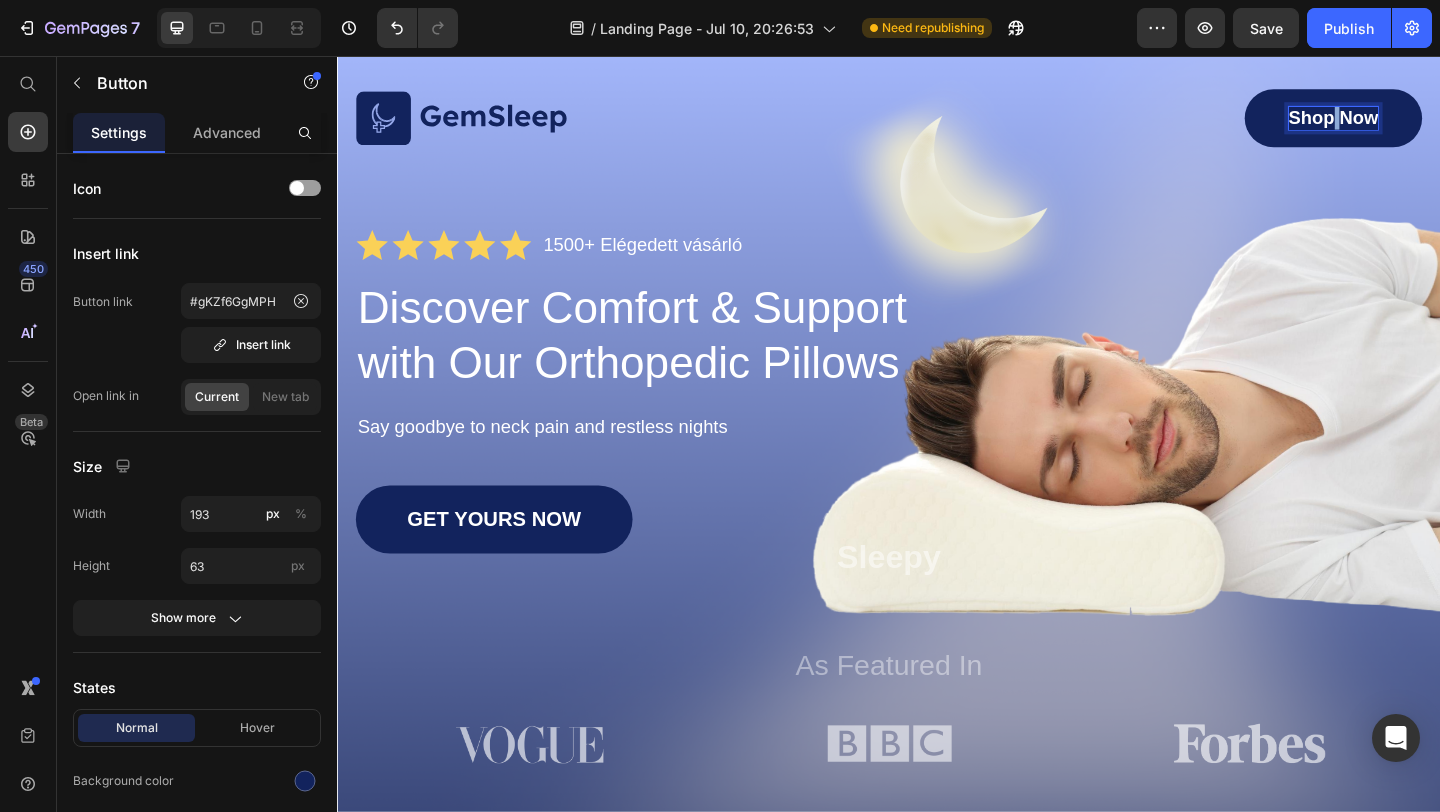 click on "Shop Now" at bounding box center (1421, 123) 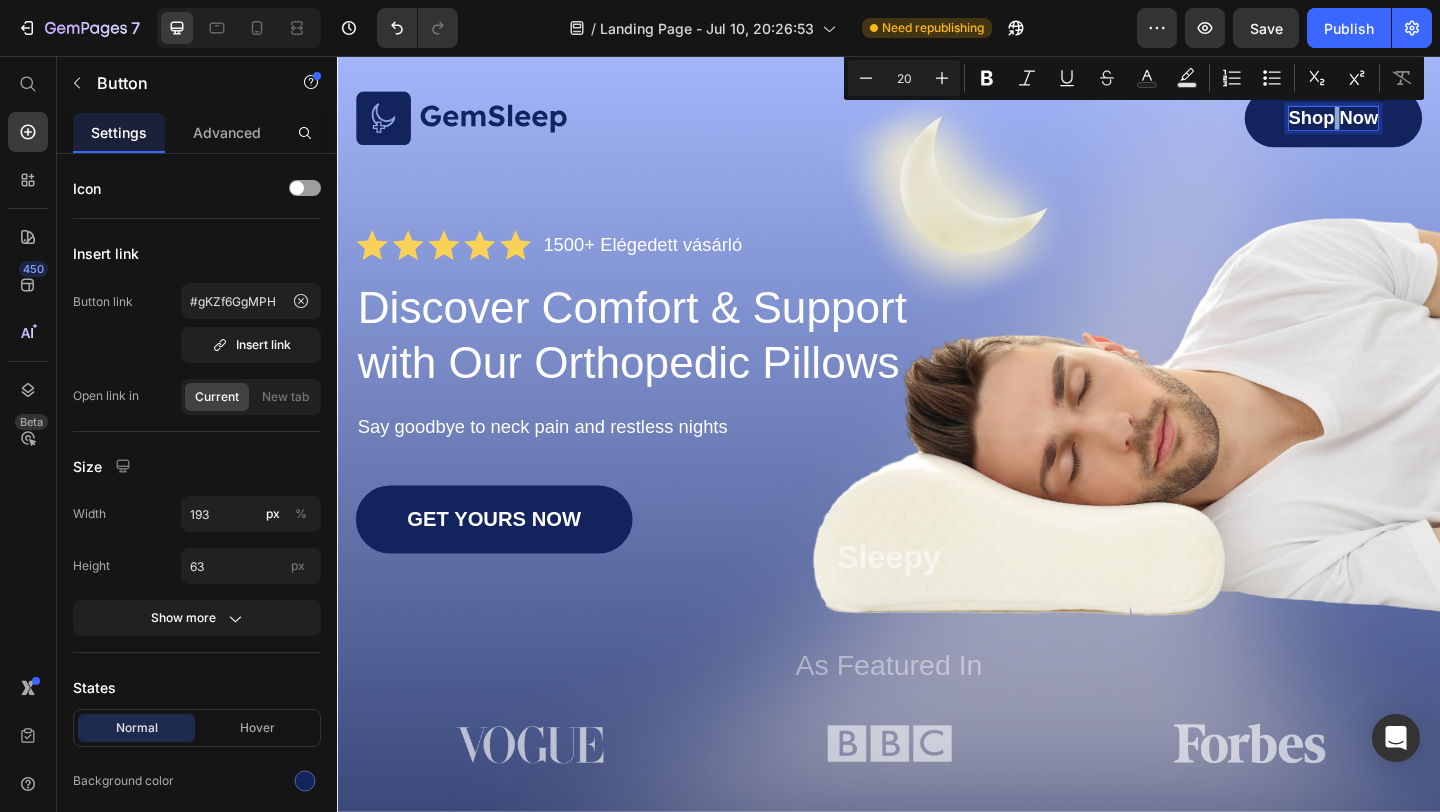 click on "Shop Now" at bounding box center [1421, 123] 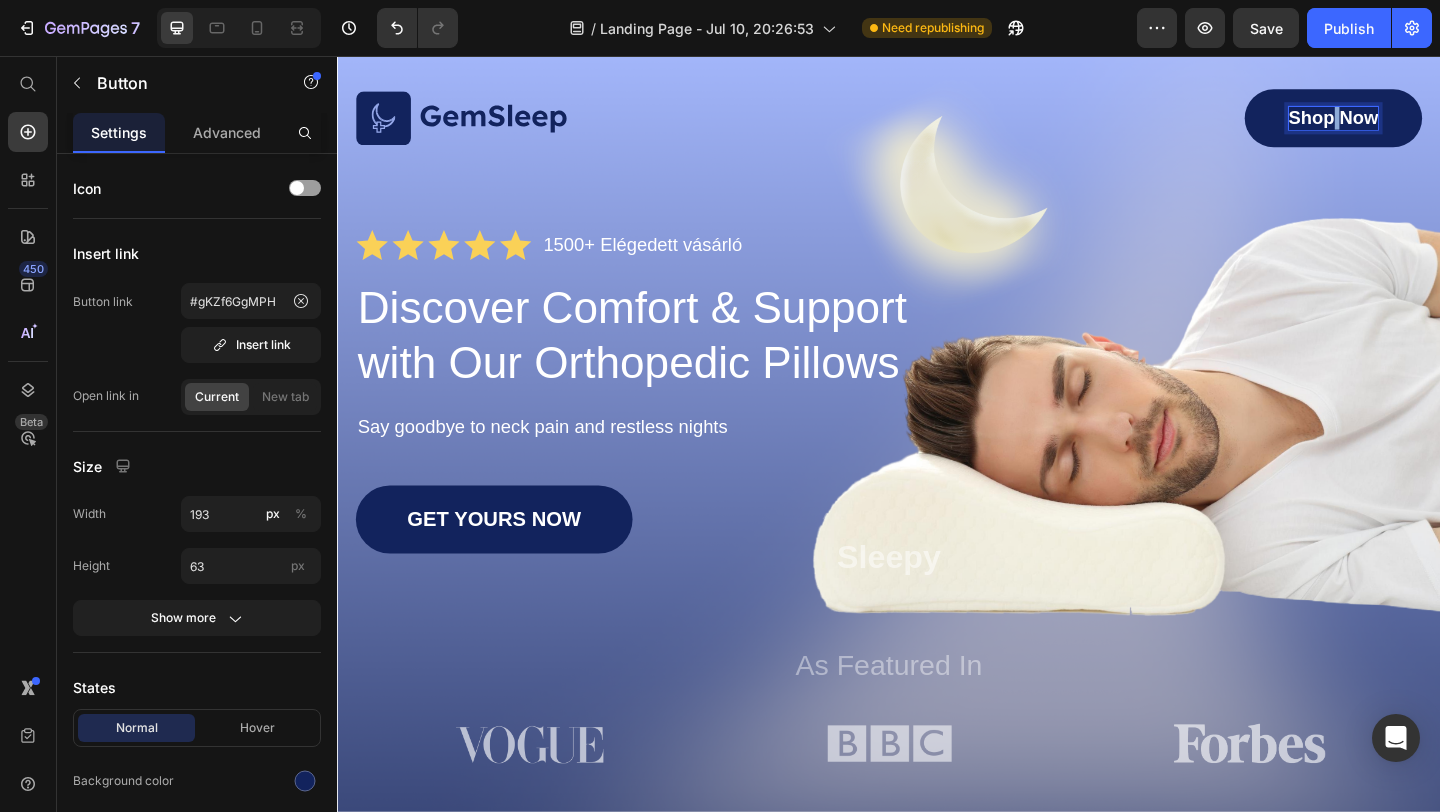 click on "Shop Now" at bounding box center [1421, 123] 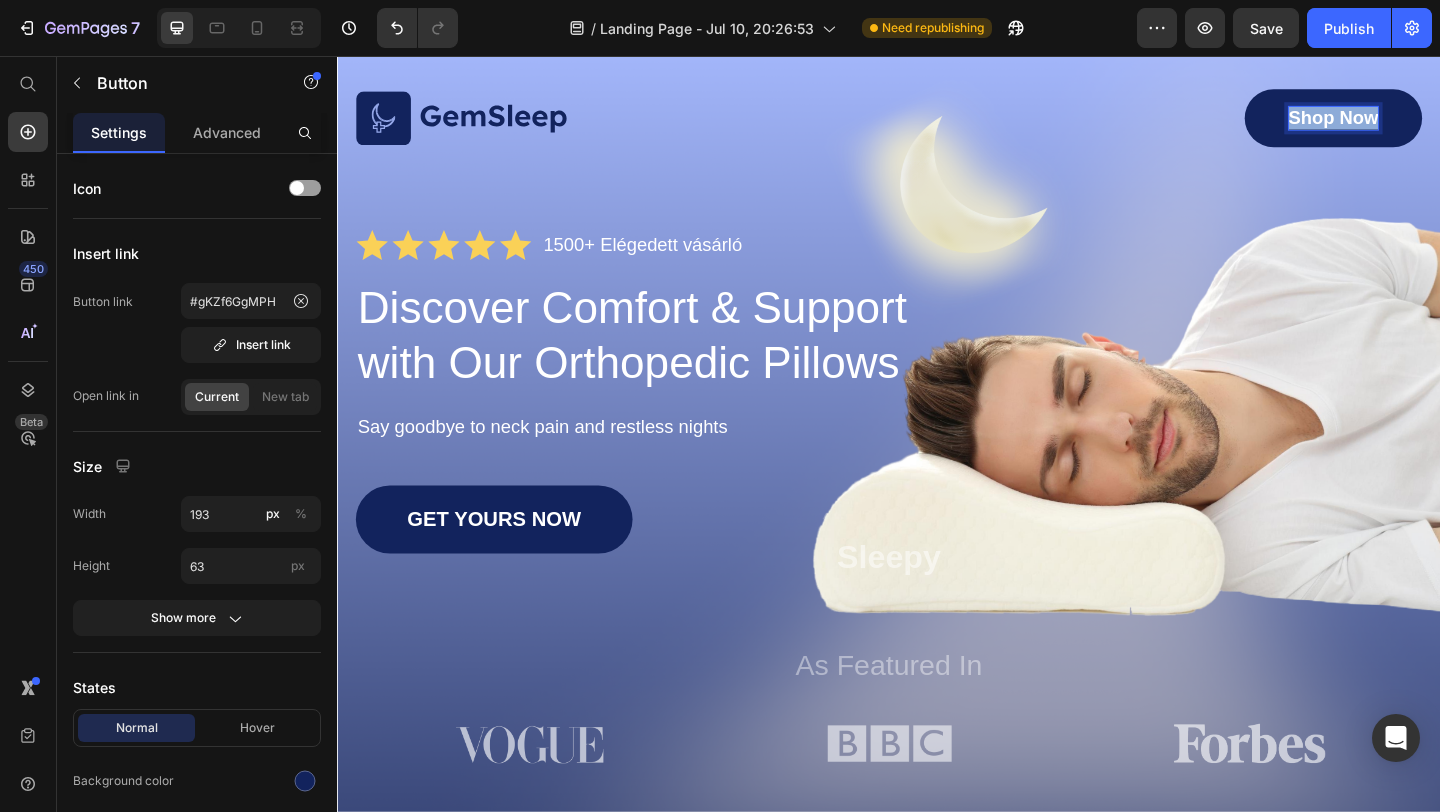 click on "Shop Now" at bounding box center (1421, 123) 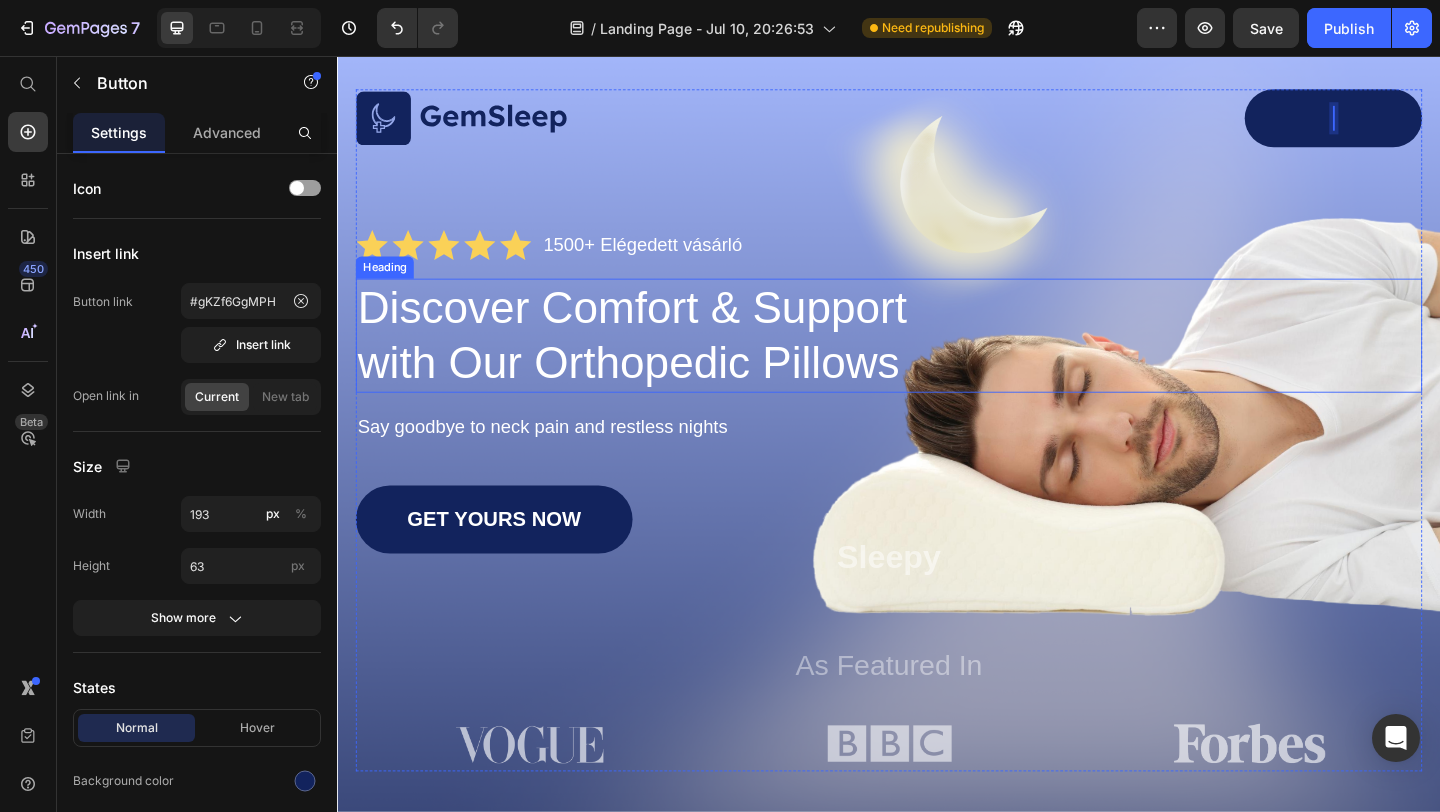 click on "Image Button   0 Row
Icon
Icon
Icon
Icon
Icon Icon List 1500+ Elégedett vásárló Text Block Row Discover Comfort & Support with Our Orthopedic Pillows Heading Say goodbye to neck pain and restless nights Text Block GET YOURS NOW Button Sleepy Text Block As Featured In Text Block Image Image Image Row" at bounding box center (937, 463) 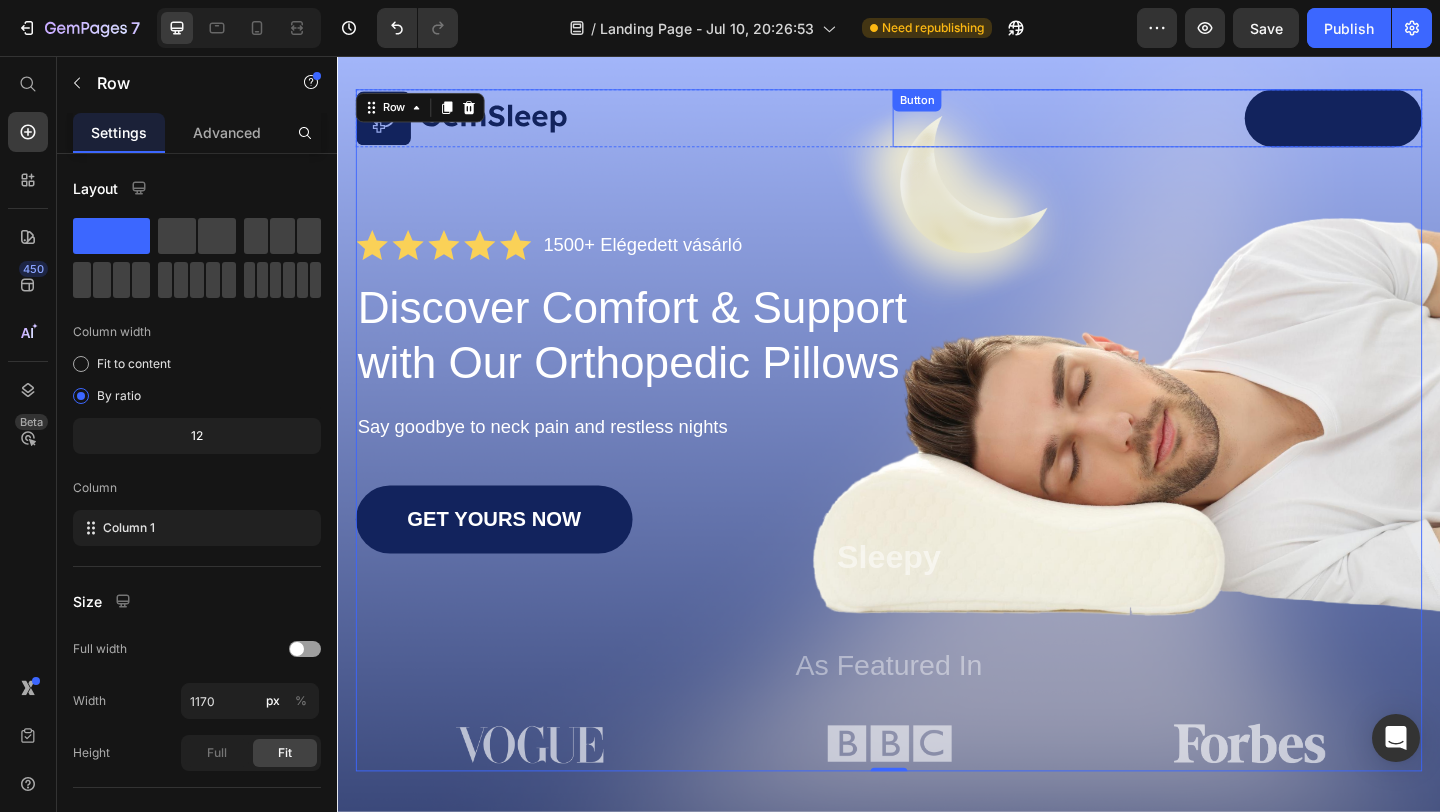 click at bounding box center (1420, 123) 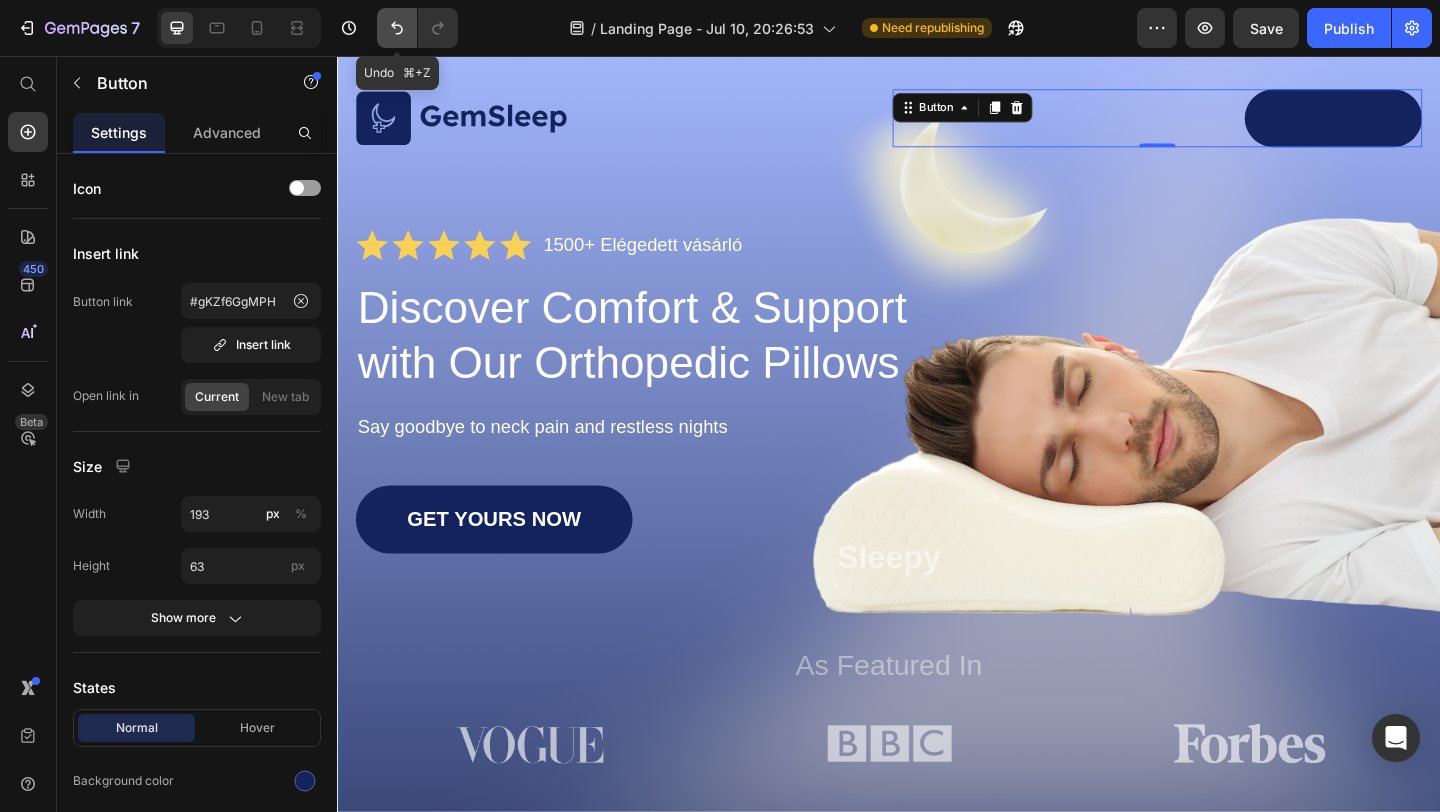 click 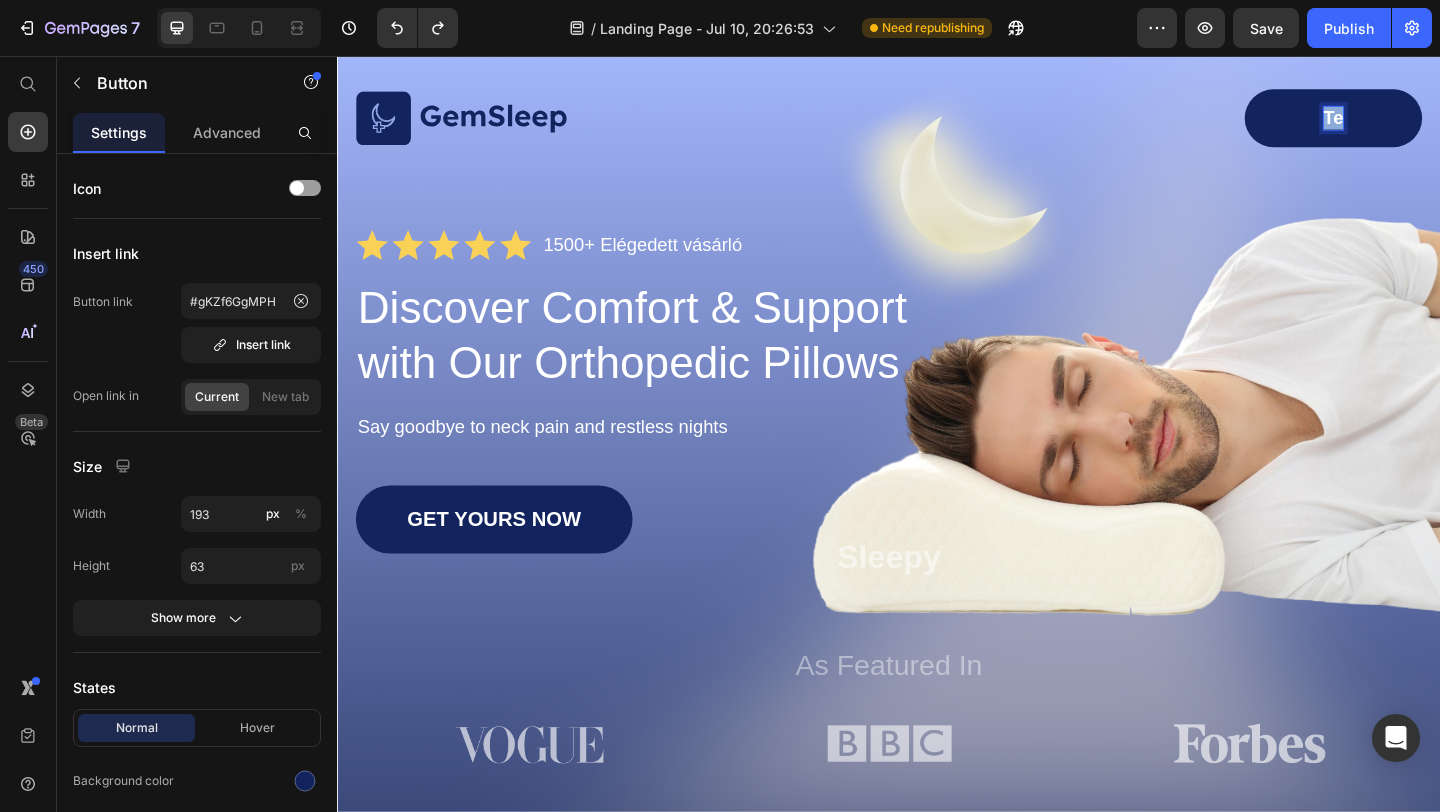 click on "Te" at bounding box center [1421, 123] 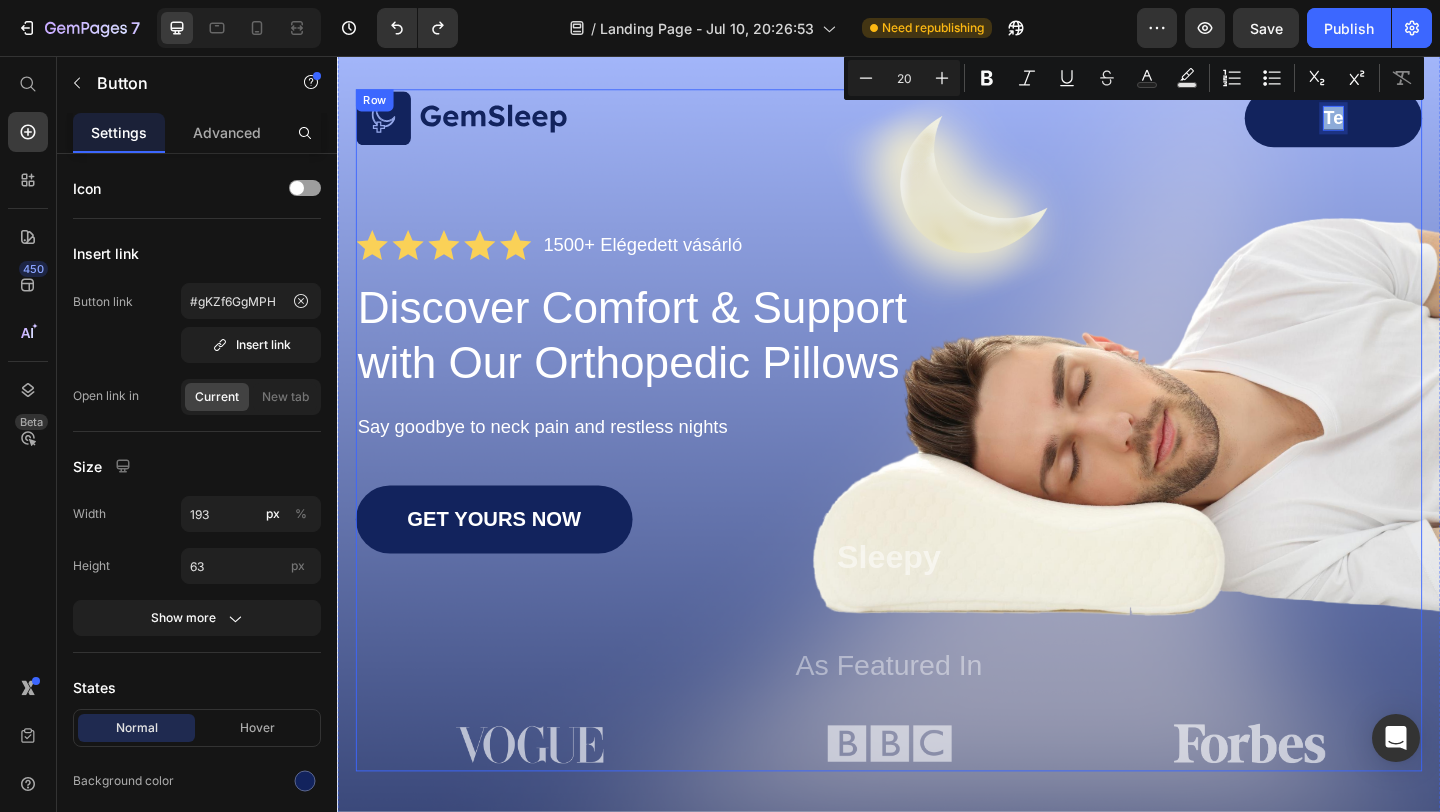 click on "Image Te Button   0 Row
Icon
Icon
Icon
Icon
Icon Icon List 1500+ Elégedett vásárló Text Block Row Discover Comfort & Support with Our Orthopedic Pillows Heading Say goodbye to neck pain and restless nights Text Block GET YOURS NOW Button Sleepy Text Block As Featured In Text Block Image Image Image Row" at bounding box center (937, 463) 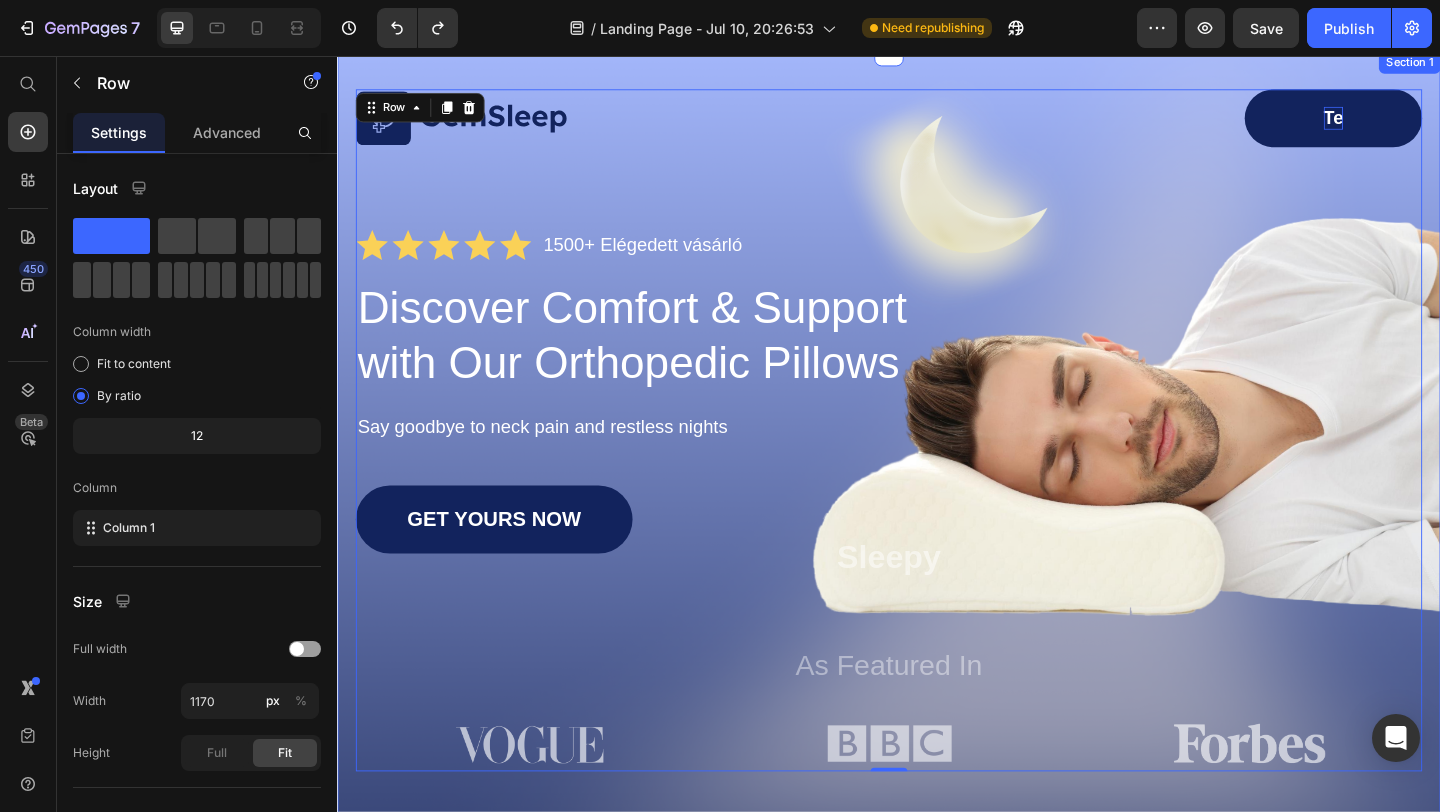 click on "Image Te Button Row
Icon
Icon
Icon
Icon
Icon Icon List 1500+ Elégedett vásárló Text Block Row Discover Comfort & Support with Our Orthopedic Pillows Heading Say goodbye to neck pain and restless nights Text Block GET YOURS NOW Button Sleepy Text Block As Featured In Text Block Image Image Image Row Row   0 Section 1" at bounding box center (937, 477) 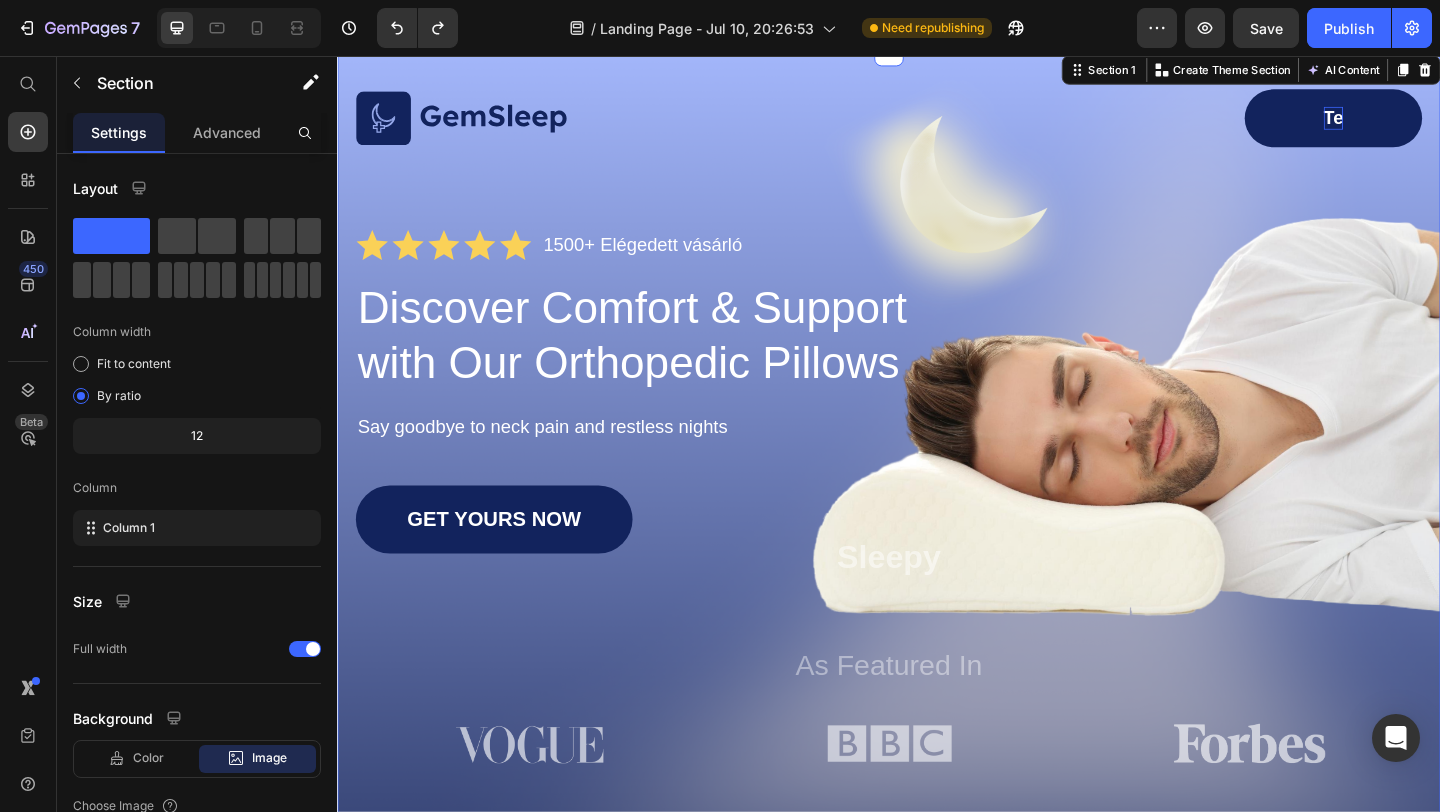 click on "Image Te Button Row
Icon
Icon
Icon
Icon
Icon Icon List 1500+ Elégedett vásárló Text Block Row Discover Comfort & Support with Our Orthopedic Pillows Heading Say goodbye to neck pain and restless nights Text Block GET YOURS NOW Button Sleepy Text Block As Featured In Text Block Image Image Image Row Row Section 1   You can create reusable sections Create Theme Section AI Content Write with GemAI What would you like to describe here? Tone and Voice Persuasive Product Getting products... Show more Generate" at bounding box center (937, 477) 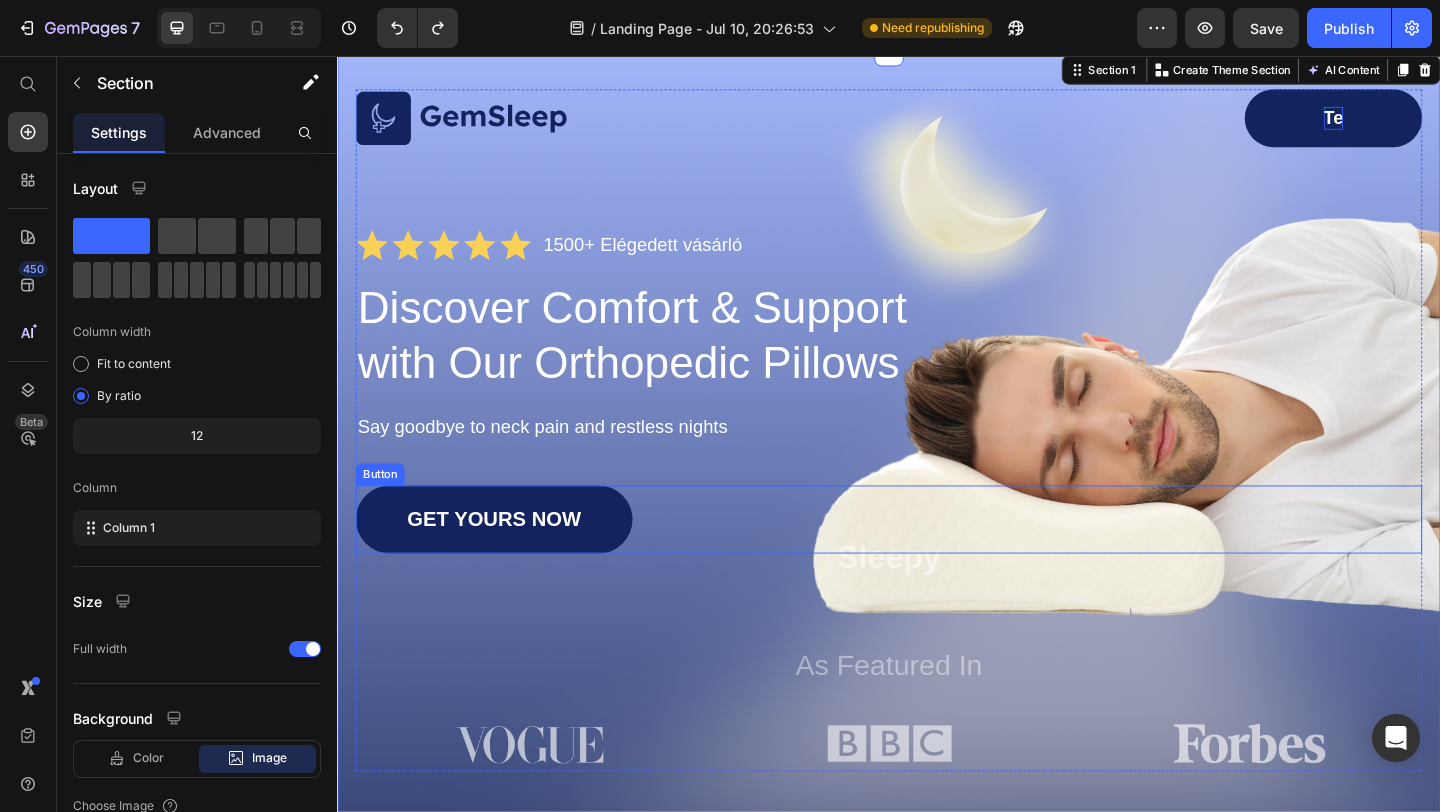 click on "GET YOURS NOW Button" at bounding box center (937, 560) 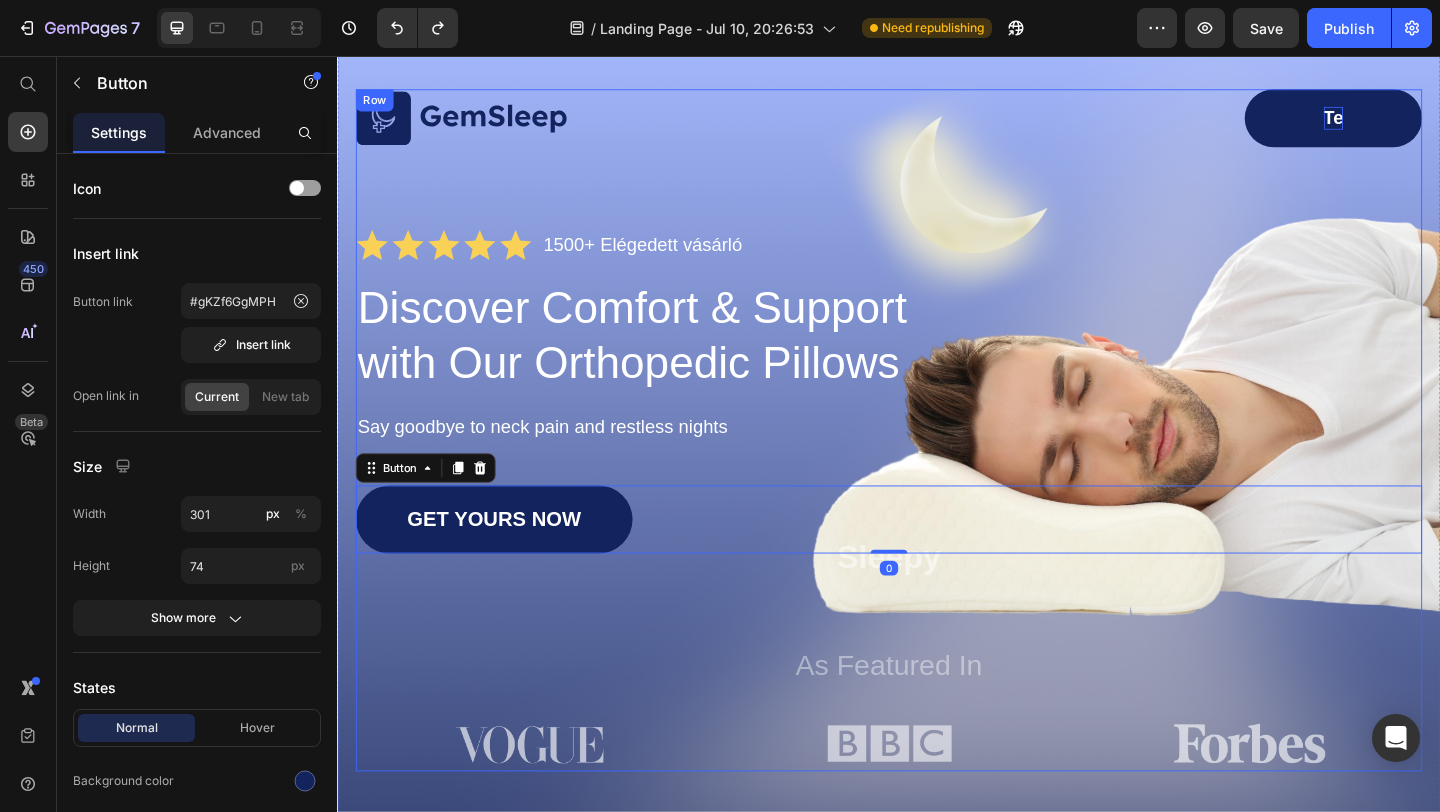 click on "Image Te Button Row
Icon
Icon
Icon
Icon
Icon Icon List 1500+ Elégedett vásárló Text Block Row Discover Comfort & Support with Our Orthopedic Pillows Heading Say goodbye to neck pain and restless nights Text Block GET YOURS NOW Button   0 Sleepy Text Block As Featured In Text Block Image Image Image Row" at bounding box center (937, 463) 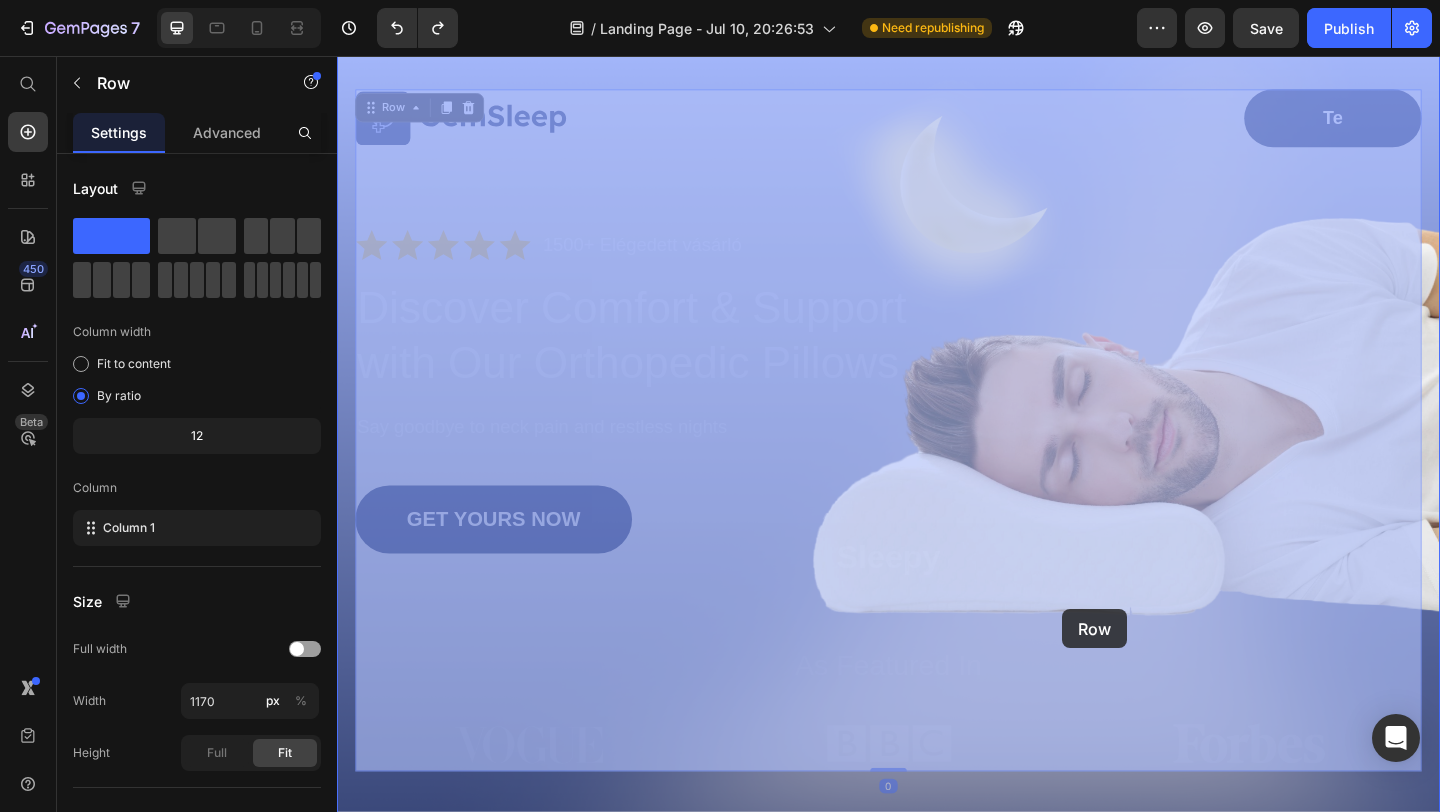 drag, startPoint x: 1116, startPoint y: 679, endPoint x: 1126, endPoint y: 658, distance: 23.259407 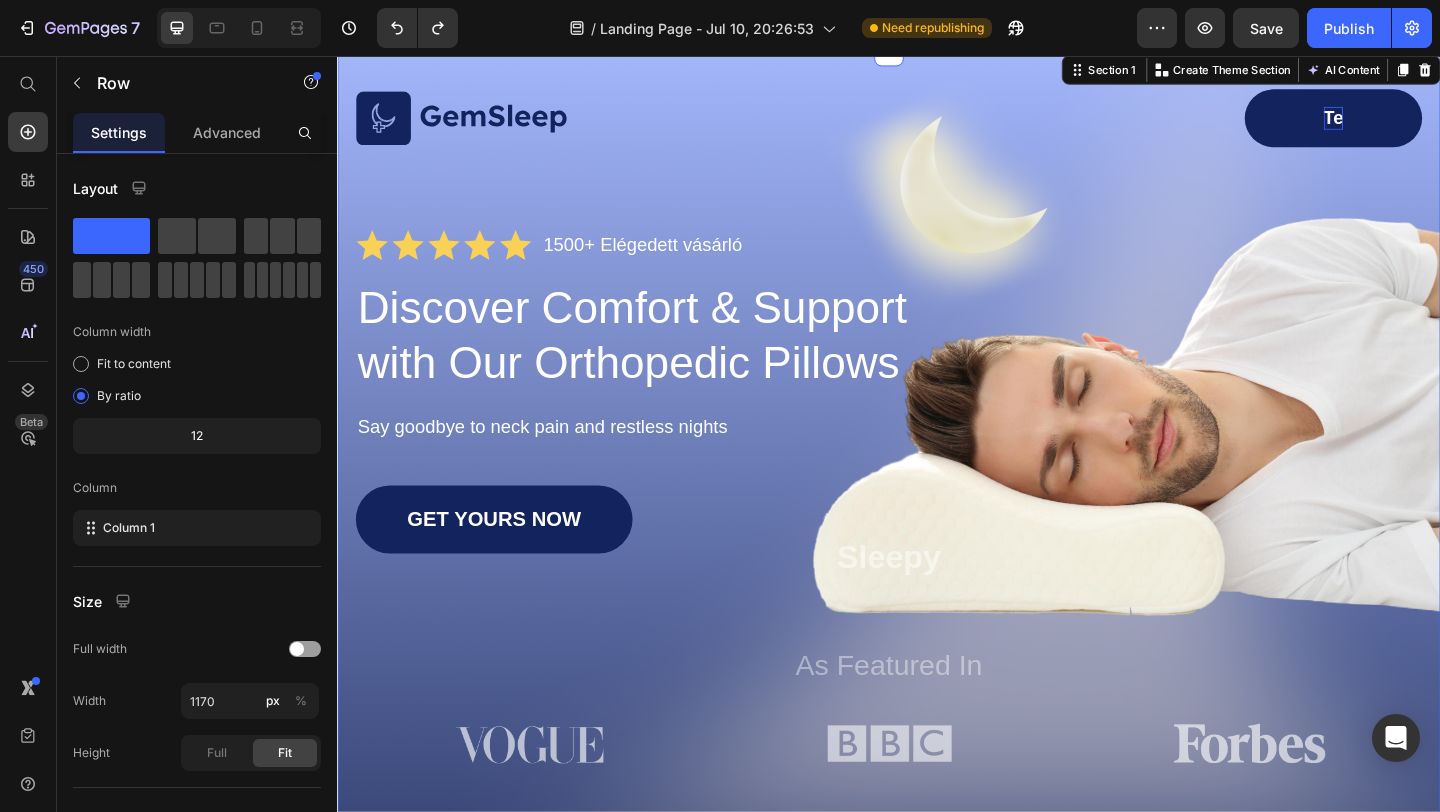 click on "Image Te Button Row
Icon
Icon
Icon
Icon
Icon Icon List 1500+ Elégedett vásárló Text Block Row Discover Comfort & Support with Our Orthopedic Pillows Heading Say goodbye to neck pain and restless nights Text Block GET YOURS NOW Button Sleepy Text Block As Featured In Text Block Image Image Image Row Row Section 1   You can create reusable sections Create Theme Section AI Content Write with GemAI What would you like to describe here? Tone and Voice Persuasive Product Show more Generate" at bounding box center [937, 477] 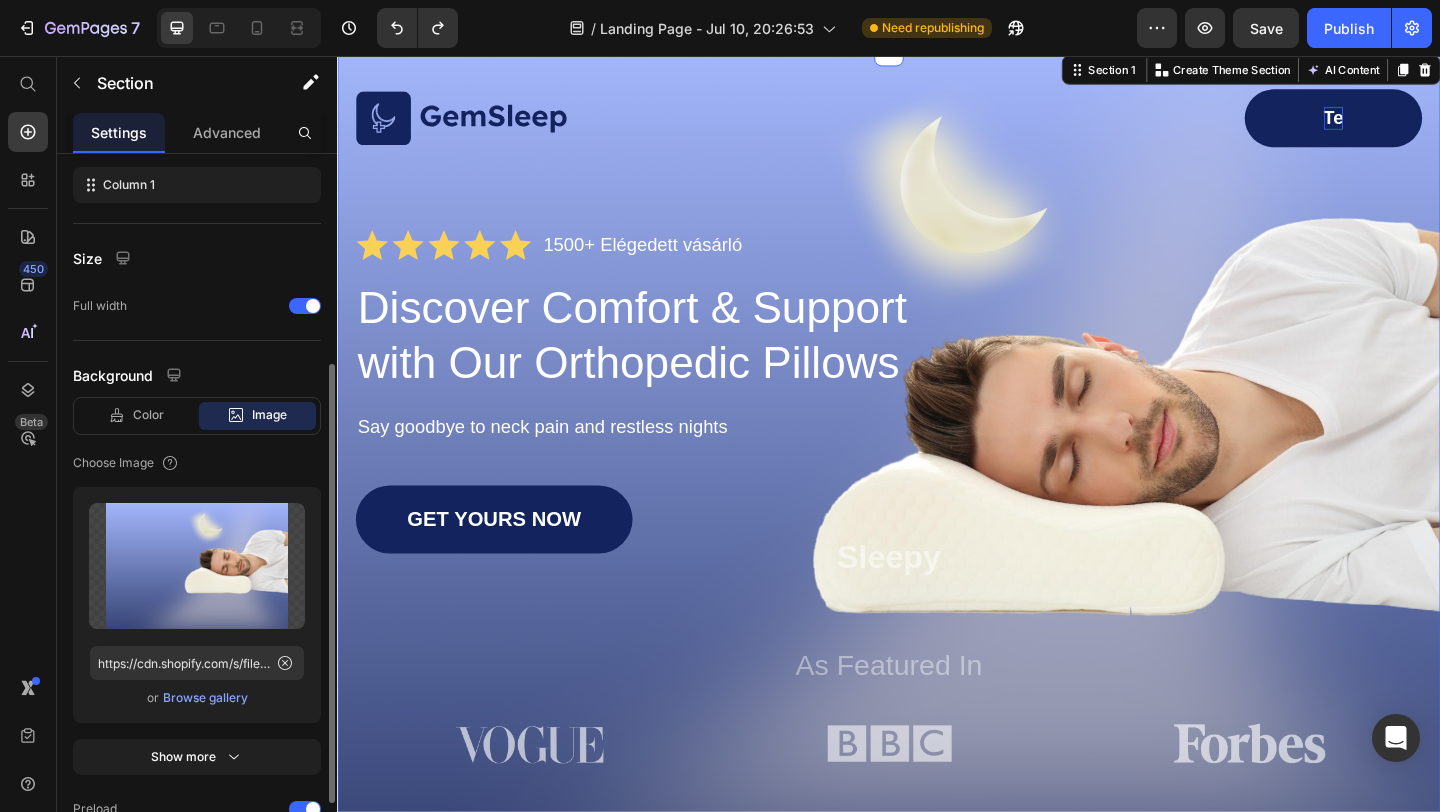 scroll, scrollTop: 342, scrollLeft: 0, axis: vertical 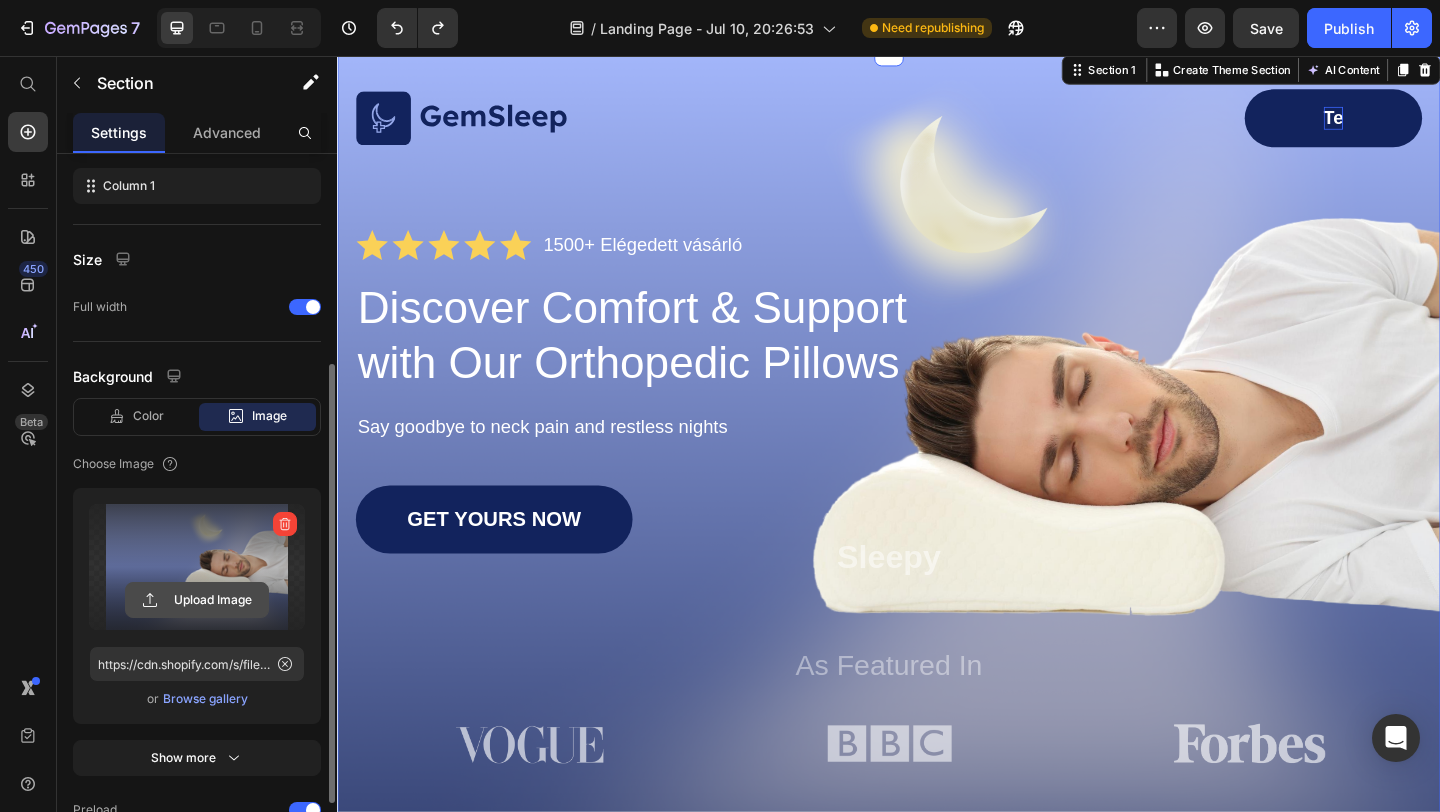click 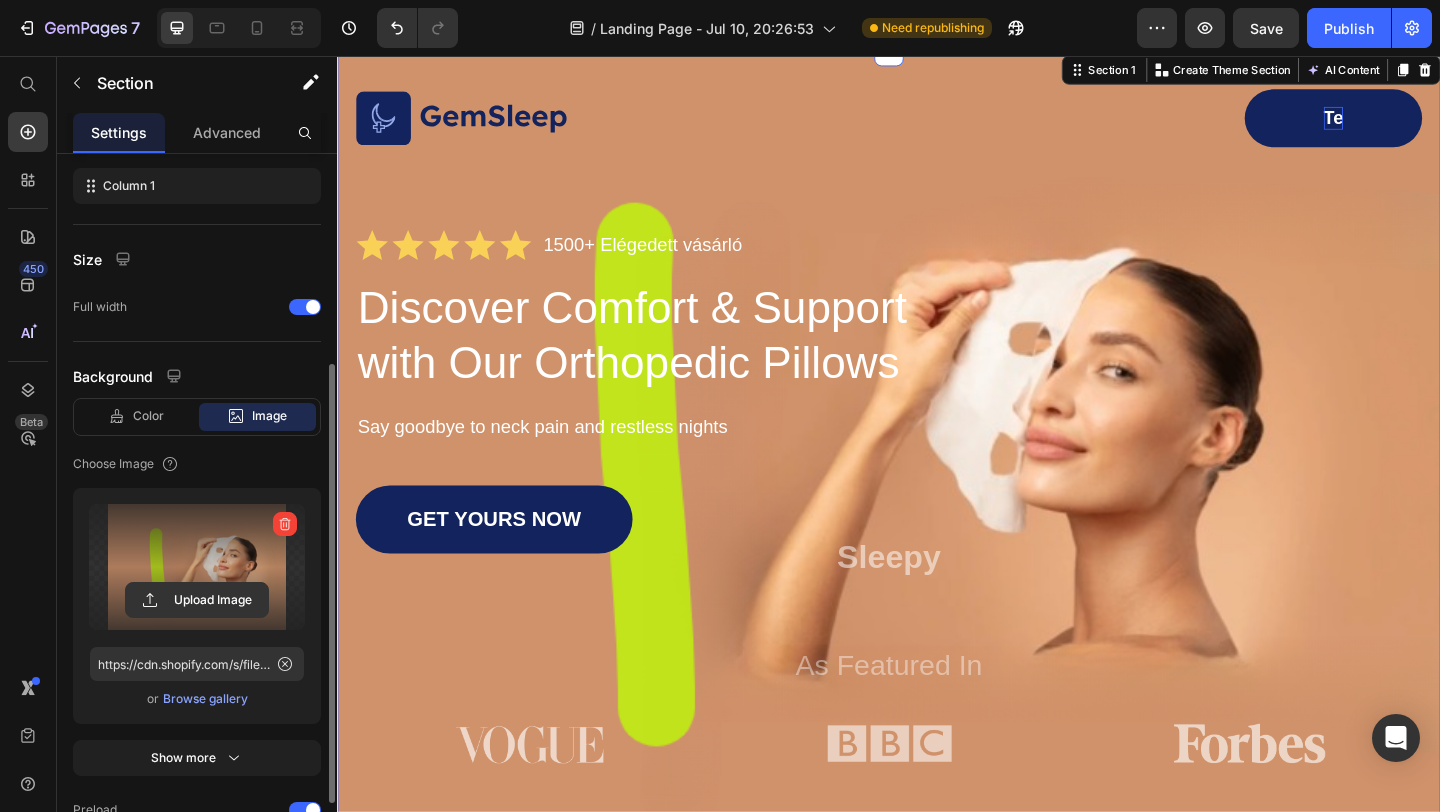 click on "Image Te Button Row
Icon
Icon
Icon
Icon
Icon Icon List 1500+ Elégedett vásárló Text Block Row Discover Comfort & Support with Our Orthopedic Pillows Heading Say goodbye to neck pain and restless nights Text Block GET YOURS NOW Button Sleepy Text Block As Featured In Text Block Image Image Image Row Row Section 1   You can create reusable sections Create Theme Section AI Content Write with GemAI What would you like to describe here? Tone and Voice Persuasive Product Show more Generate" at bounding box center (937, 477) 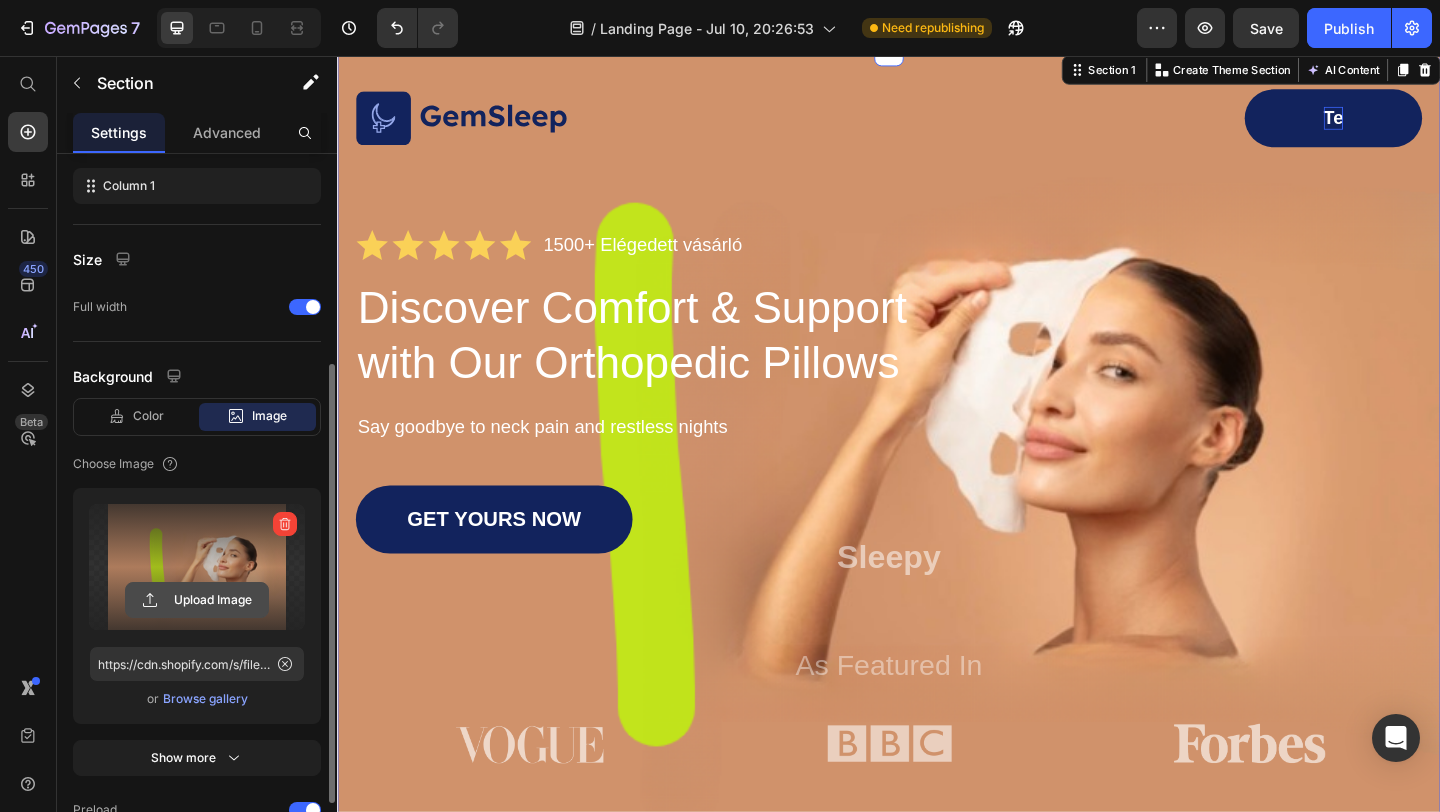 click 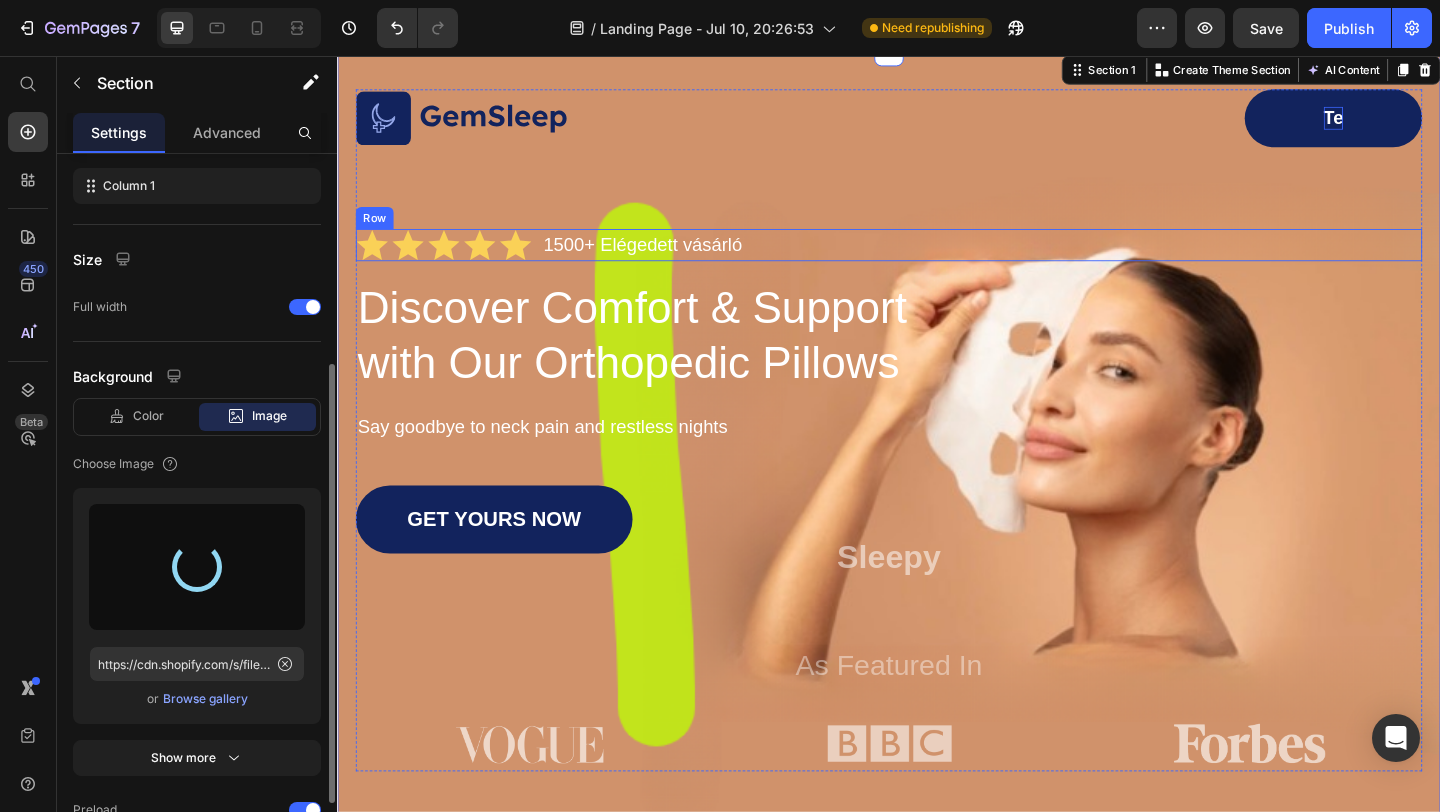 type on "https://cdn.shopify.com/s/files/1/0929/4295/8966/files/gempages_574858246418858852-034ffb46-bd71-4b82-bf94-8009c0559e9d.png" 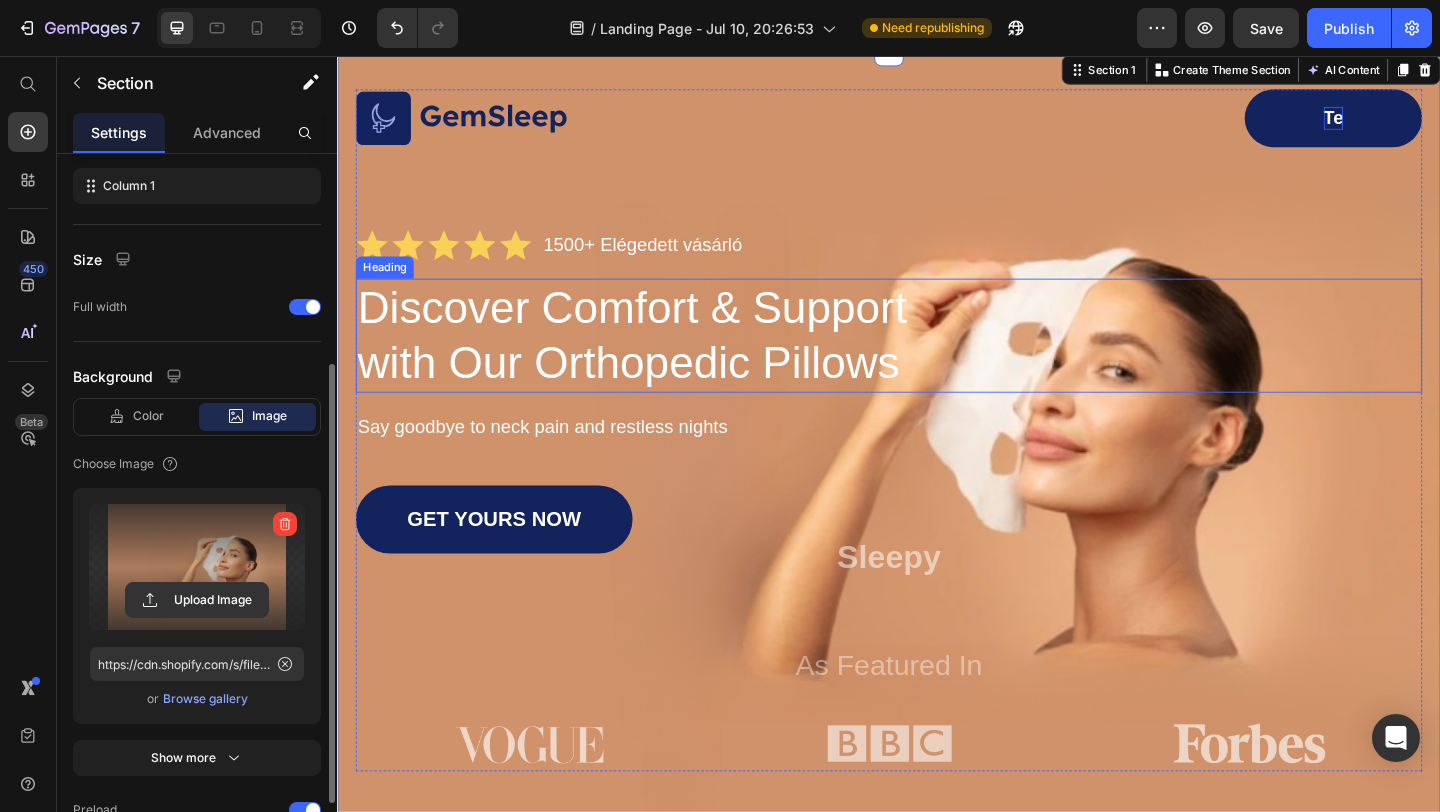 click on "Discover Comfort & Support with Our Orthopedic Pillows" at bounding box center (671, 360) 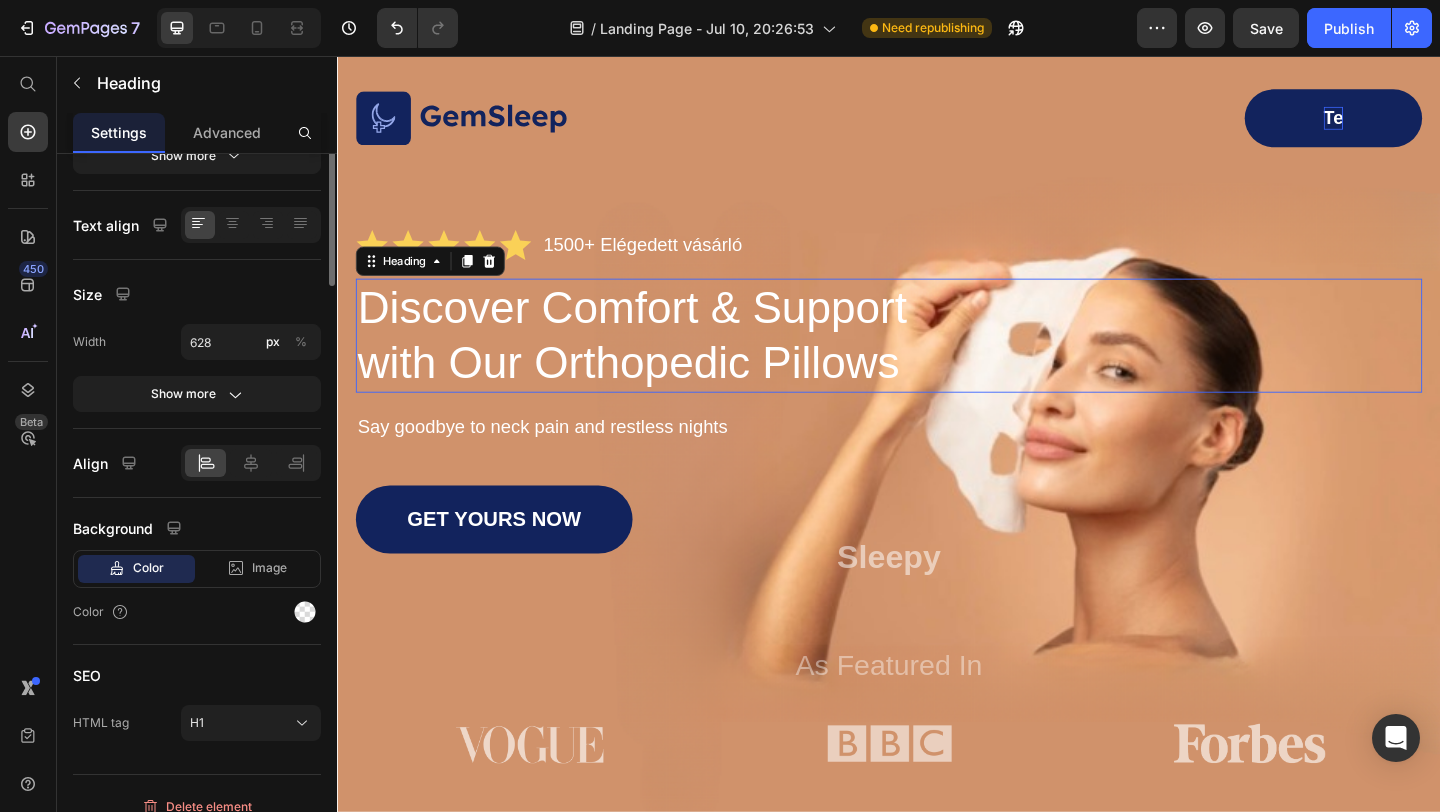 scroll, scrollTop: 0, scrollLeft: 0, axis: both 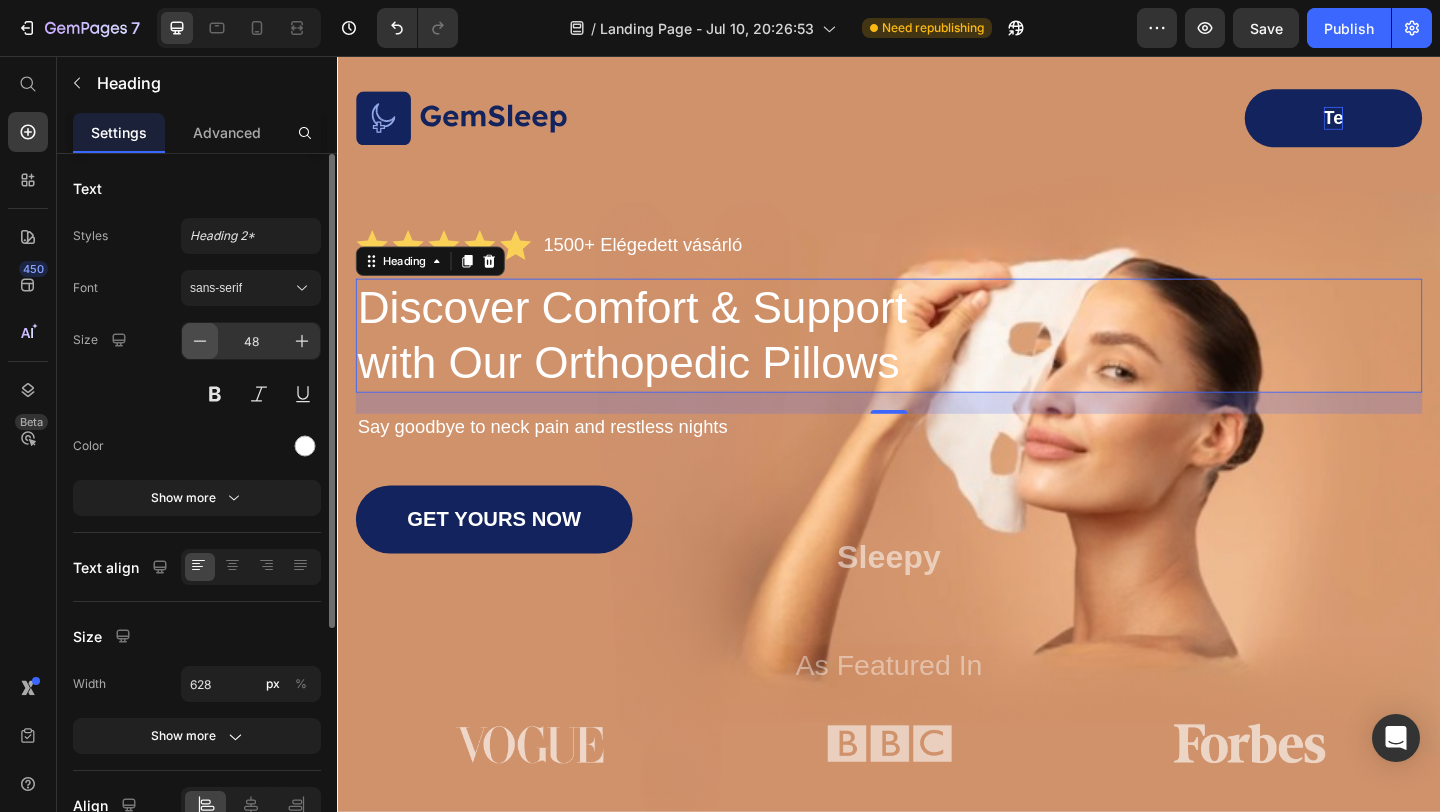 click 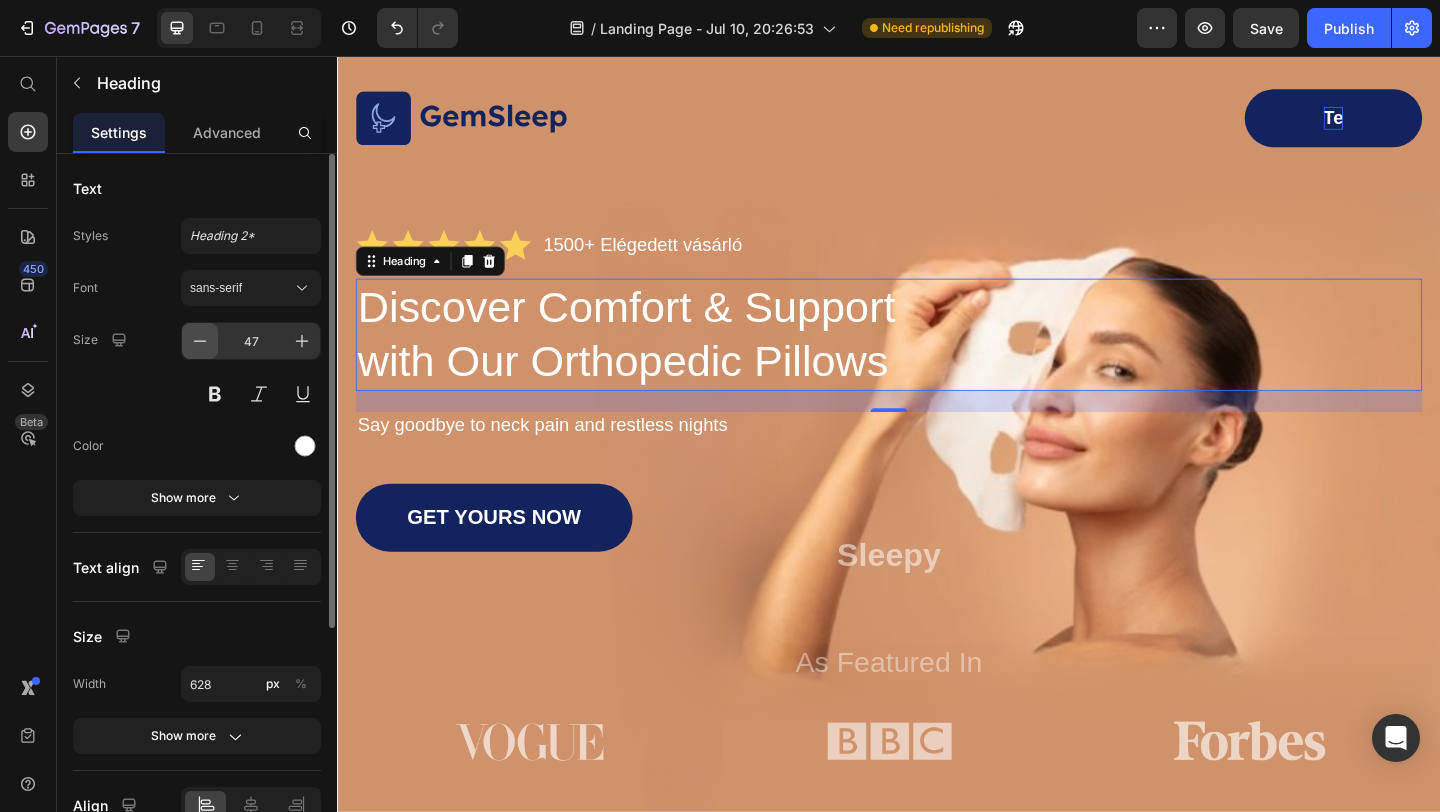 click 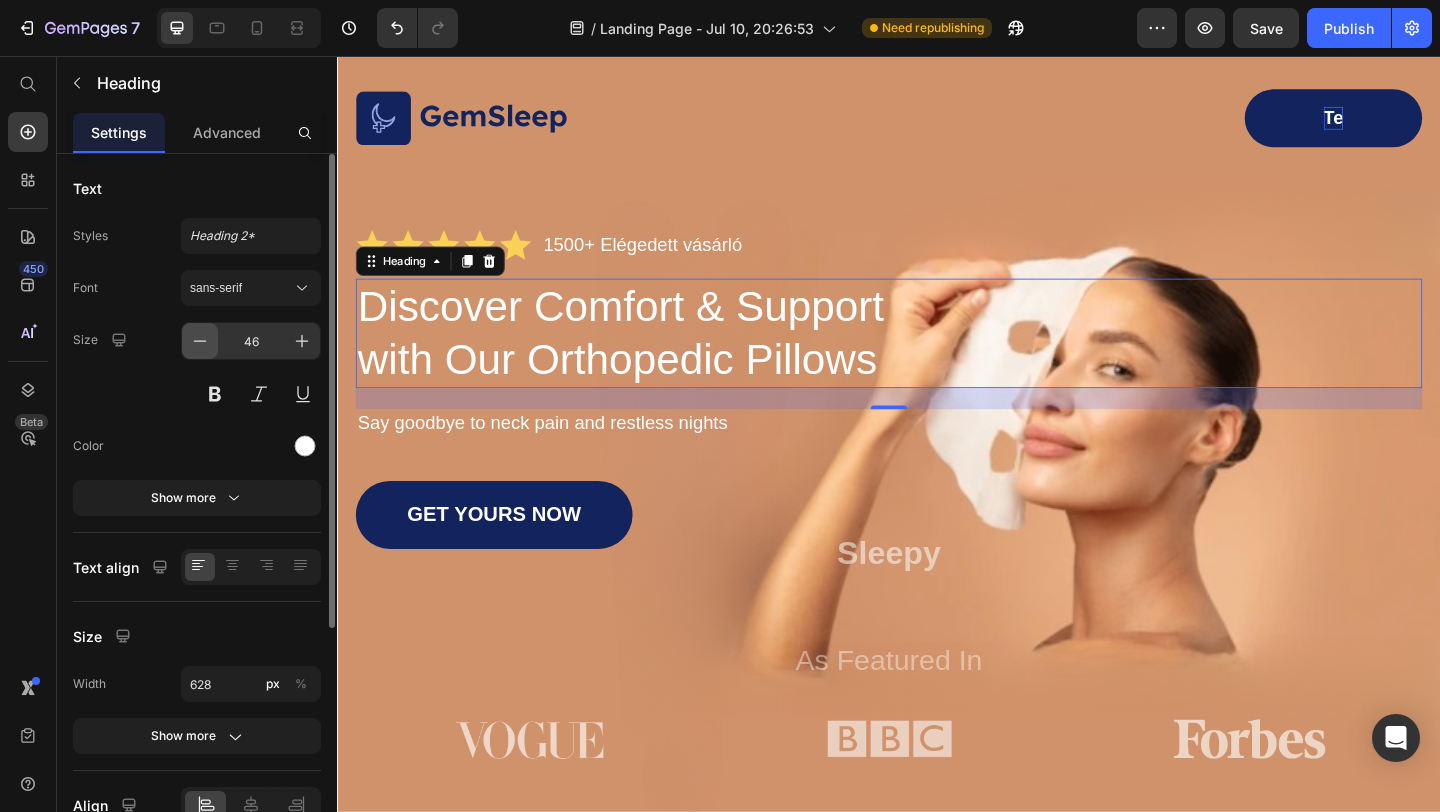 click 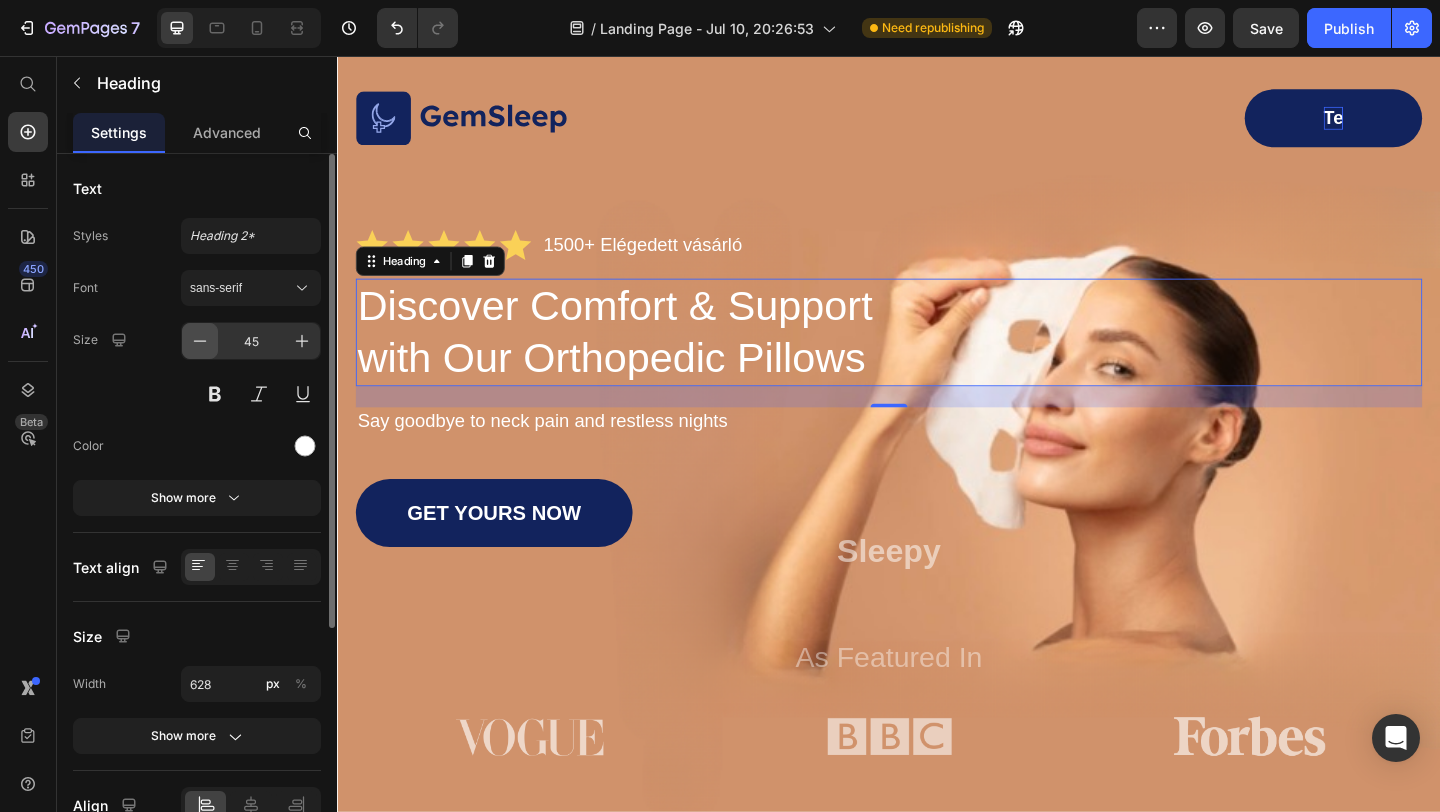 click 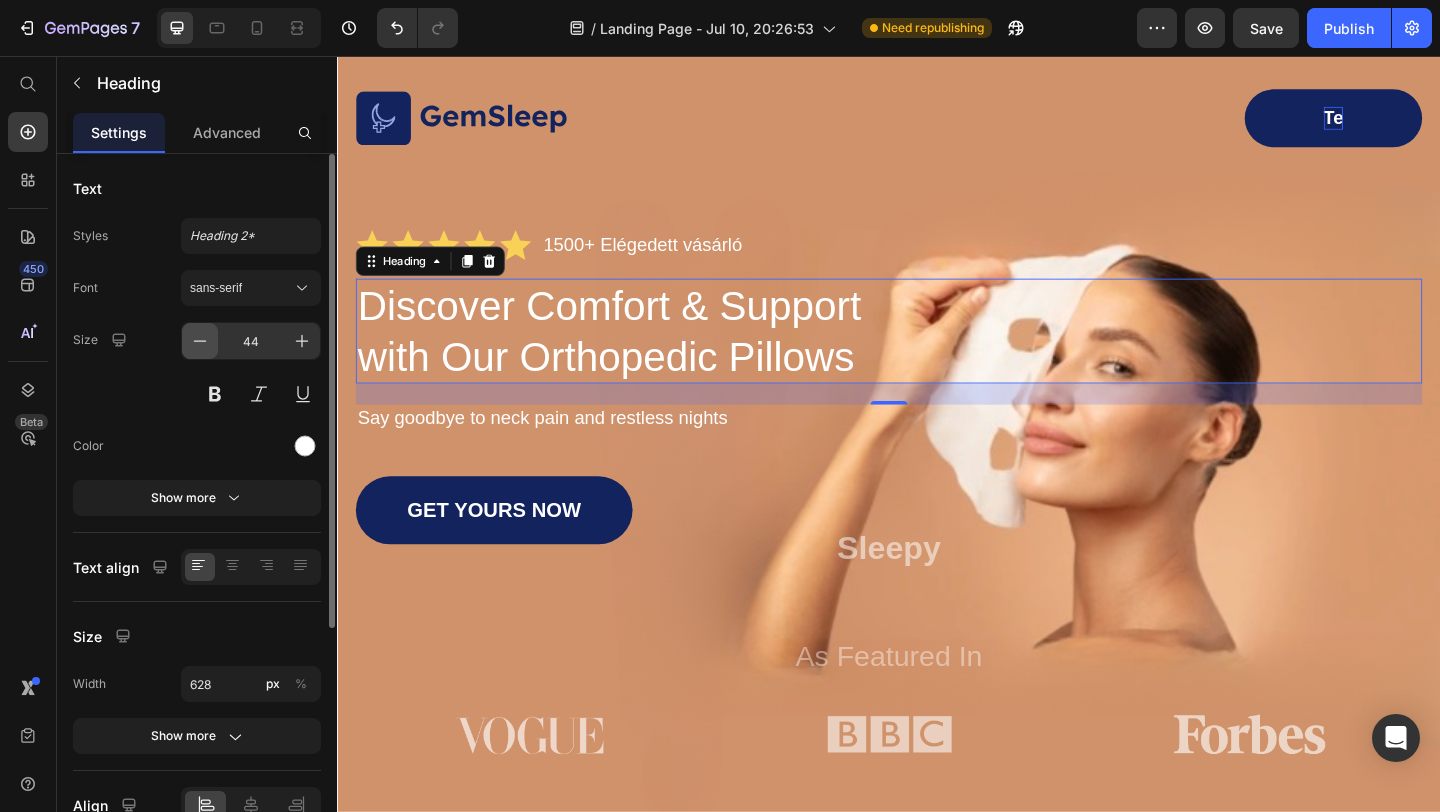 click 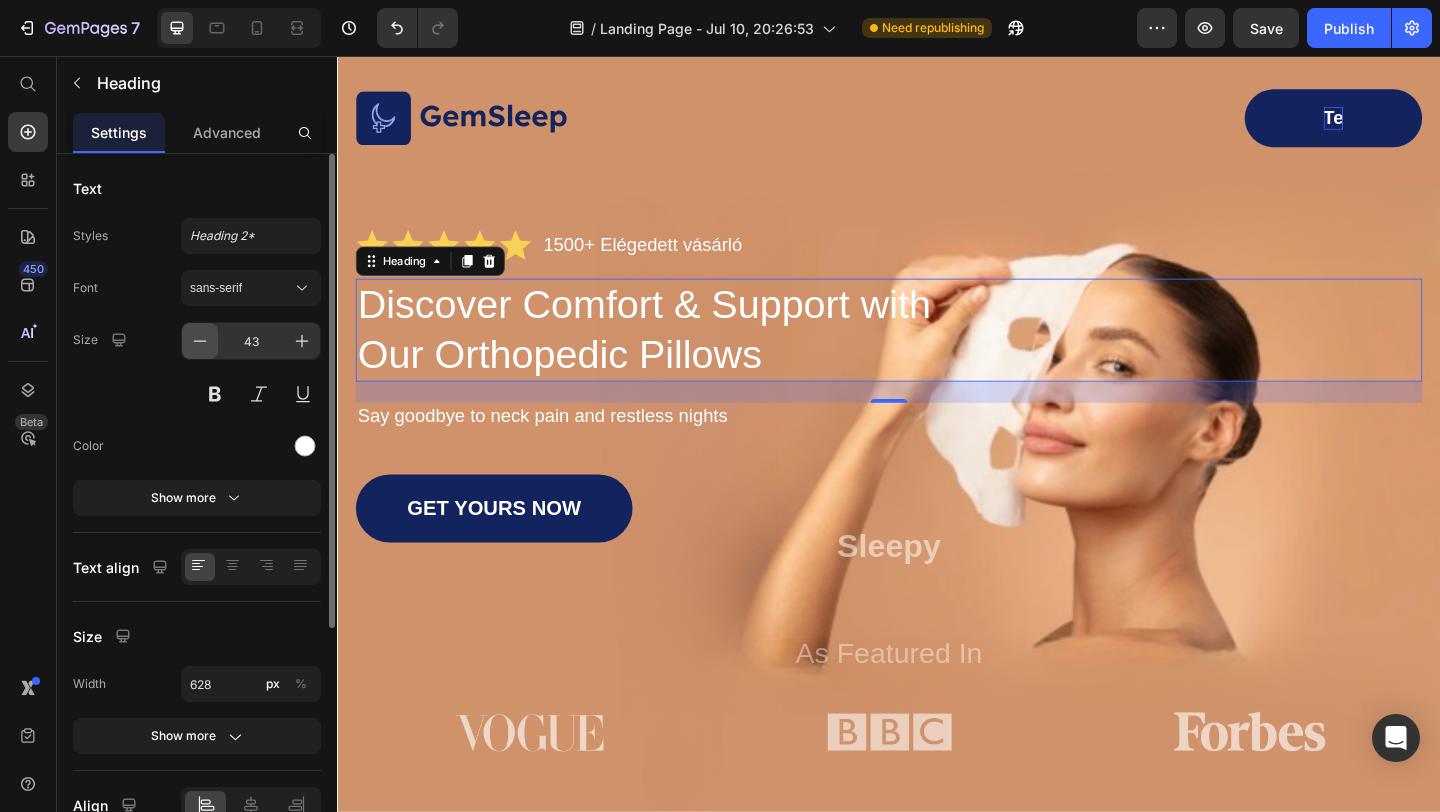 click 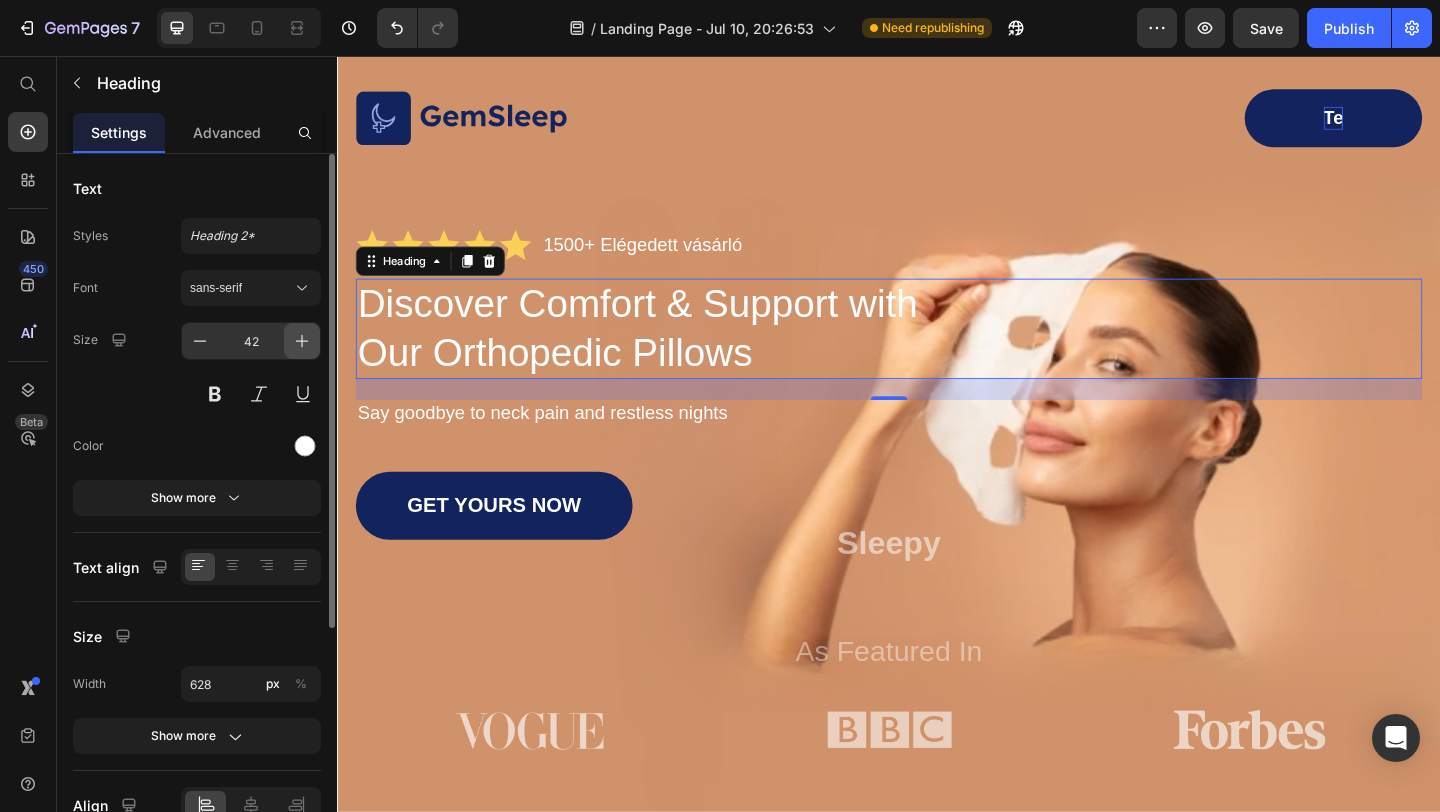 click 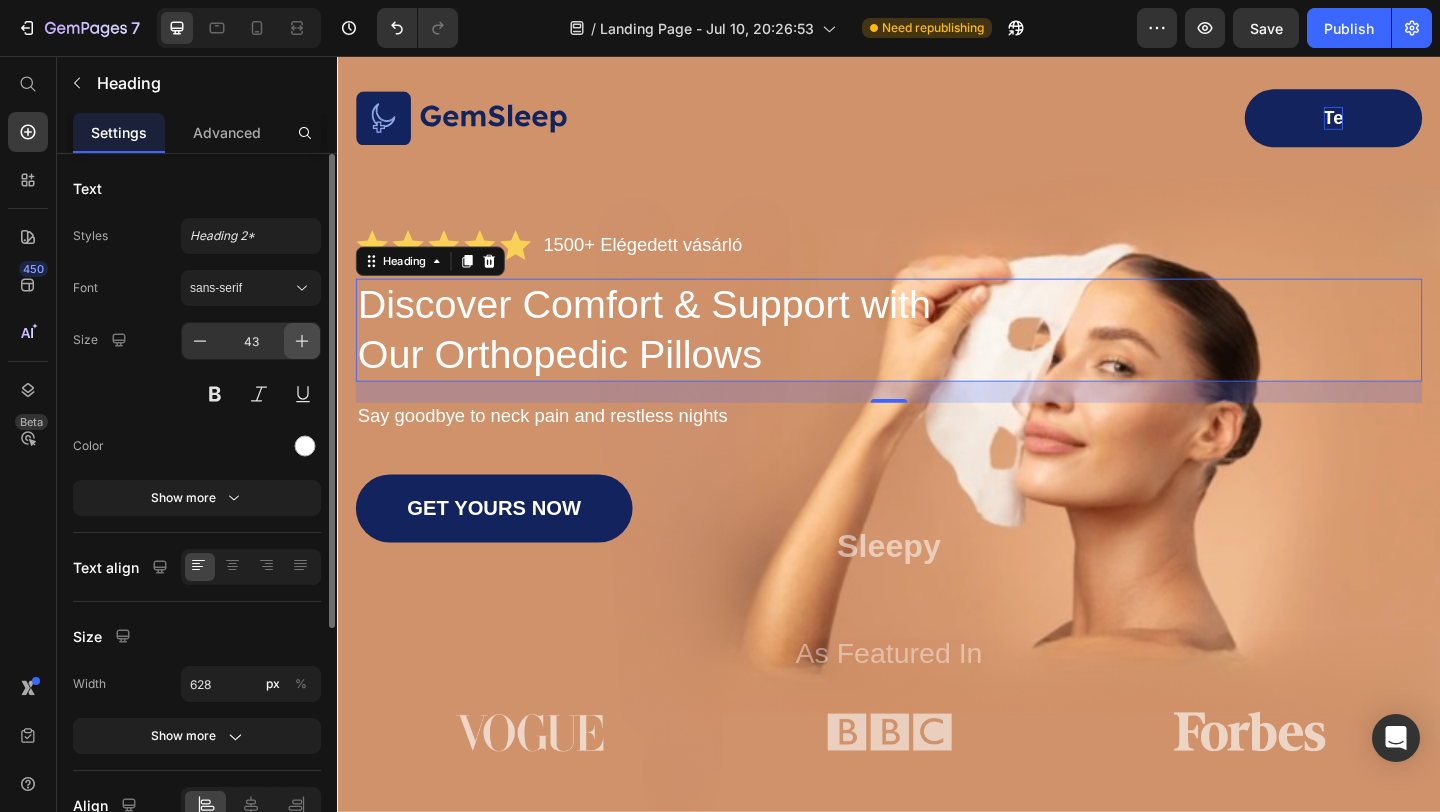 click 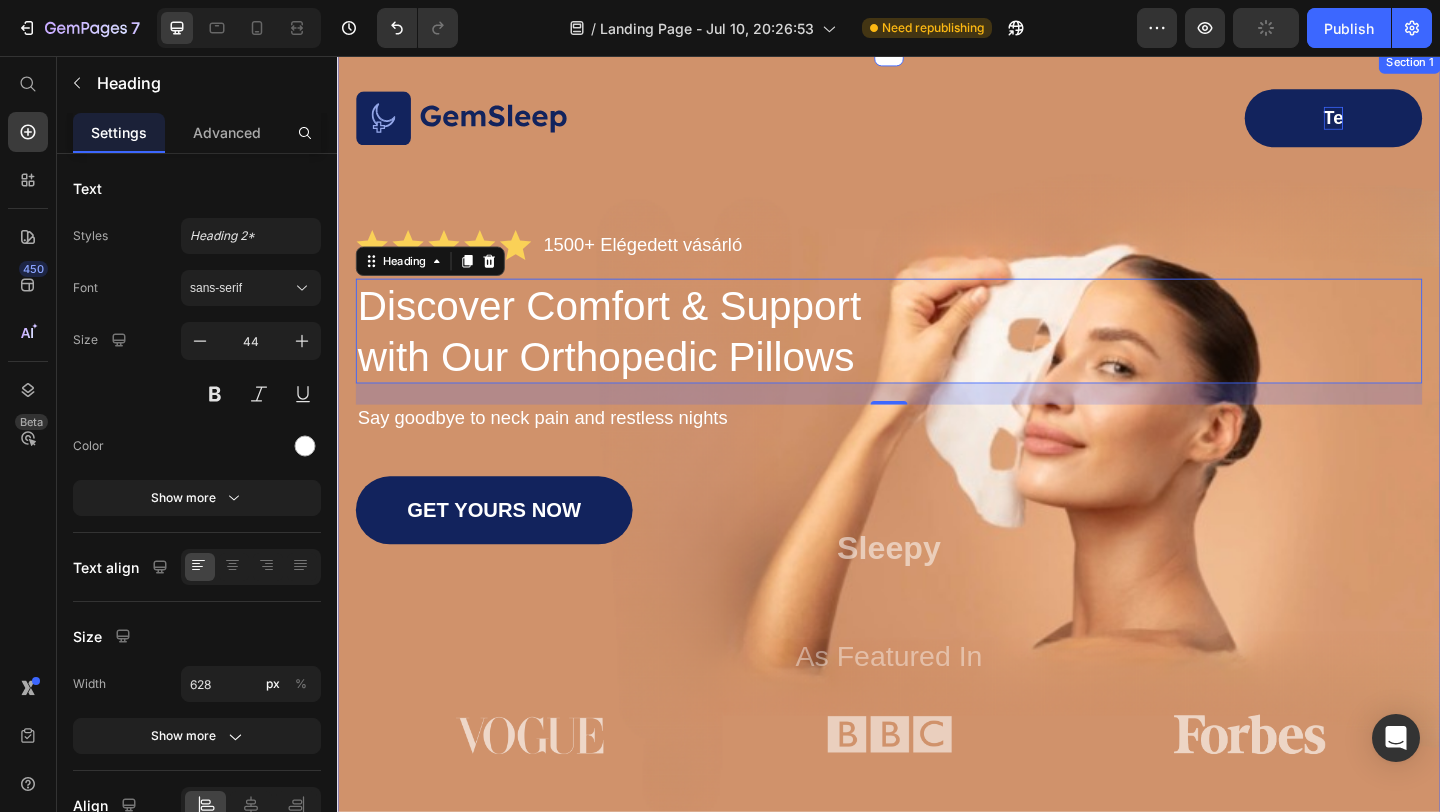 click on "Image Te Button Row
Icon
Icon
Icon
Icon
Icon Icon List 1500+ Elégedett vásárló Text Block Row Discover Comfort & Support with Our Orthopedic Pillows Heading   23 Say goodbye to neck pain and restless nights Text Block GET YOURS NOW Button Sleepy Text Block As Featured In Text Block Image Image Image Row" at bounding box center (937, 472) 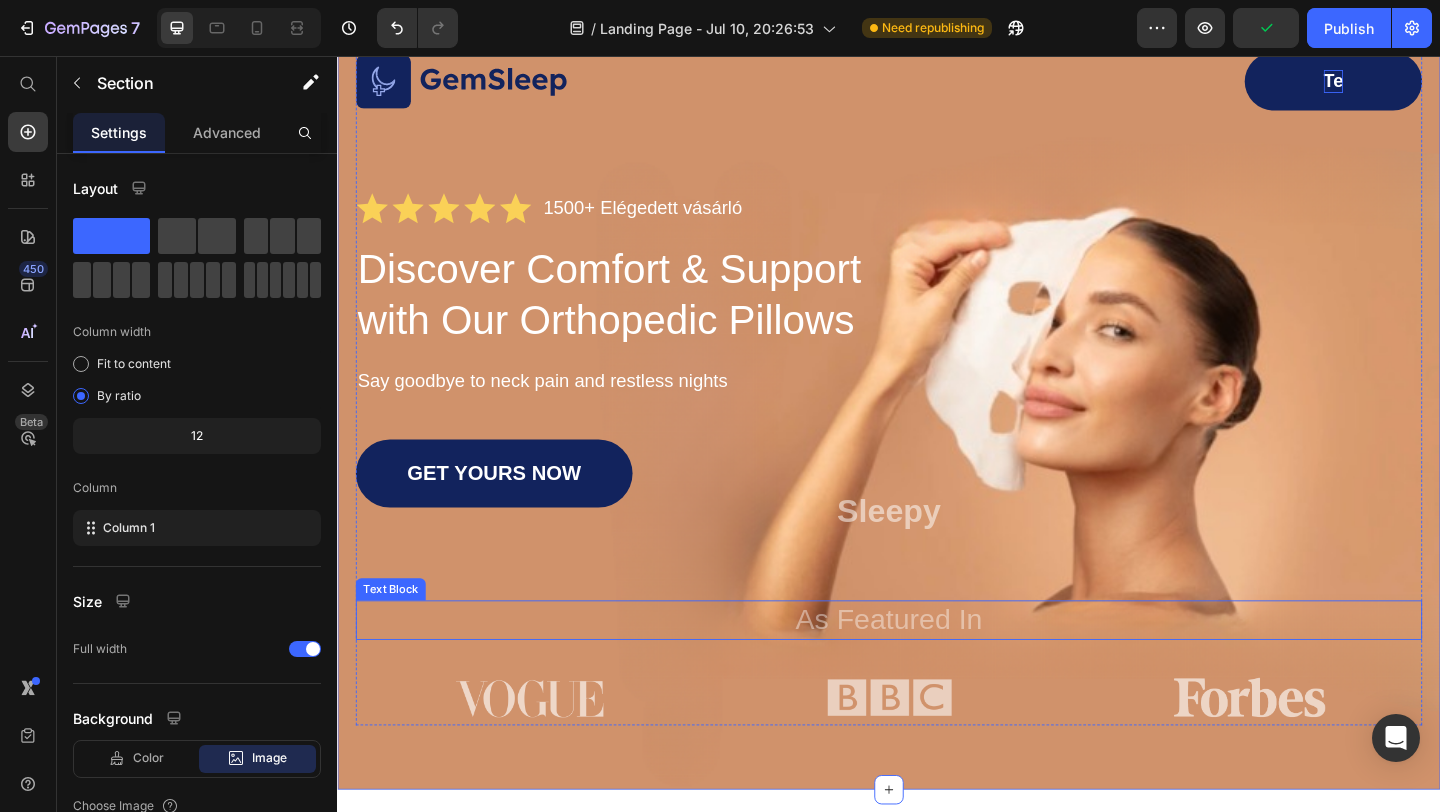 scroll, scrollTop: 87, scrollLeft: 0, axis: vertical 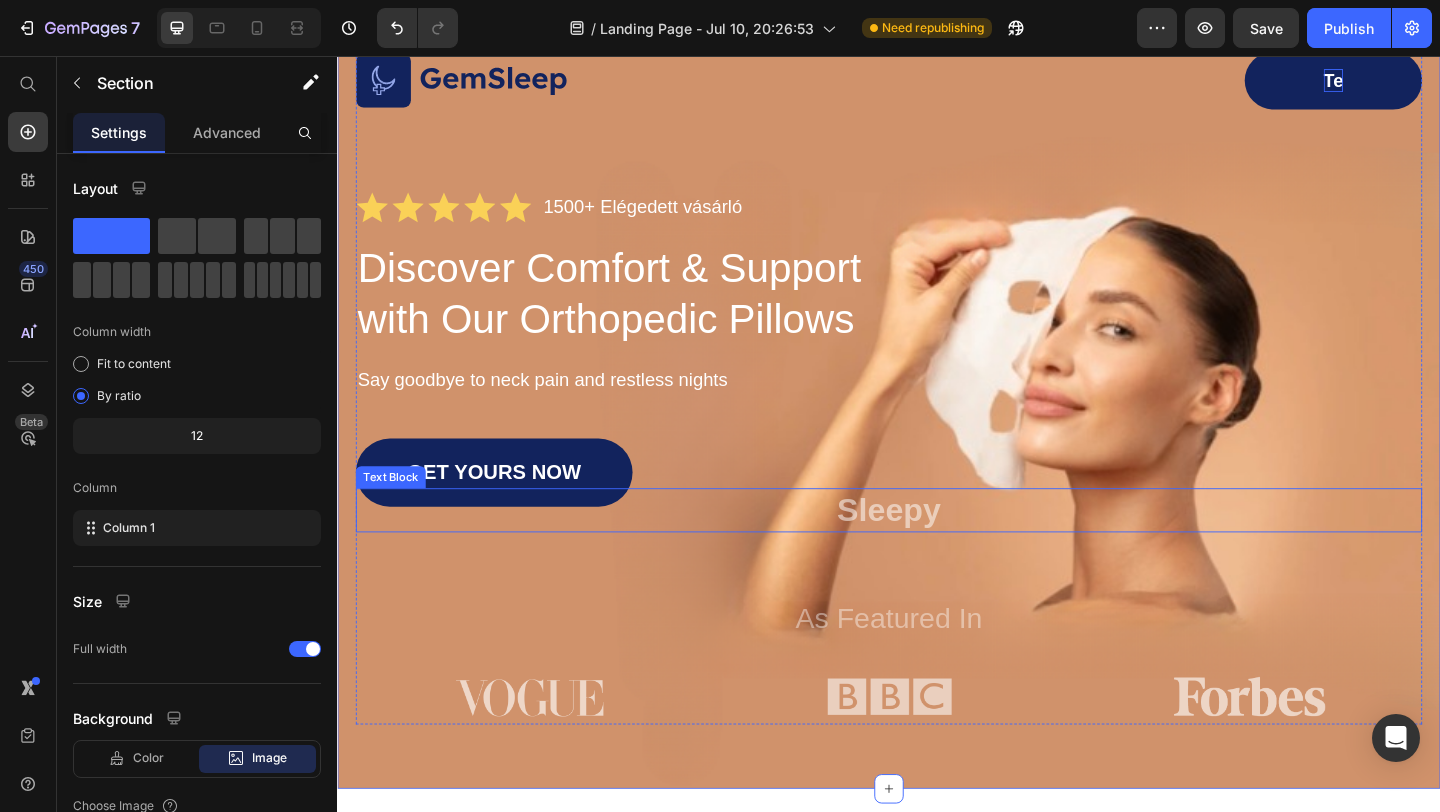 click on "Sleepy" at bounding box center (937, 550) 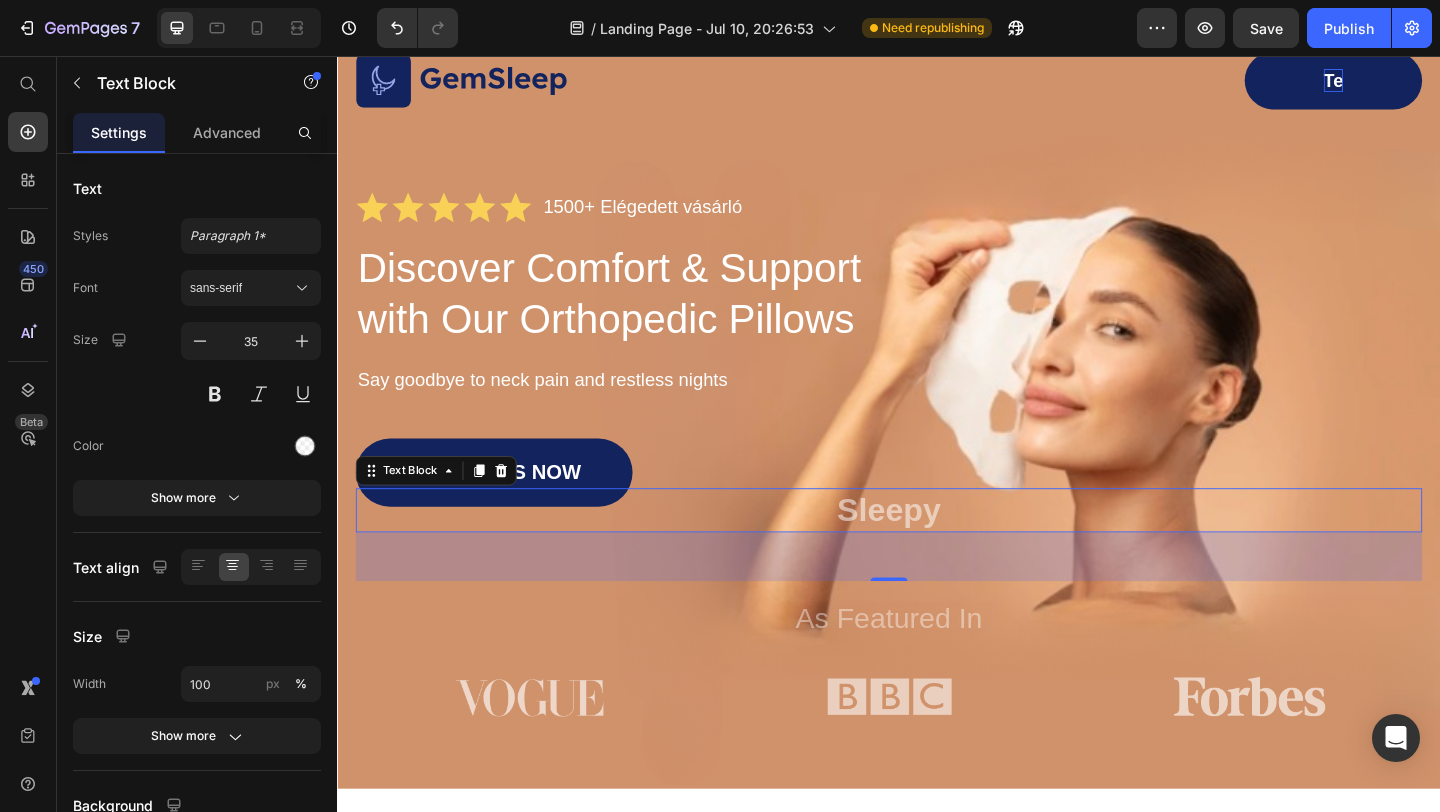 click on "Sleepy" at bounding box center [937, 550] 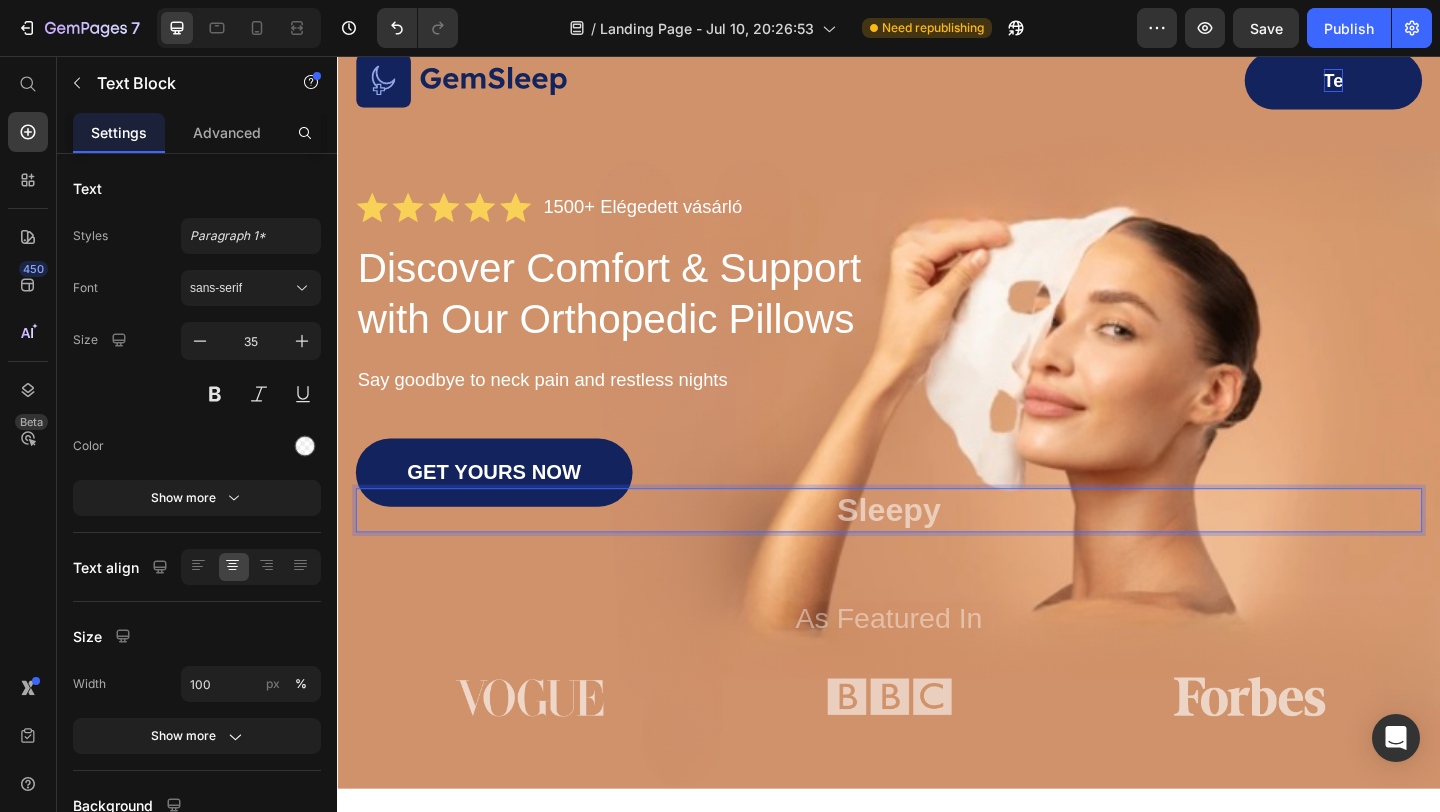 click on "Sleepy" at bounding box center (937, 550) 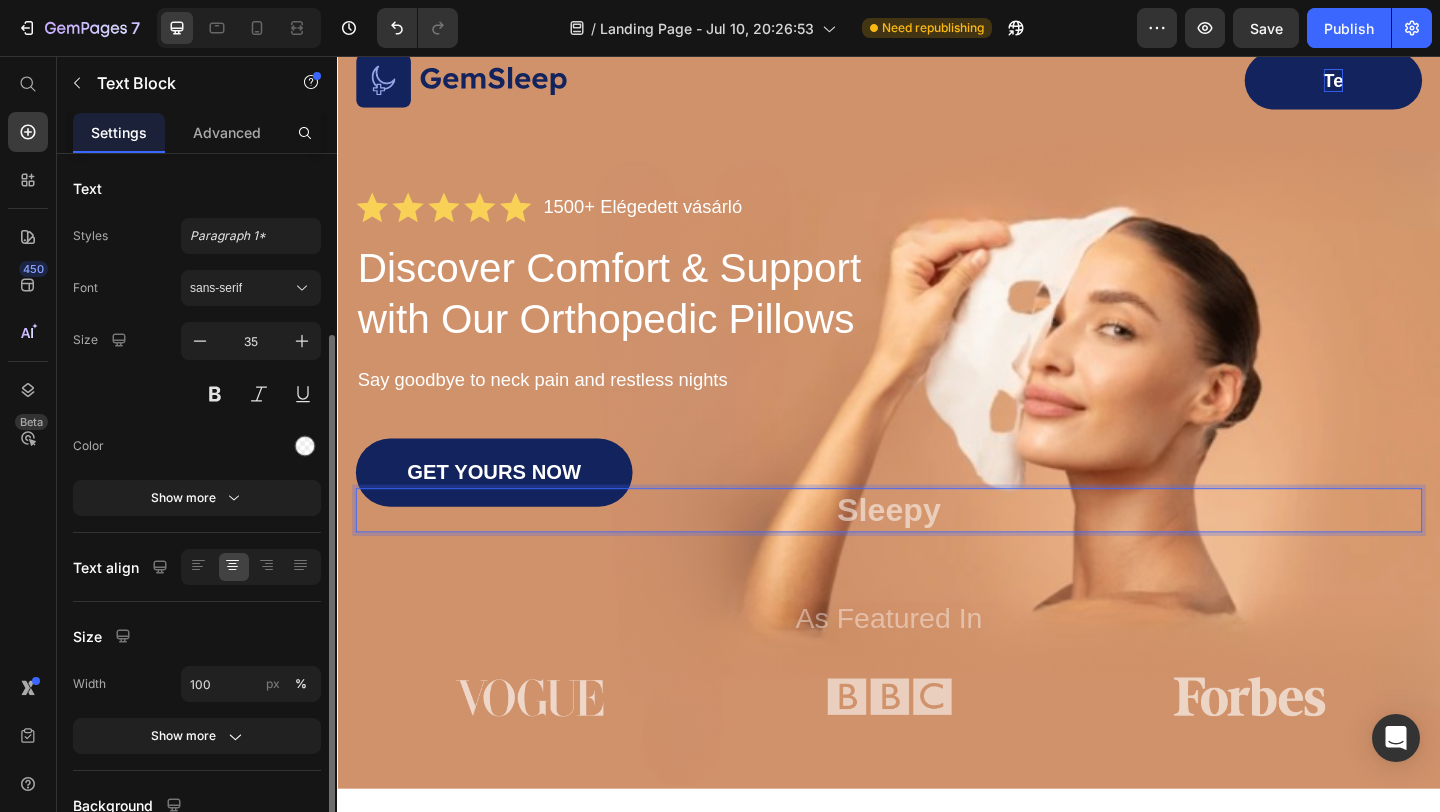 scroll, scrollTop: 180, scrollLeft: 0, axis: vertical 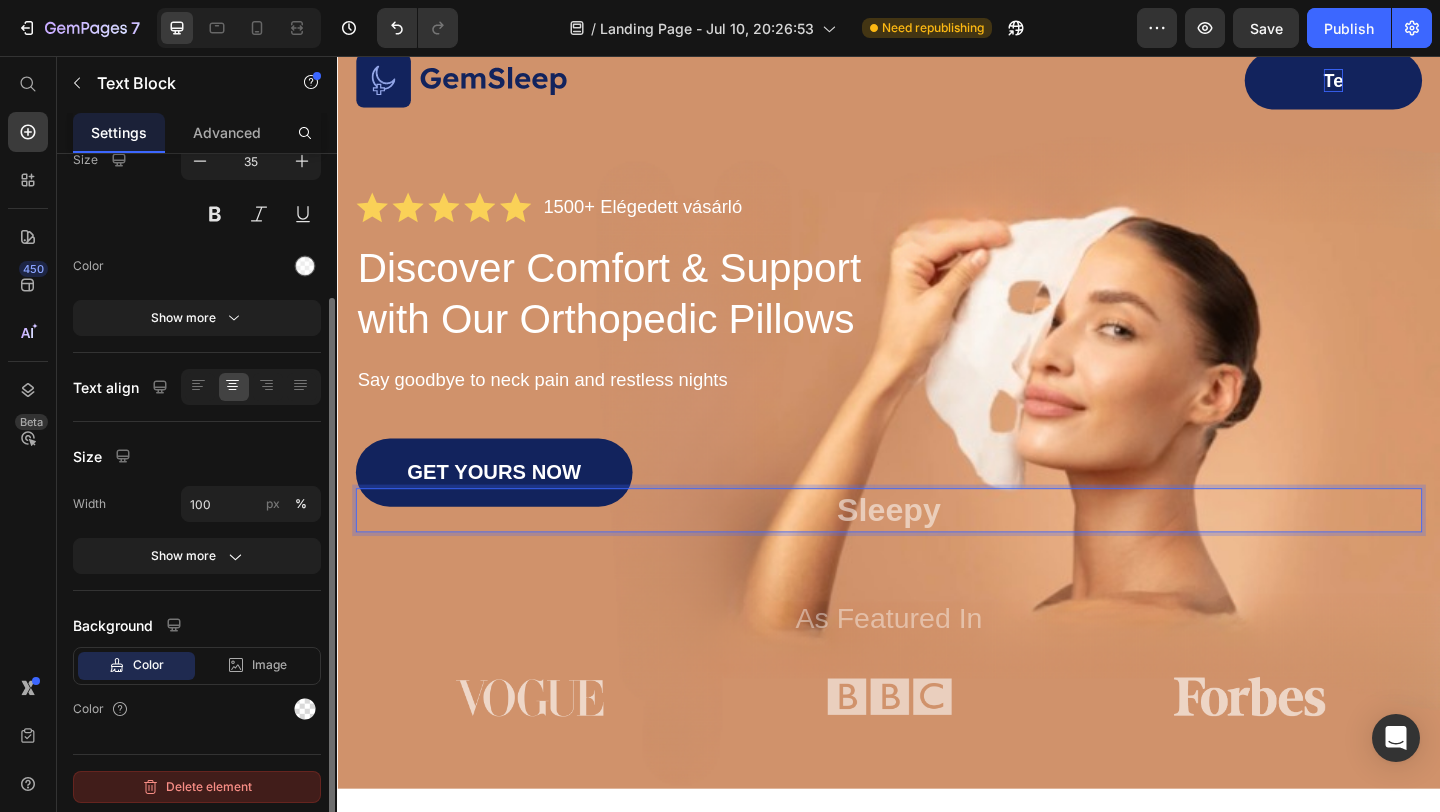 click on "Delete element" at bounding box center (197, 787) 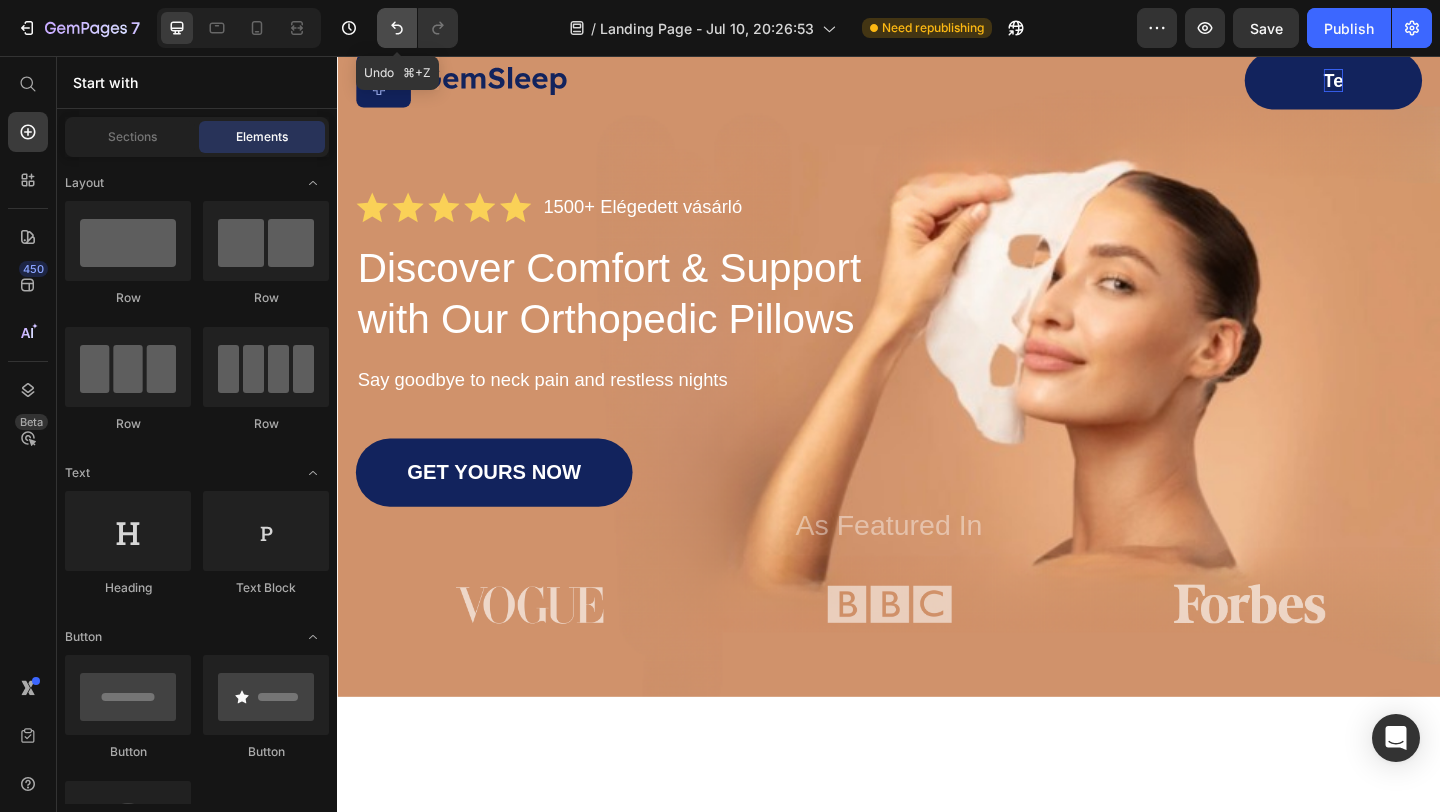 click 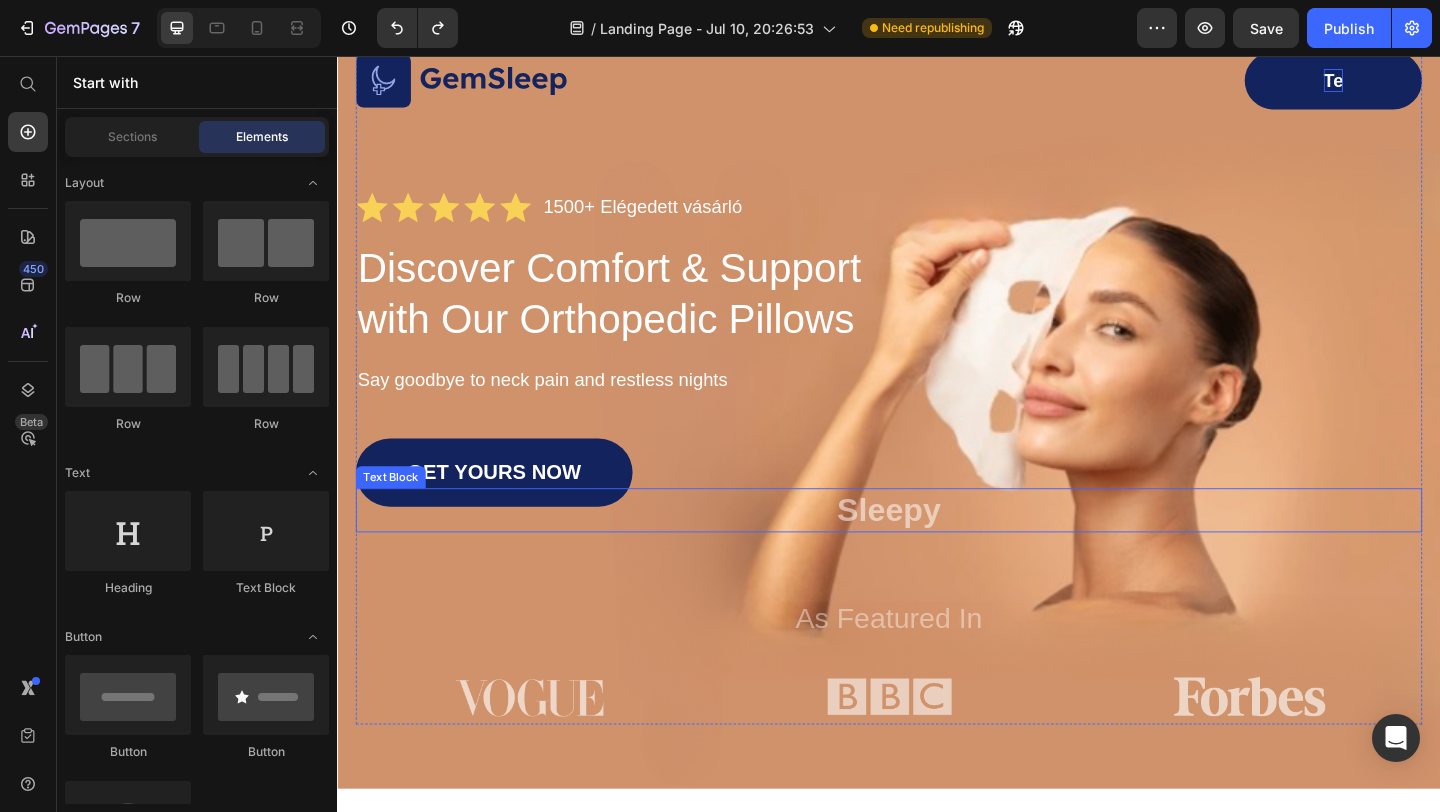click on "Sleepy" at bounding box center (937, 550) 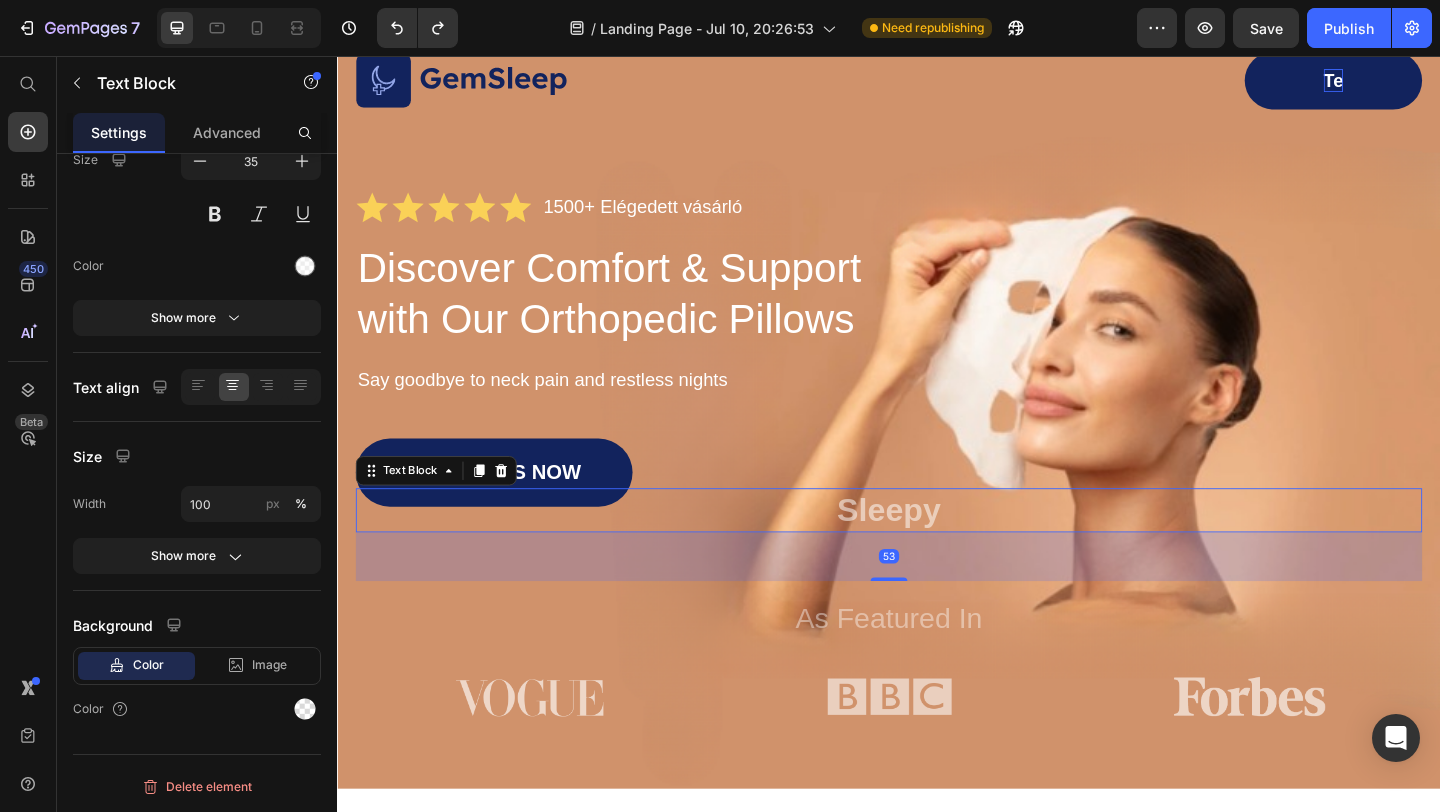 click on "Sleepy" at bounding box center (937, 550) 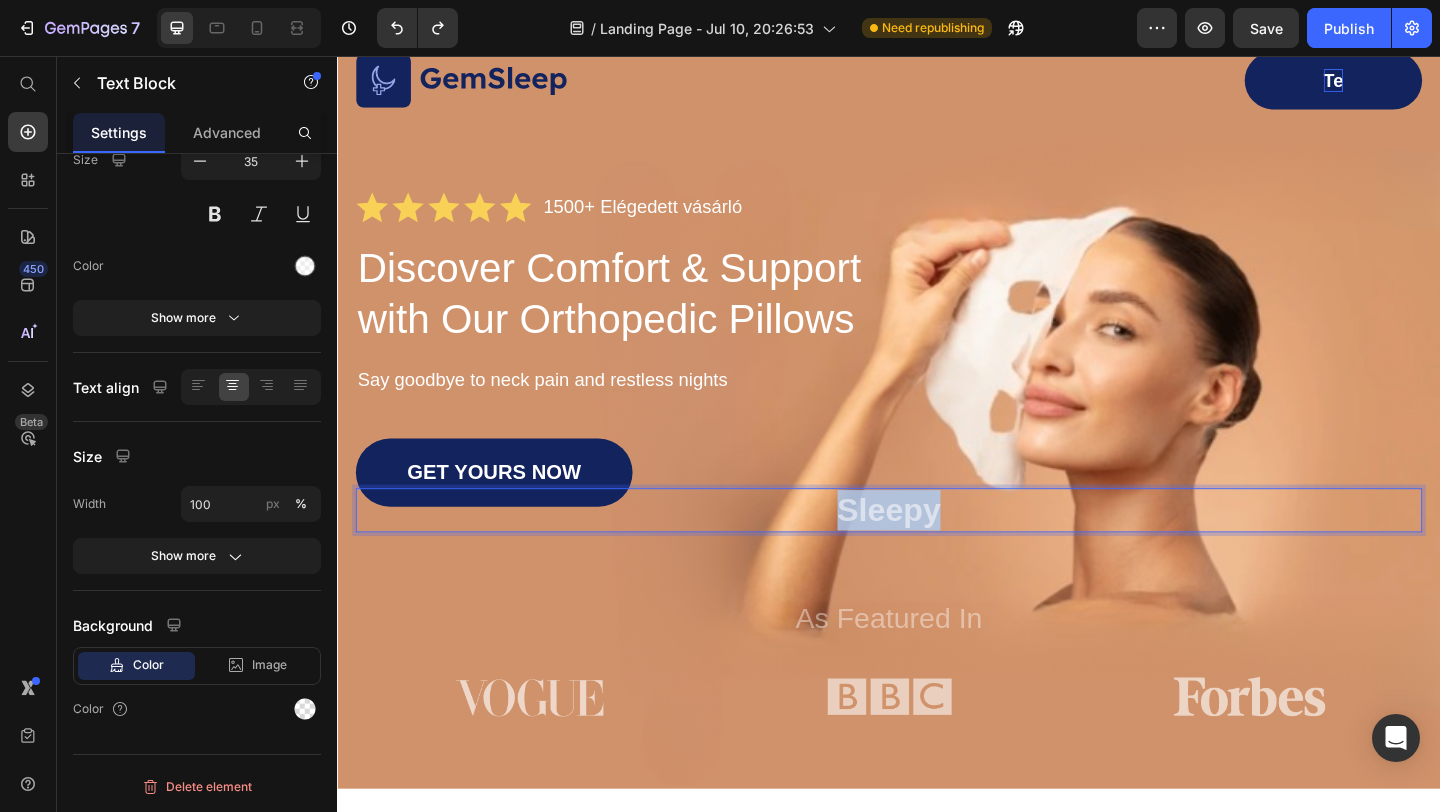 click on "Sleepy" at bounding box center (937, 550) 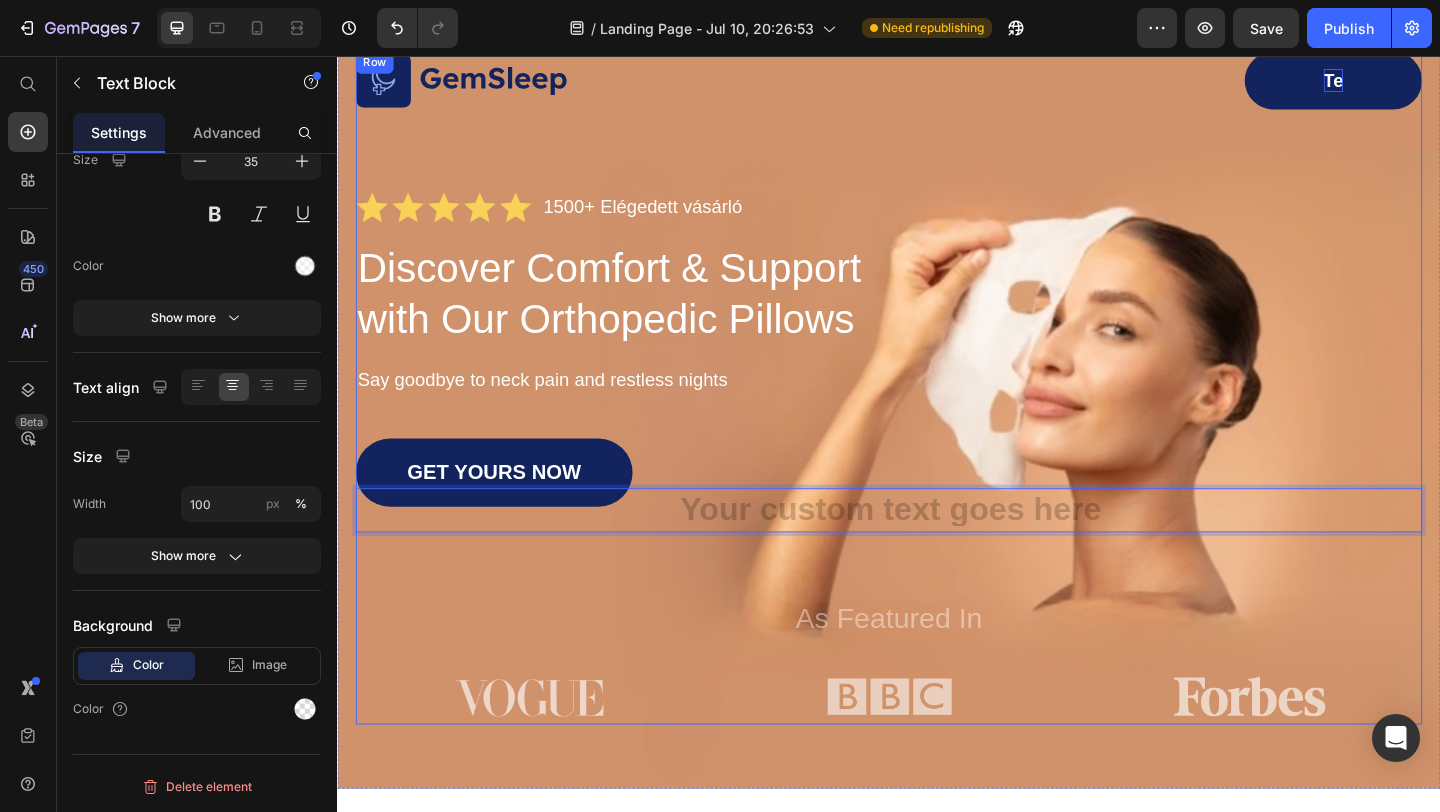 click on "Image Te Button Row
Icon
Icon
Icon
Icon
Icon Icon List 1500+ Elégedett vásárló Text Block Row Discover Comfort & Support with Our Orthopedic Pillows Heading Say goodbye to neck pain and restless nights Text Block GET YOURS NOW Button Text Block   53 As Featured In Text Block Image Image Image Row" at bounding box center [937, 417] 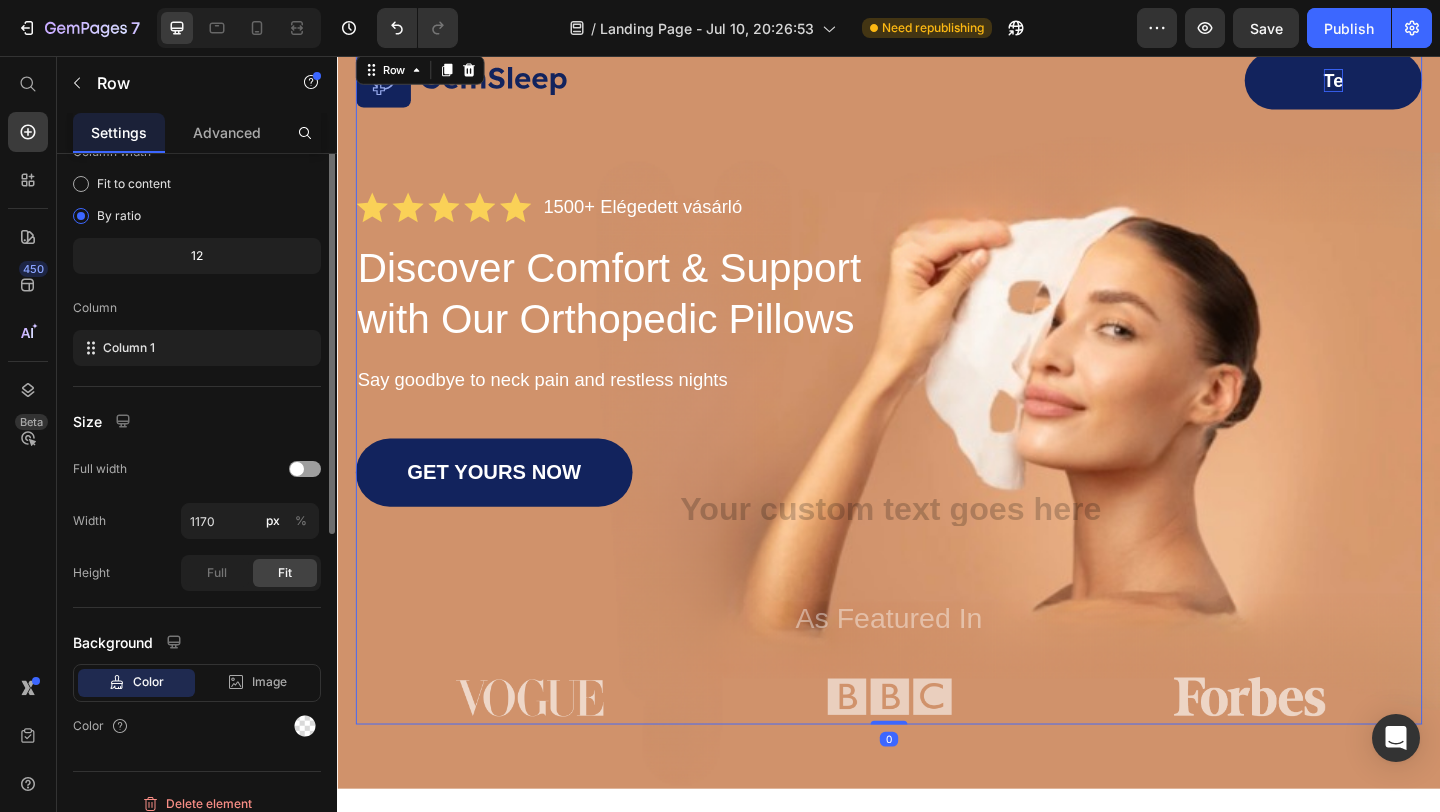 scroll, scrollTop: 0, scrollLeft: 0, axis: both 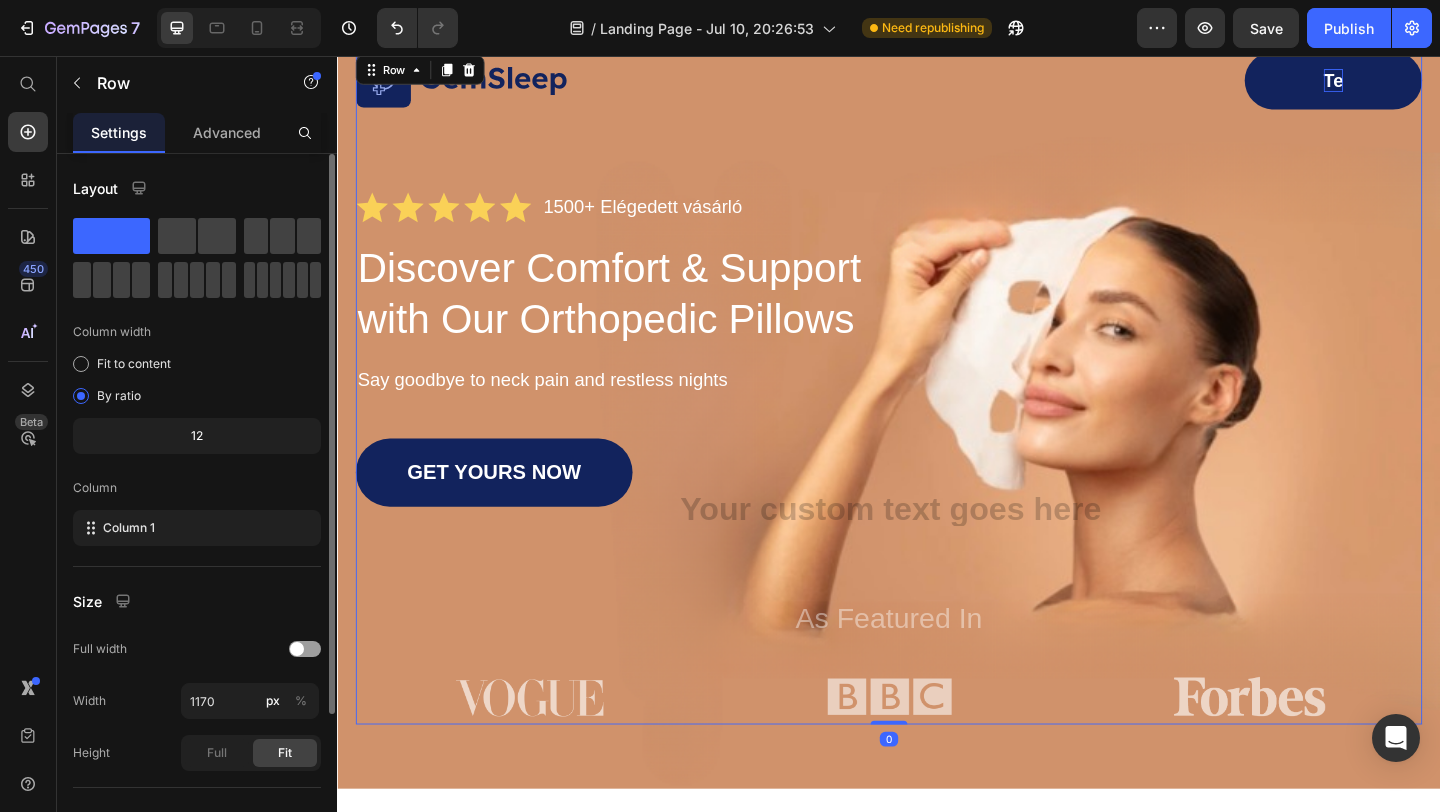 click at bounding box center (937, 550) 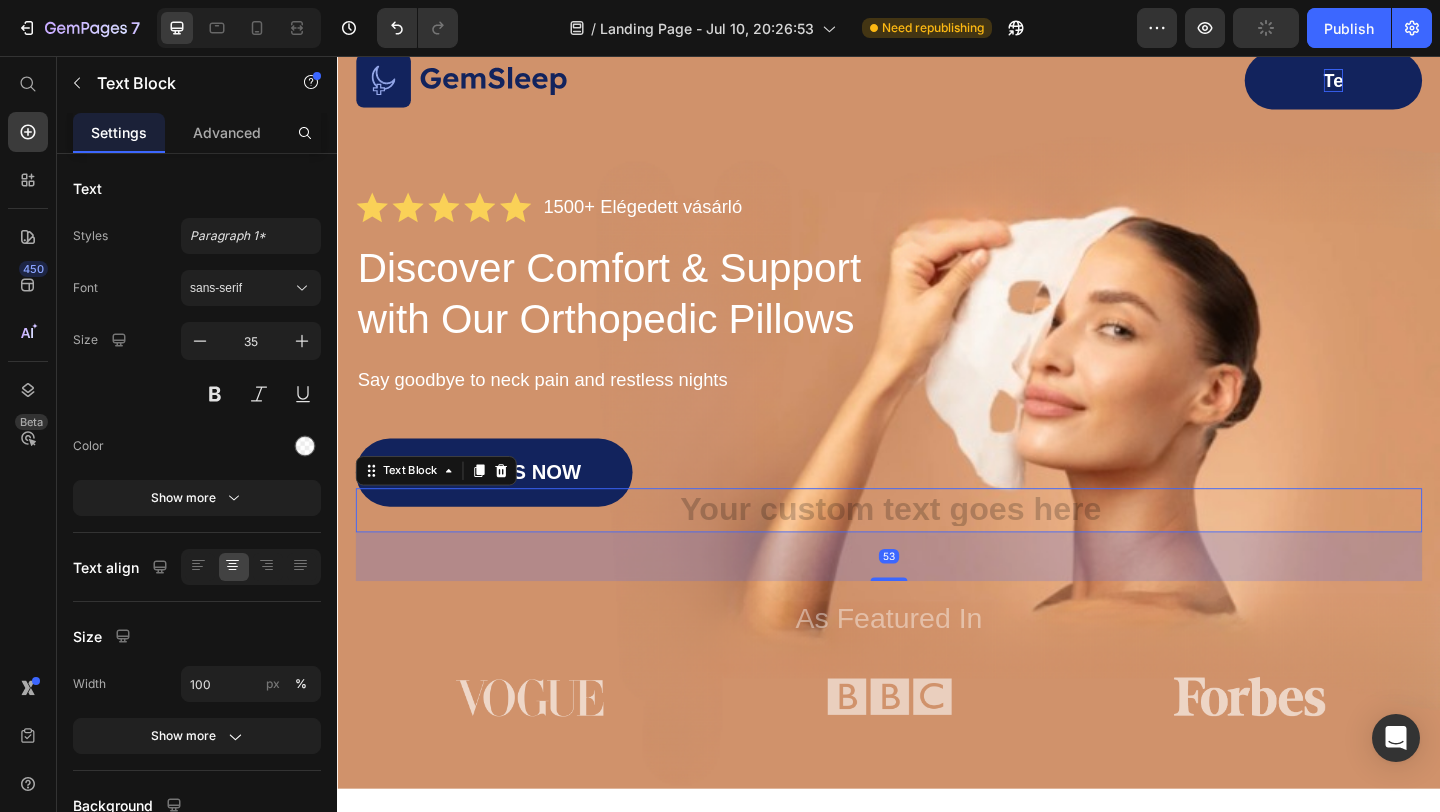 click at bounding box center (937, 550) 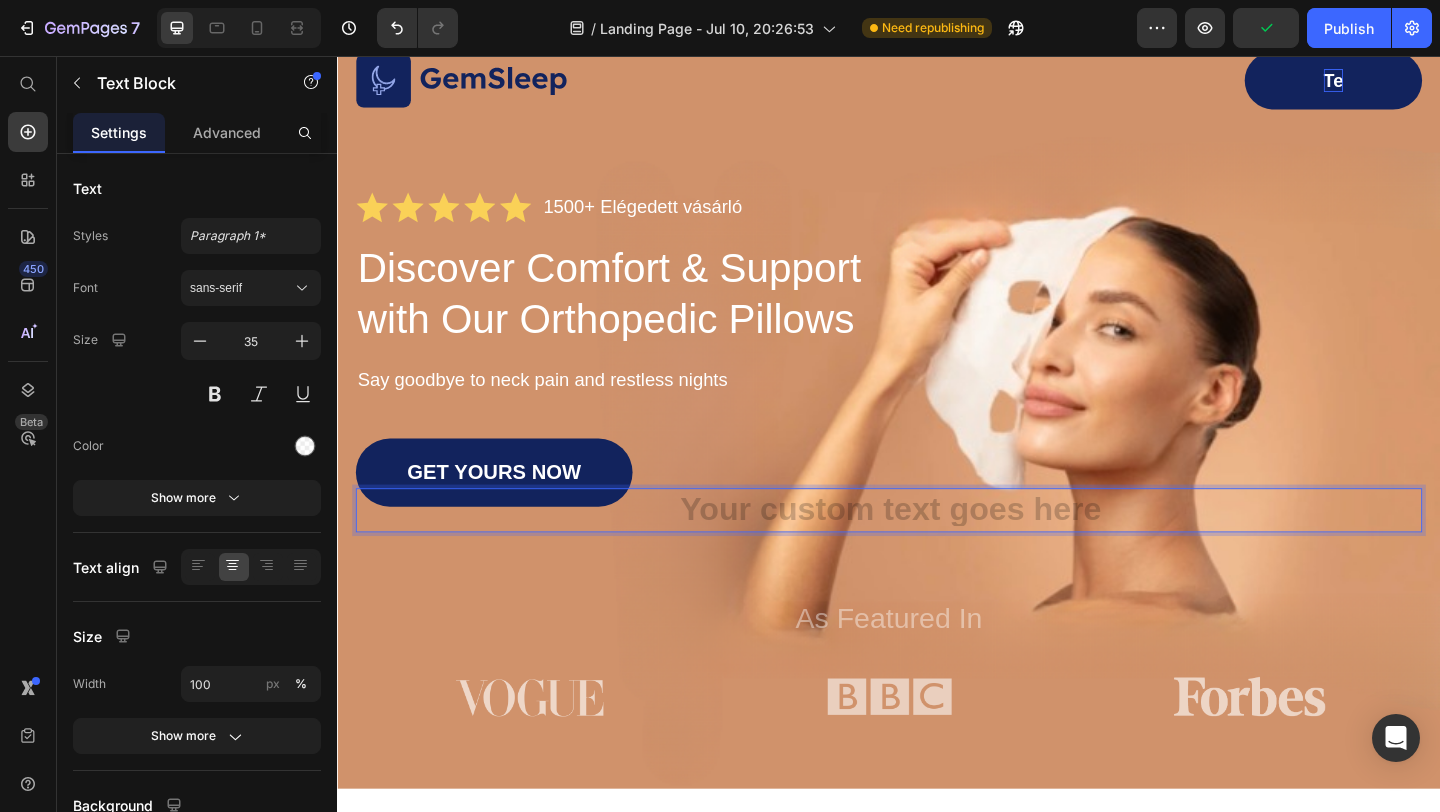 click at bounding box center (937, 550) 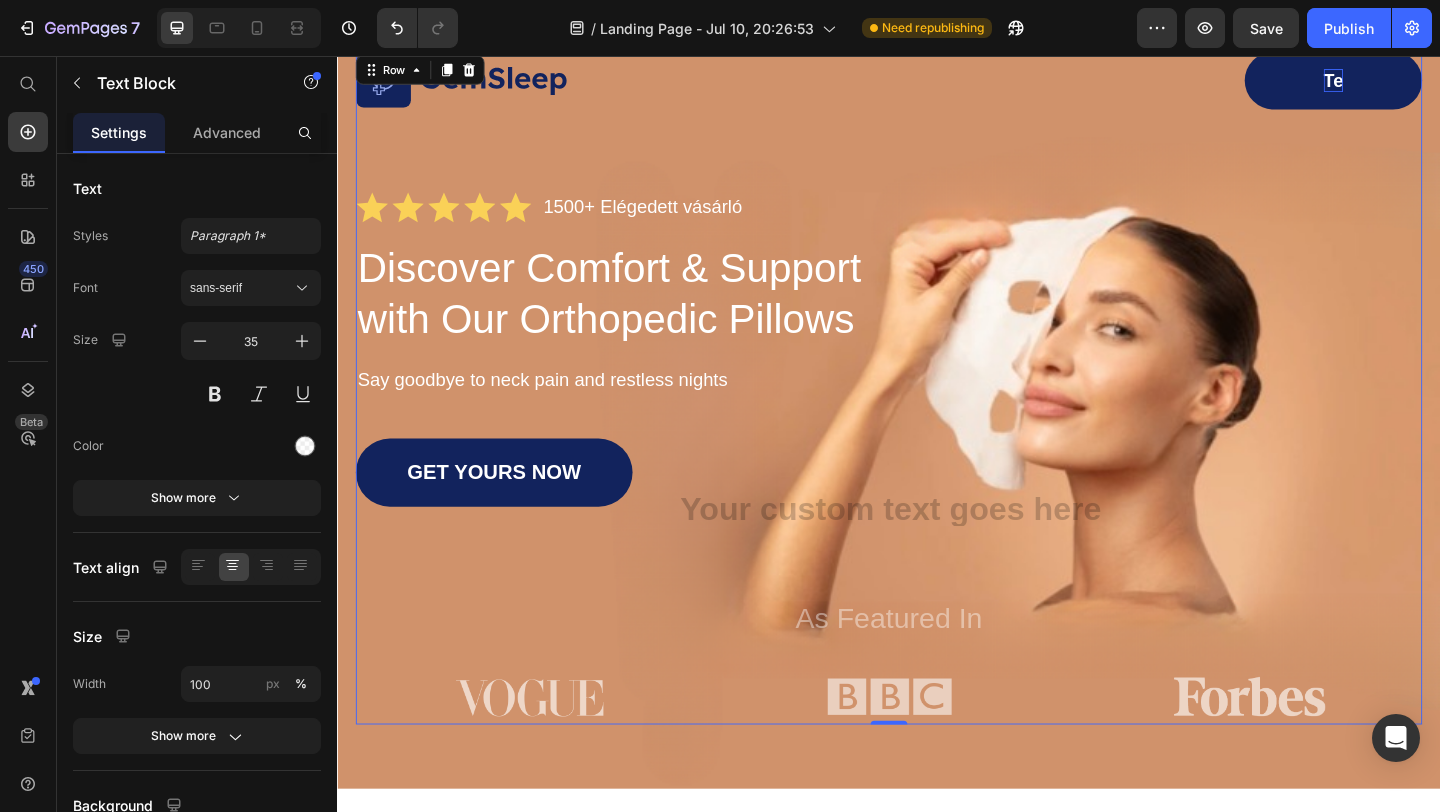click on "Image Te Button Row
Icon
Icon
Icon
Icon
Icon Icon List 1500+ Elégedett vásárló Text Block Row Discover Comfort & Support with Our Orthopedic Pillows Heading Say goodbye to neck pain and restless nights Text Block GET YOURS NOW Button Text Block As Featured In Text Block Image Image Image Row" at bounding box center (937, 417) 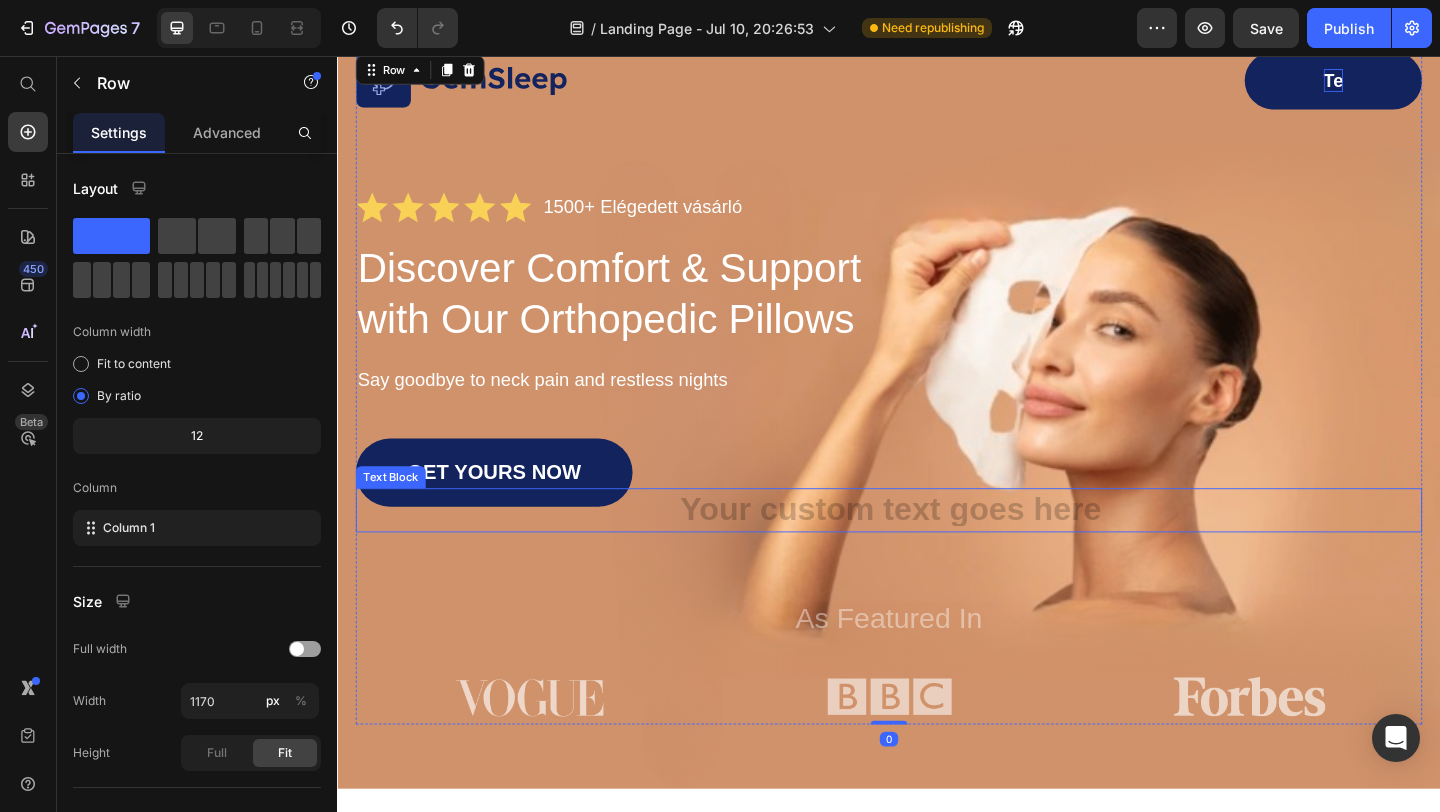 click at bounding box center [937, 550] 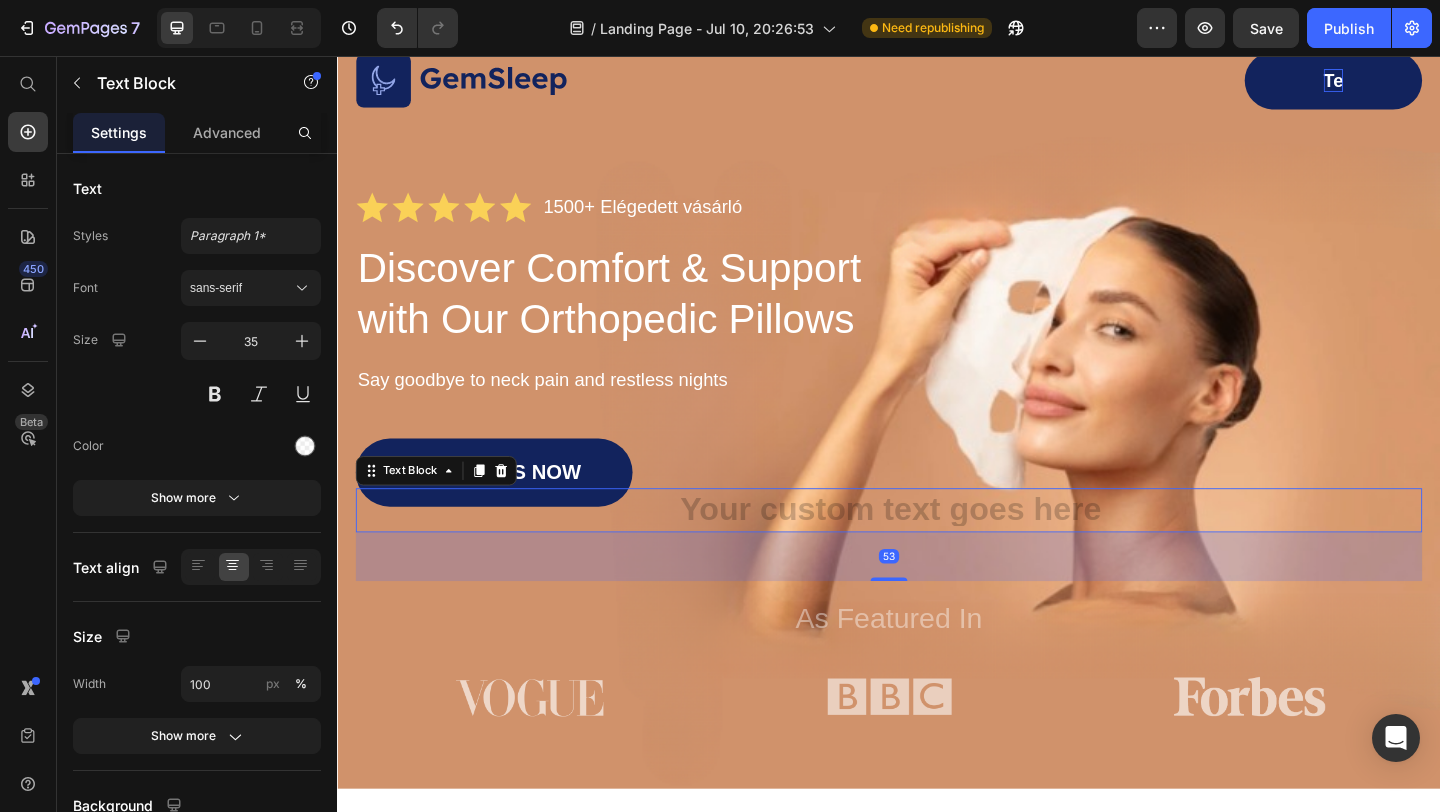click at bounding box center (937, 550) 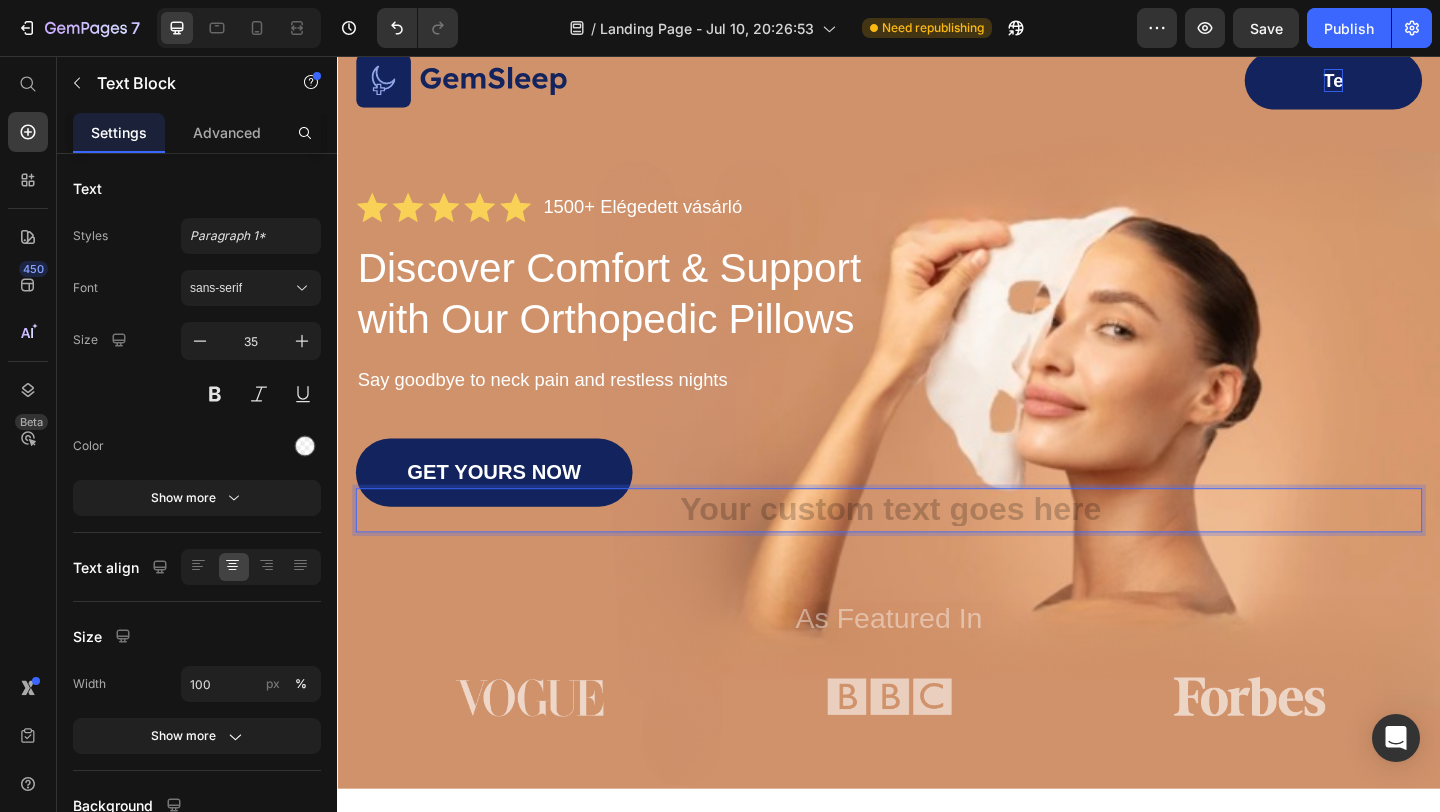click at bounding box center [937, 550] 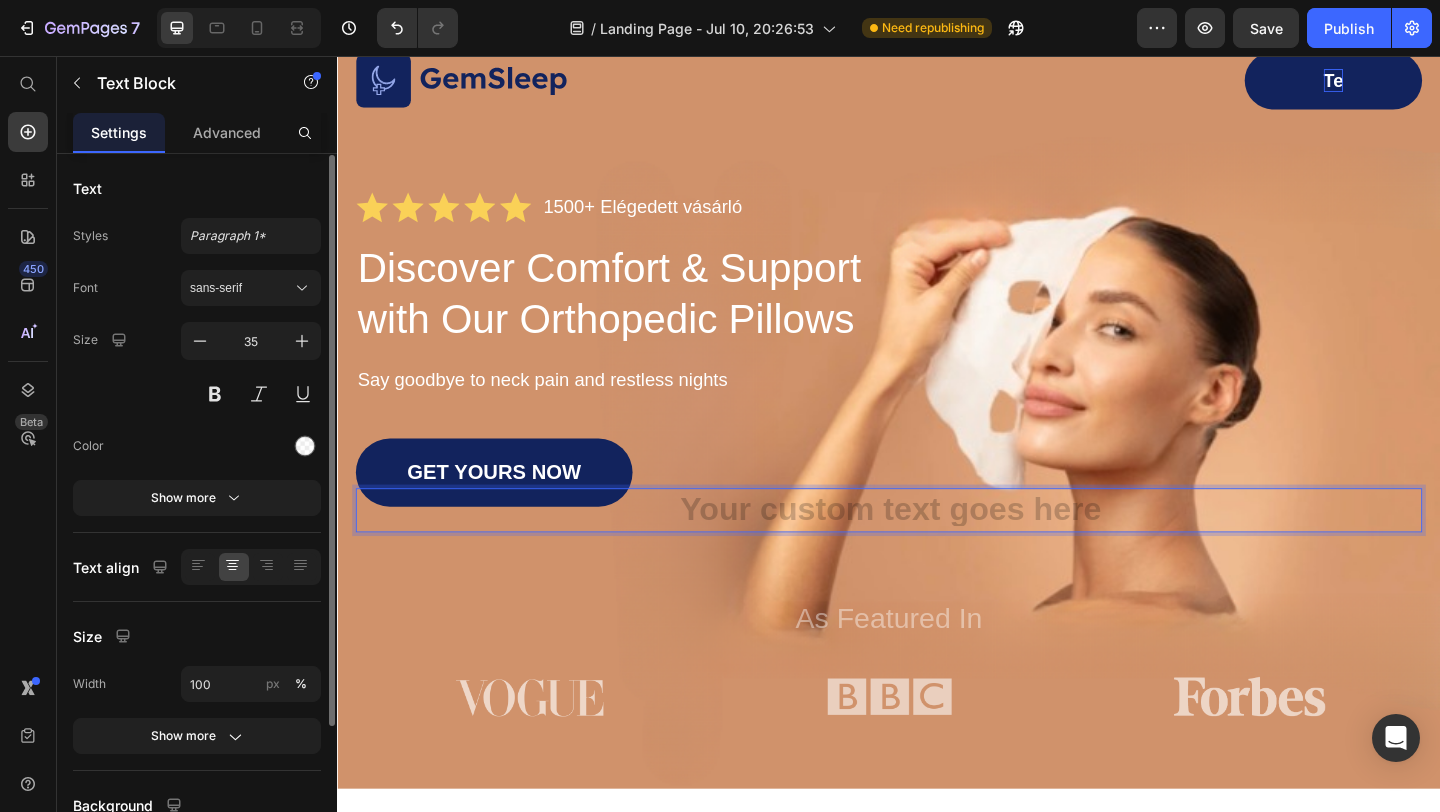 scroll, scrollTop: 180, scrollLeft: 0, axis: vertical 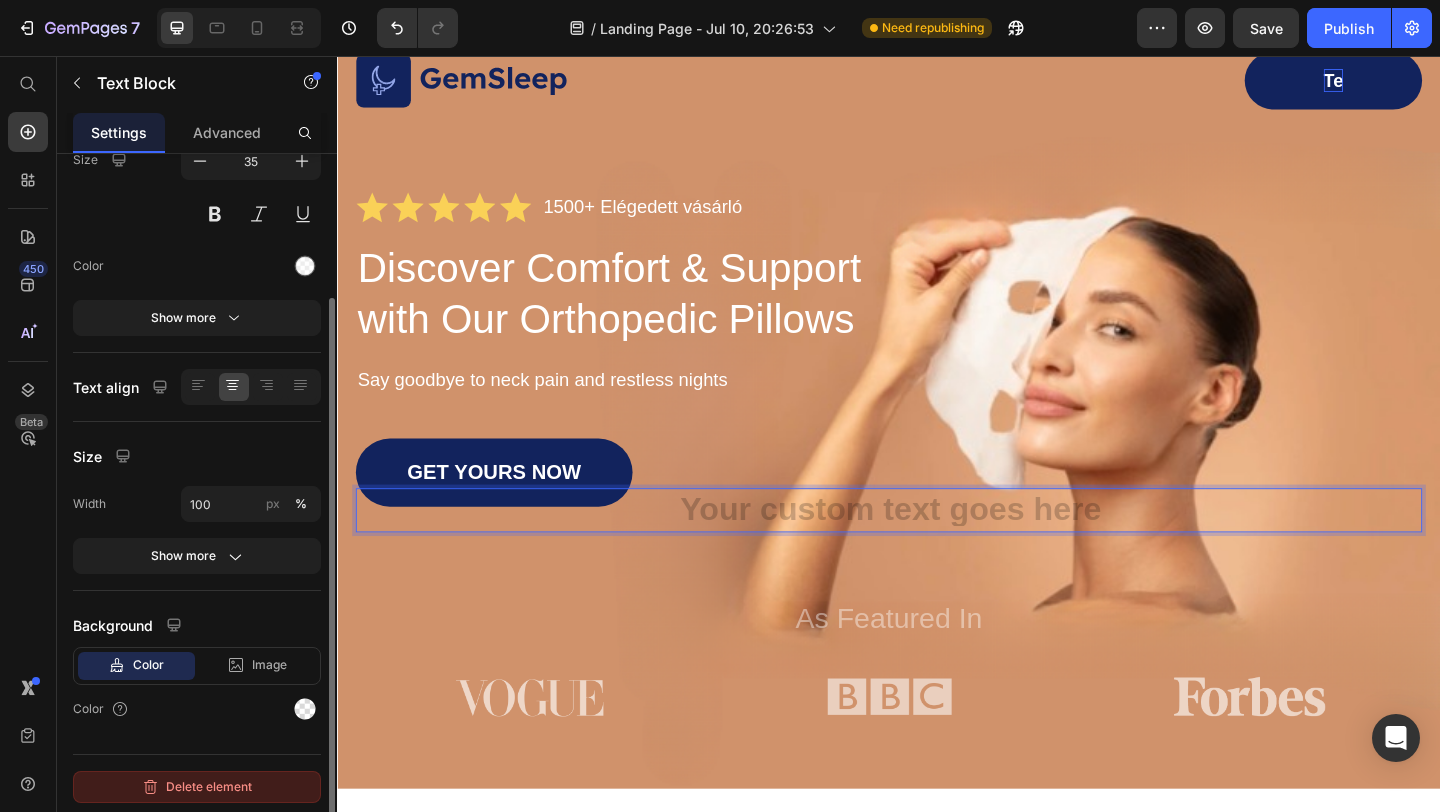 click on "Delete element" at bounding box center (197, 787) 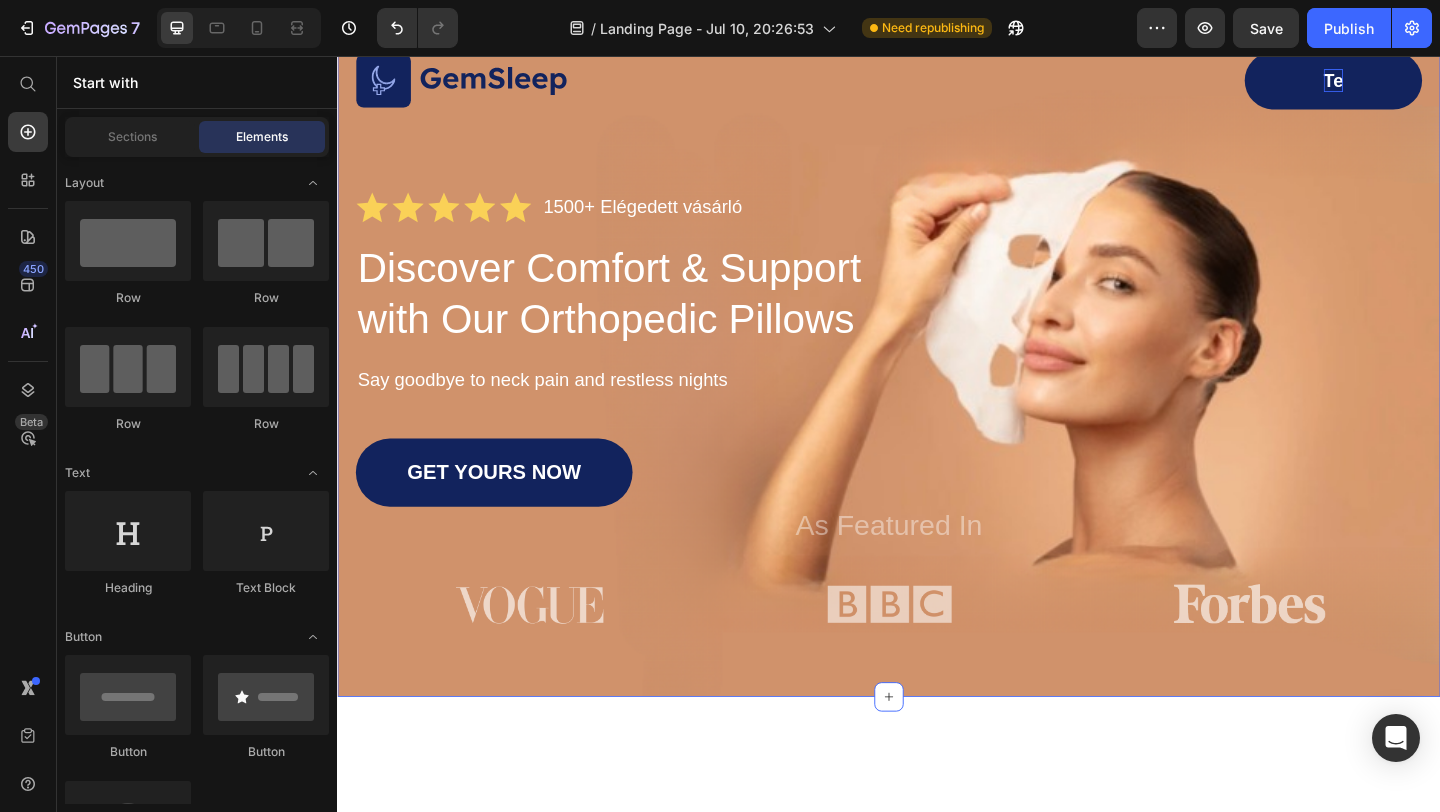 click on "Image Te Button Row
Icon
Icon
Icon
Icon
Icon Icon List 1500+ Elégedett vásárló Text Block Row Discover Comfort & Support with Our Orthopedic Pillows Heading Say goodbye to neck pain and restless nights Text Block GET YOURS NOW Button As Featured In Text Block Image Image Image Row Row Section 1   You can create reusable sections Create Theme Section AI Content Write with GemAI What would you like to describe here? Tone and Voice Persuasive Product Show more Generate" at bounding box center [937, 381] 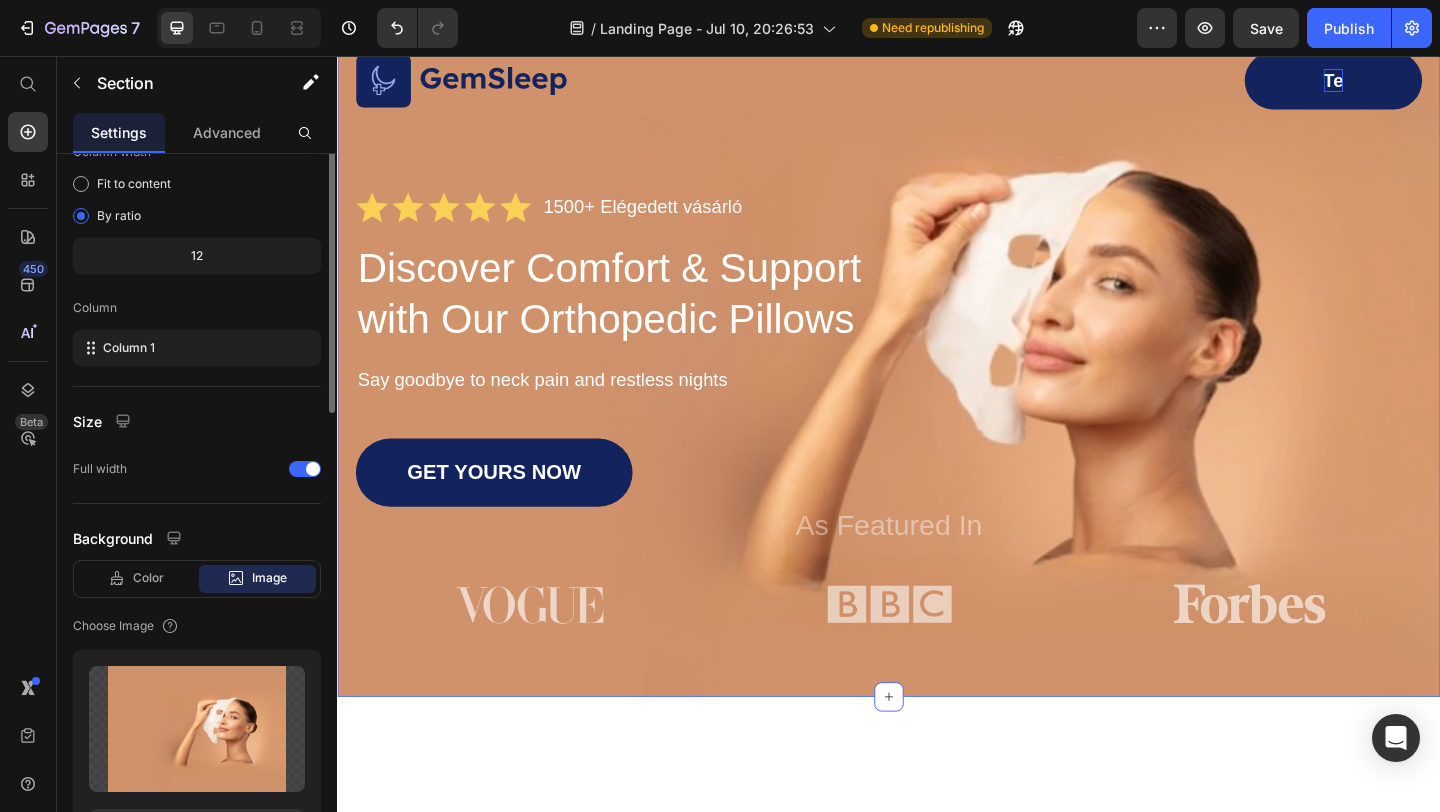 scroll, scrollTop: 0, scrollLeft: 0, axis: both 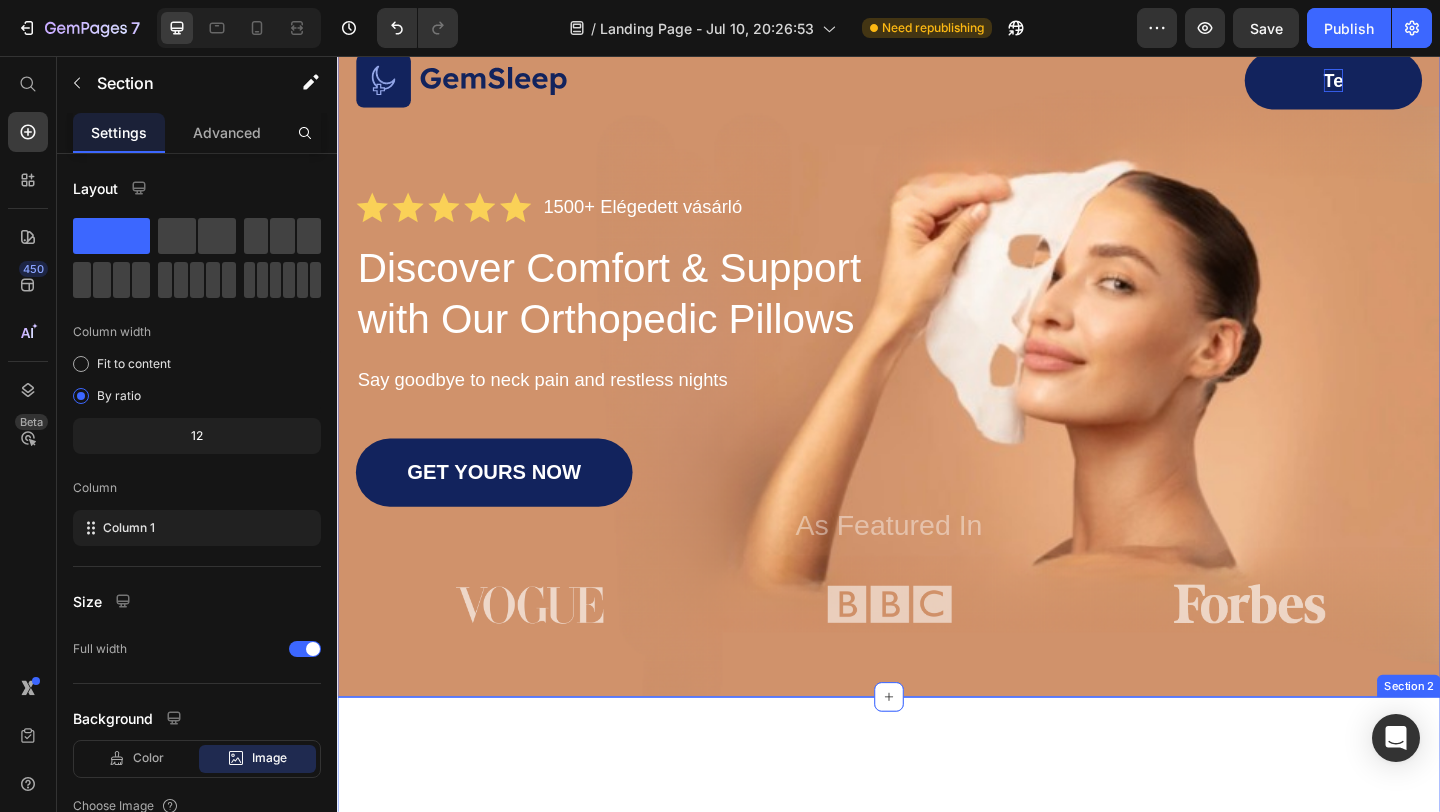 drag, startPoint x: 940, startPoint y: 749, endPoint x: 877, endPoint y: 795, distance: 78.00641 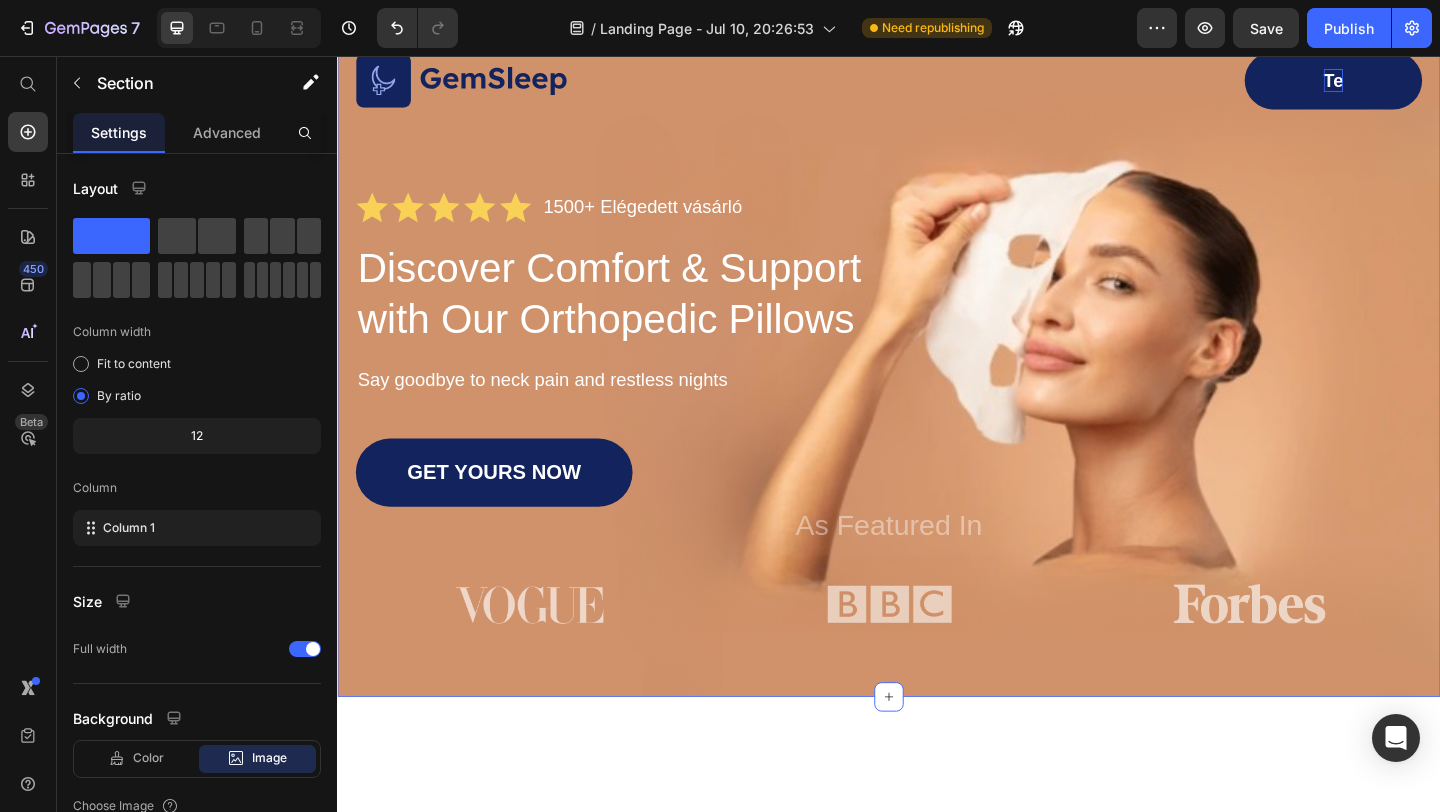 click on "Image Te Button Row
Icon
Icon
Icon
Icon
Icon Icon List 1500+ Elégedett vásárló Text Block Row Discover Comfort & Support with Our Orthopedic Pillows Heading Say goodbye to neck pain and restless nights Text Block GET YOURS NOW Button As Featured In Text Block Image Image Image Row Row Section 1   You can create reusable sections Create Theme Section AI Content Write with GemAI What would you like to describe here? Tone and Voice Persuasive Product Show more Generate" at bounding box center [937, 381] 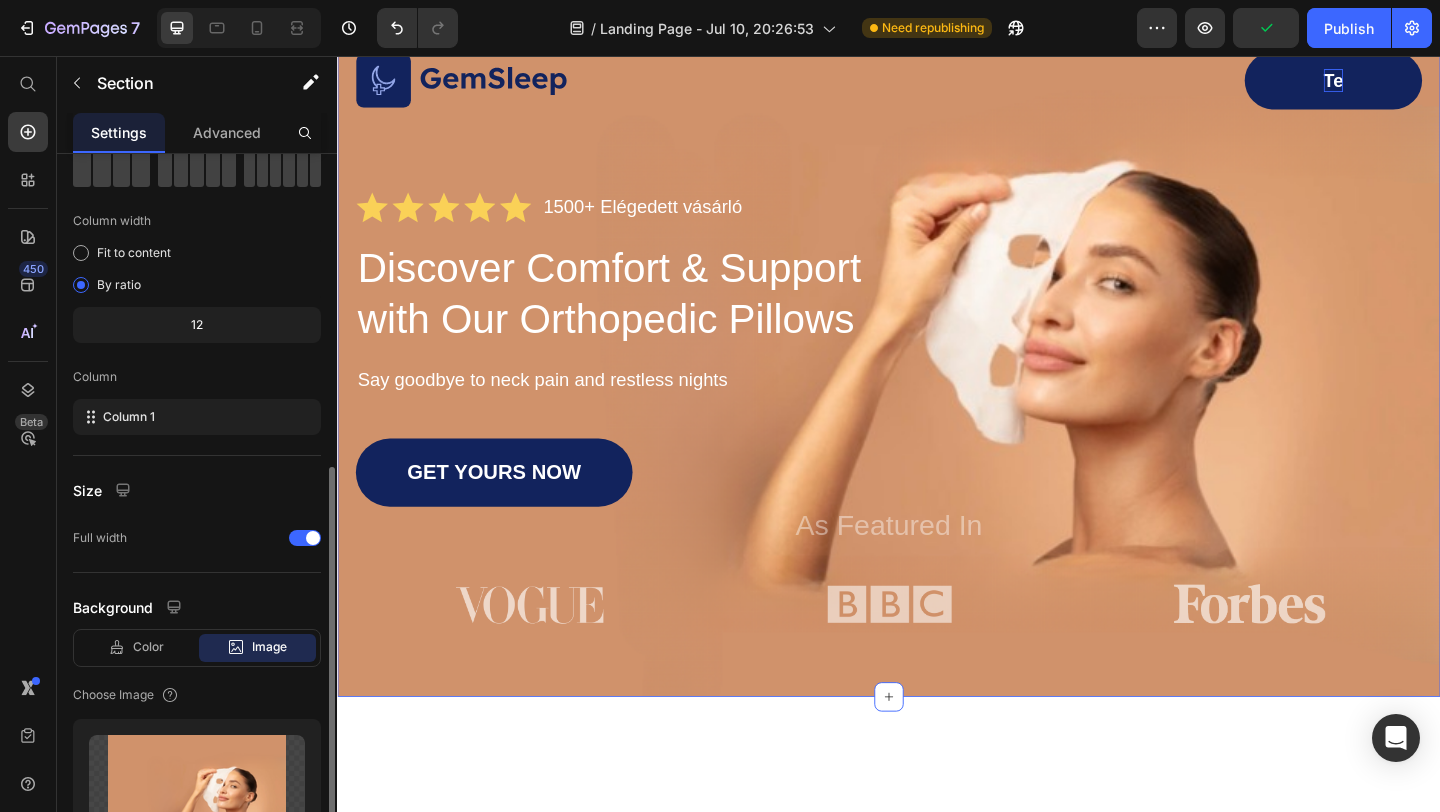 scroll, scrollTop: 0, scrollLeft: 0, axis: both 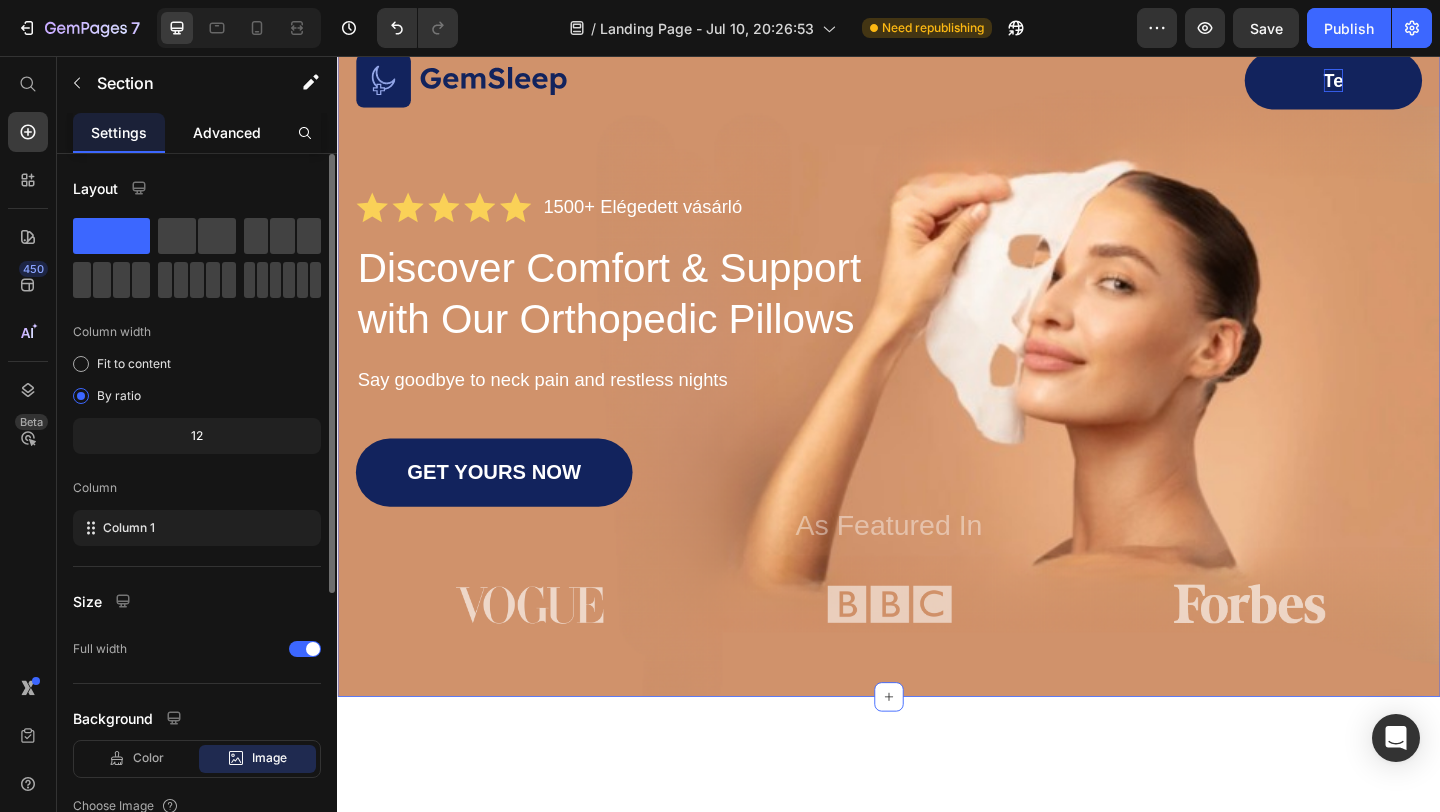 click on "Advanced" at bounding box center [227, 132] 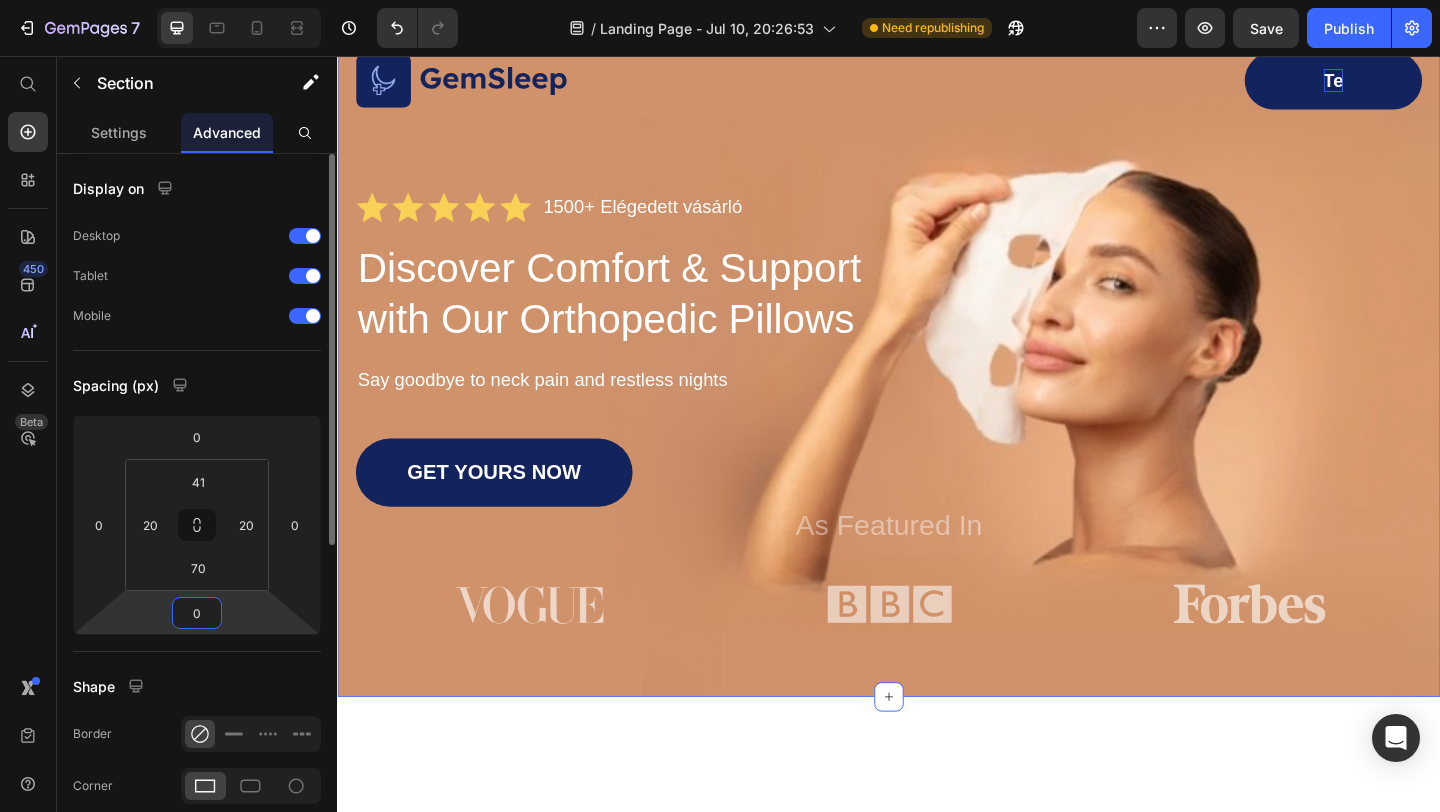 click on "0" at bounding box center (197, 613) 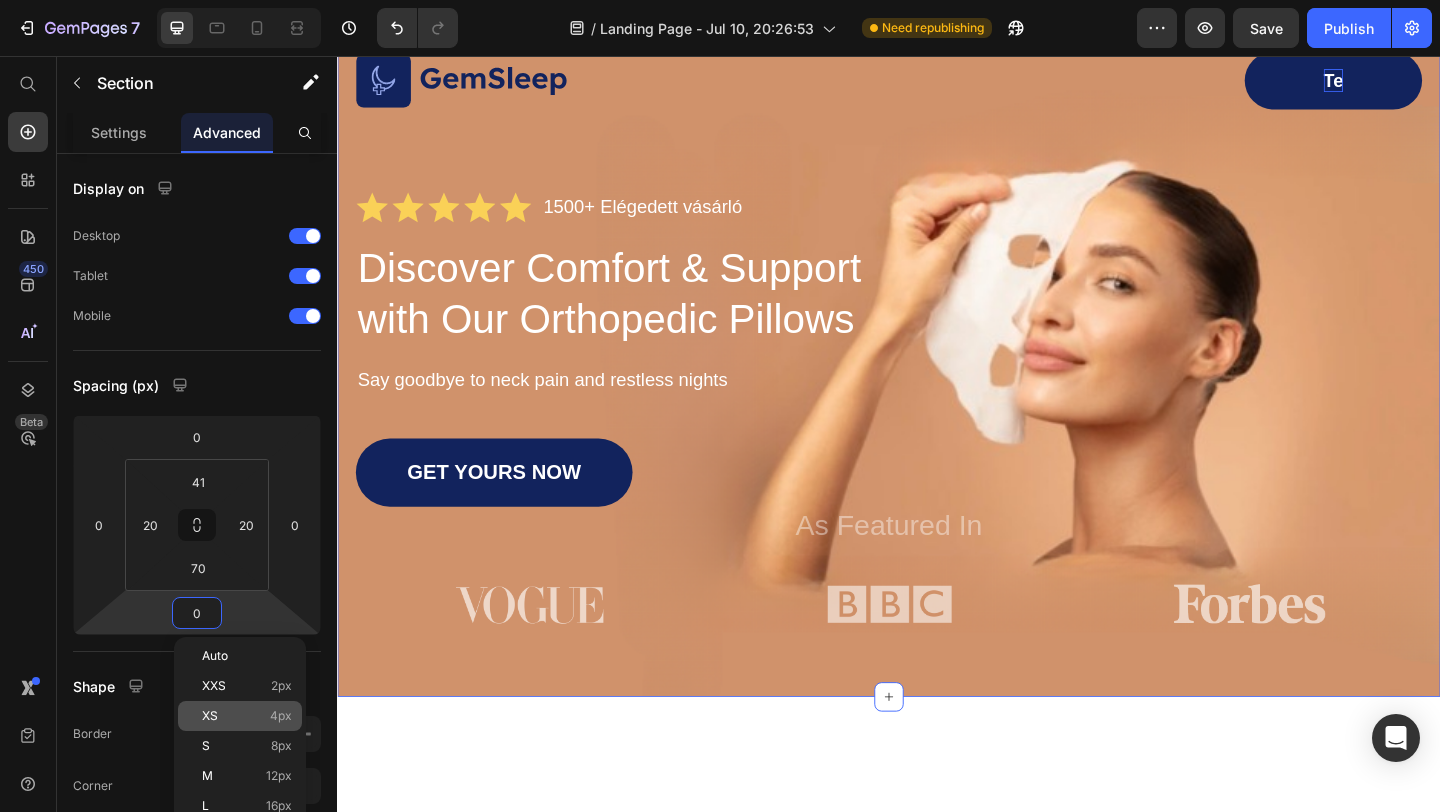 click on "XS 4px" at bounding box center (247, 716) 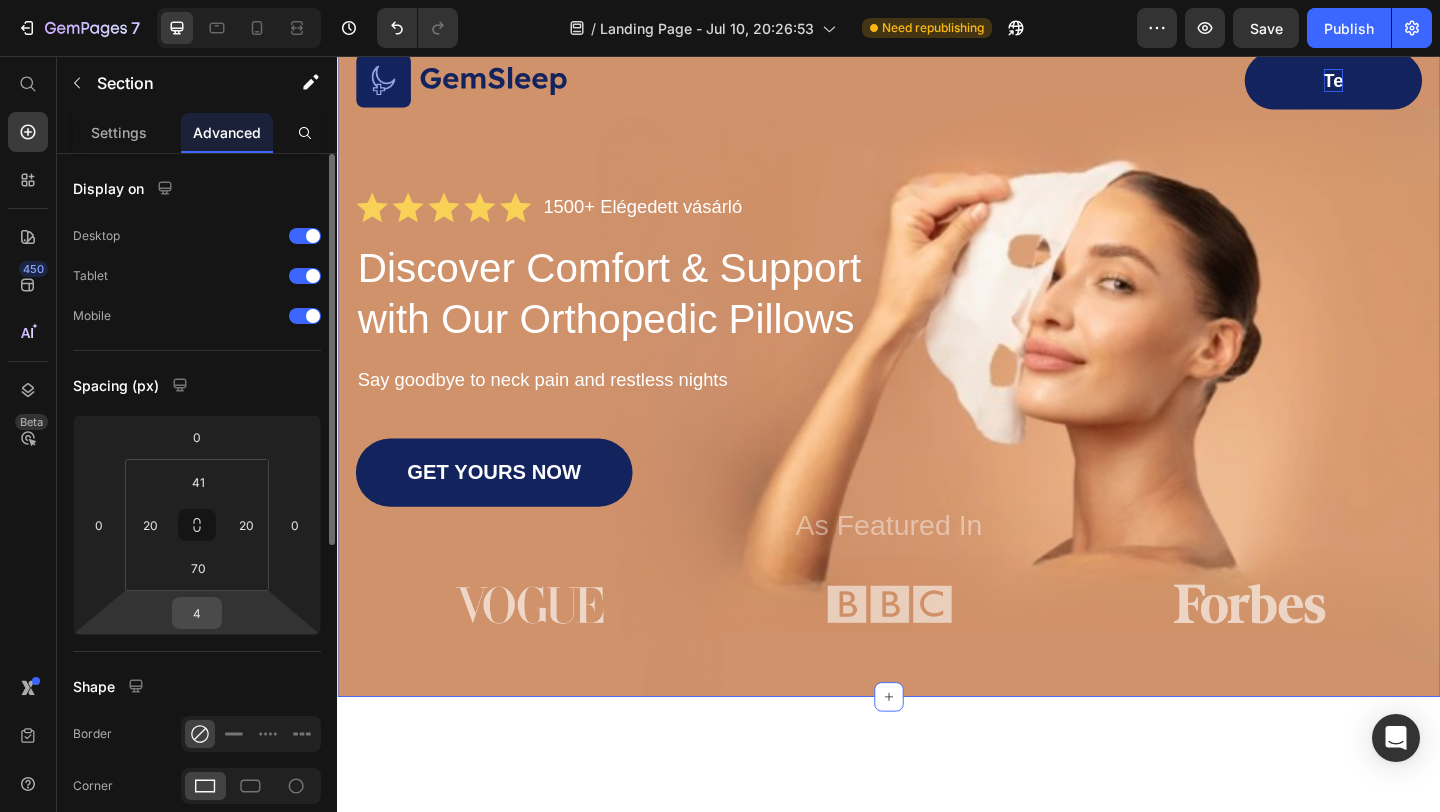 click on "4" at bounding box center (197, 613) 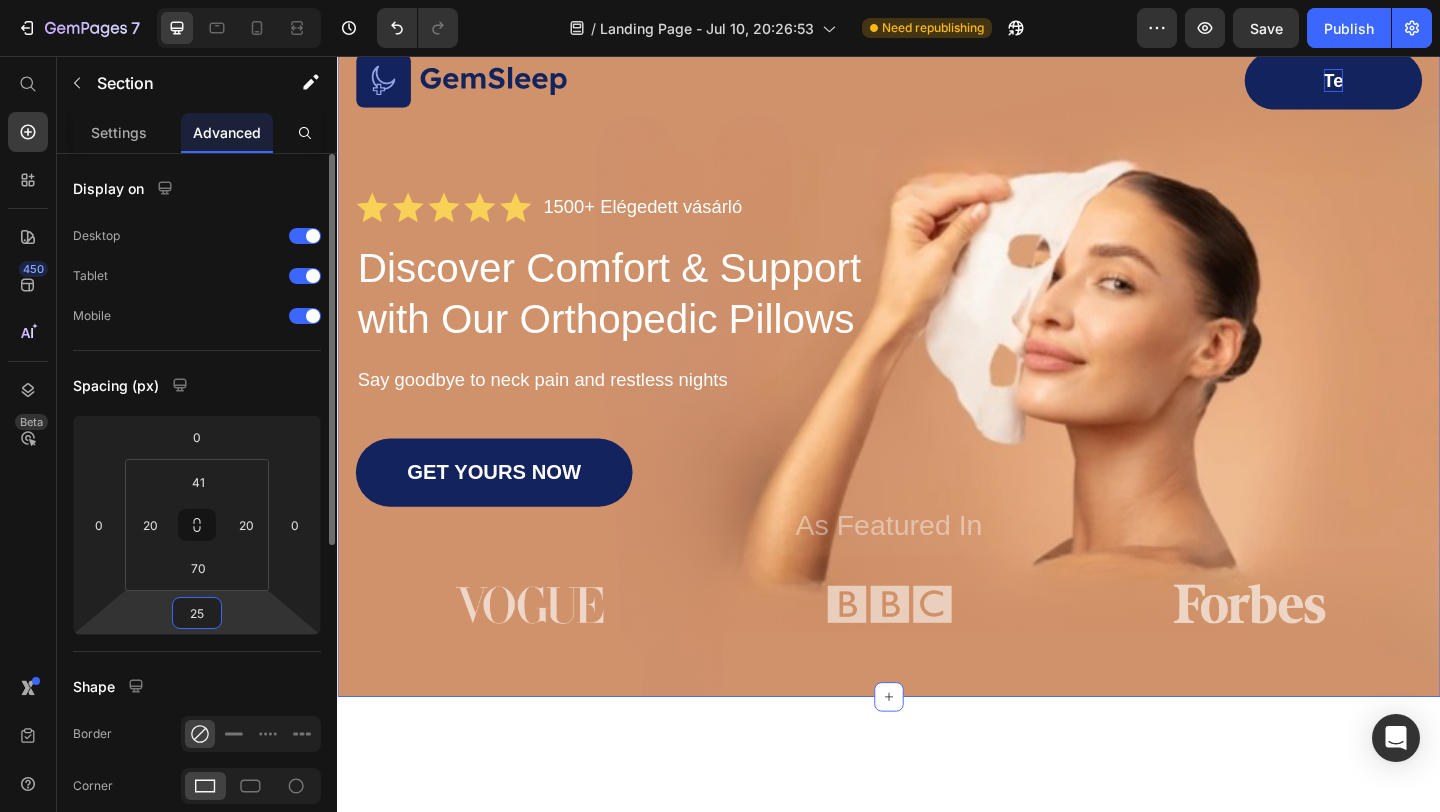 click on "Spacing (px) 0 0 25 0 41 20 70 20" 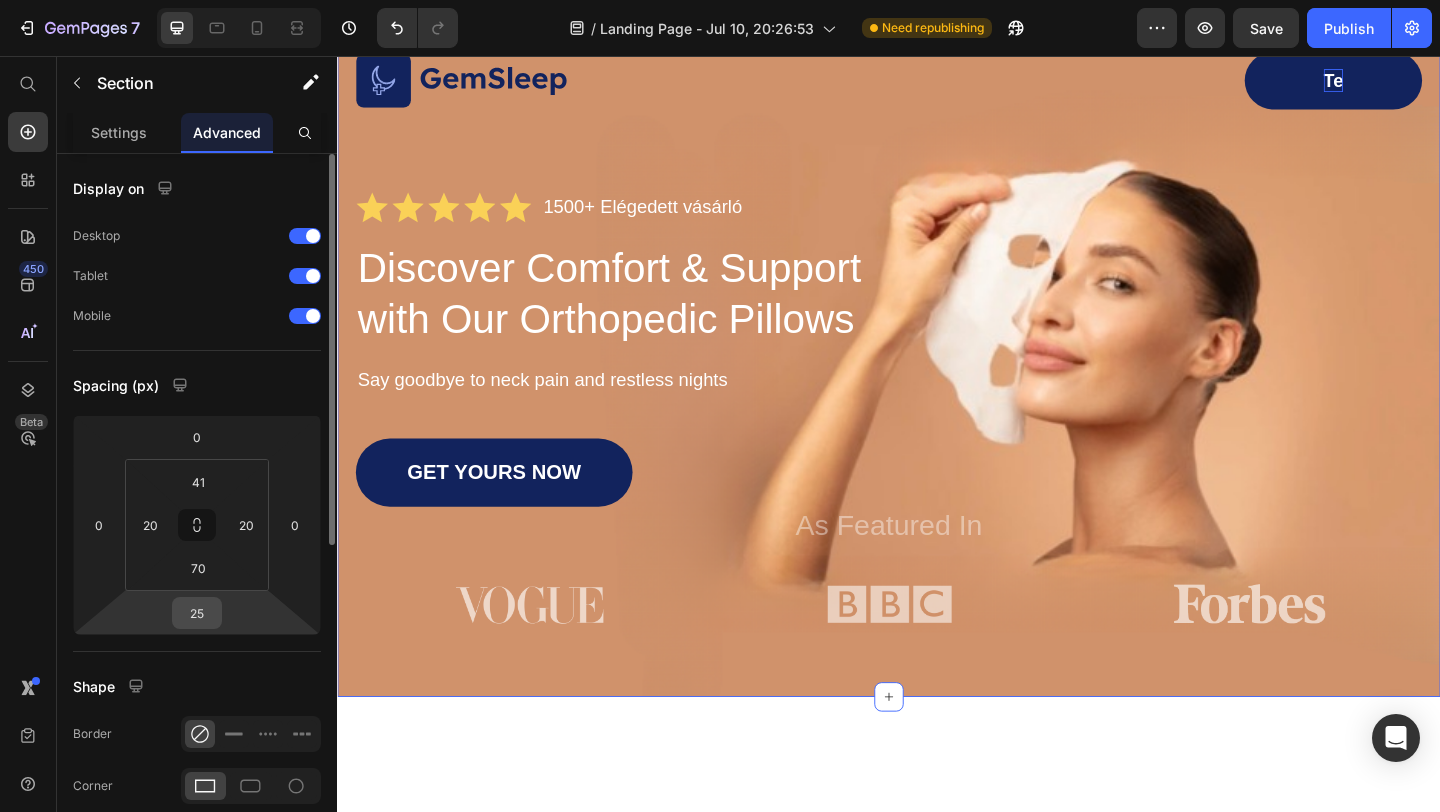 click on "25" at bounding box center [197, 613] 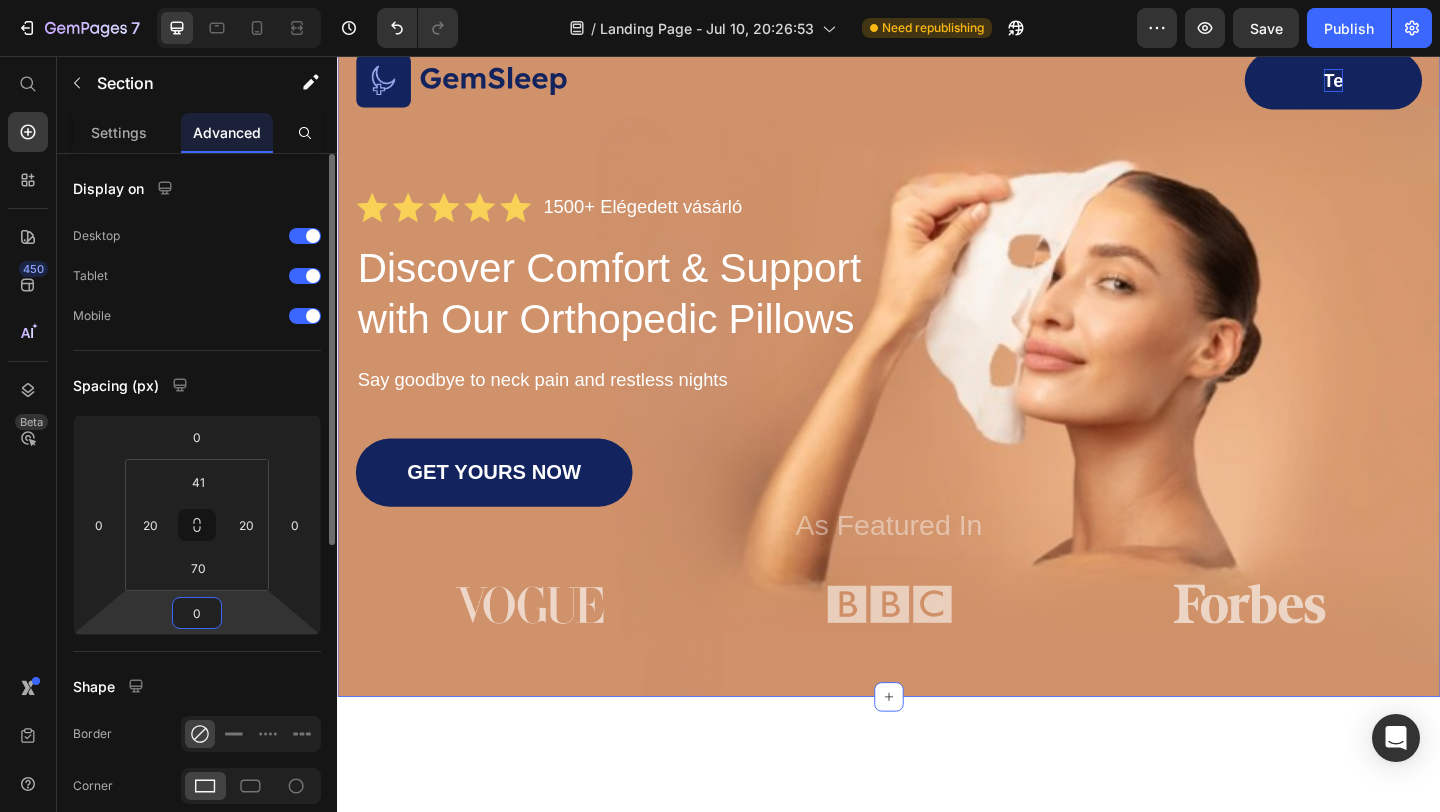 type on "0" 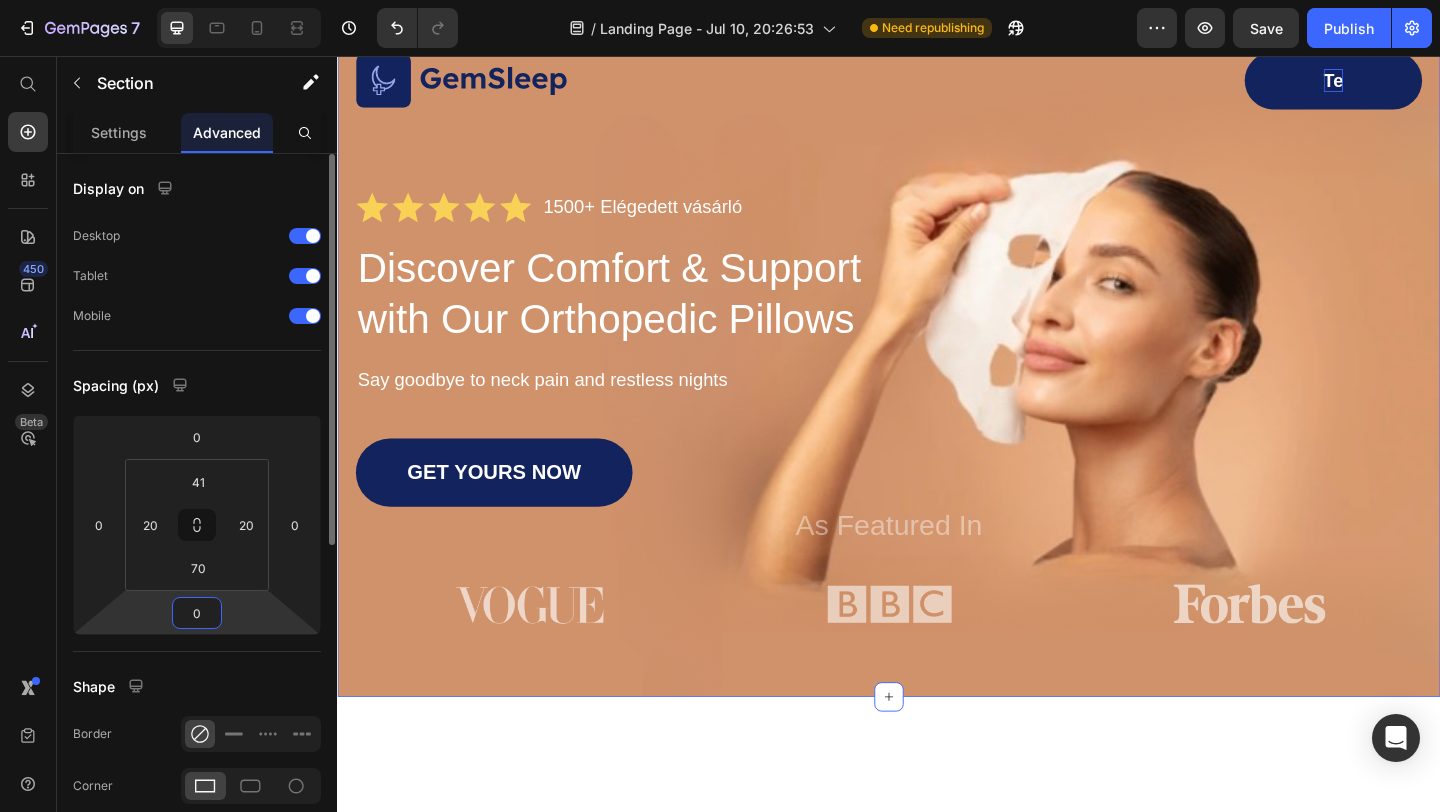 click on "7   /  Landing Page - Jul 10, 20:26:53 Need republishing Preview  Save   Publish  450 Beta Start with Sections Elements Hero Section Product Detail Brands Trusted Badges Guarantee Product Breakdown How to use Testimonials Compare Bundle FAQs Social Proof Brand Story Product List Collection Blog List Contact Sticky Add to Cart Custom Footer Browse Library 450 Layout
Row
Row
Row
Row Text
Heading
Text Block Button
Button
Button
Sticky Back to top Media
Image" at bounding box center (720, 0) 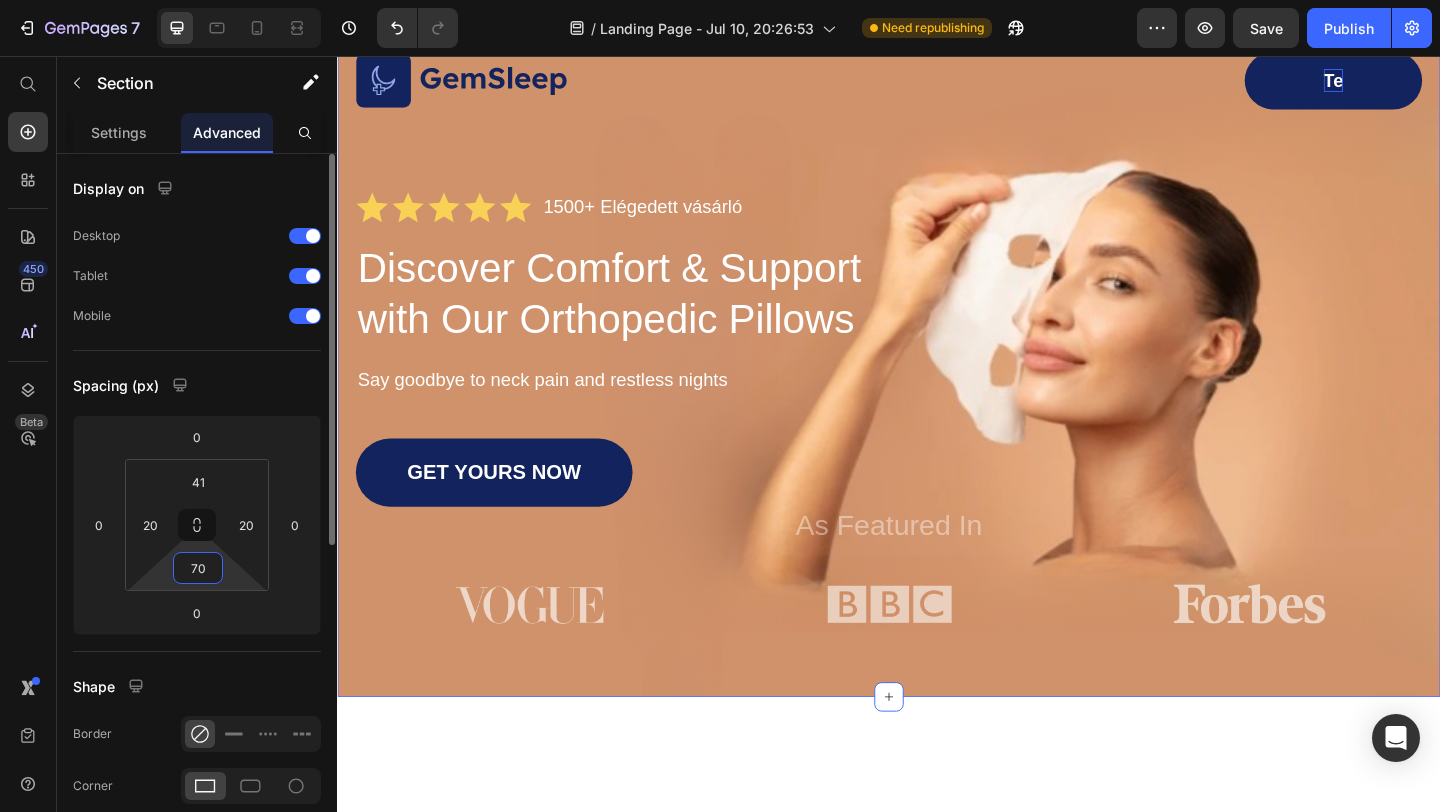 click on "70" at bounding box center (198, 568) 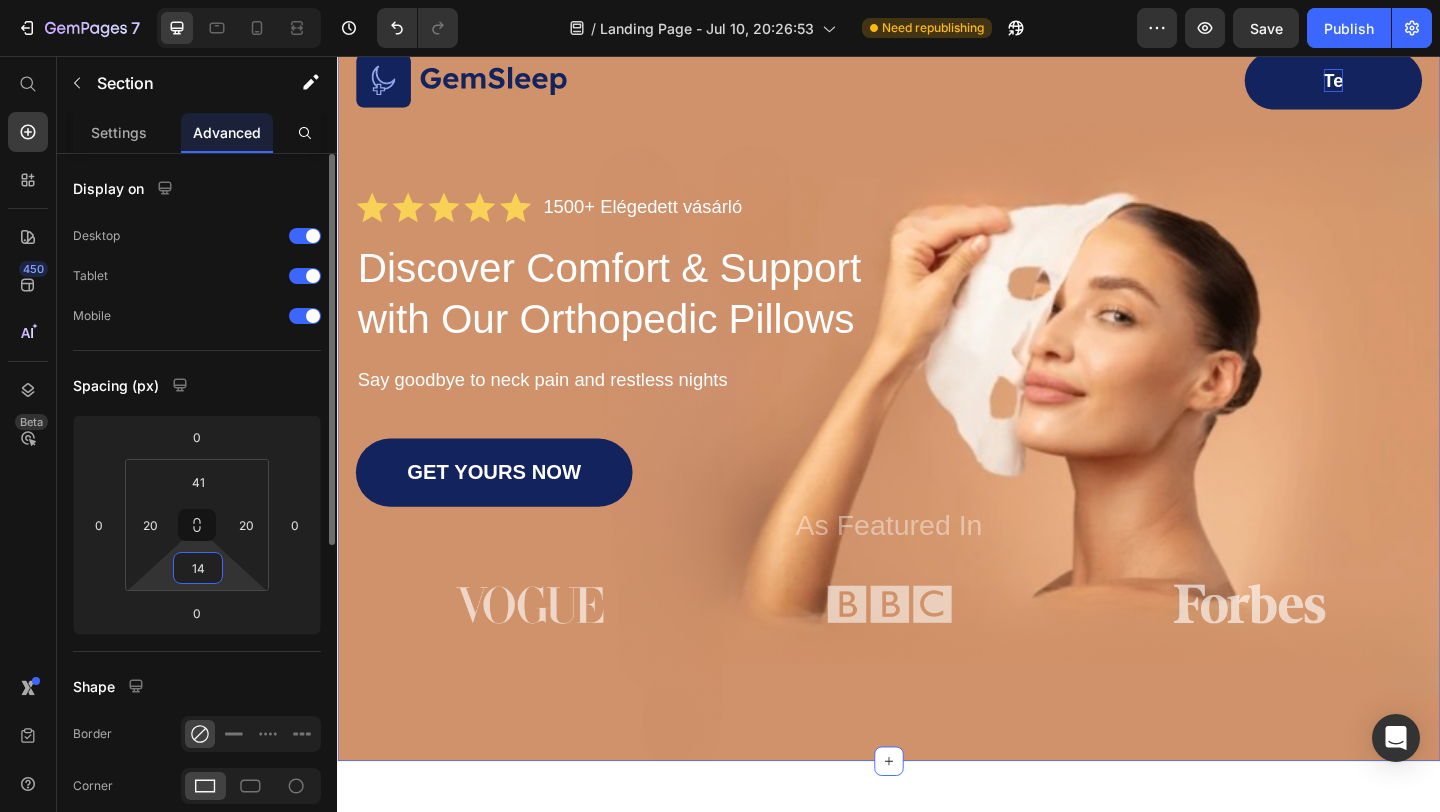 type on "1" 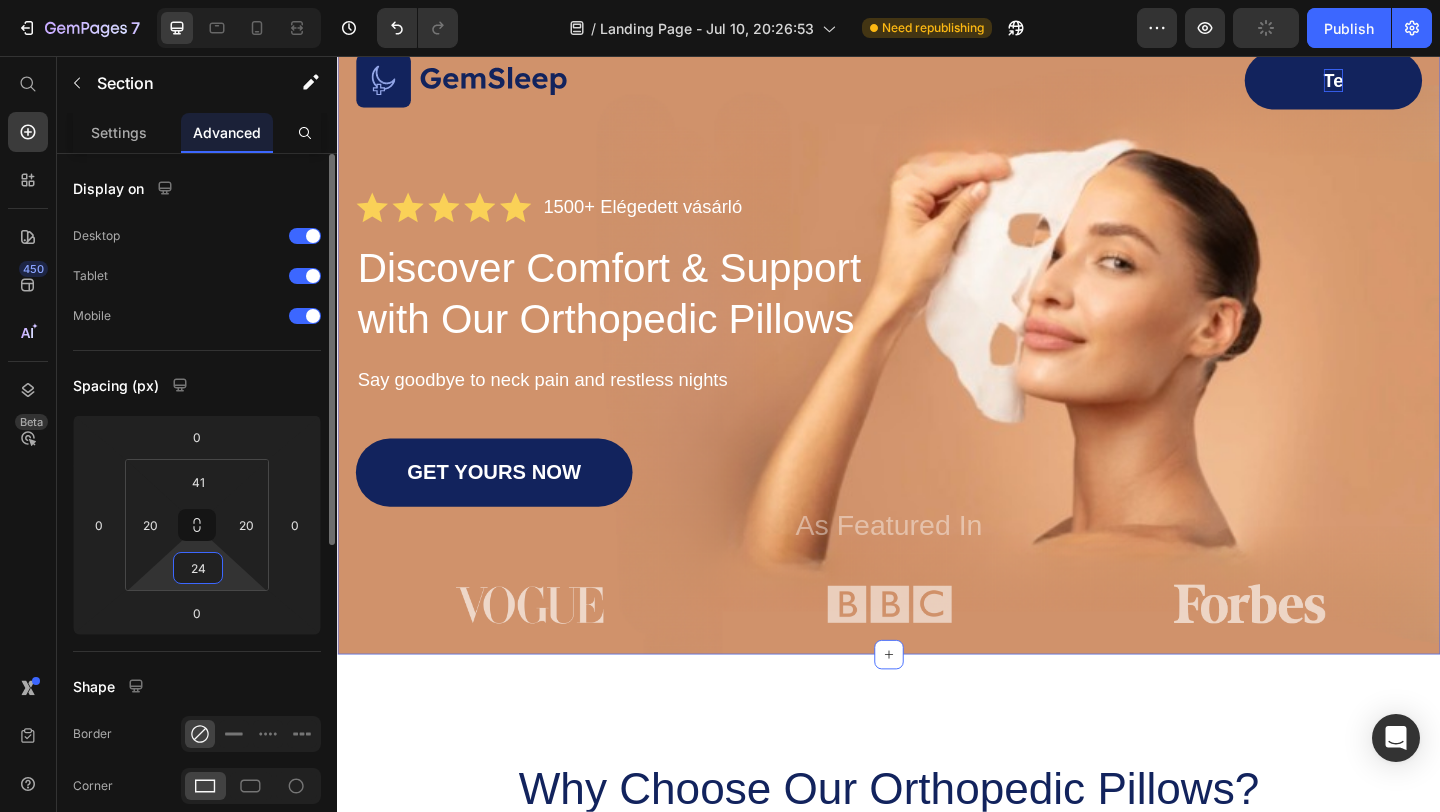 type on "2" 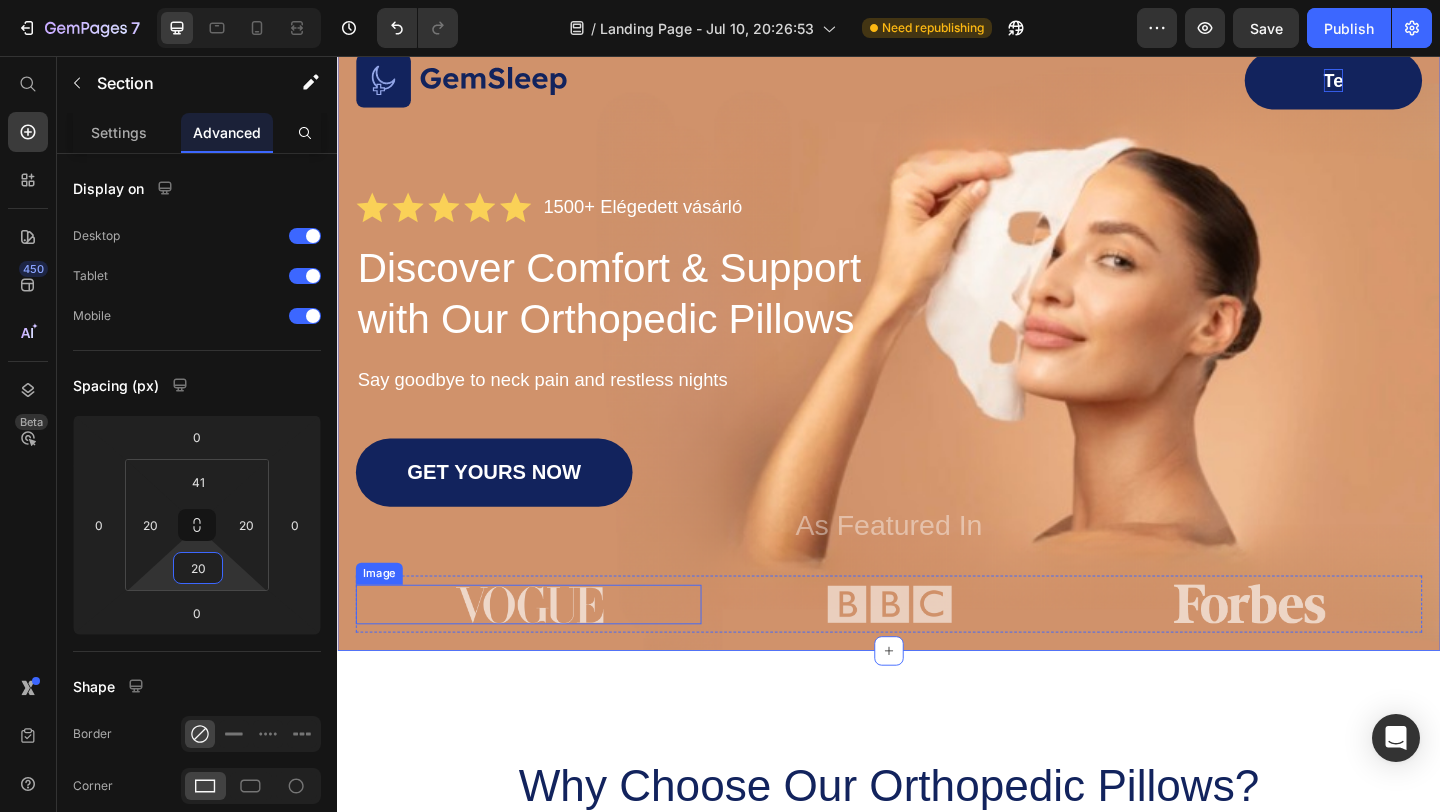 type on "2" 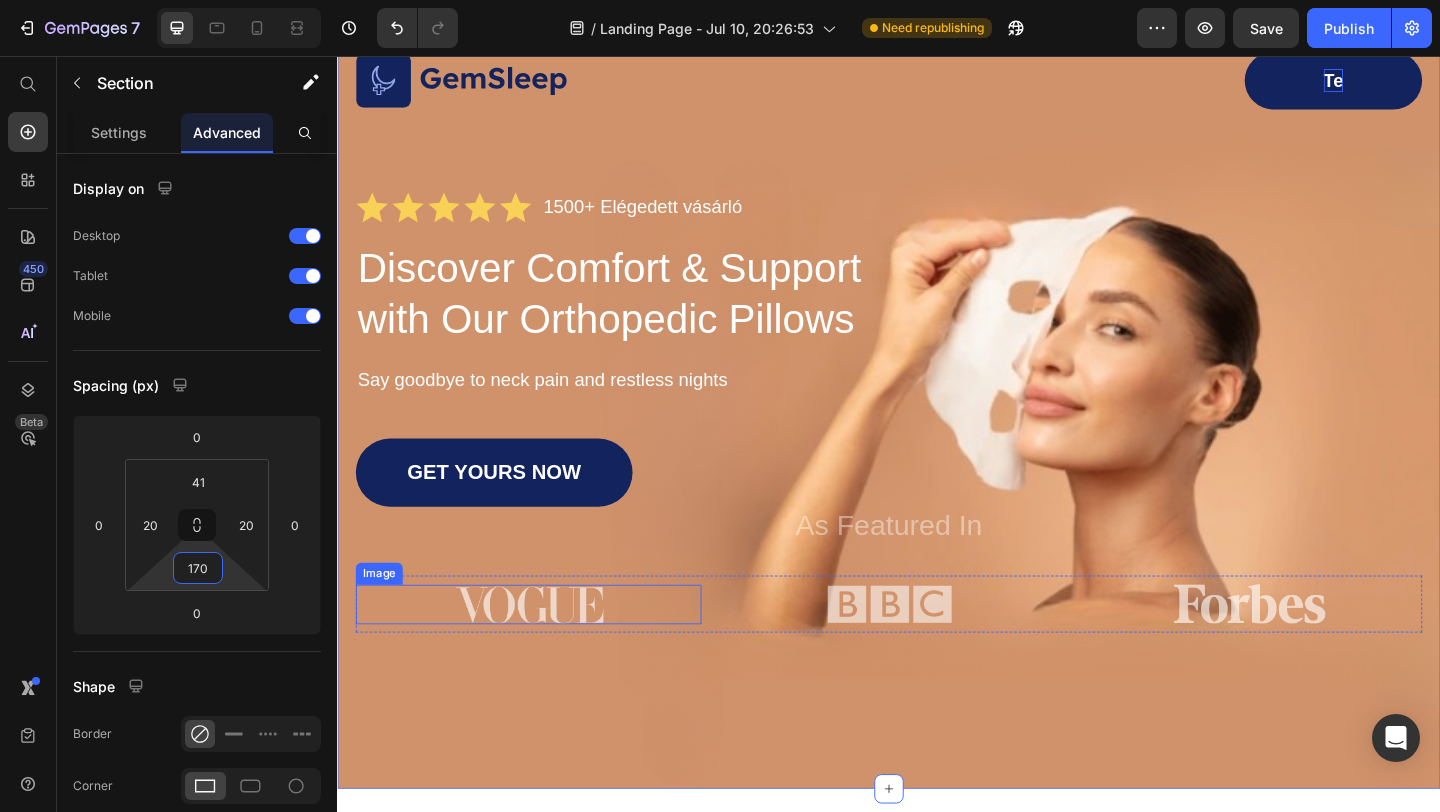type on "170" 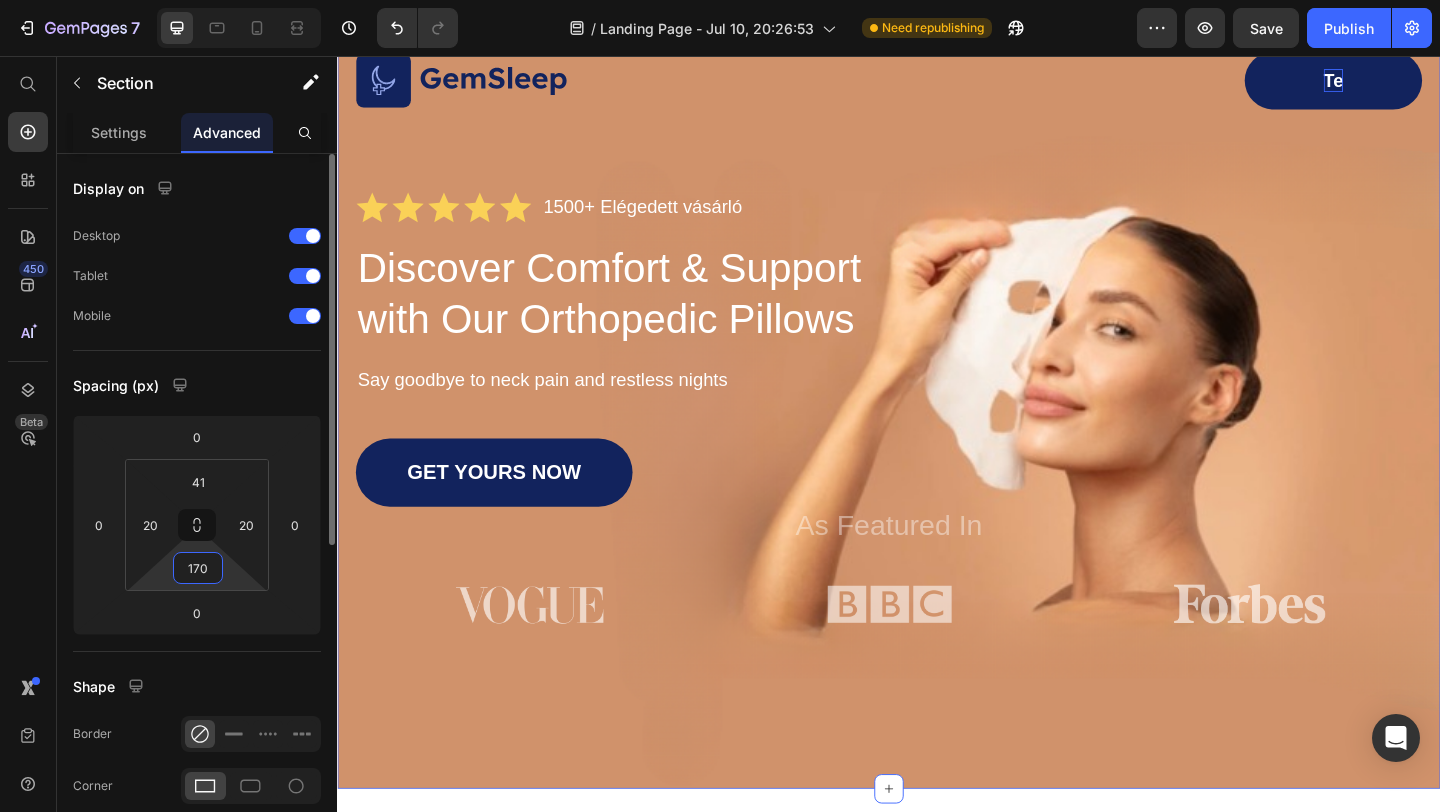 click on "Display on Desktop Tablet Mobile Spacing (px) 0 0 0 0 41 20 170 20 Shape Border Corner Shadow Position Opacity 100 % Animation Upgrade to Build plan  to unlock Animation & other premium features. Interaction Upgrade to Optimize plan  to unlock Interaction & other premium features. CSS class" at bounding box center [197, 757] 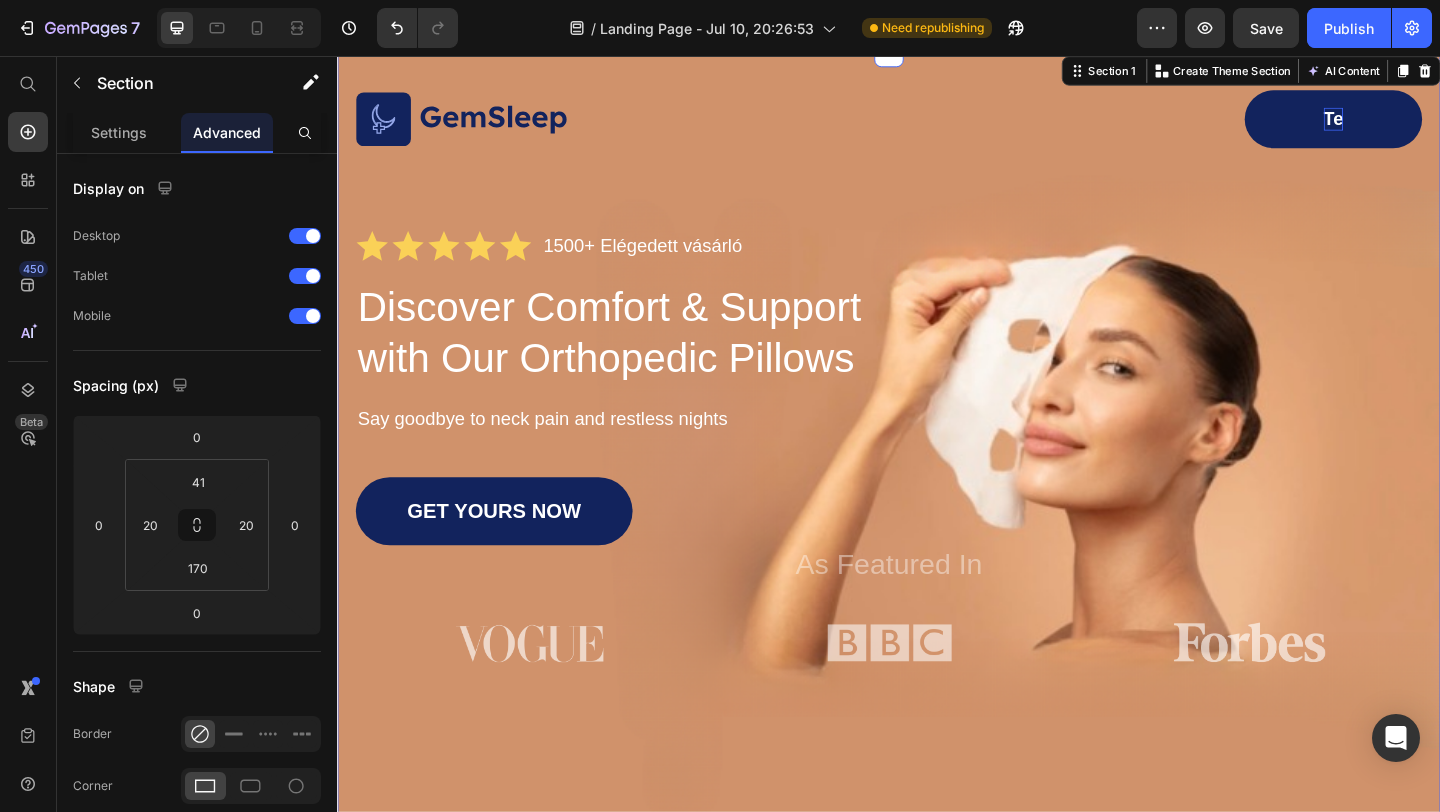 scroll, scrollTop: 49, scrollLeft: 0, axis: vertical 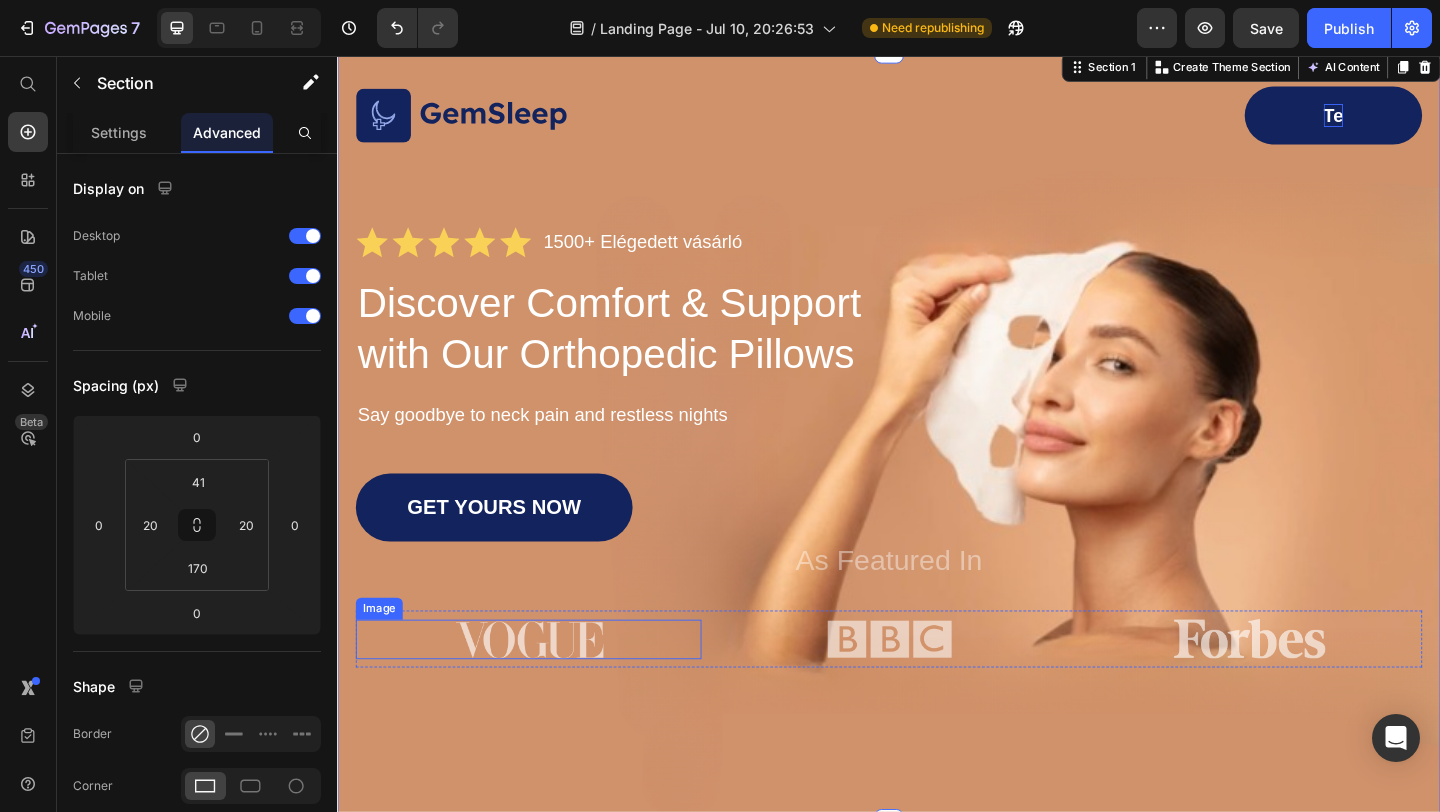 click at bounding box center [545, 690] 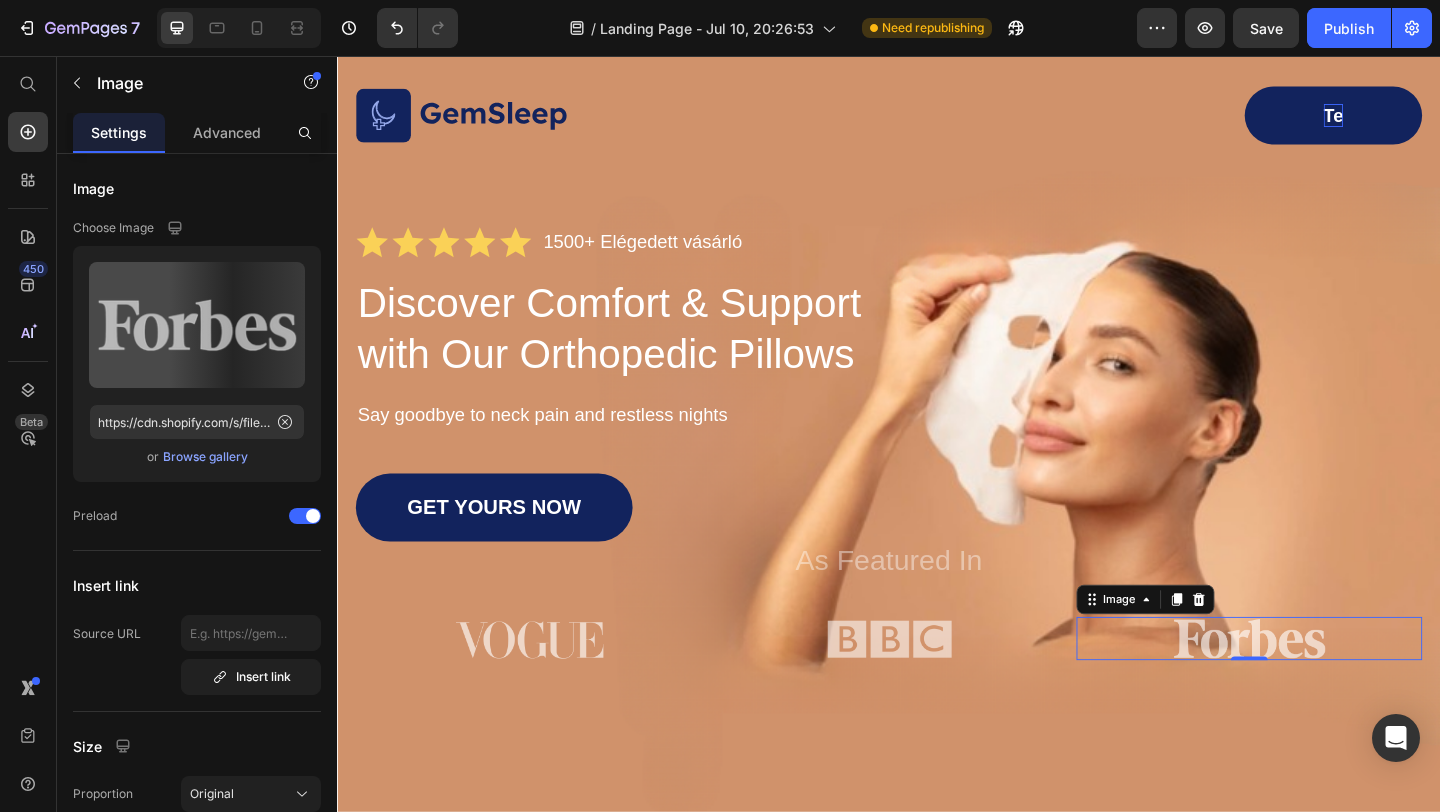 click at bounding box center [1329, 689] 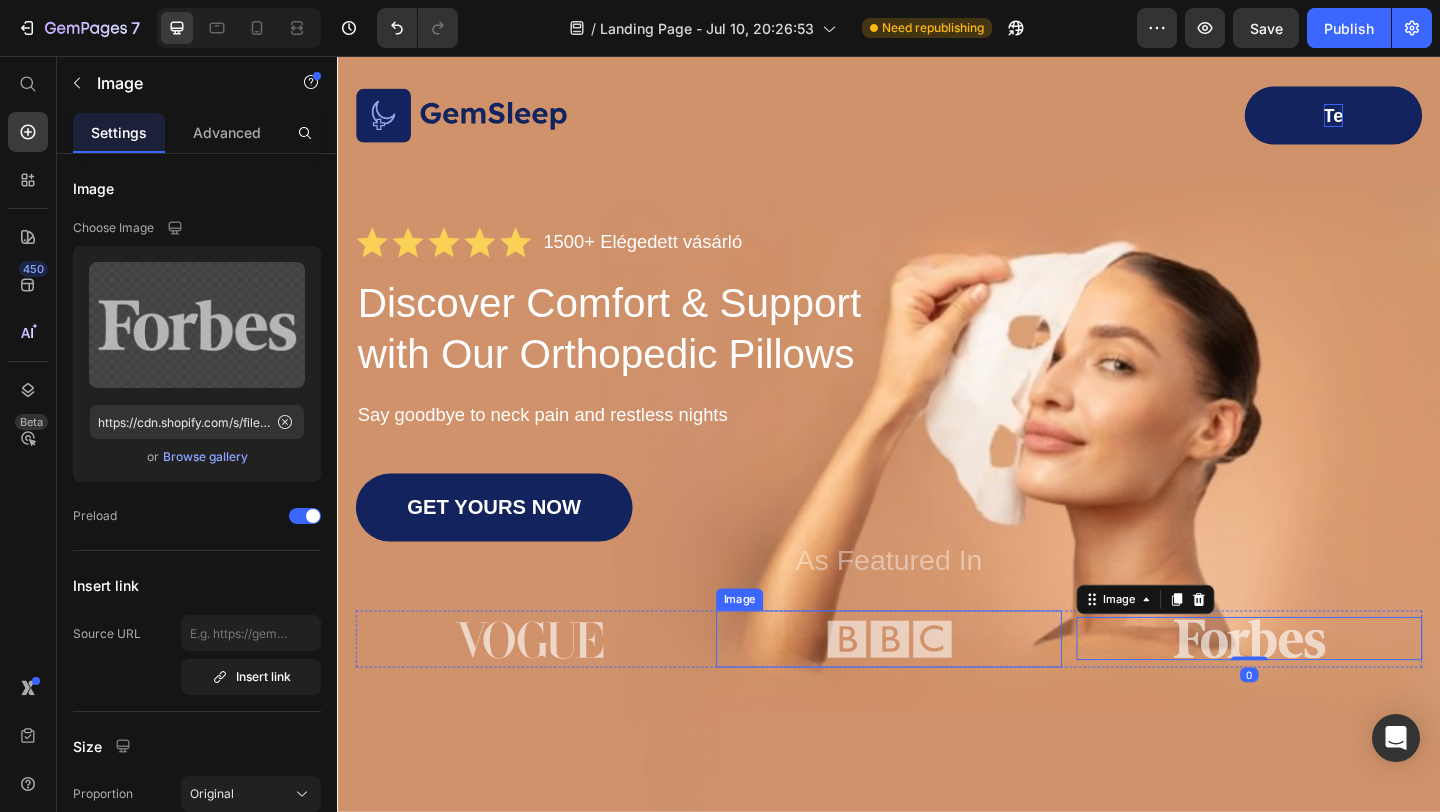 click at bounding box center [937, 690] 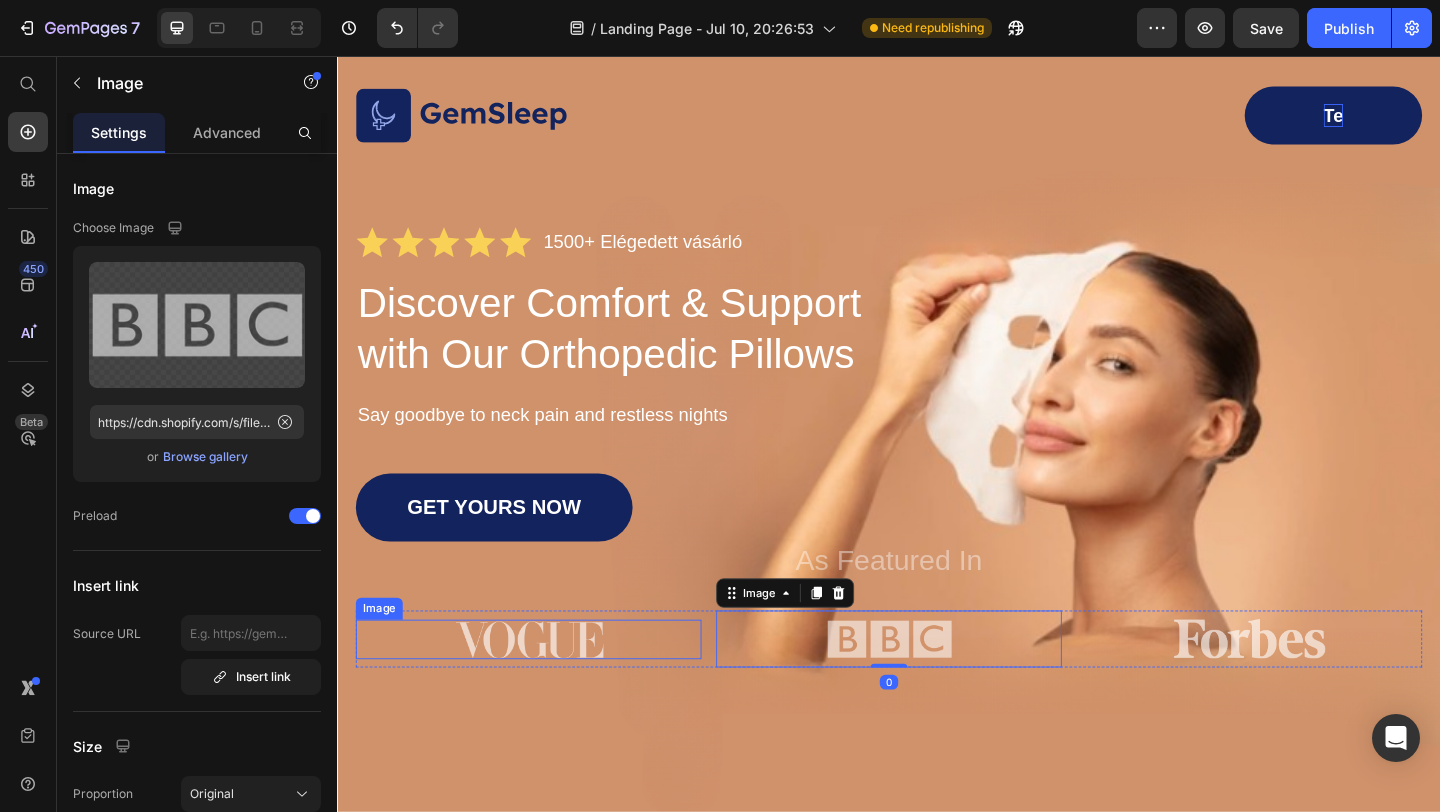 click at bounding box center (545, 690) 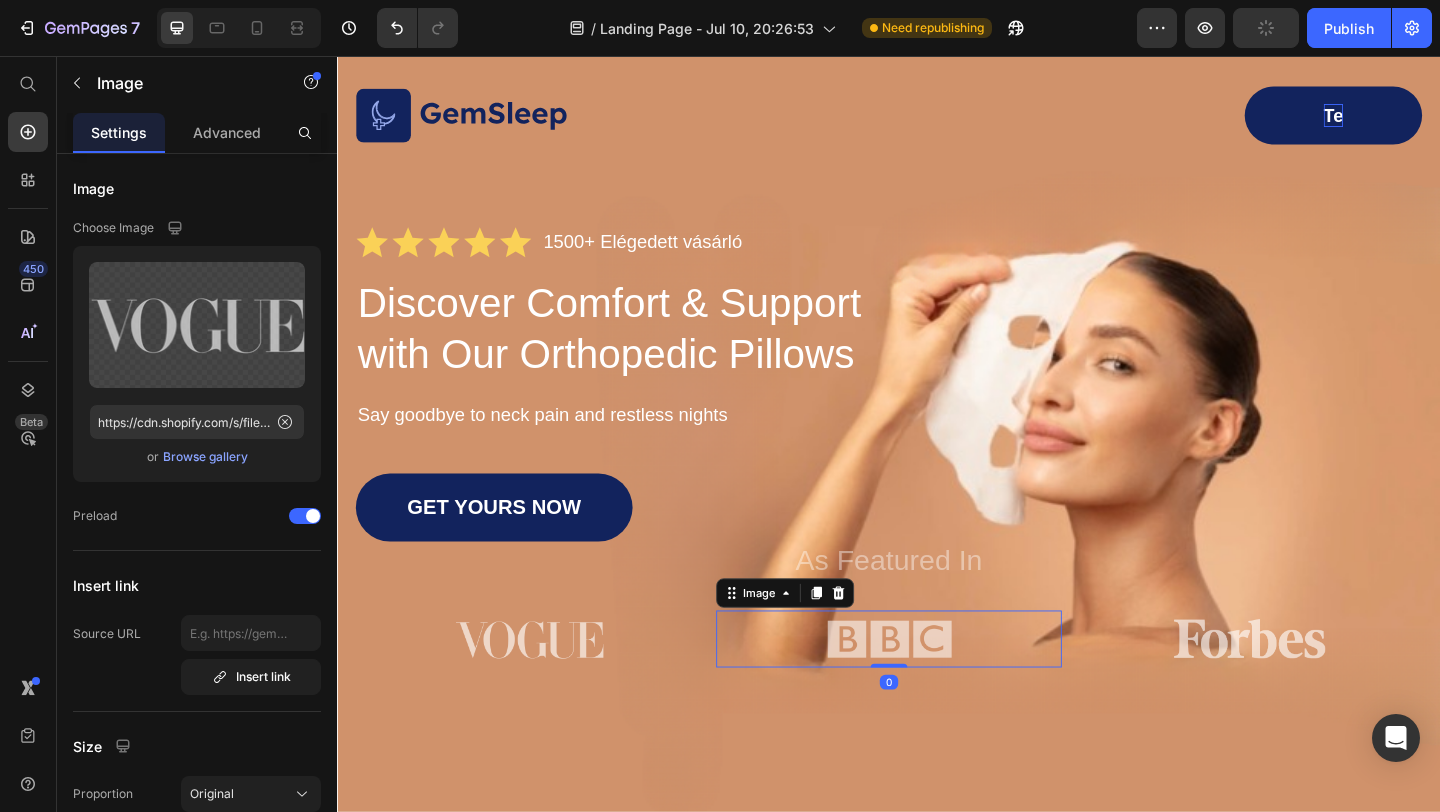 click at bounding box center (937, 690) 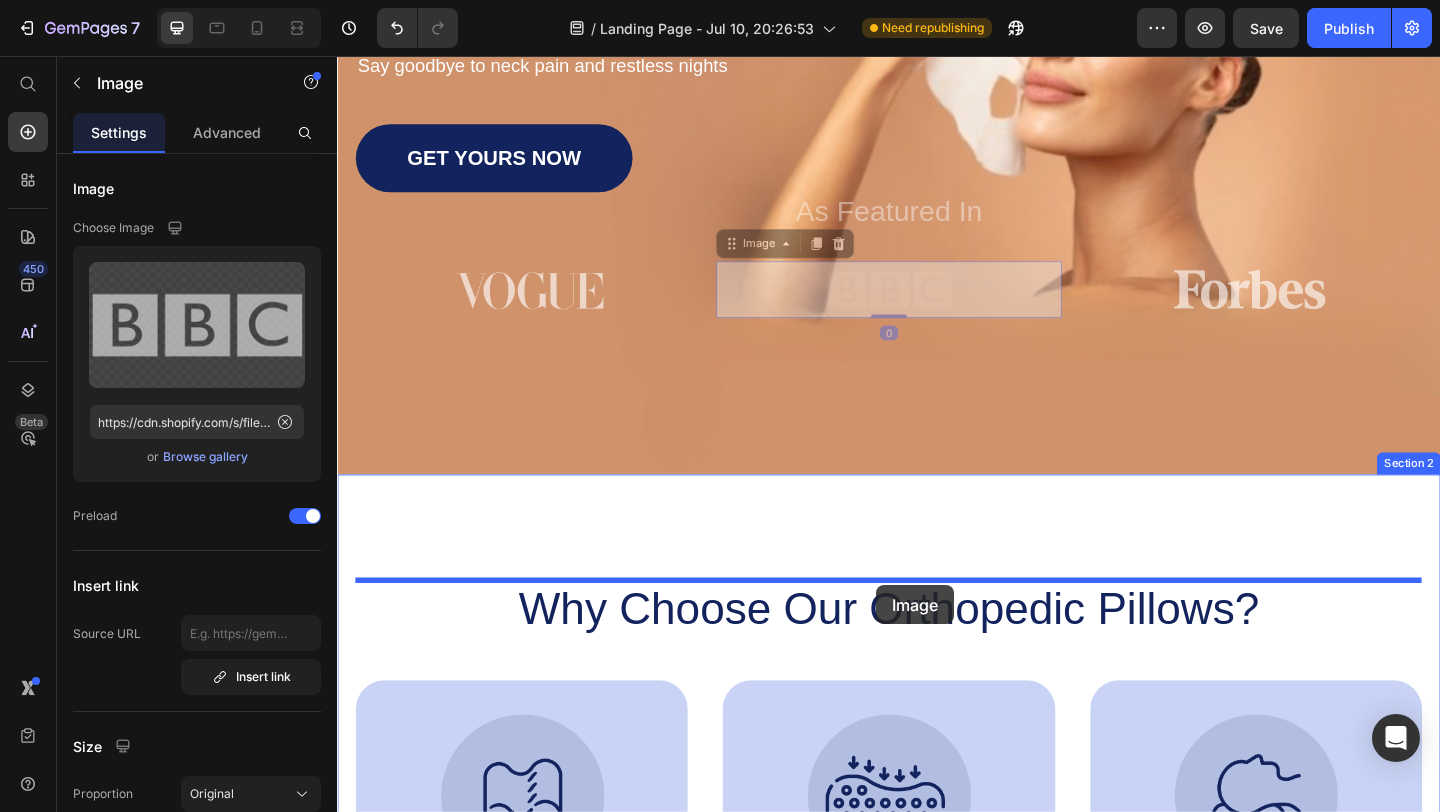 scroll, scrollTop: 474, scrollLeft: 0, axis: vertical 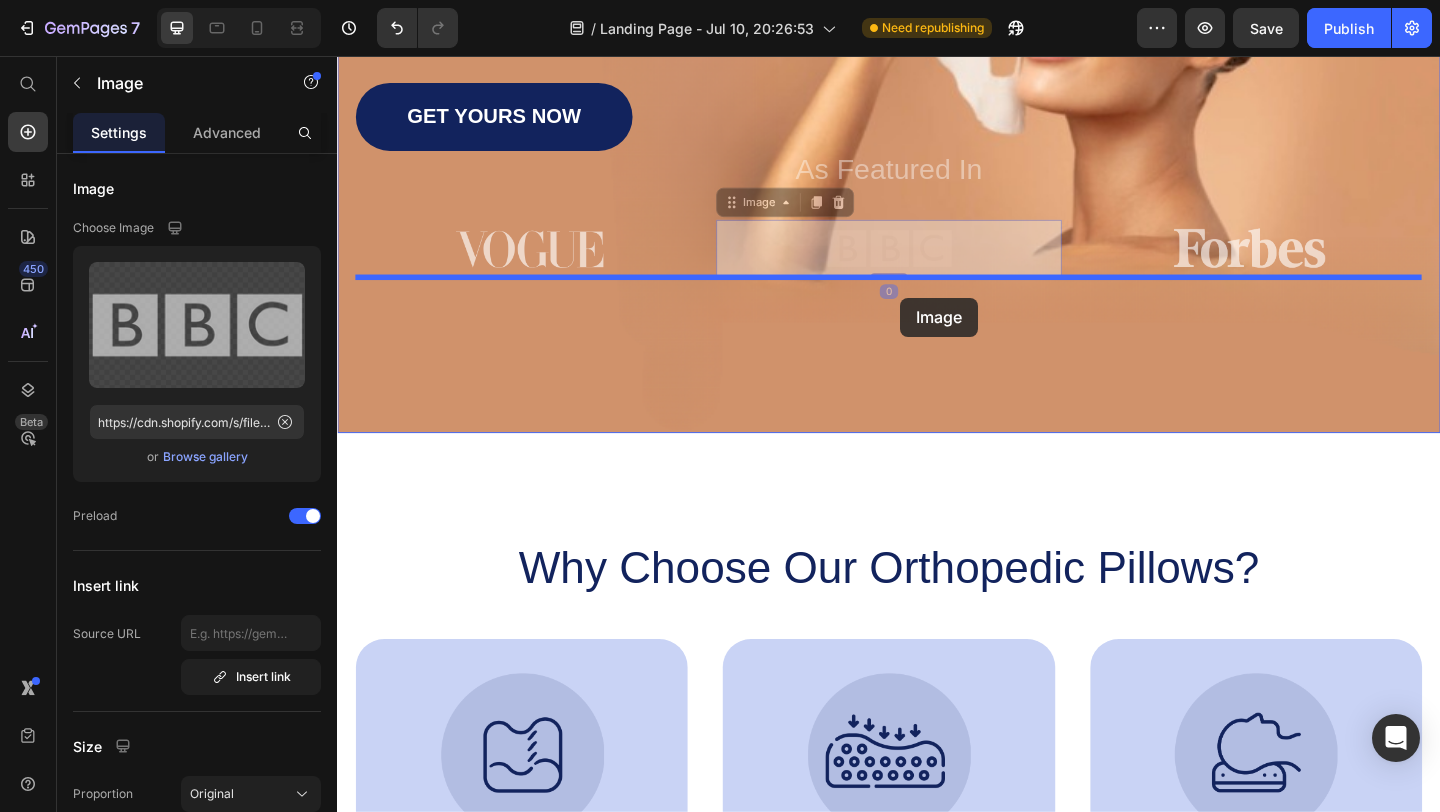 drag, startPoint x: 962, startPoint y: 693, endPoint x: 949, endPoint y: 318, distance: 375.22528 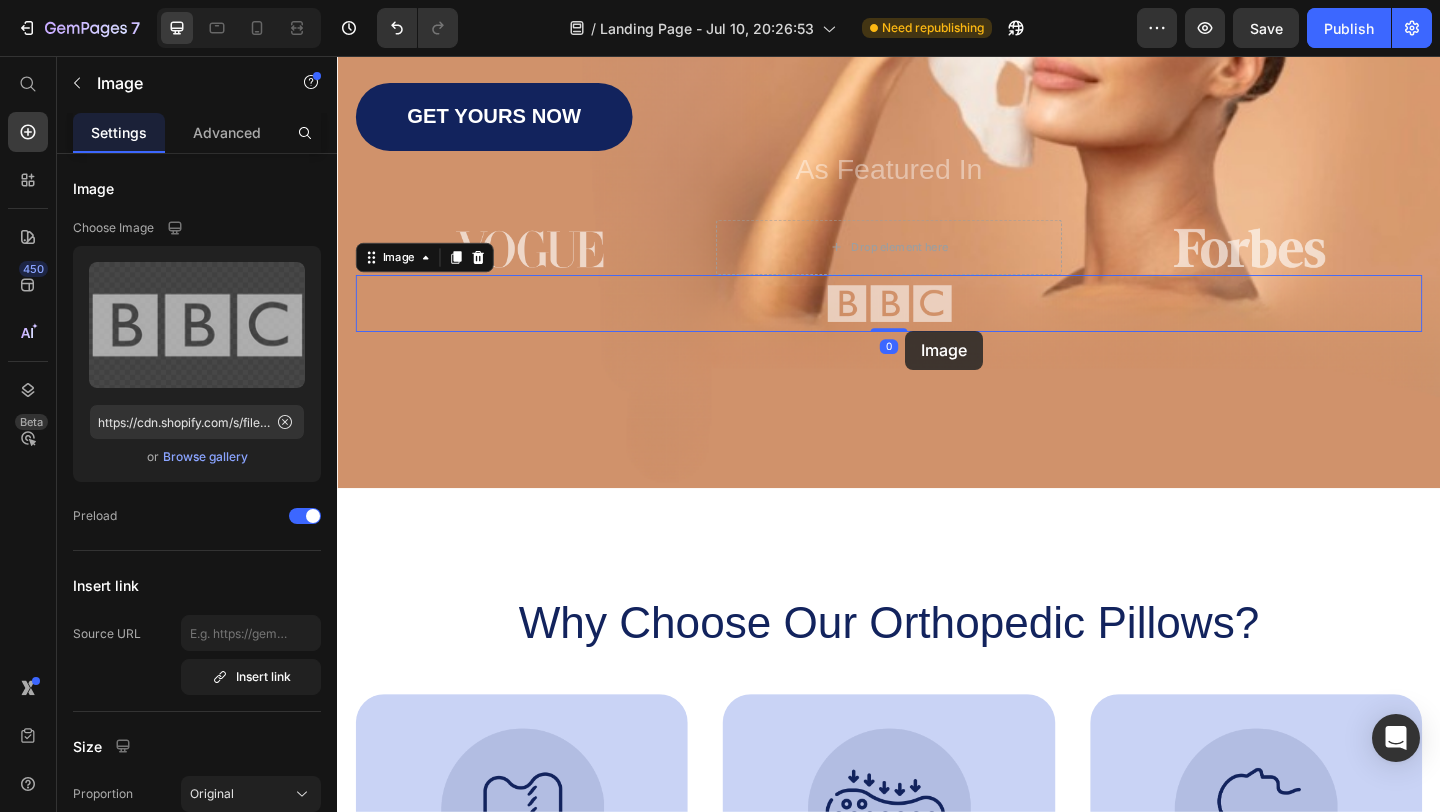 drag, startPoint x: 956, startPoint y: 321, endPoint x: 955, endPoint y: 355, distance: 34.0147 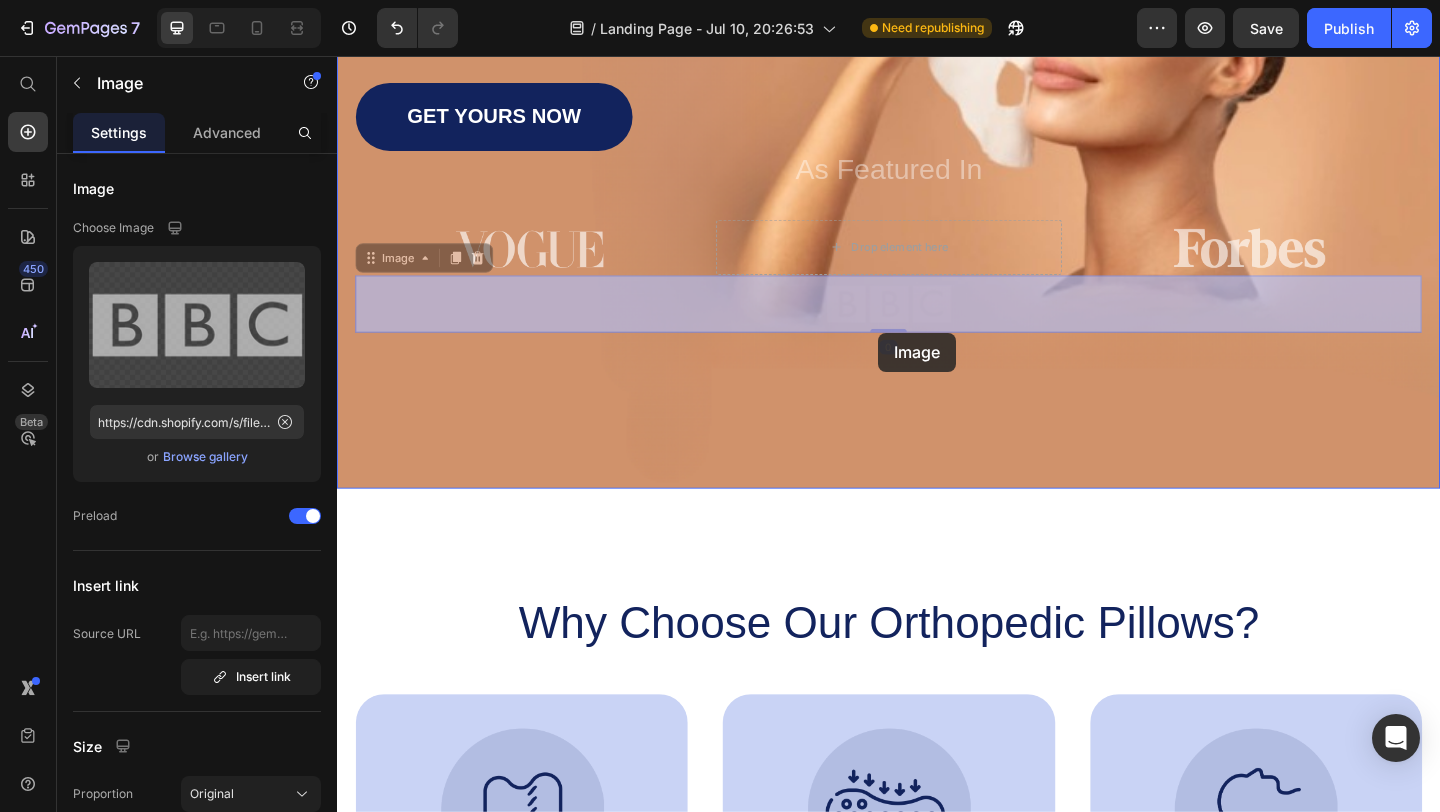 drag, startPoint x: 962, startPoint y: 337, endPoint x: 926, endPoint y: 357, distance: 41.18252 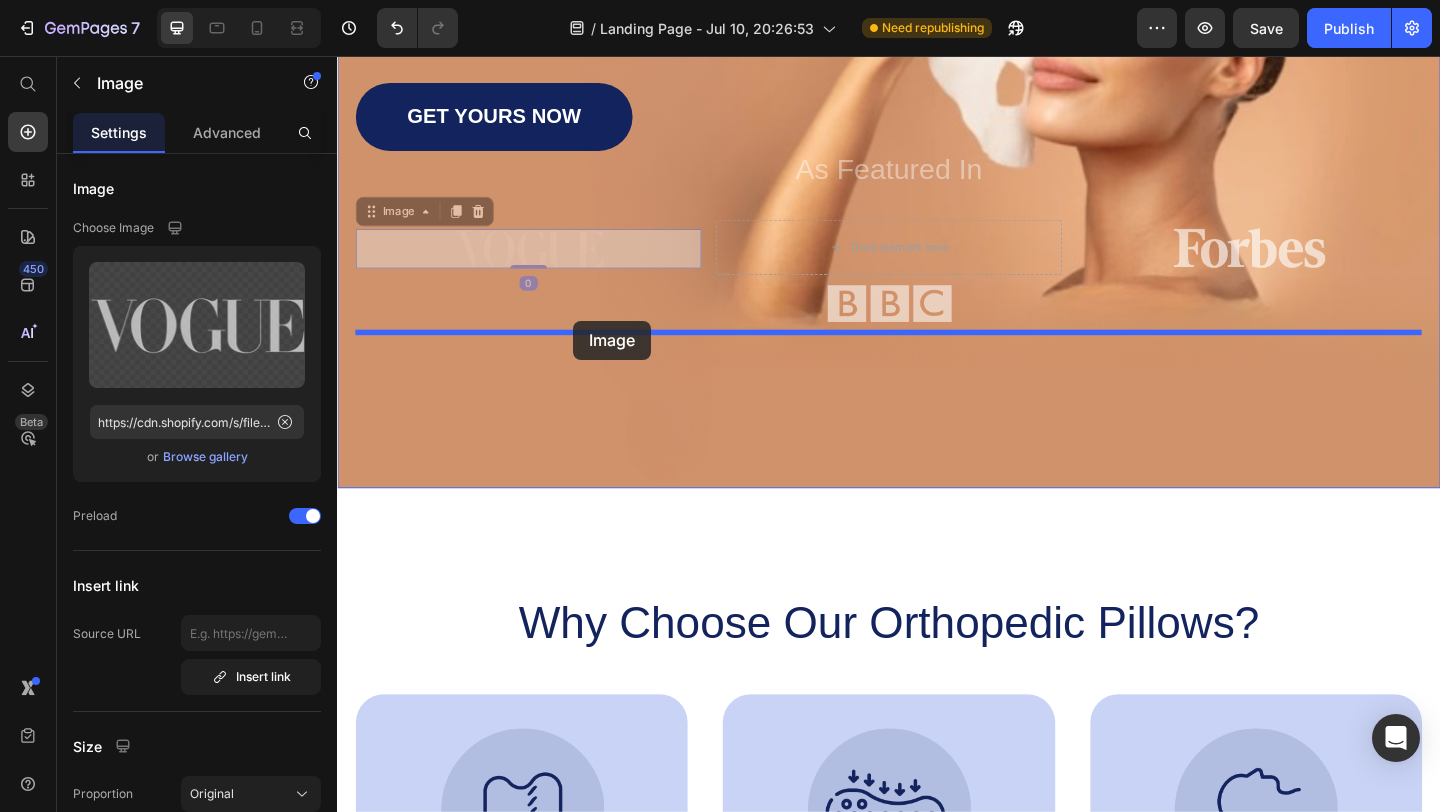 drag, startPoint x: 598, startPoint y: 274, endPoint x: 594, endPoint y: 343, distance: 69.115845 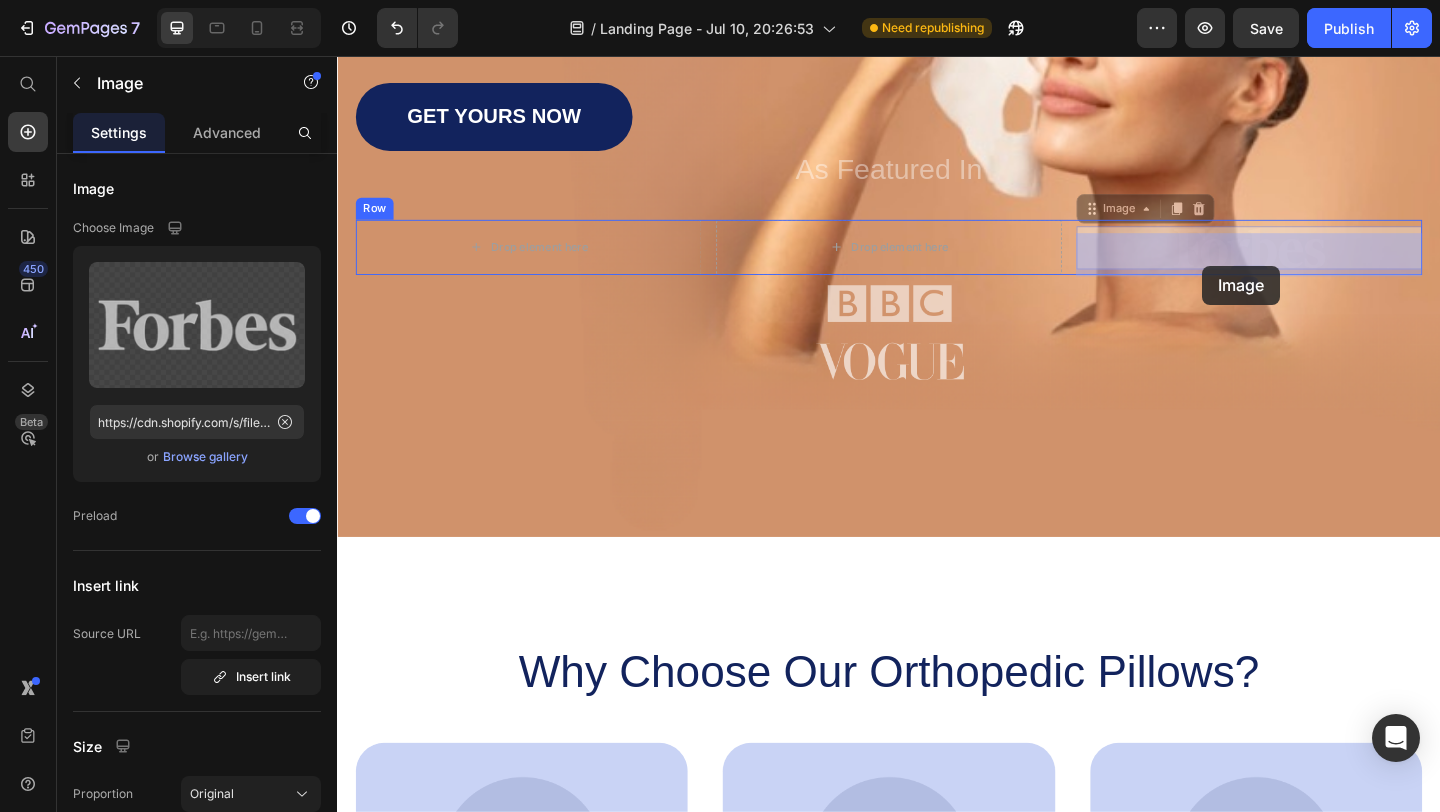 drag, startPoint x: 1298, startPoint y: 256, endPoint x: 1278, endPoint y: 286, distance: 36.05551 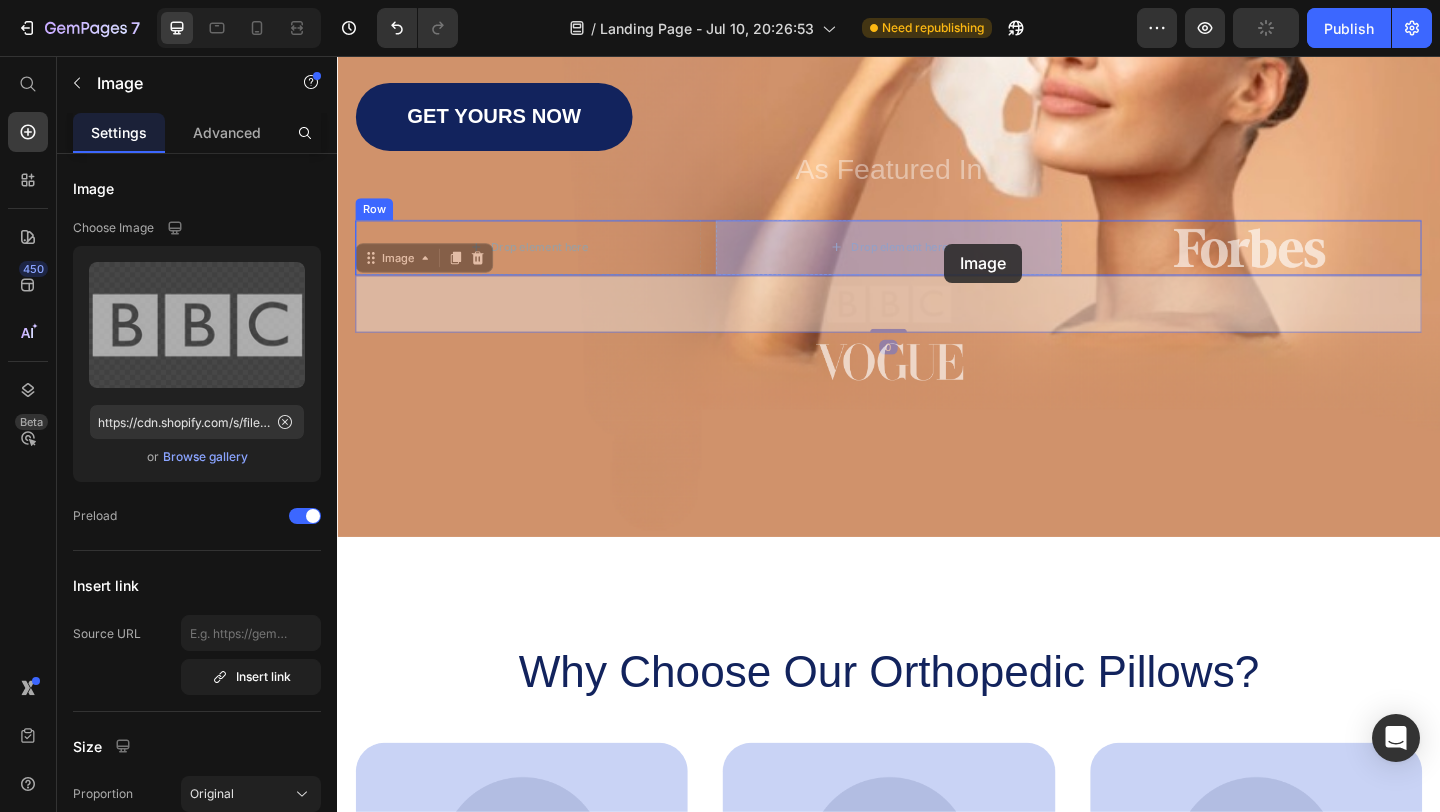 drag, startPoint x: 998, startPoint y: 320, endPoint x: 998, endPoint y: 260, distance: 60 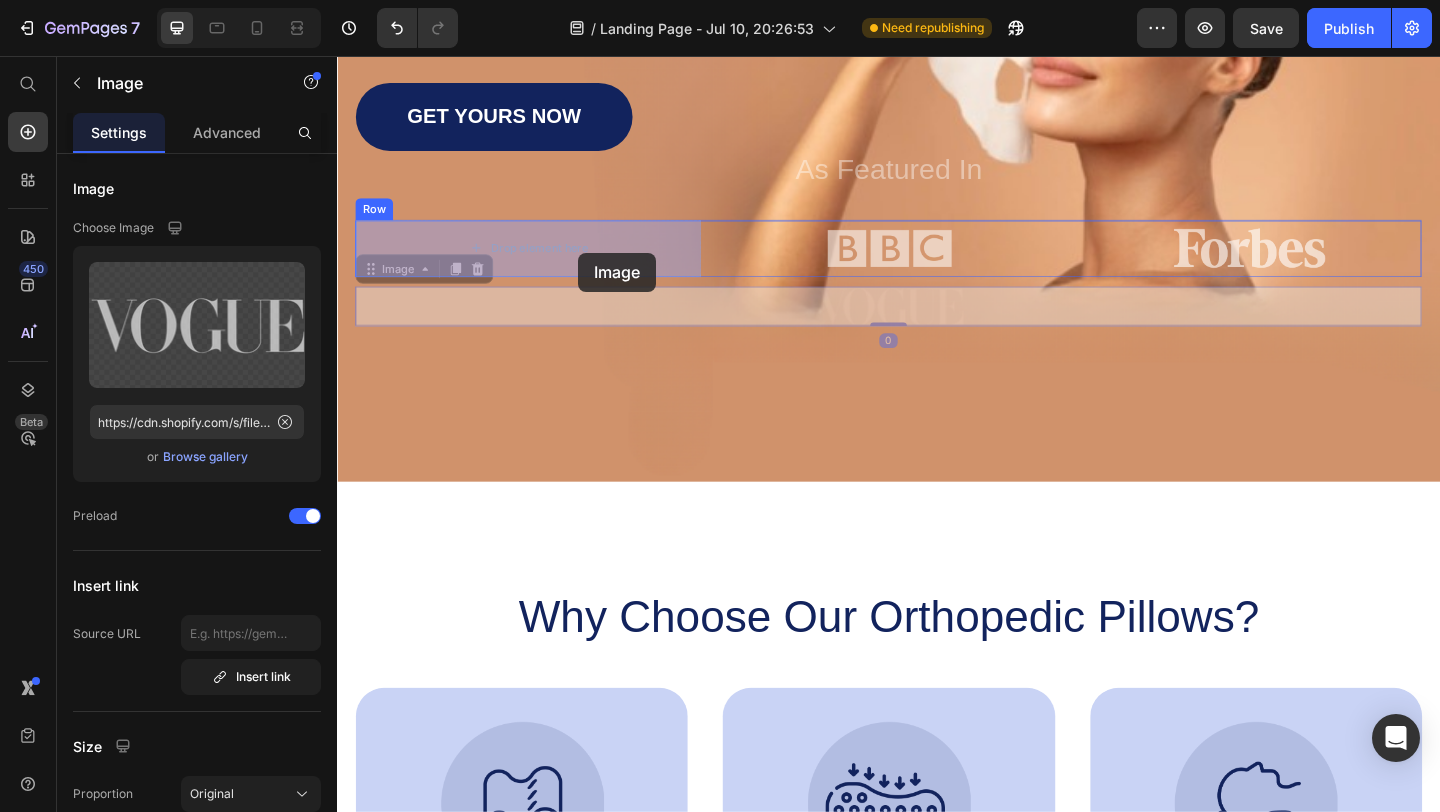 drag, startPoint x: 961, startPoint y: 342, endPoint x: 598, endPoint y: 268, distance: 370.4659 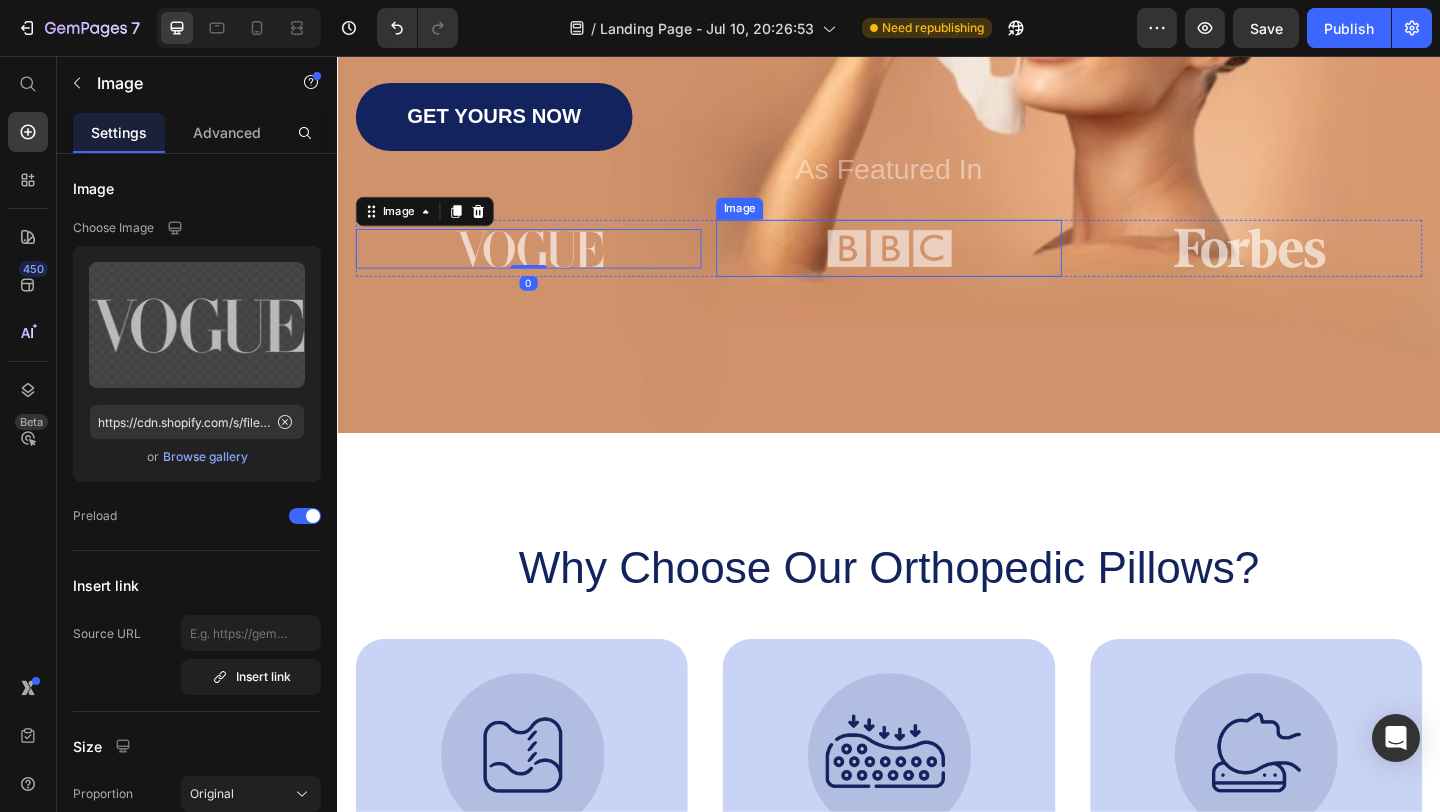 click at bounding box center [937, 265] 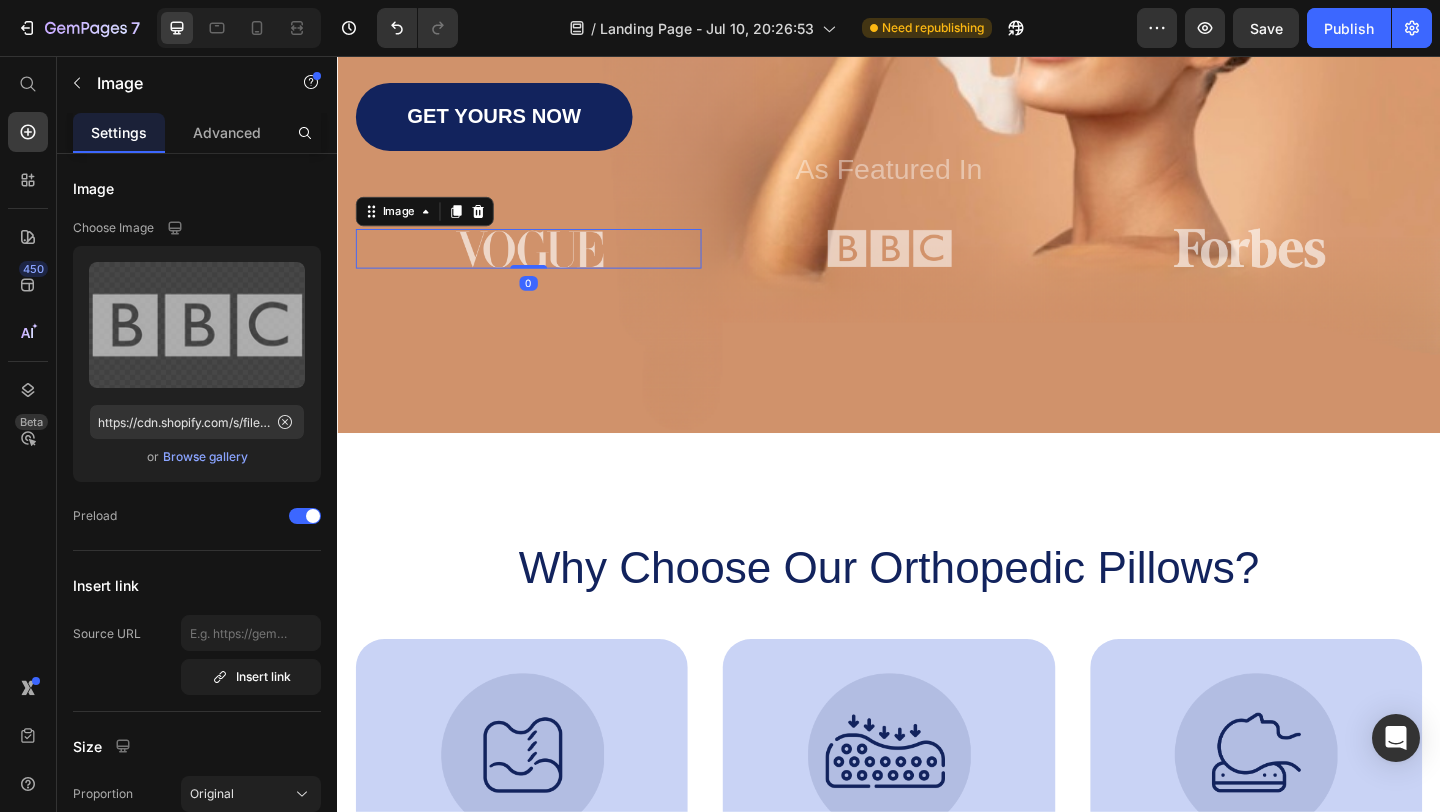 click at bounding box center (545, 265) 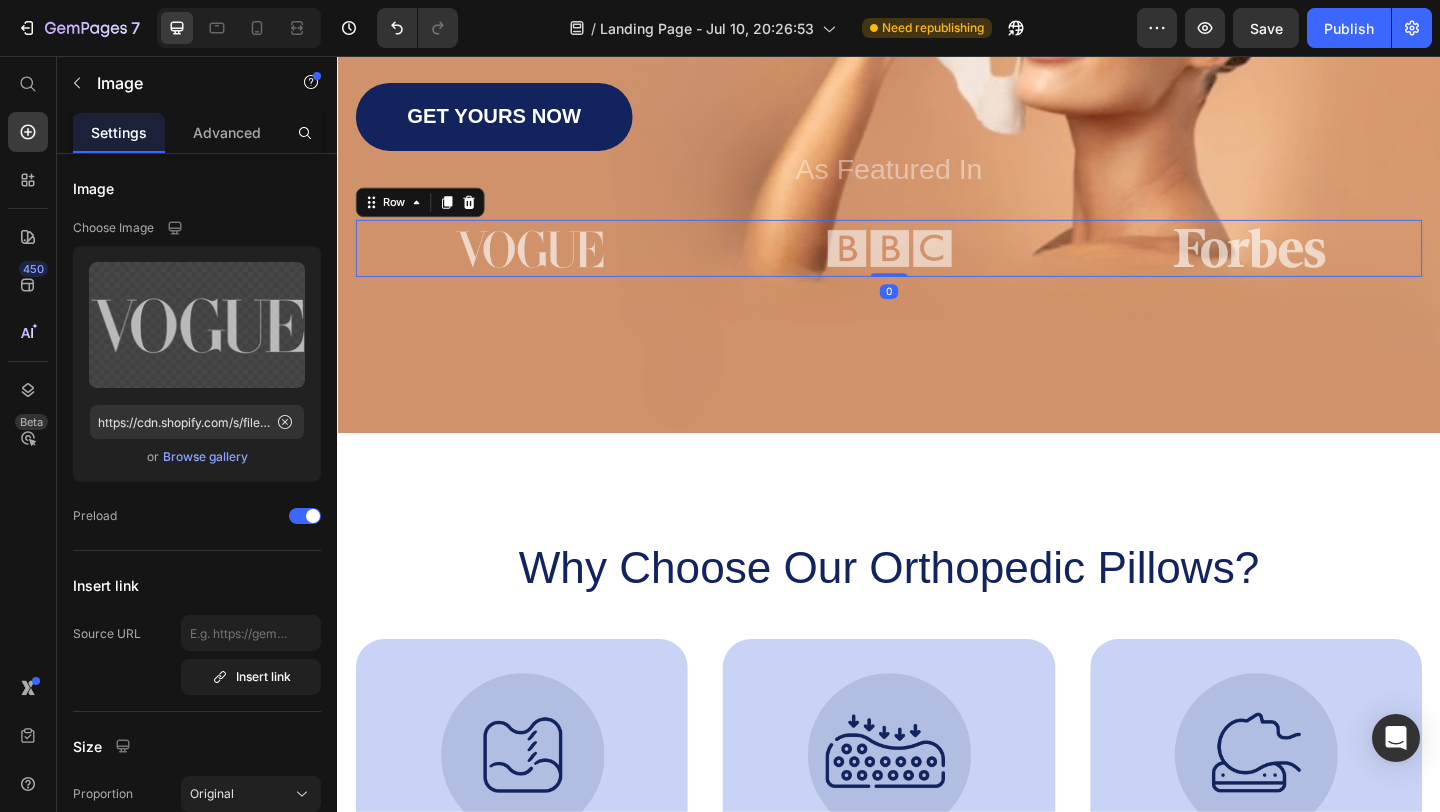 click on "Image Image Image Row   0" at bounding box center [937, 265] 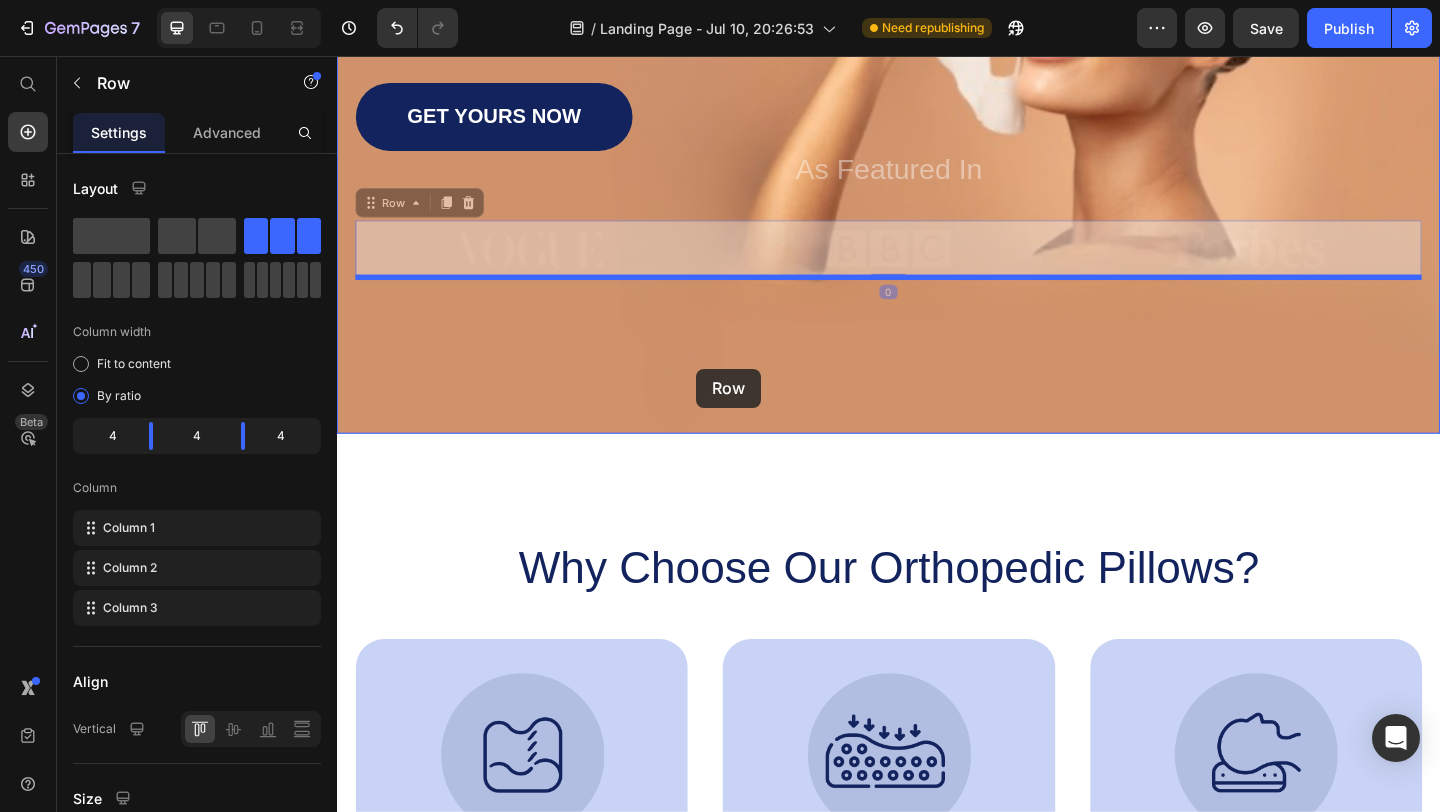 drag, startPoint x: 739, startPoint y: 286, endPoint x: 728, endPoint y: 392, distance: 106.56923 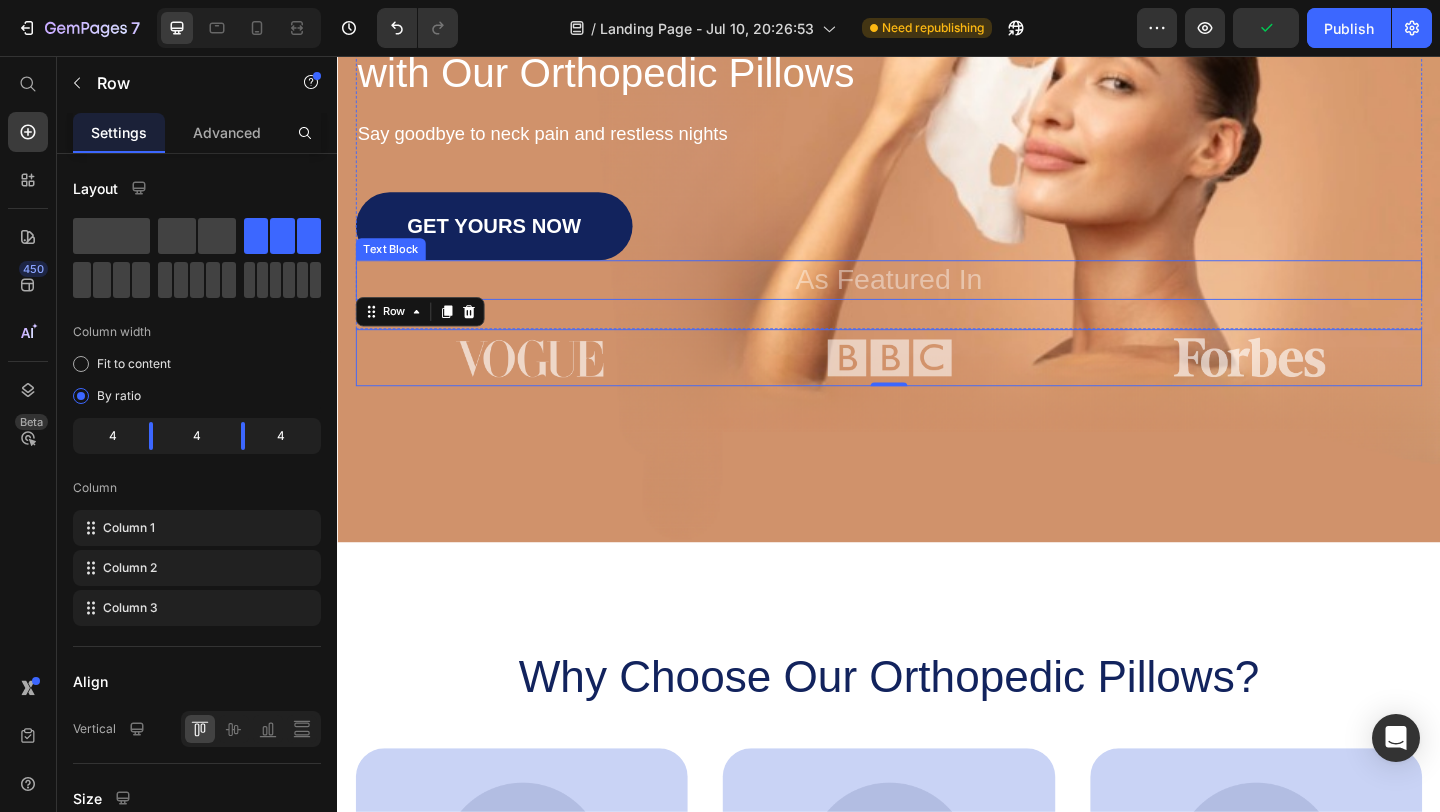 scroll, scrollTop: 342, scrollLeft: 0, axis: vertical 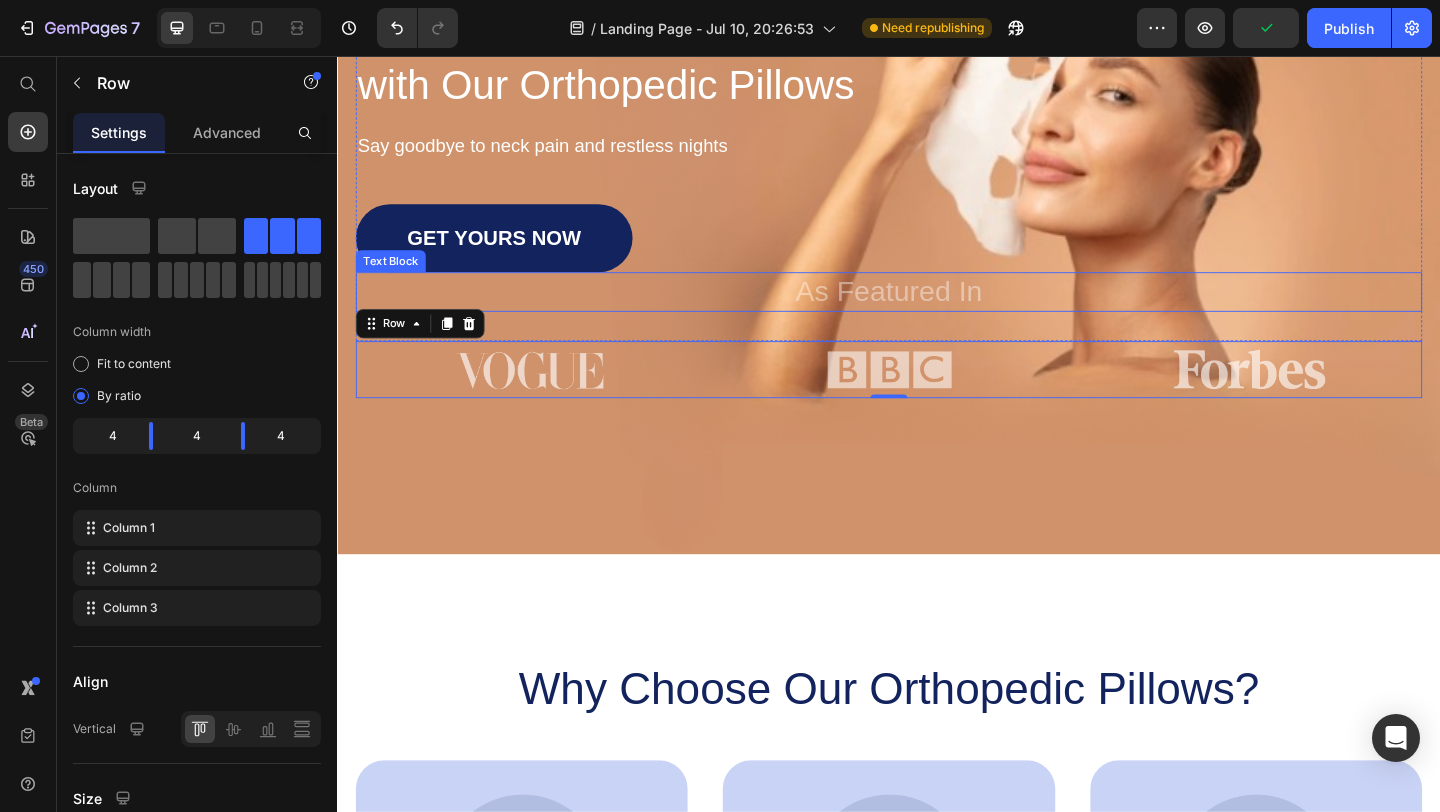 click on "As Featured In" at bounding box center [937, 312] 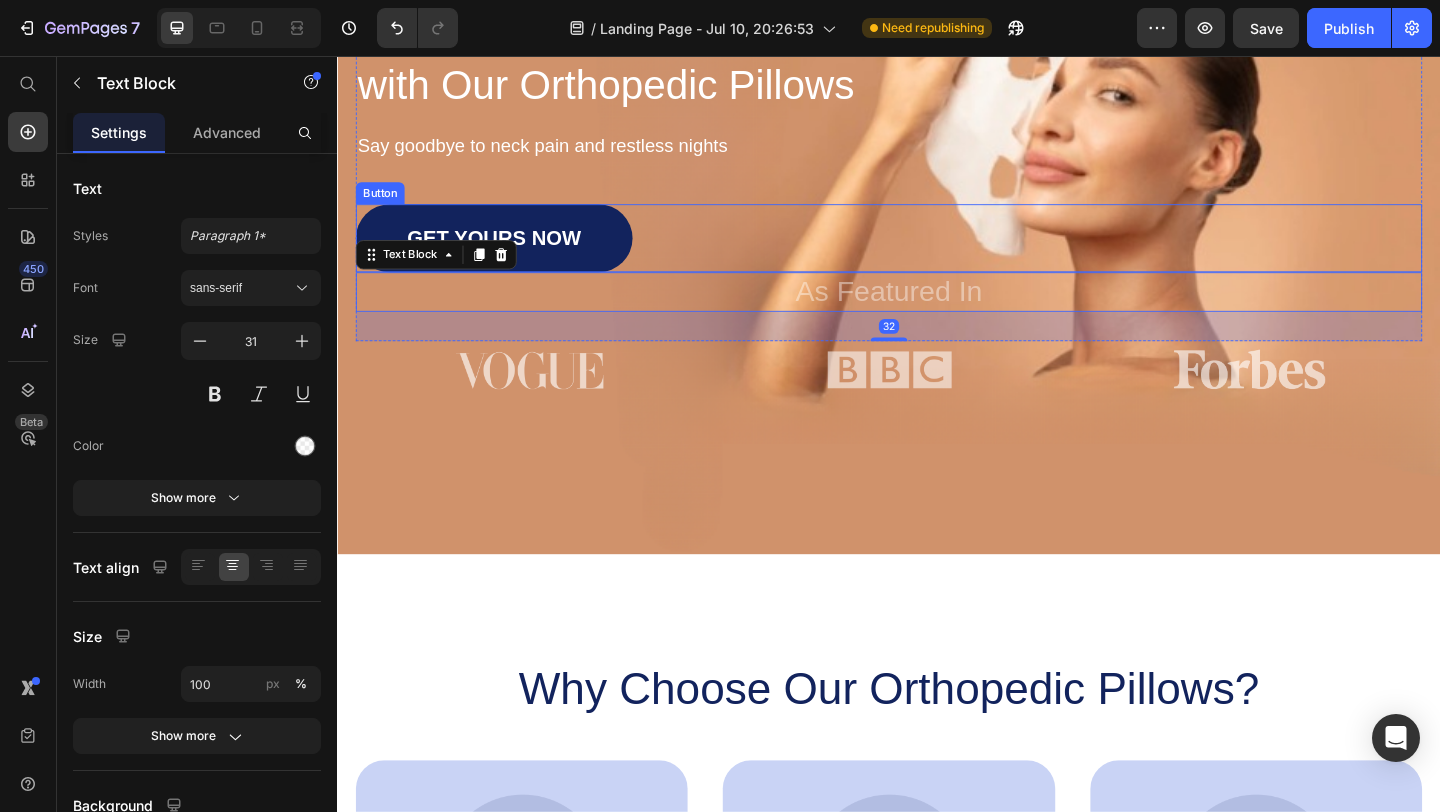 click on "GET YOURS NOW Button" at bounding box center (937, 254) 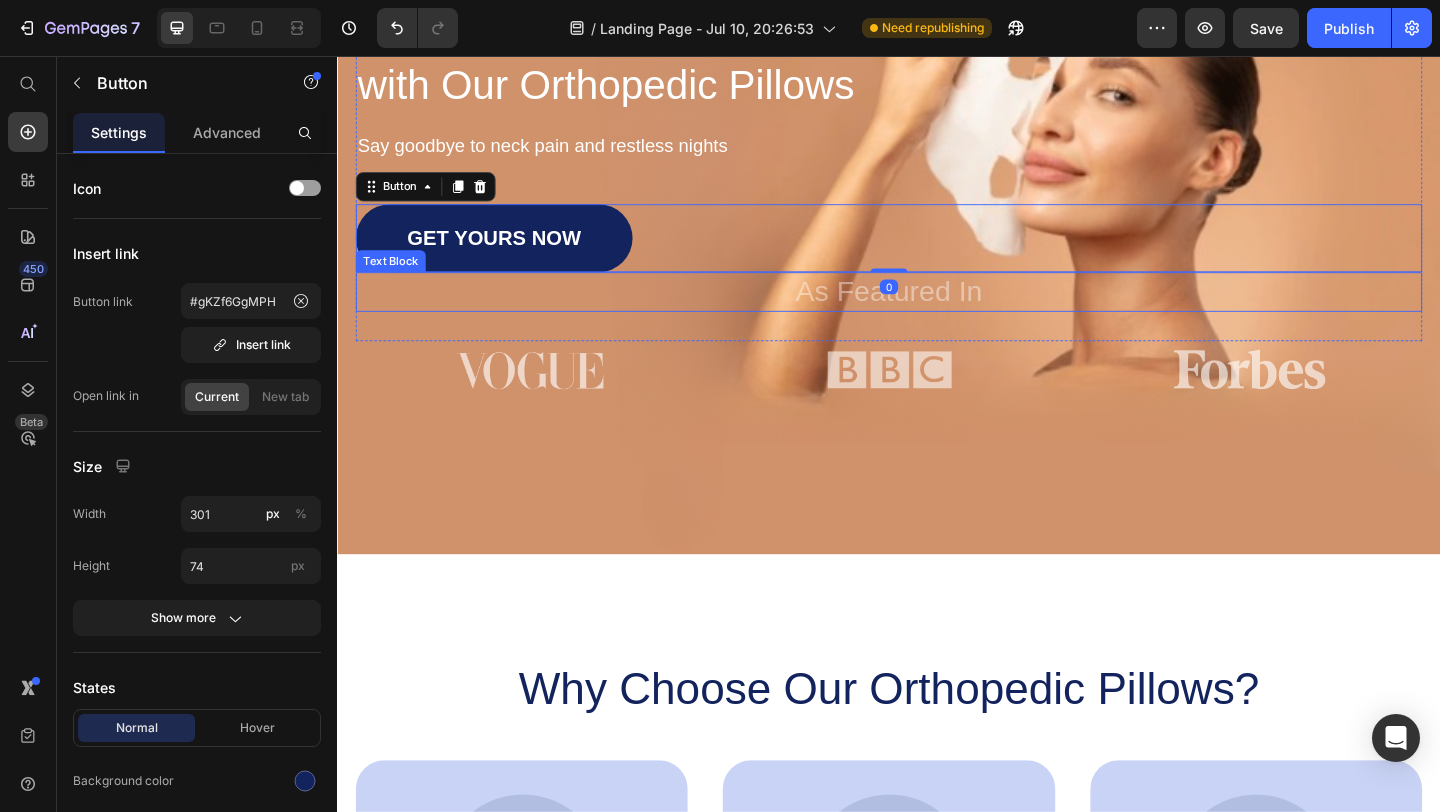click on "As Featured In" at bounding box center [937, 312] 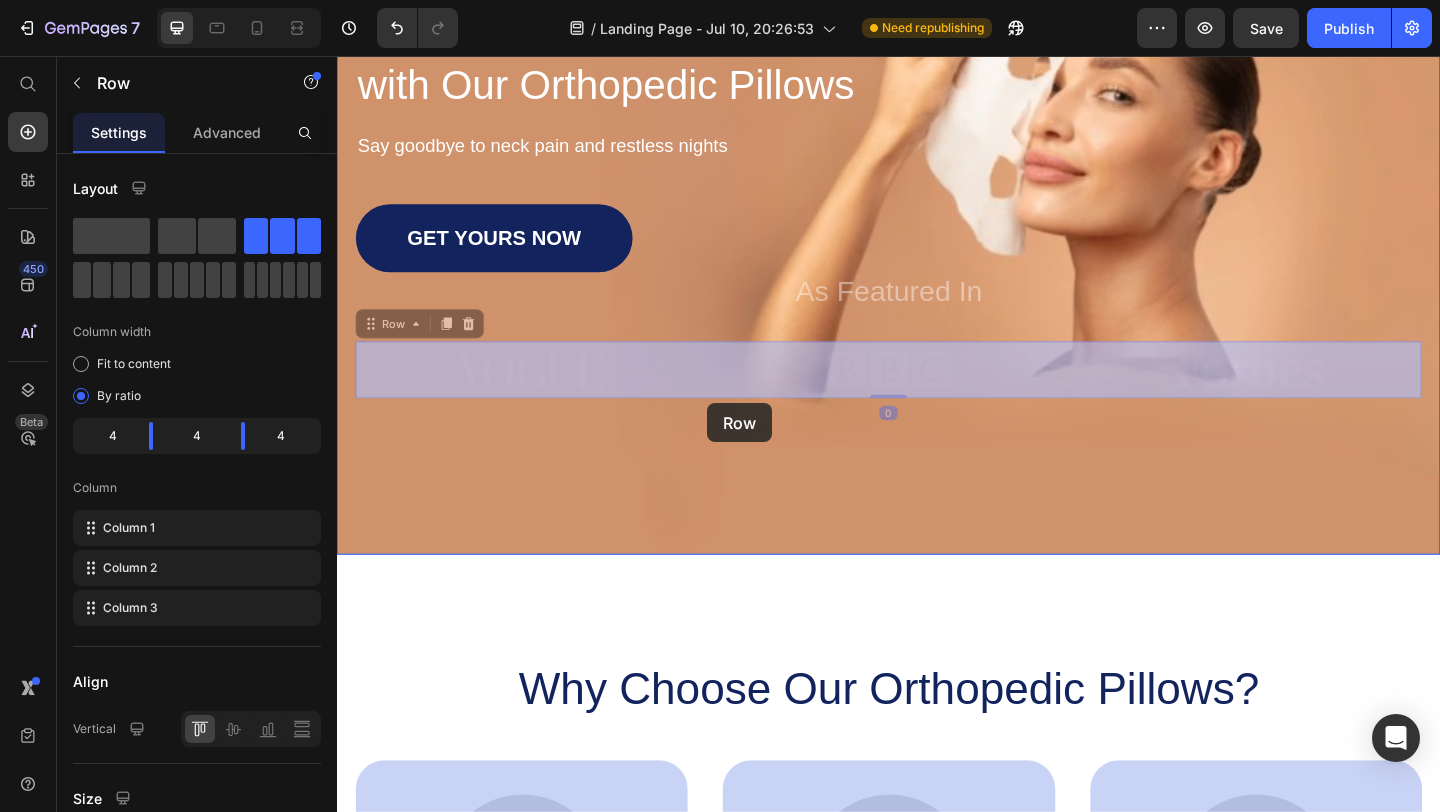 drag, startPoint x: 742, startPoint y: 419, endPoint x: 740, endPoint y: 434, distance: 15.132746 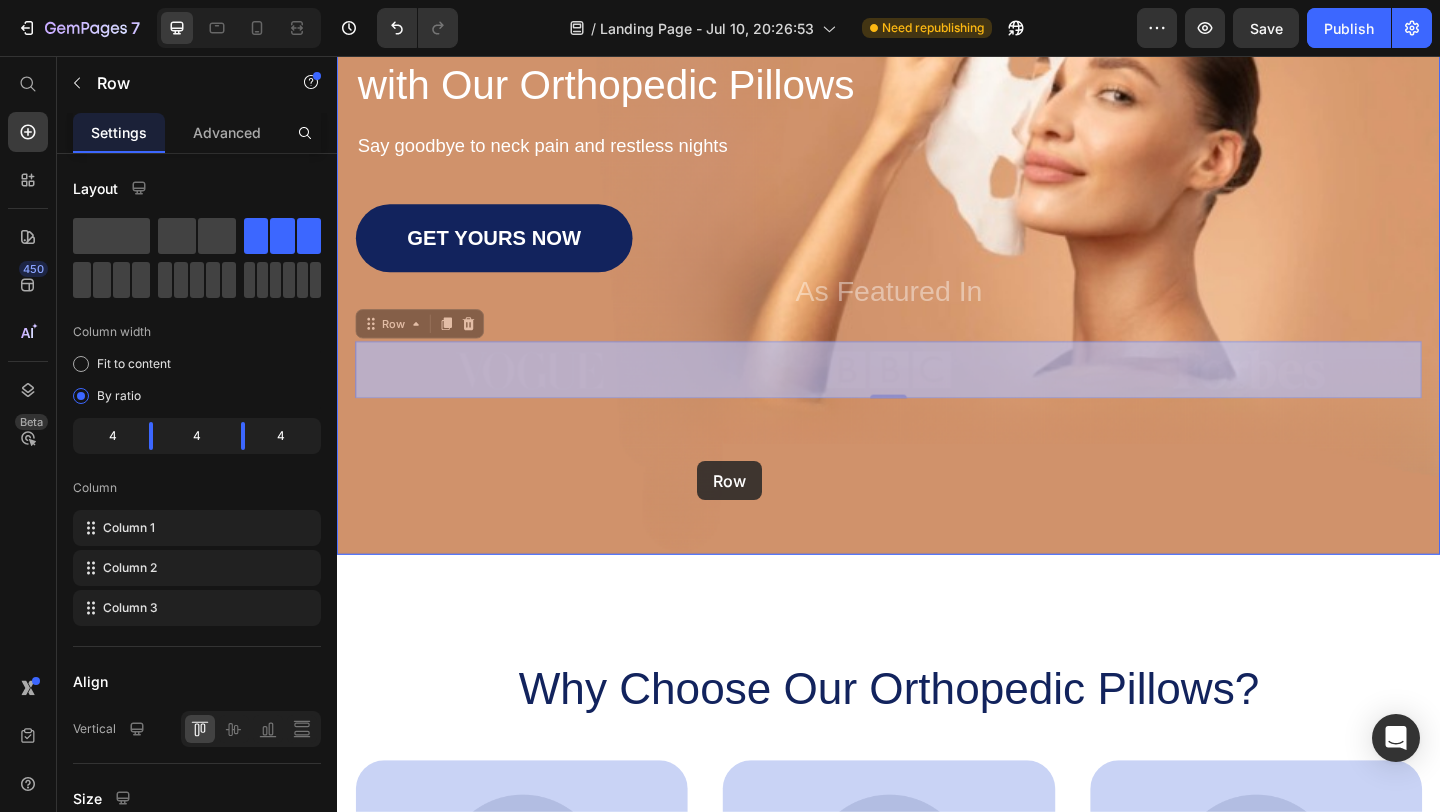 drag, startPoint x: 743, startPoint y: 421, endPoint x: 729, endPoint y: 497, distance: 77.27872 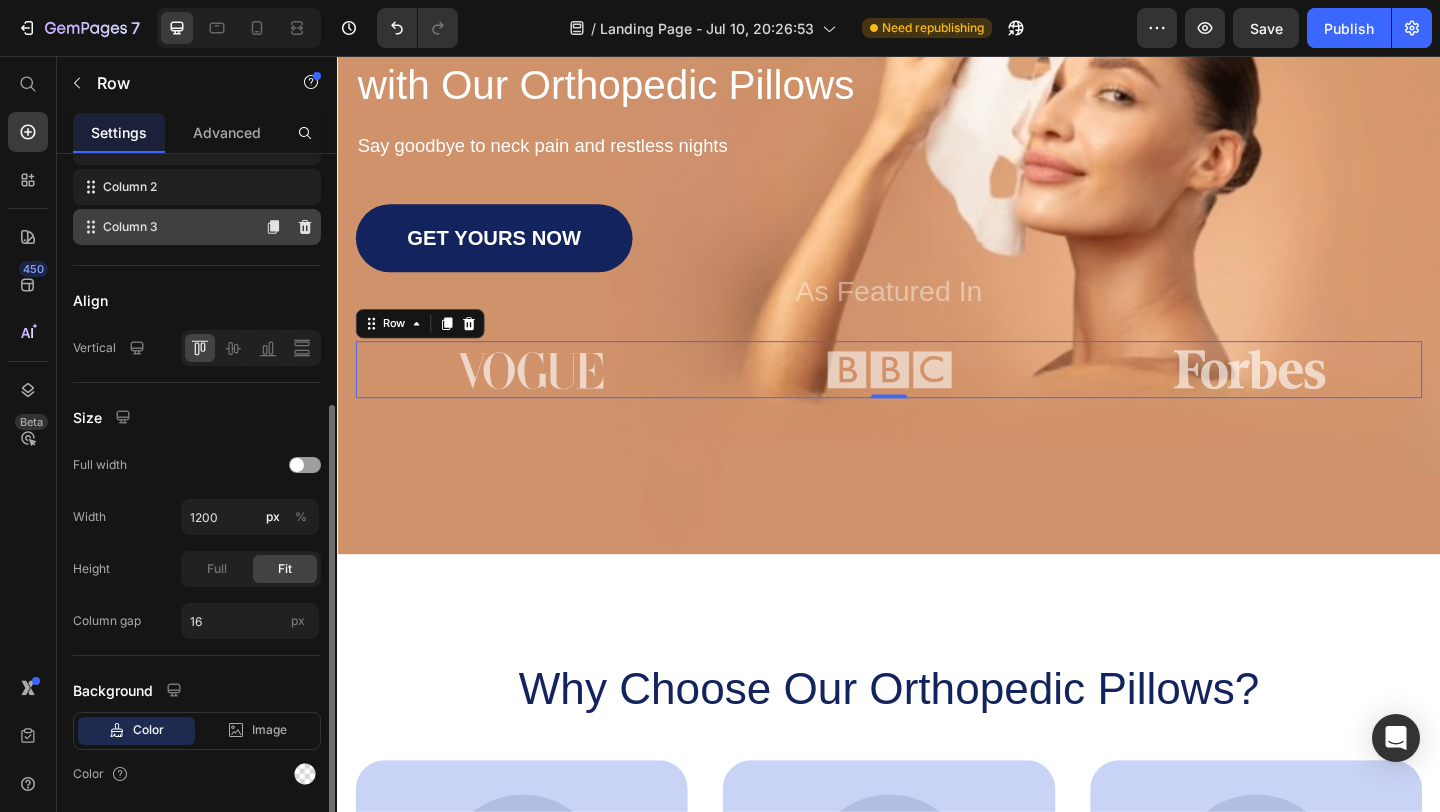 scroll, scrollTop: 446, scrollLeft: 0, axis: vertical 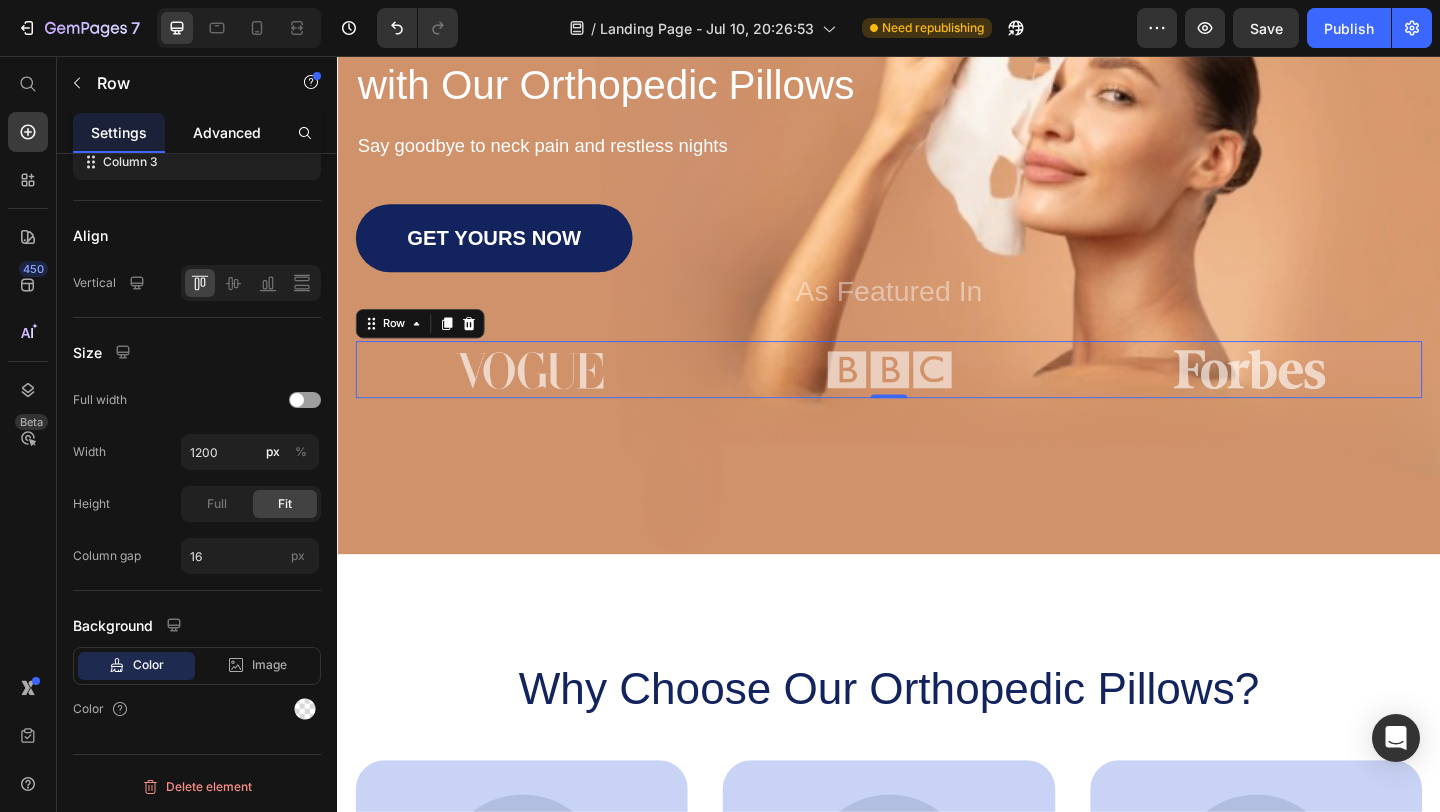 click on "Advanced" at bounding box center [227, 132] 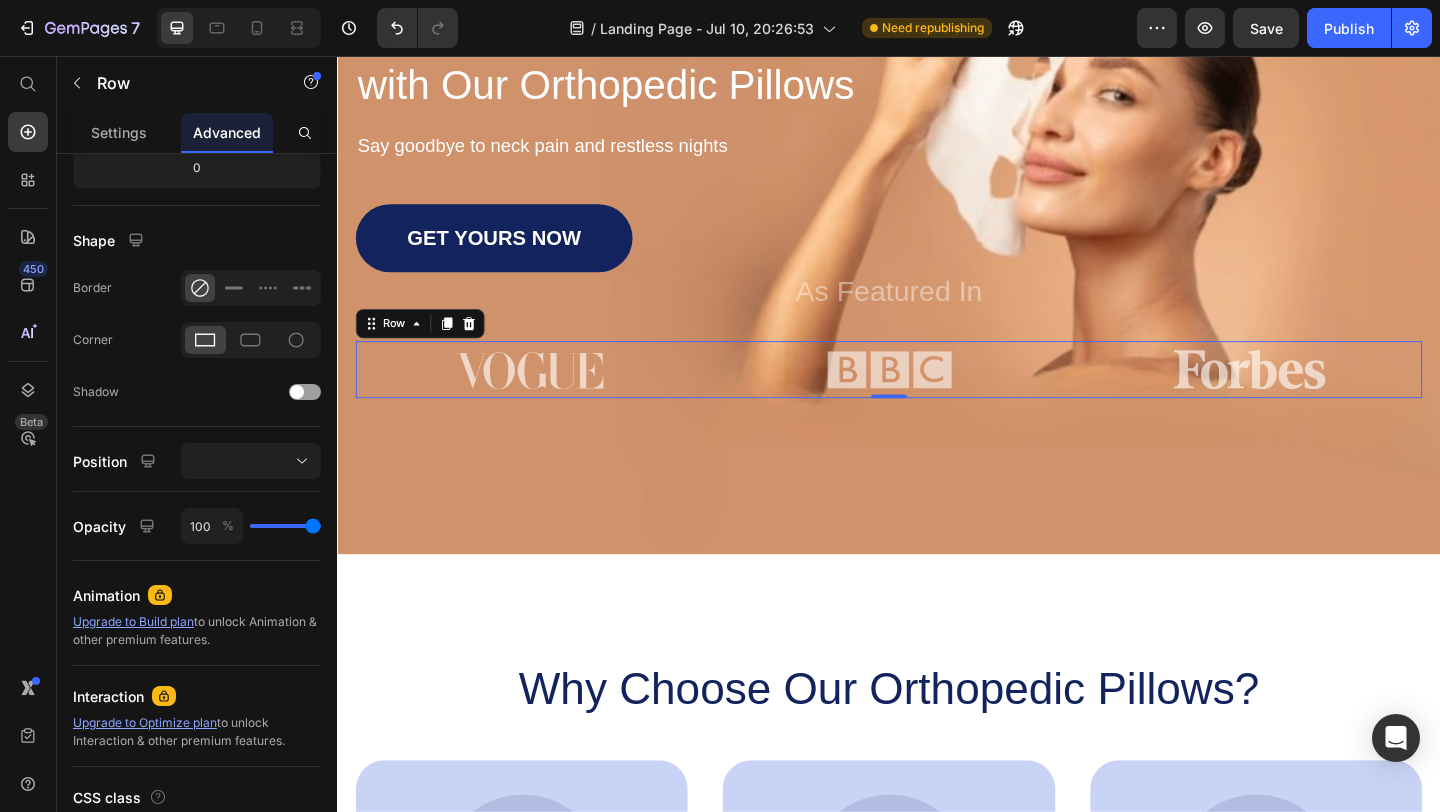 scroll, scrollTop: 0, scrollLeft: 0, axis: both 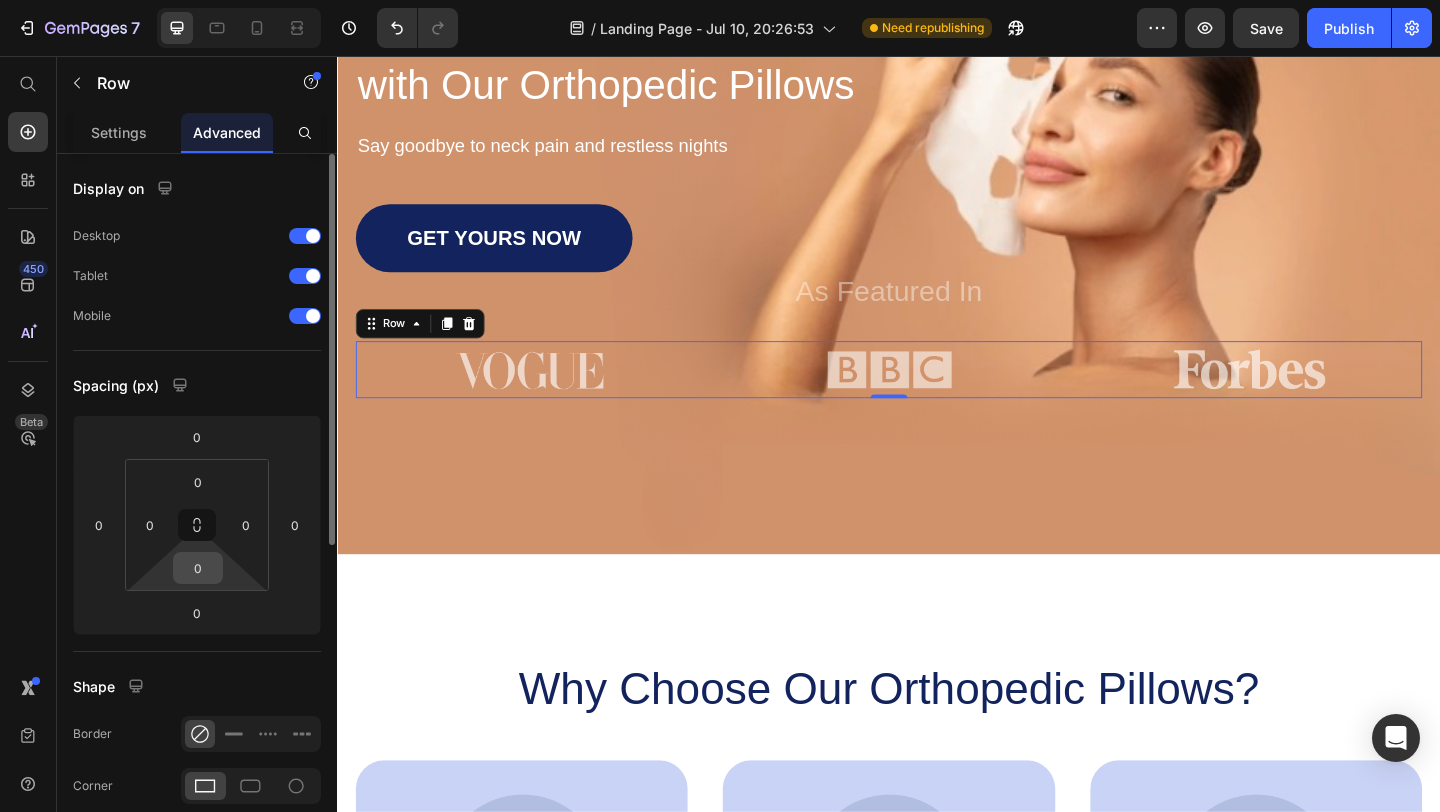 click on "0" at bounding box center [198, 568] 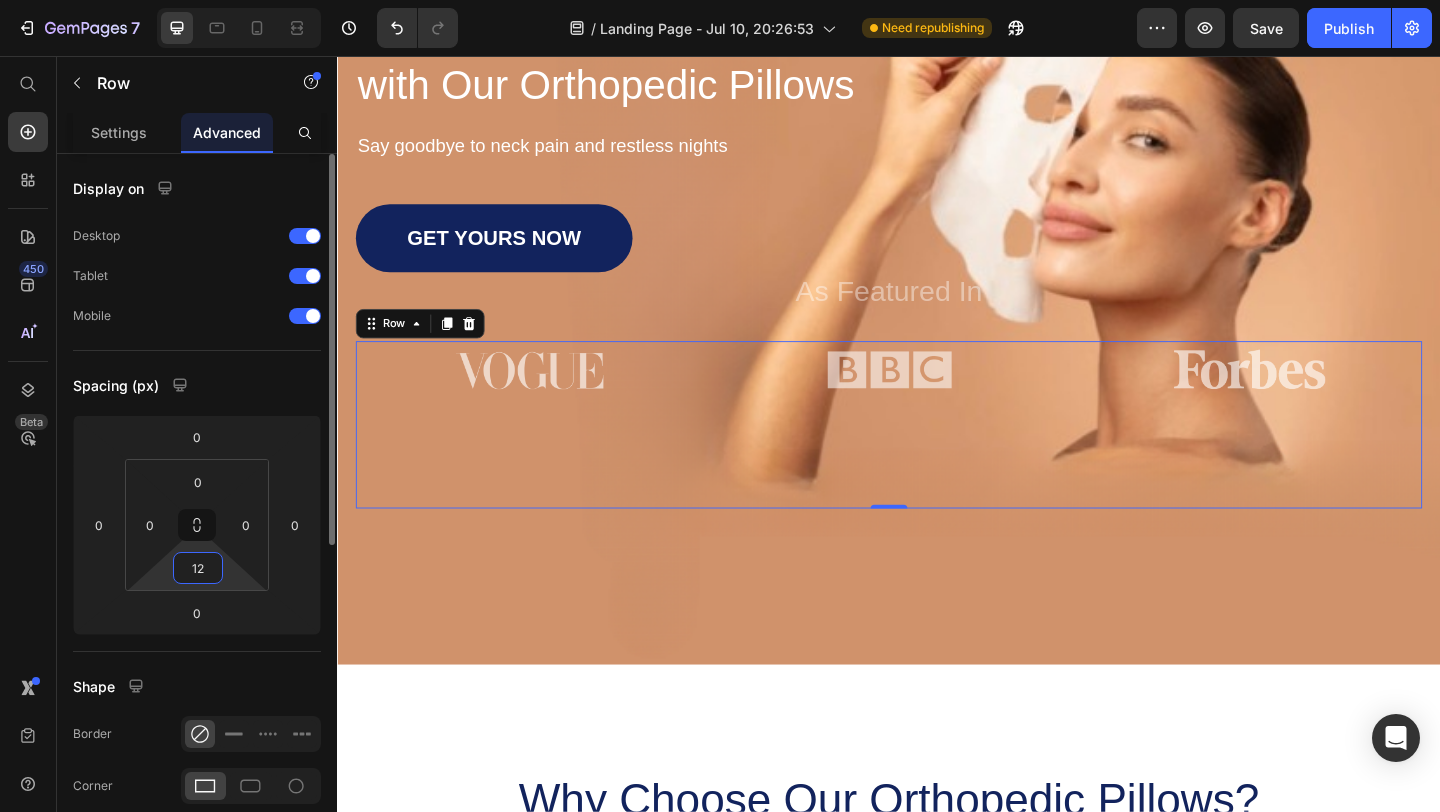 type on "1" 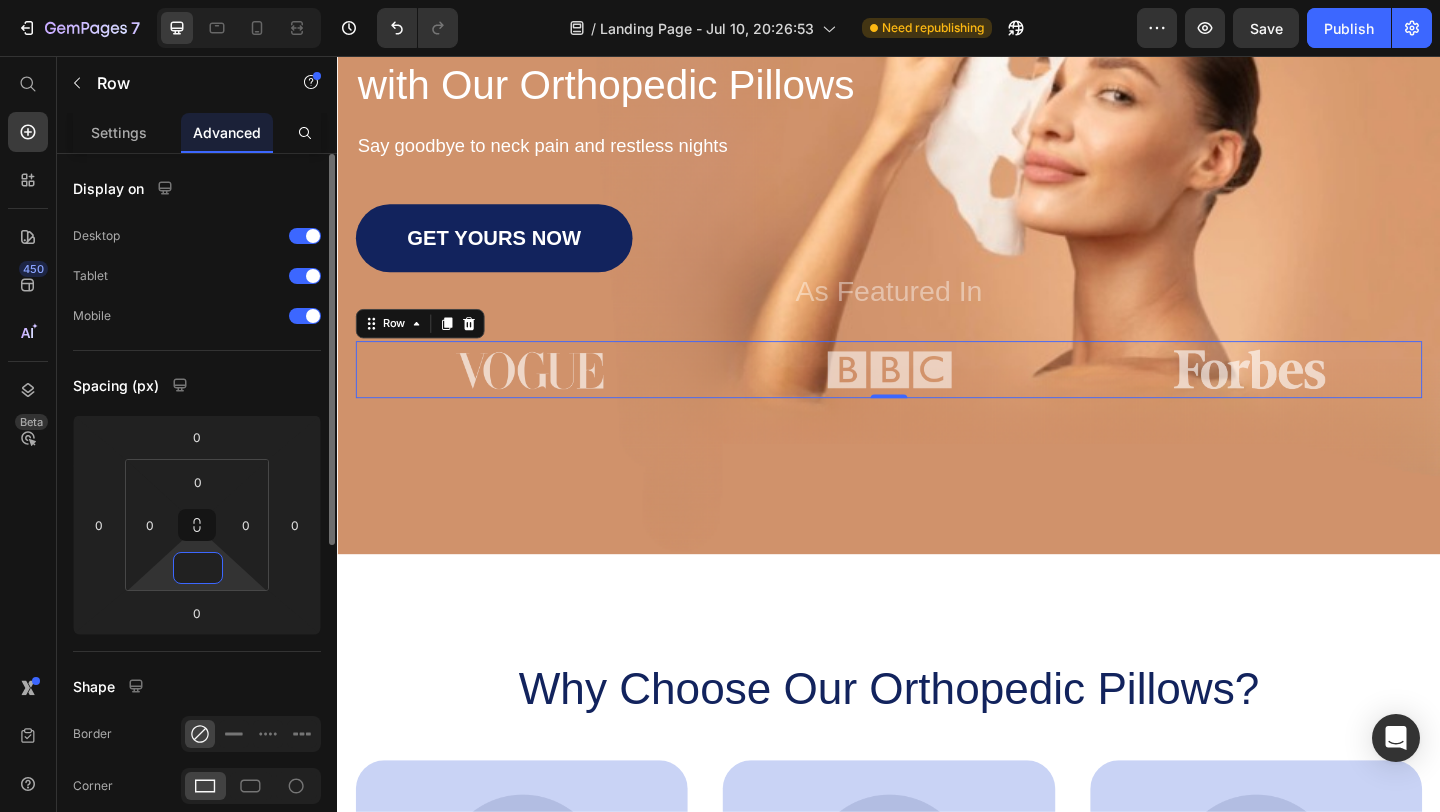 type on "0" 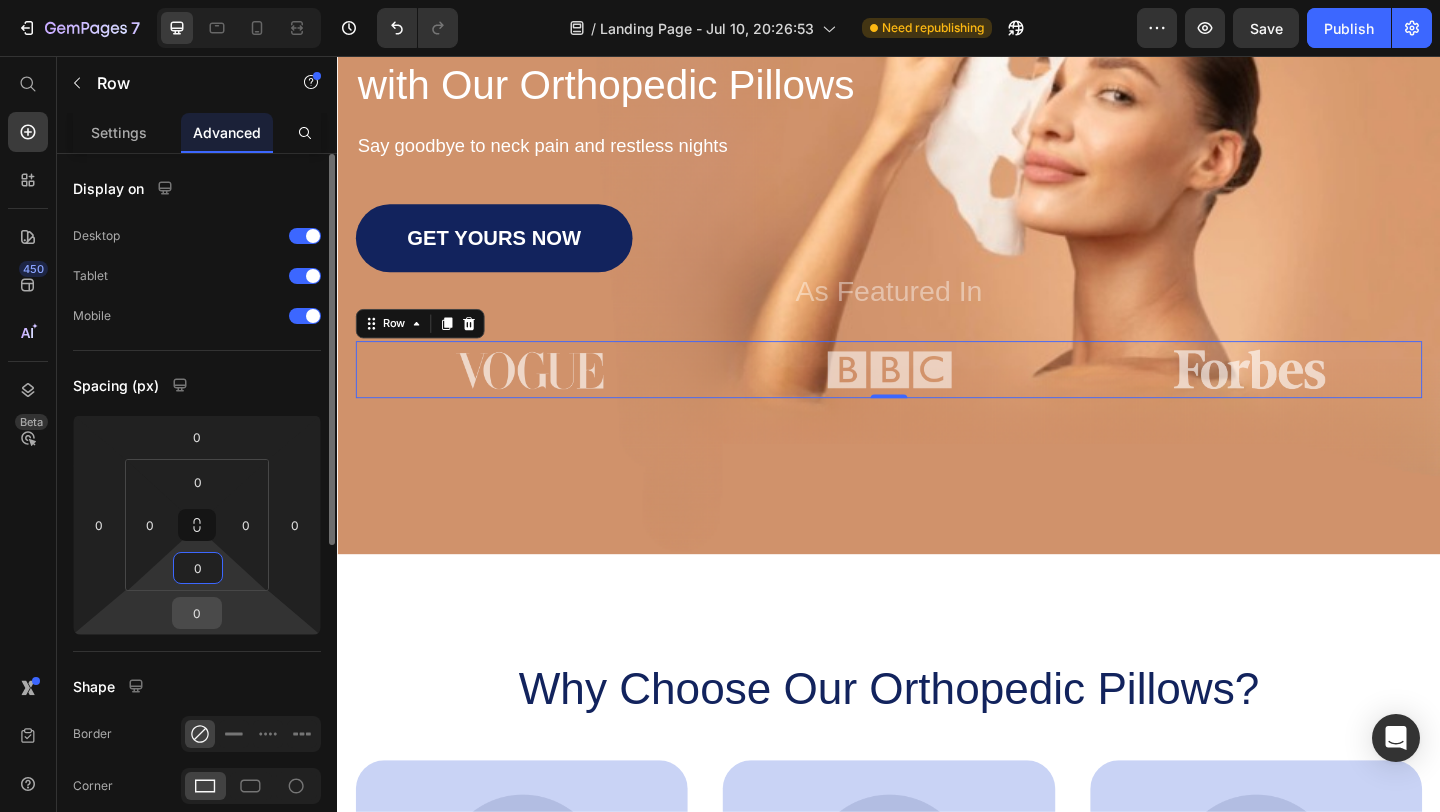 click on "0" at bounding box center [197, 613] 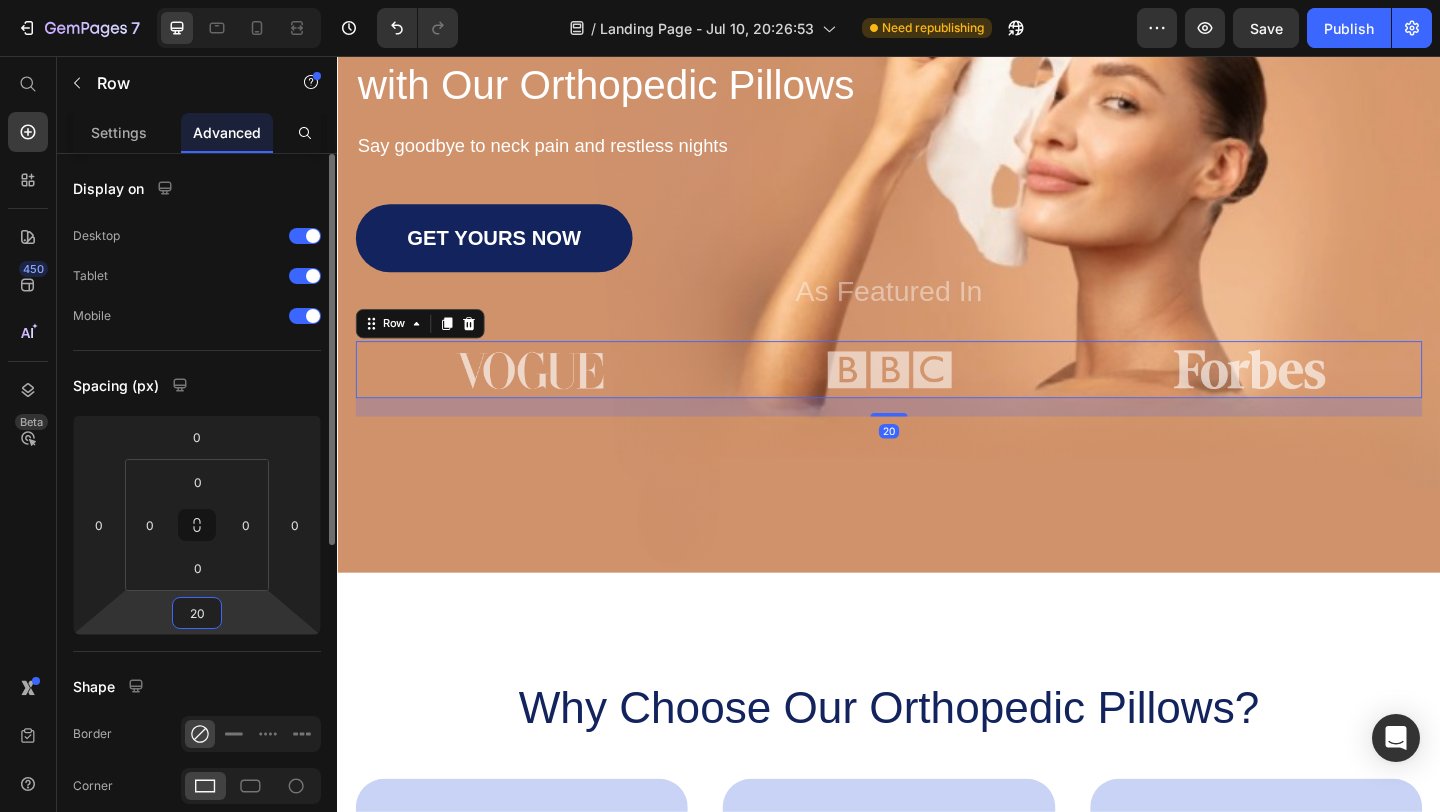 type on "2" 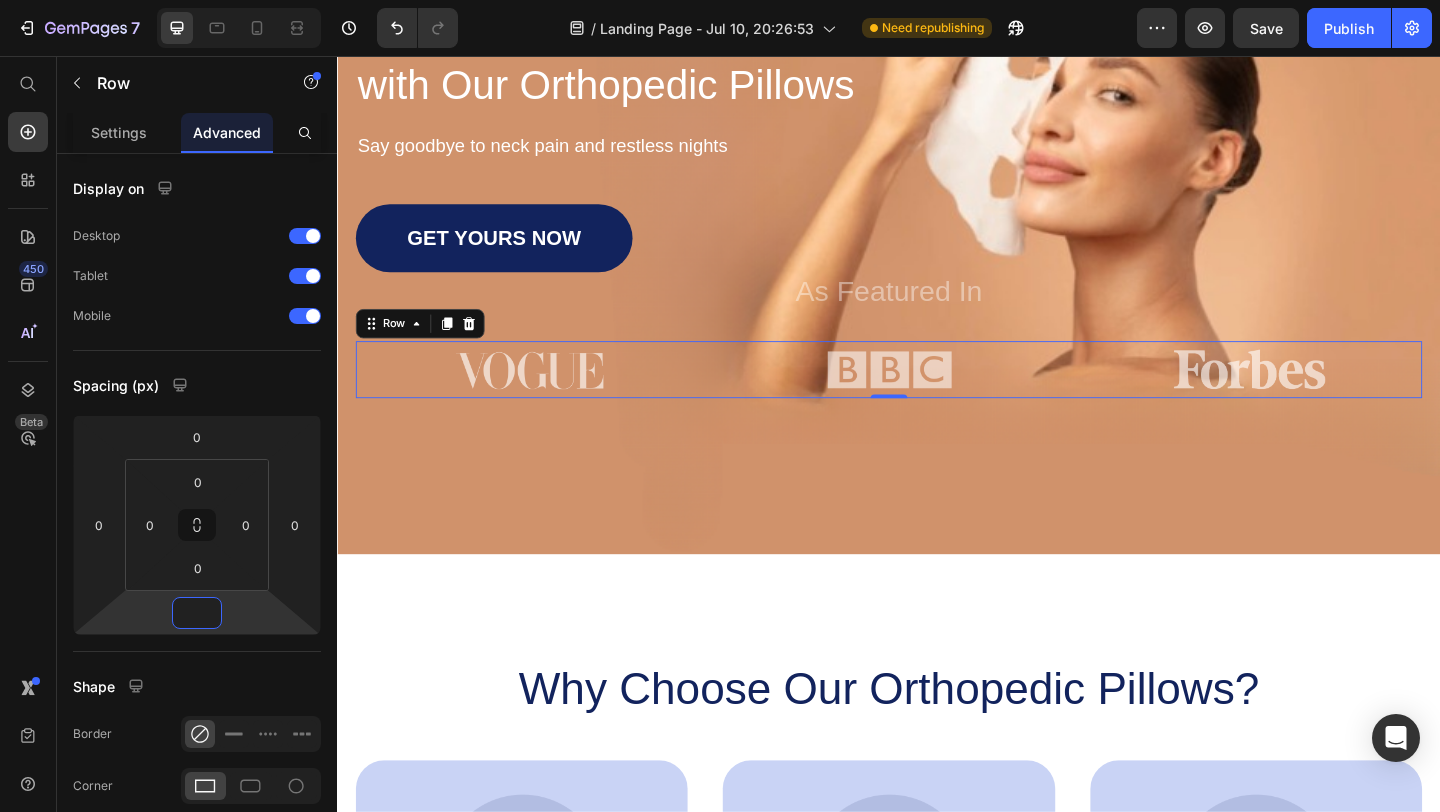 click on "Image Image Image Row   0" at bounding box center [937, 397] 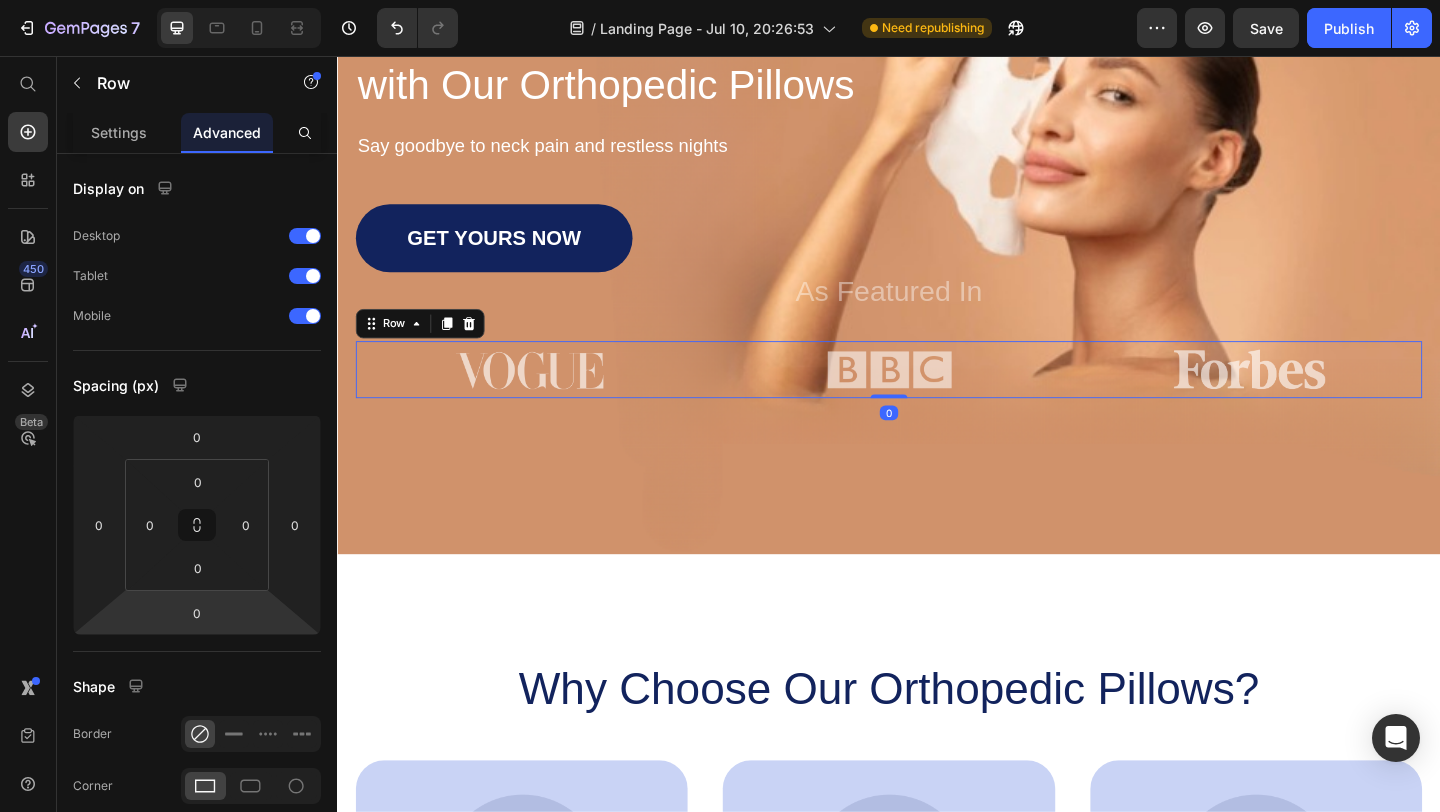 drag, startPoint x: 940, startPoint y: 426, endPoint x: 926, endPoint y: 395, distance: 34.0147 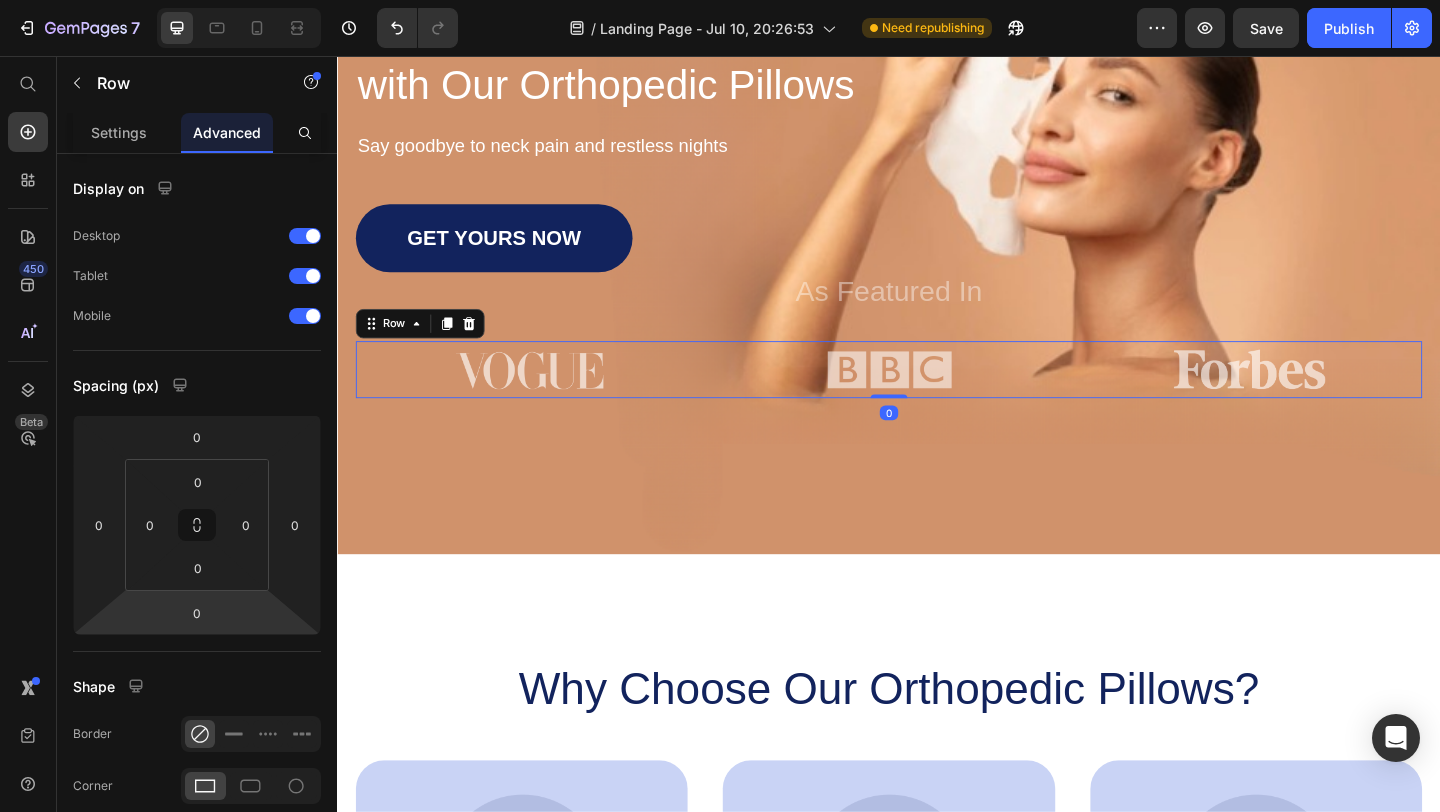click on "Image Image Image Row   0" at bounding box center (937, 397) 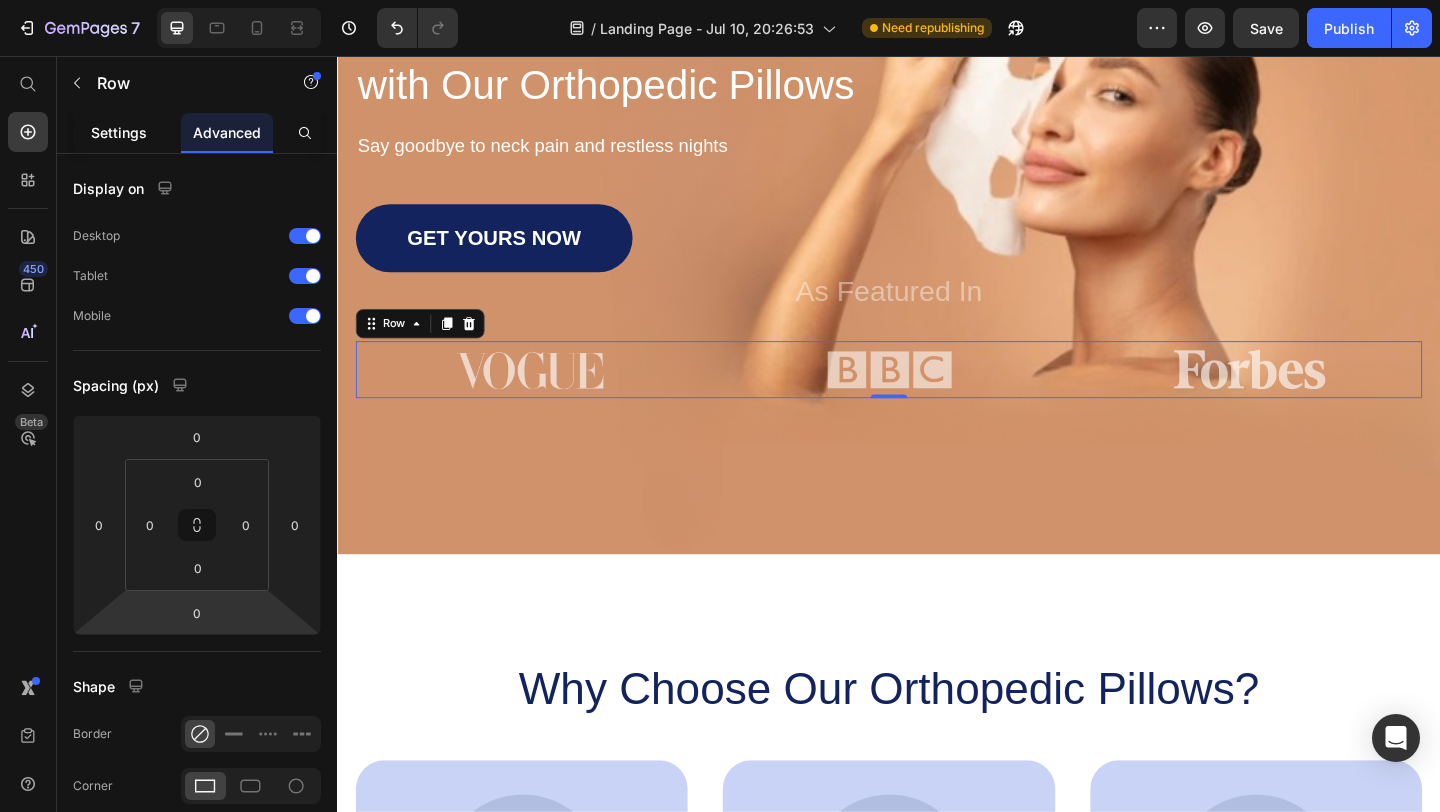 click on "Settings" at bounding box center [119, 132] 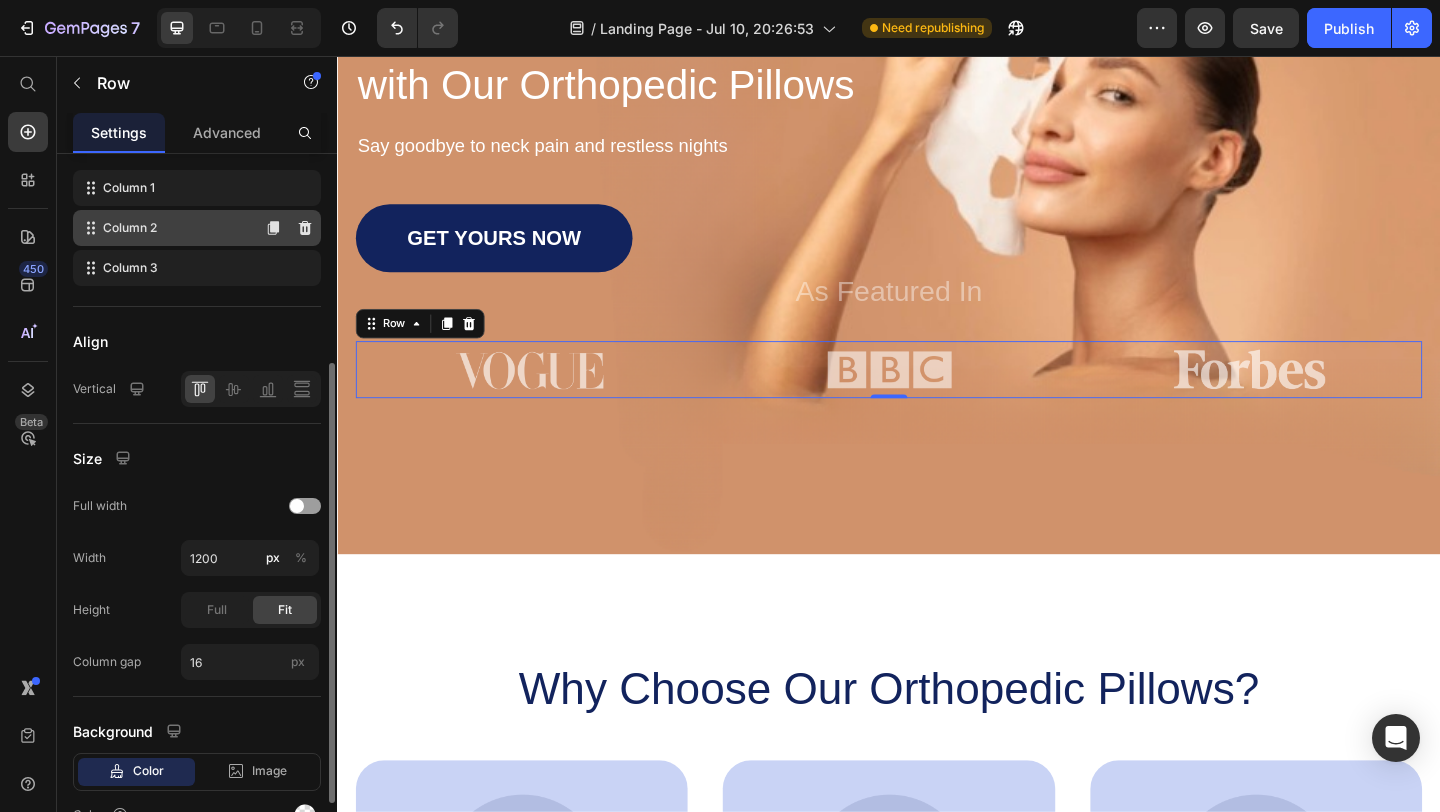 scroll, scrollTop: 446, scrollLeft: 0, axis: vertical 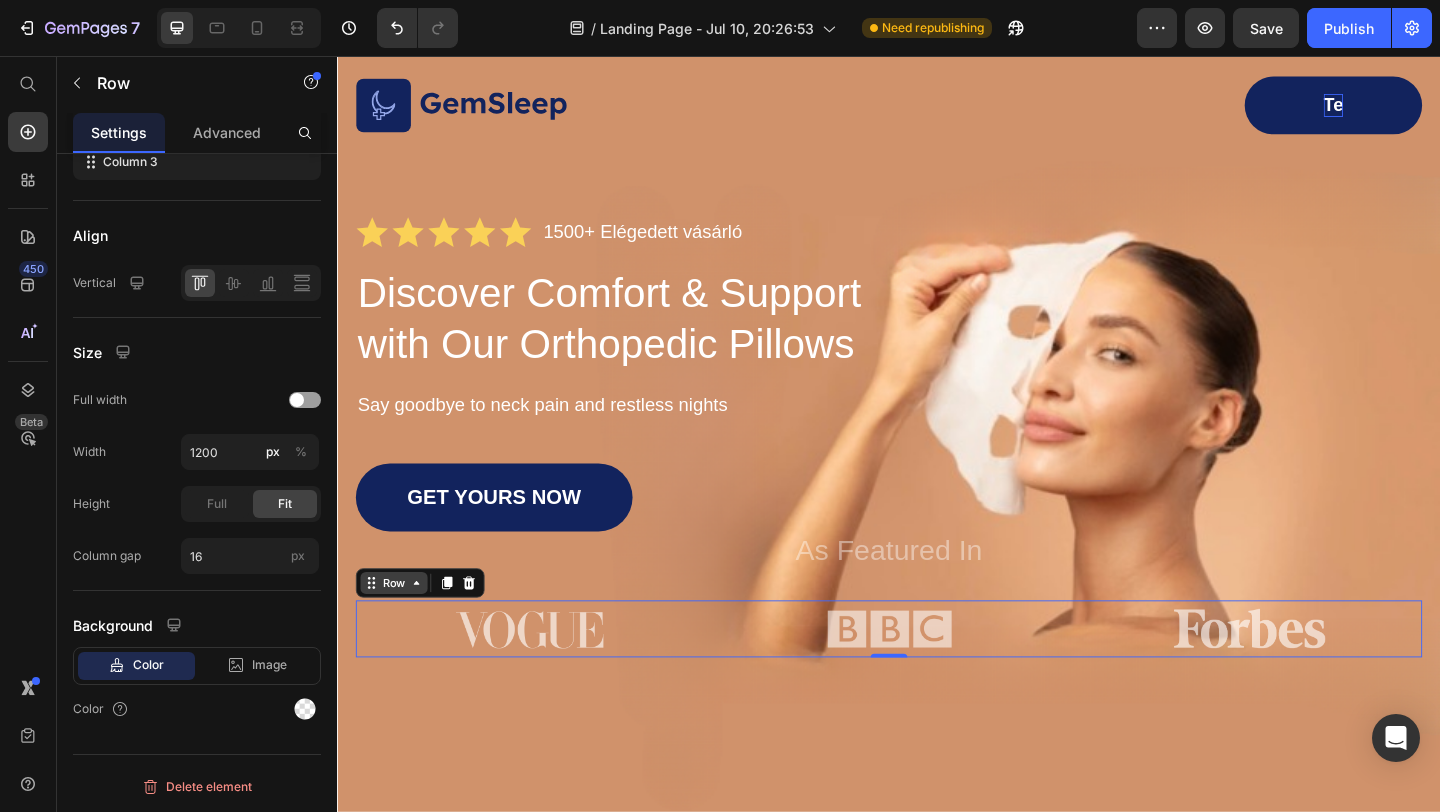 click on "Row" at bounding box center (398, 629) 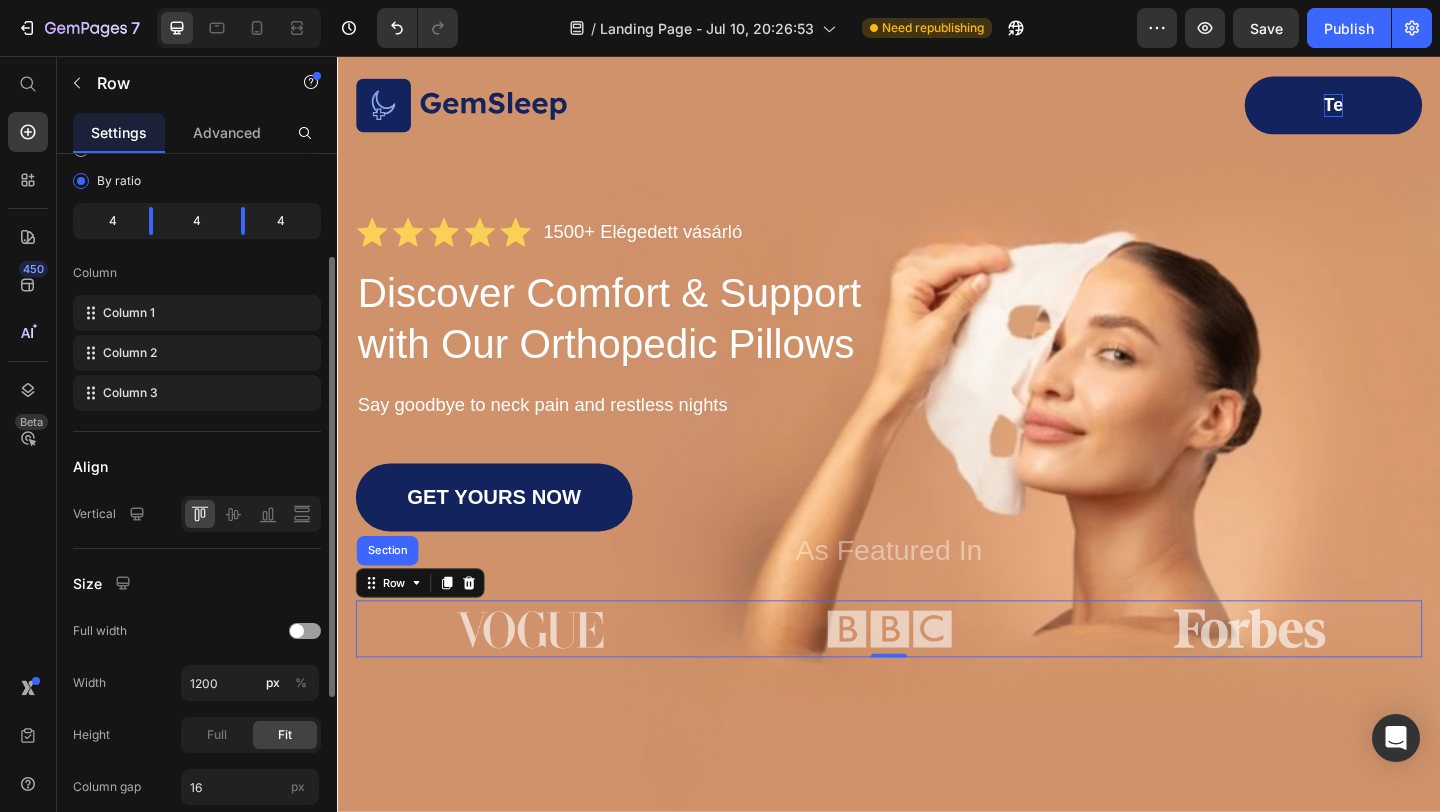 scroll, scrollTop: 194, scrollLeft: 0, axis: vertical 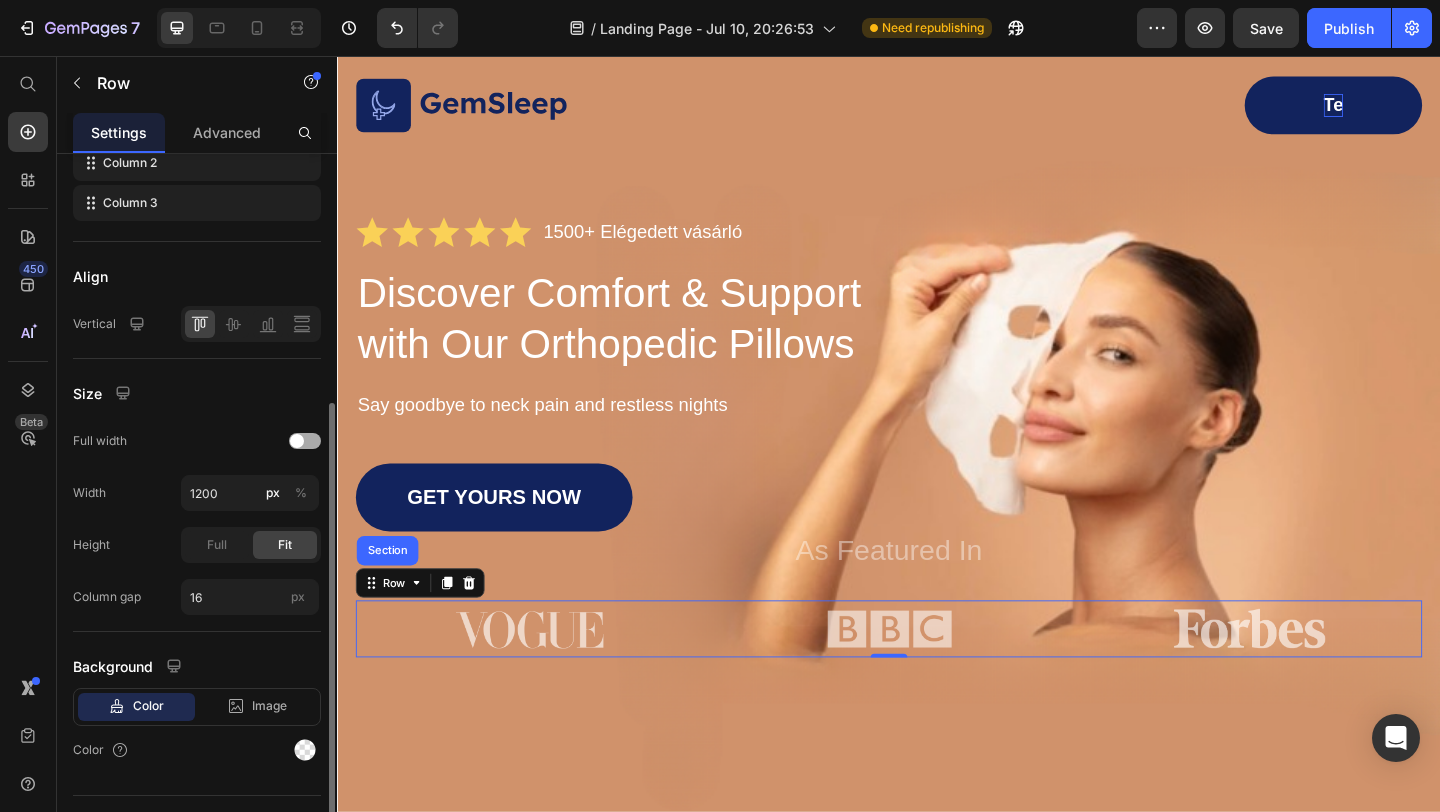 click at bounding box center (305, 441) 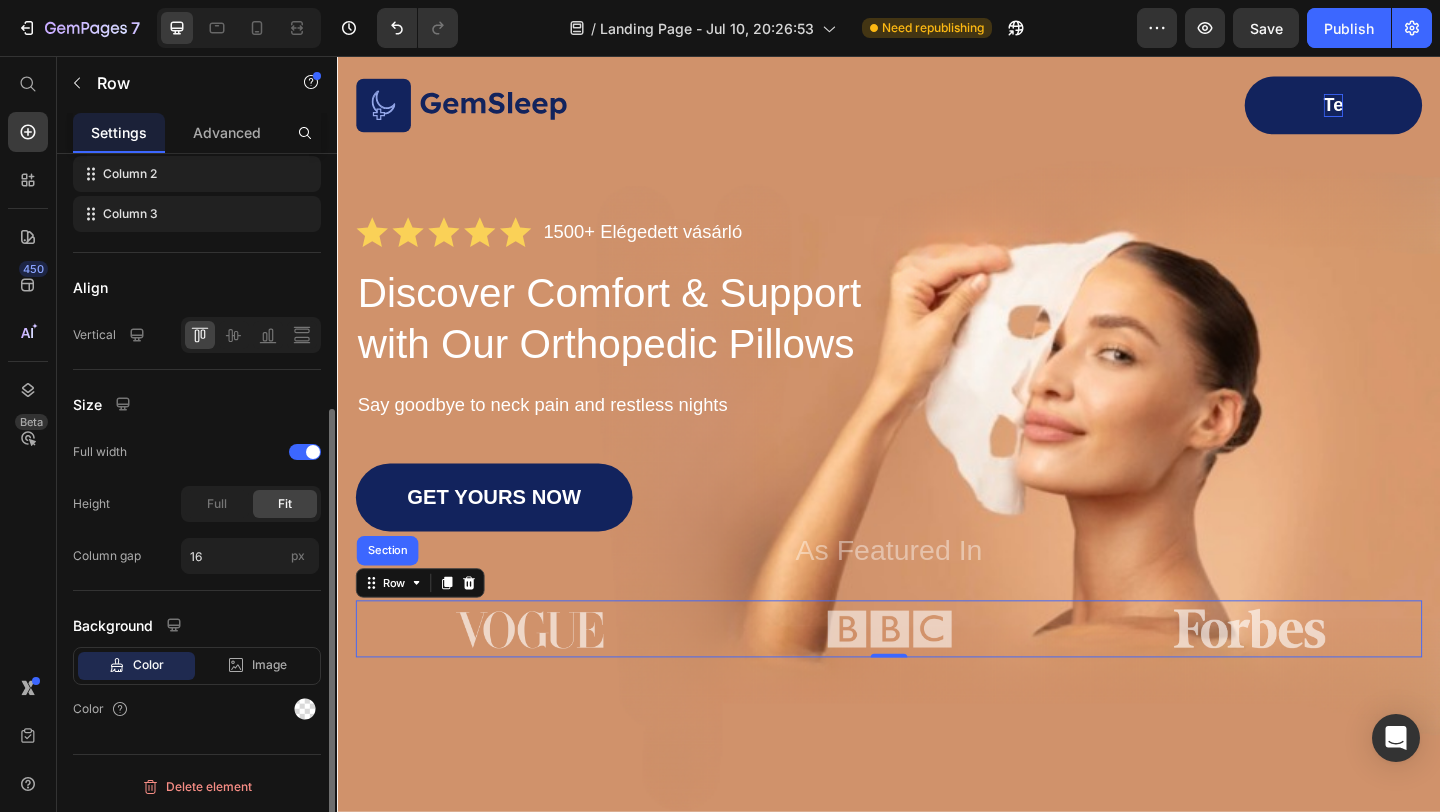 scroll, scrollTop: 392, scrollLeft: 0, axis: vertical 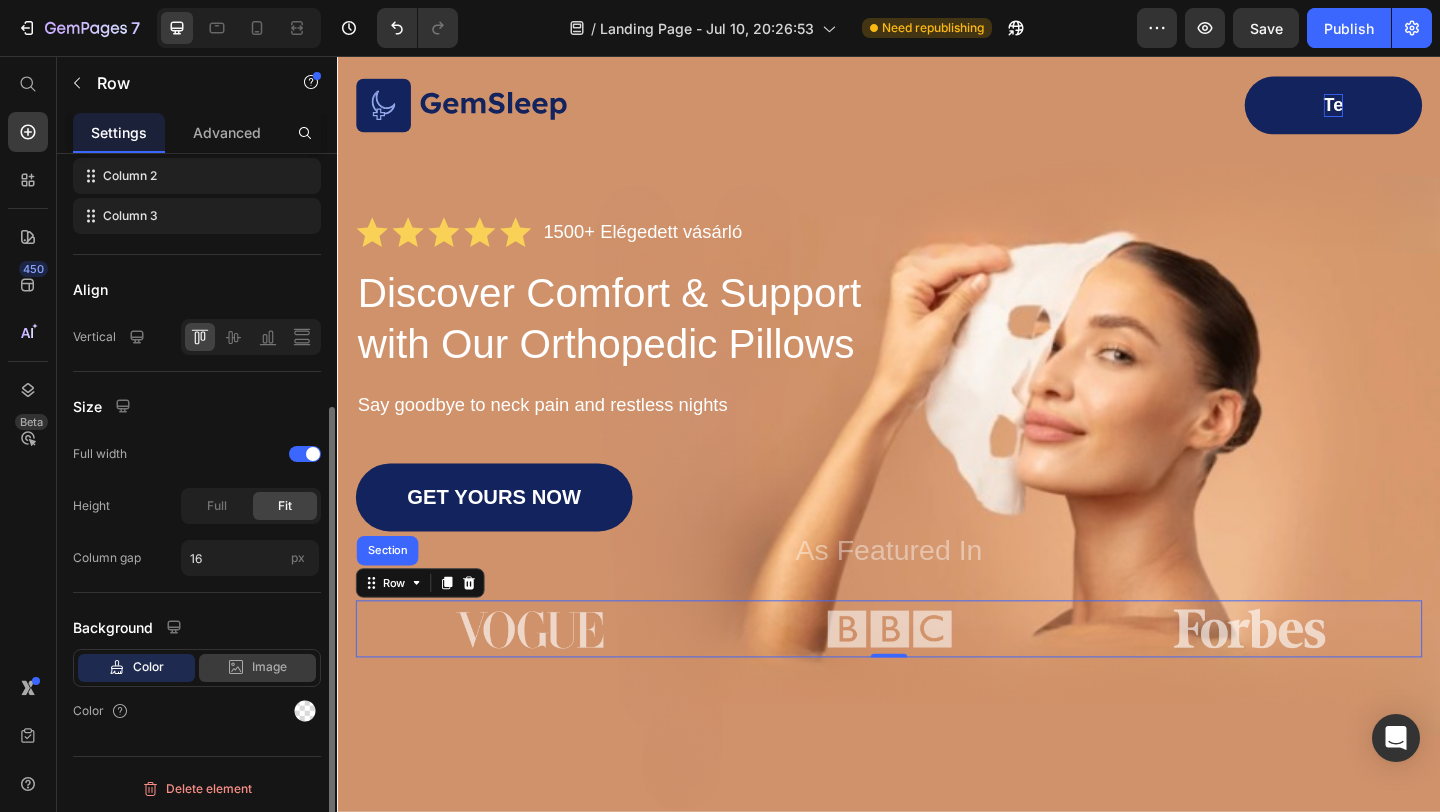 click 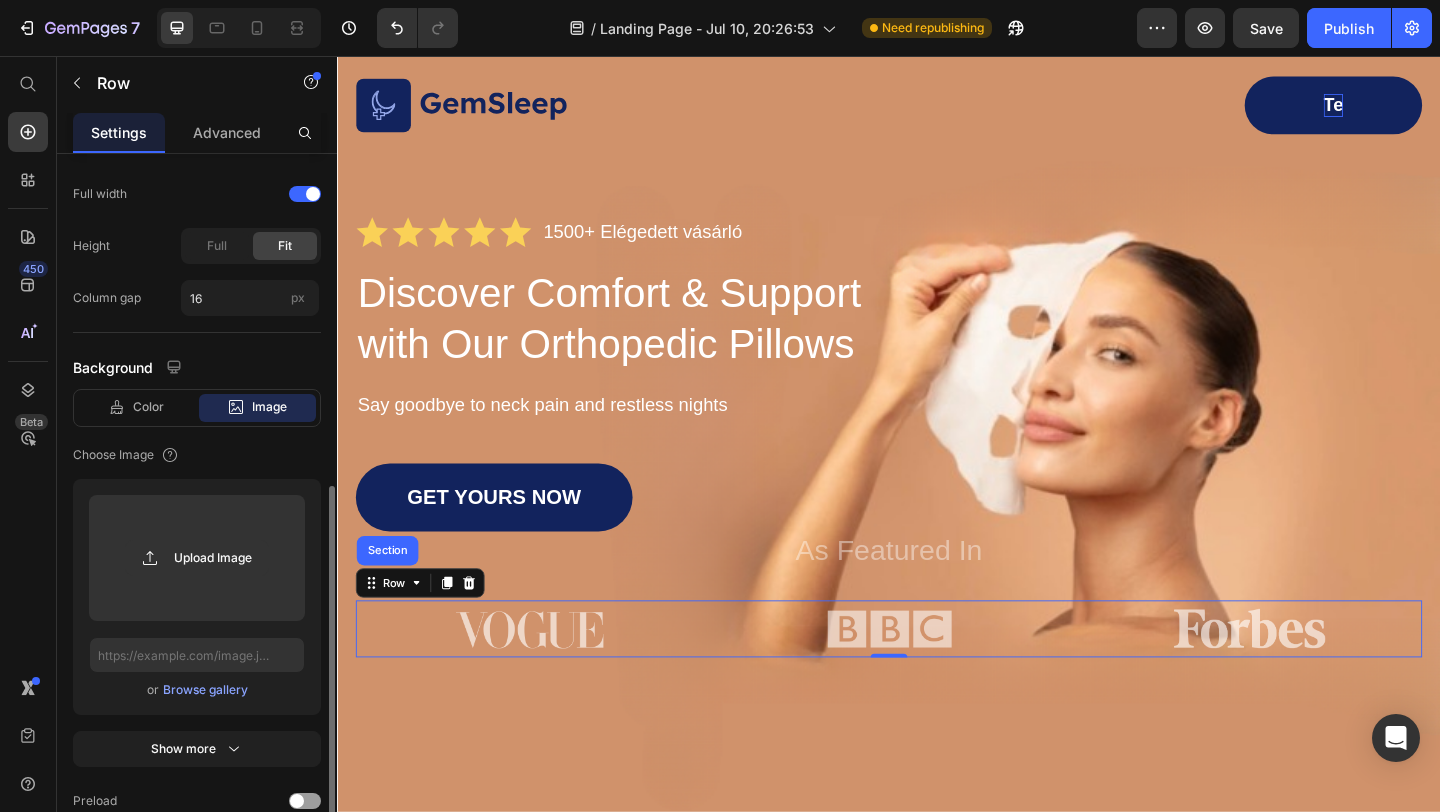 scroll, scrollTop: 659, scrollLeft: 0, axis: vertical 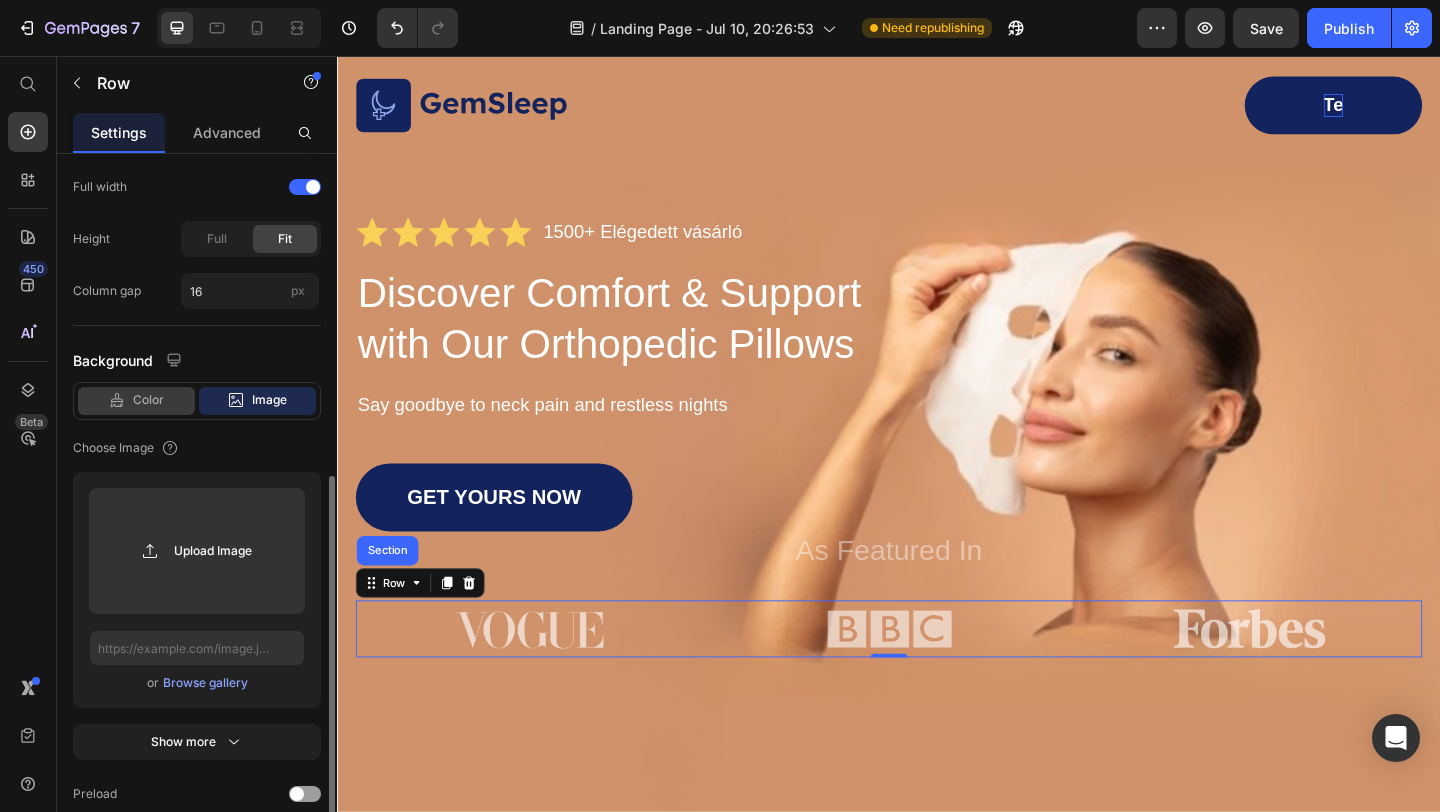 click on "Color" 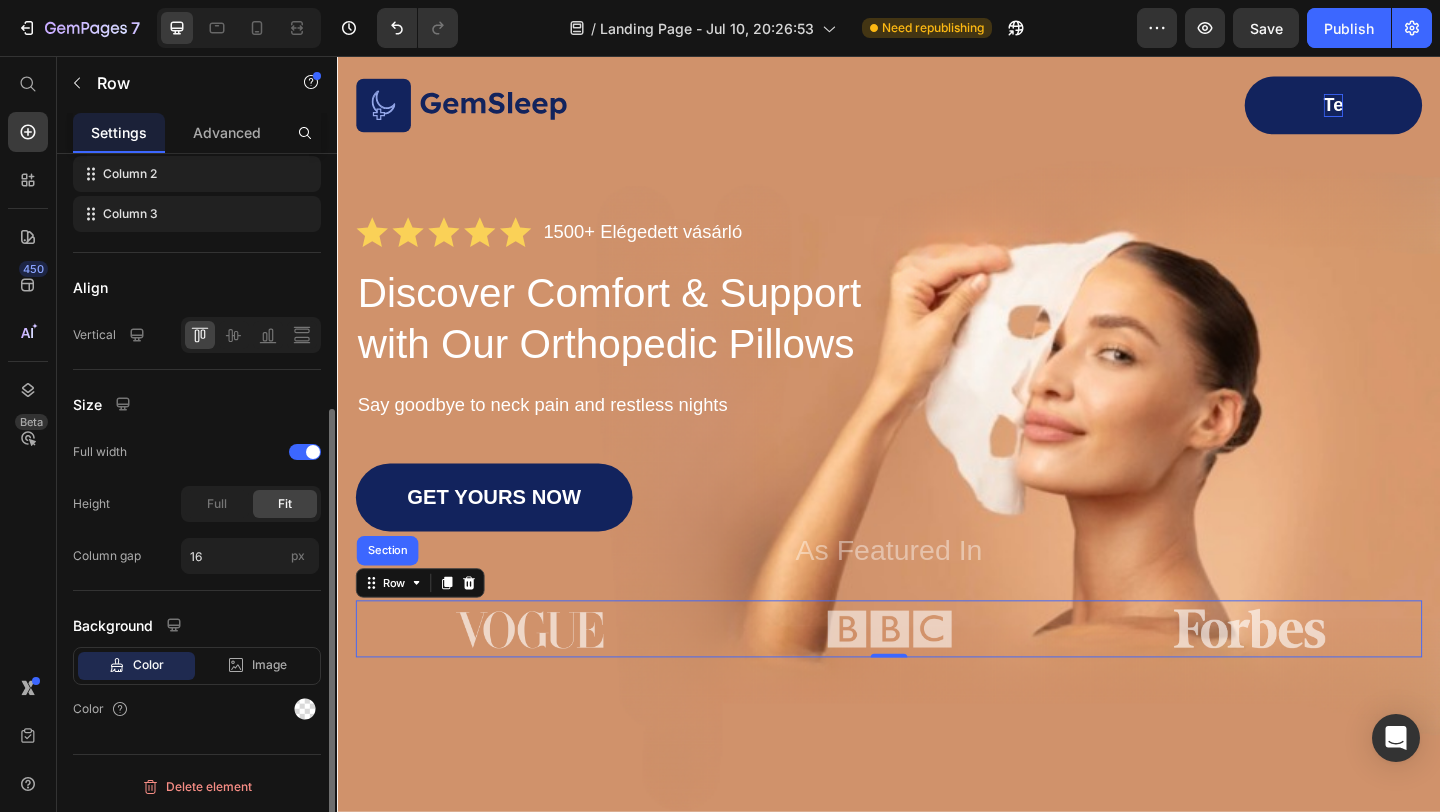 scroll, scrollTop: 394, scrollLeft: 0, axis: vertical 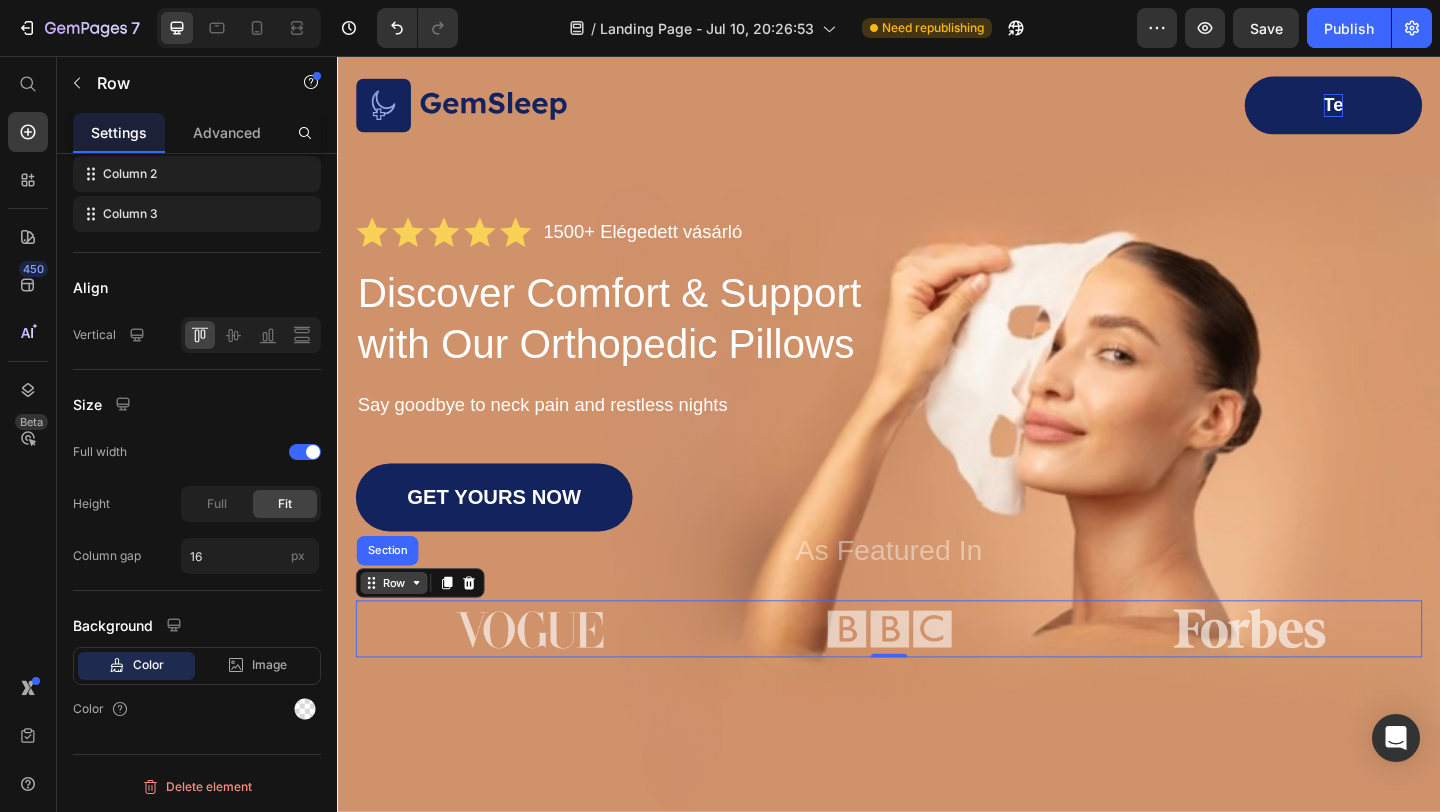 click on "Row" at bounding box center (398, 629) 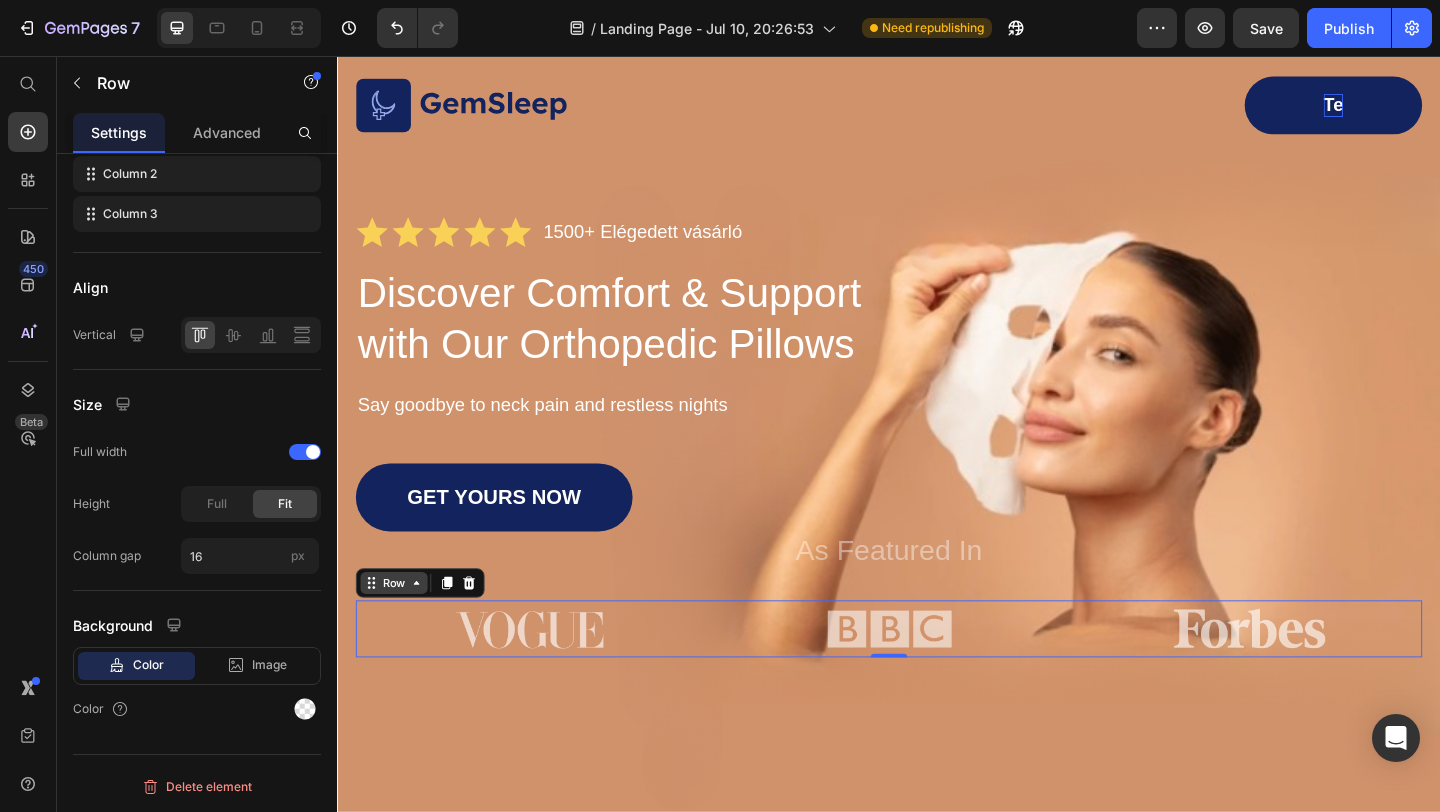 click on "Row" at bounding box center (398, 629) 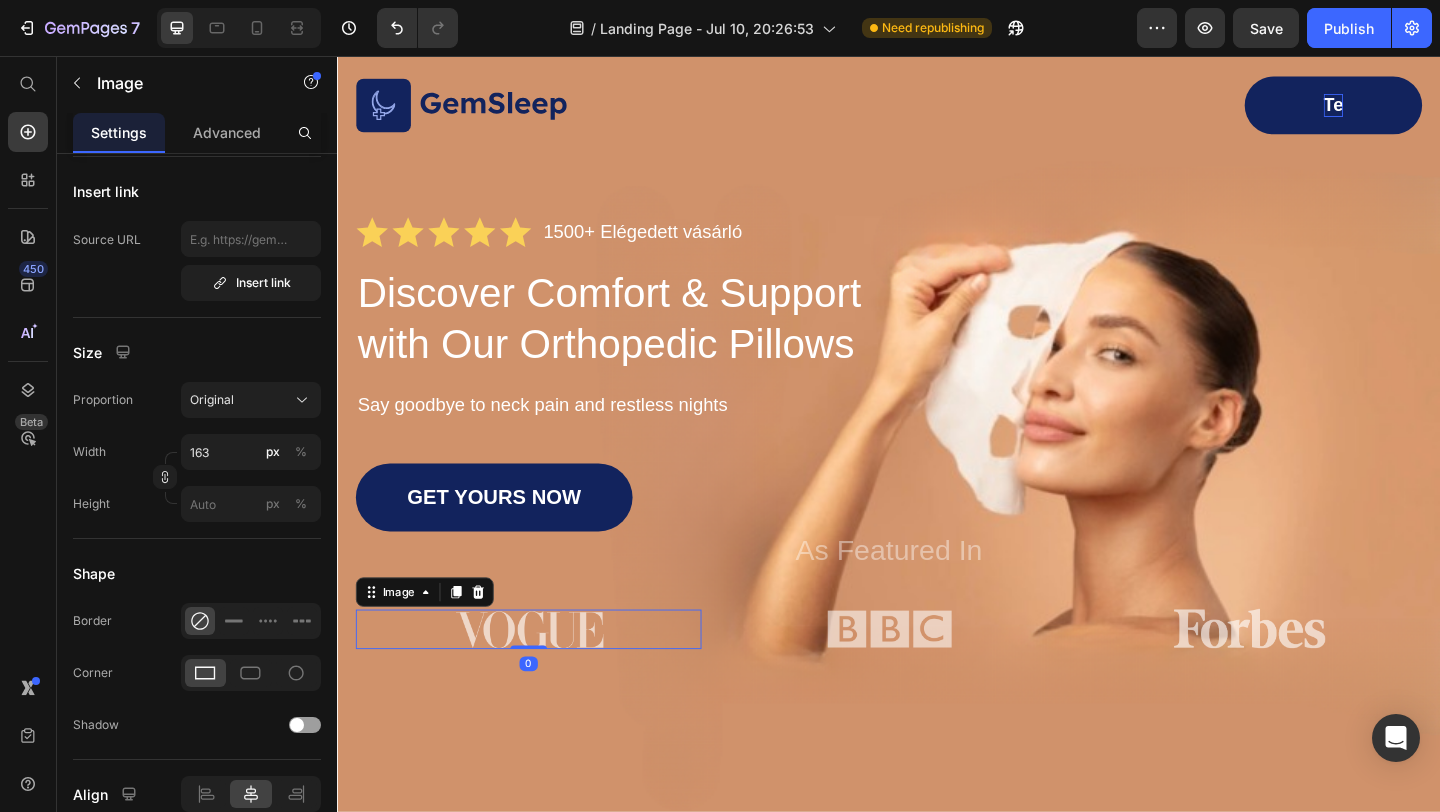 scroll, scrollTop: 0, scrollLeft: 0, axis: both 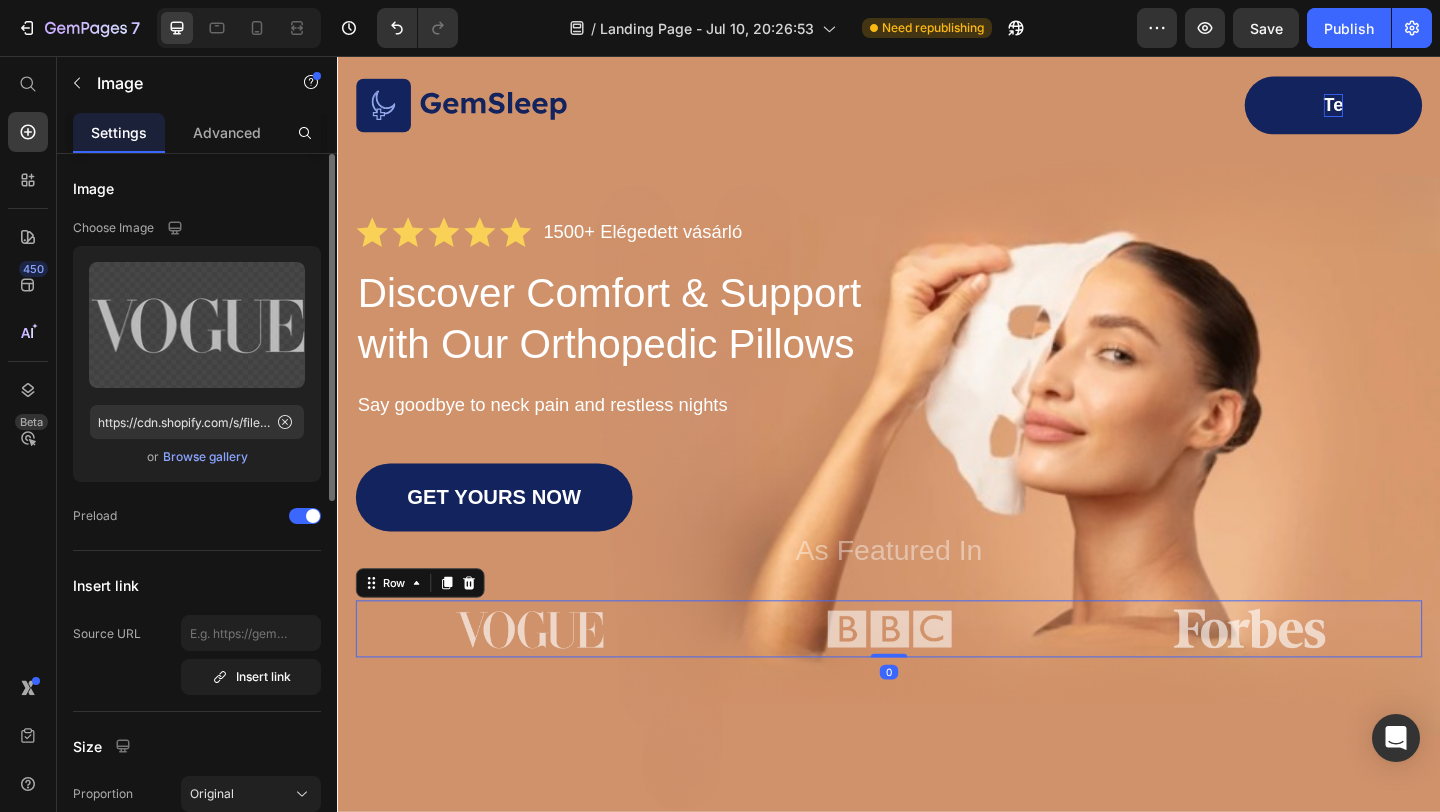 click on "Image" at bounding box center [545, 679] 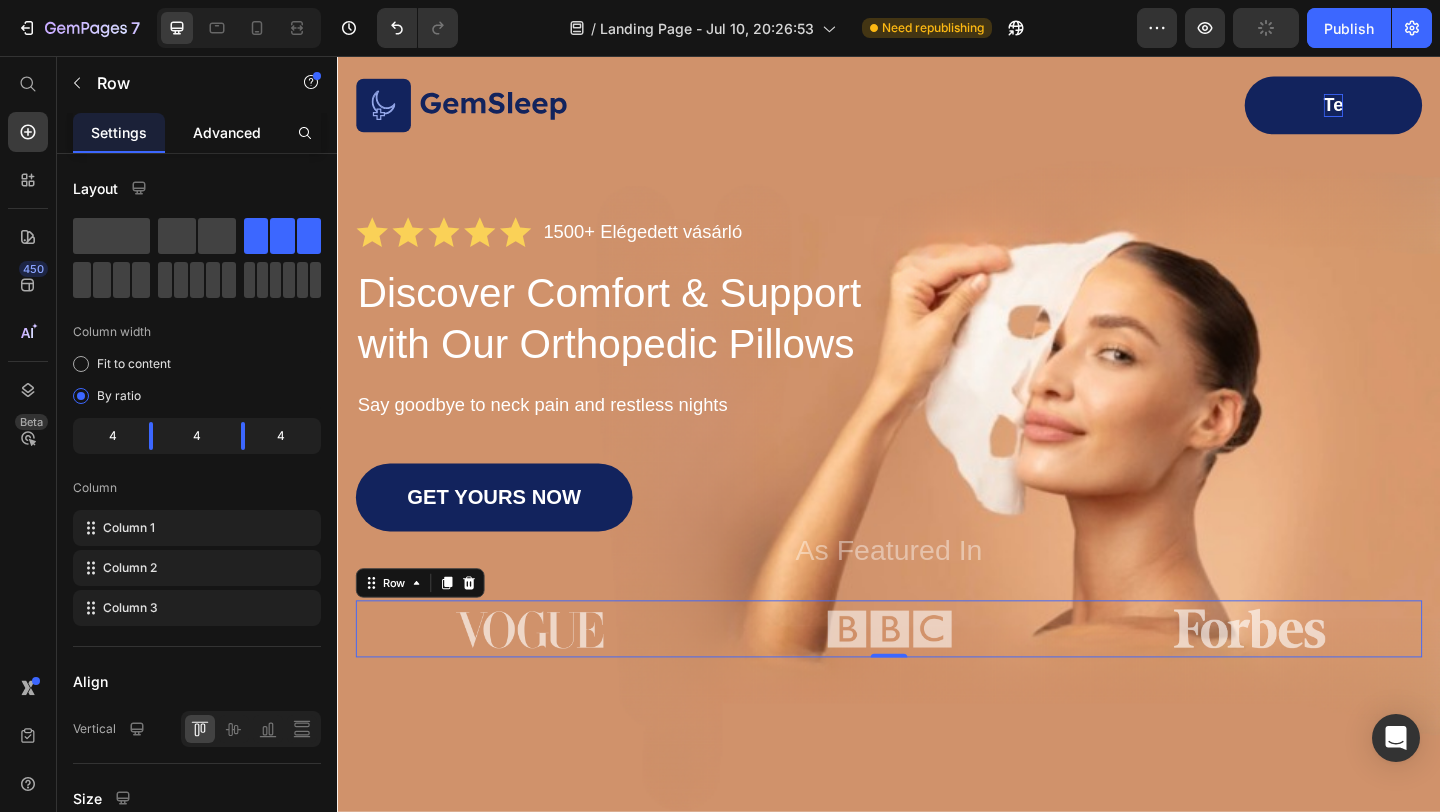 click on "Advanced" 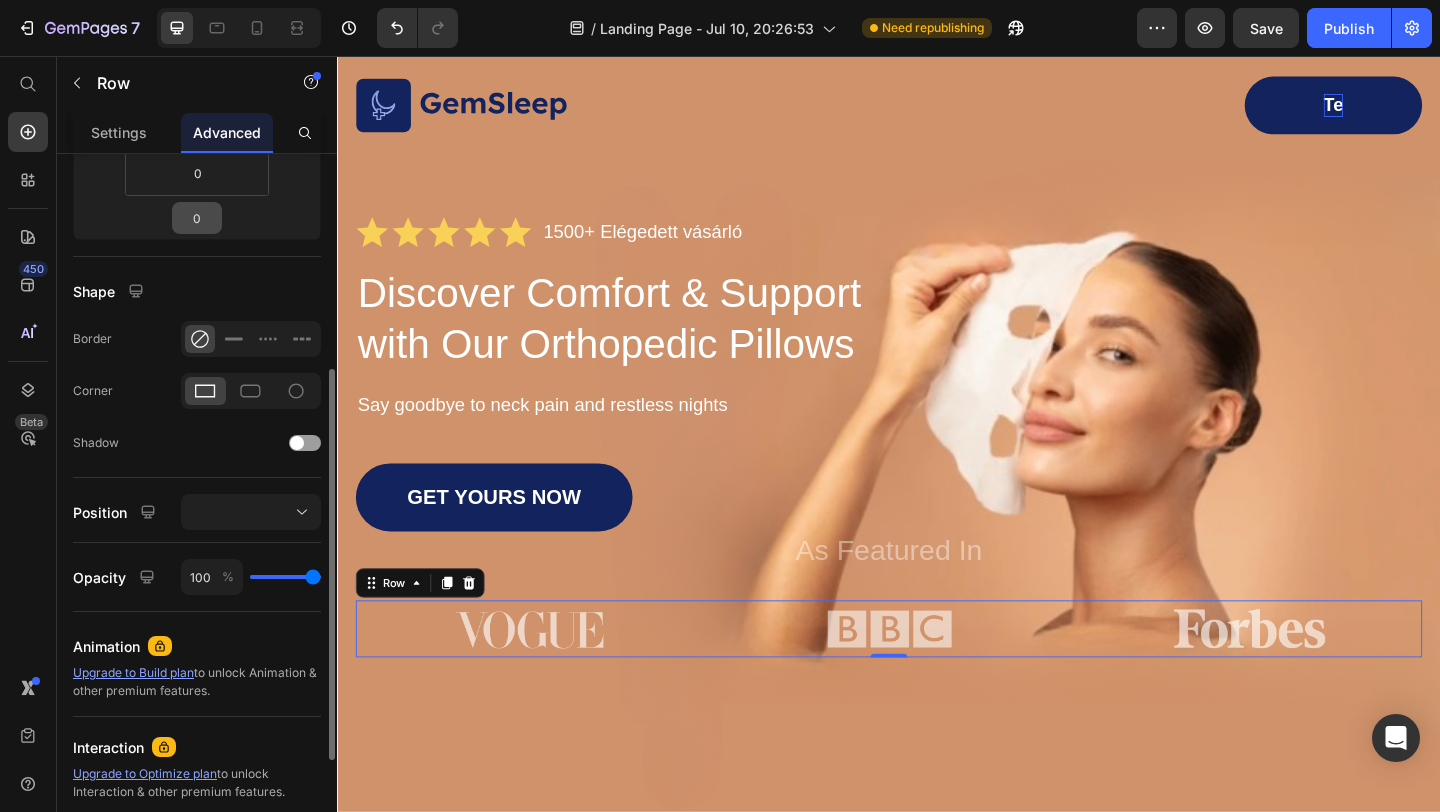 scroll, scrollTop: 398, scrollLeft: 0, axis: vertical 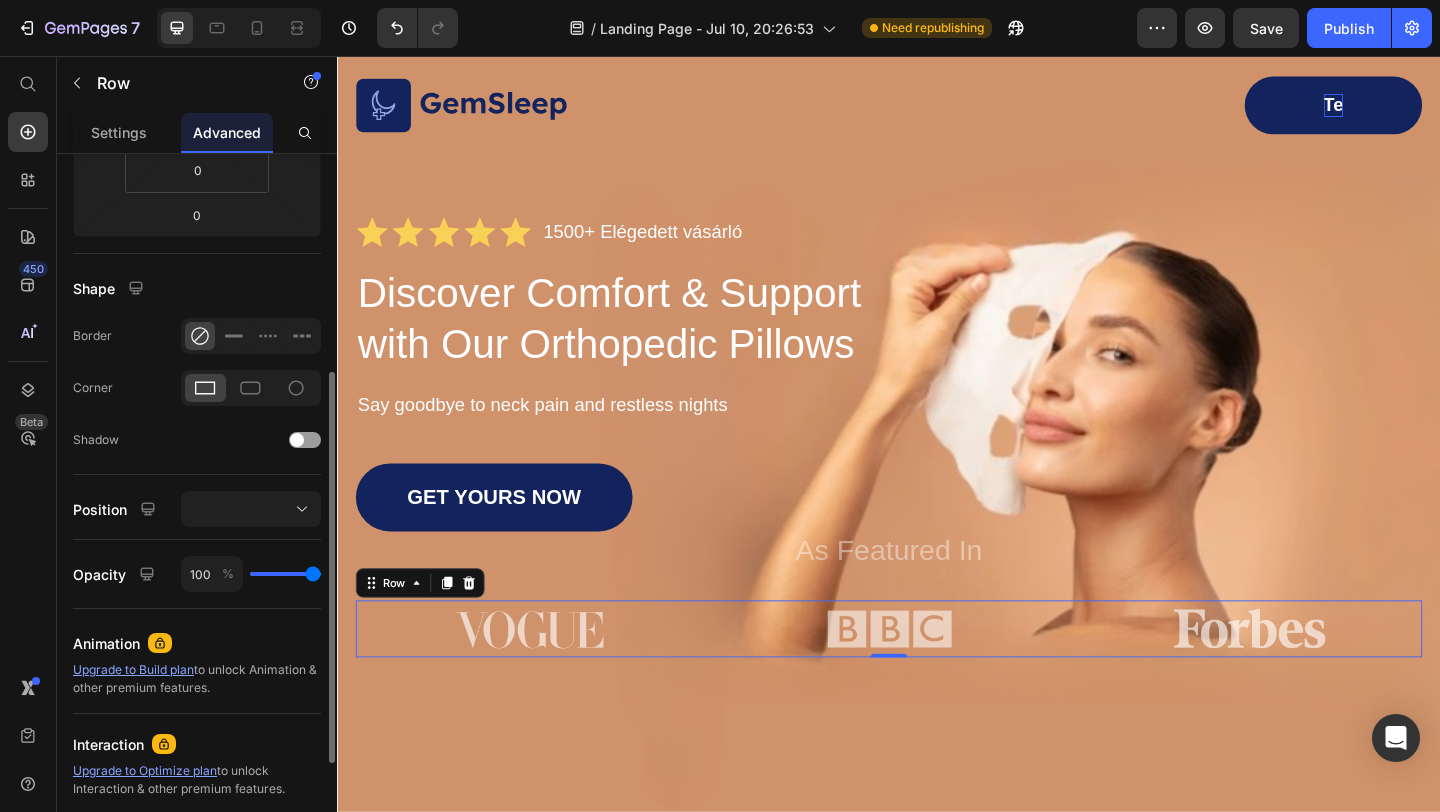 click on "Position" 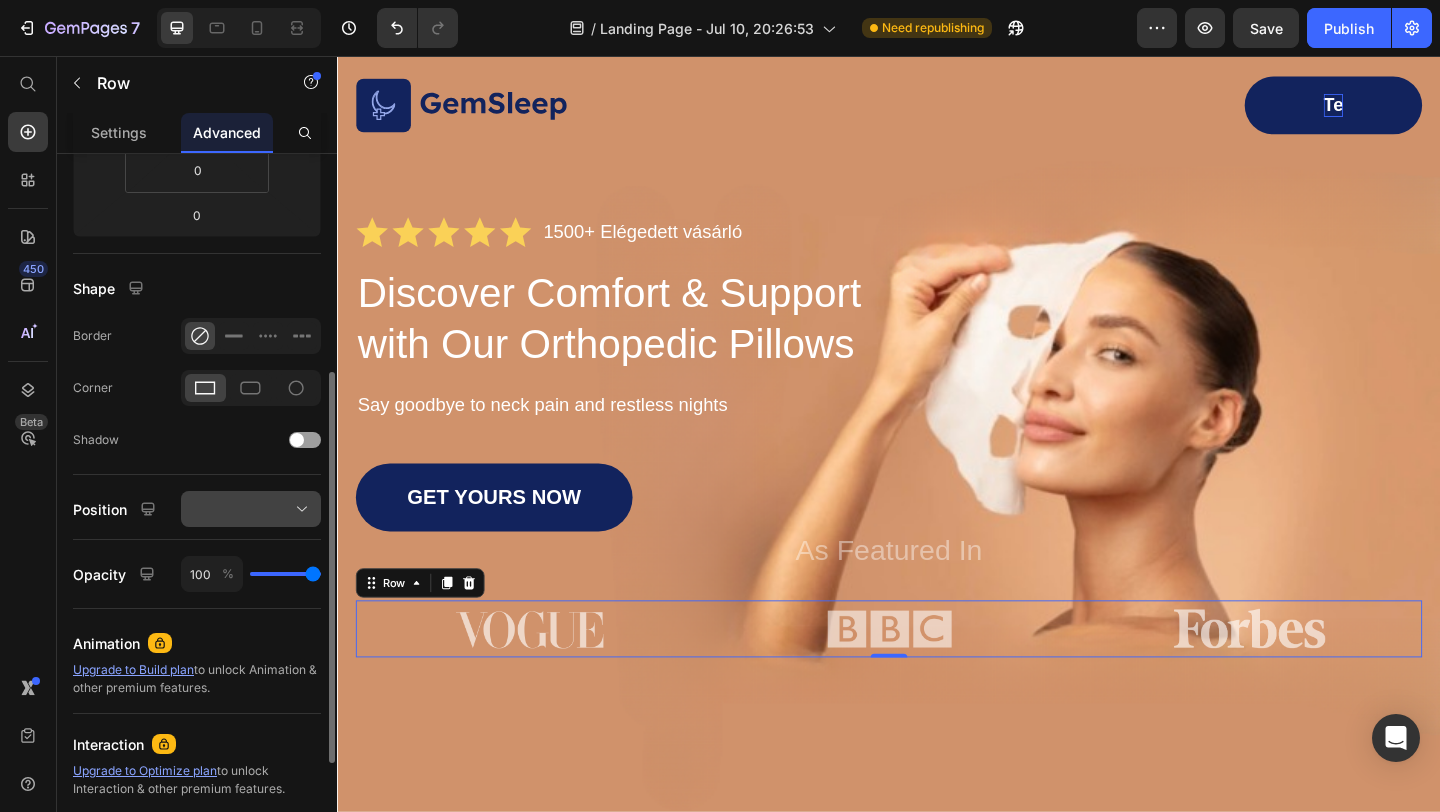 click at bounding box center [251, 509] 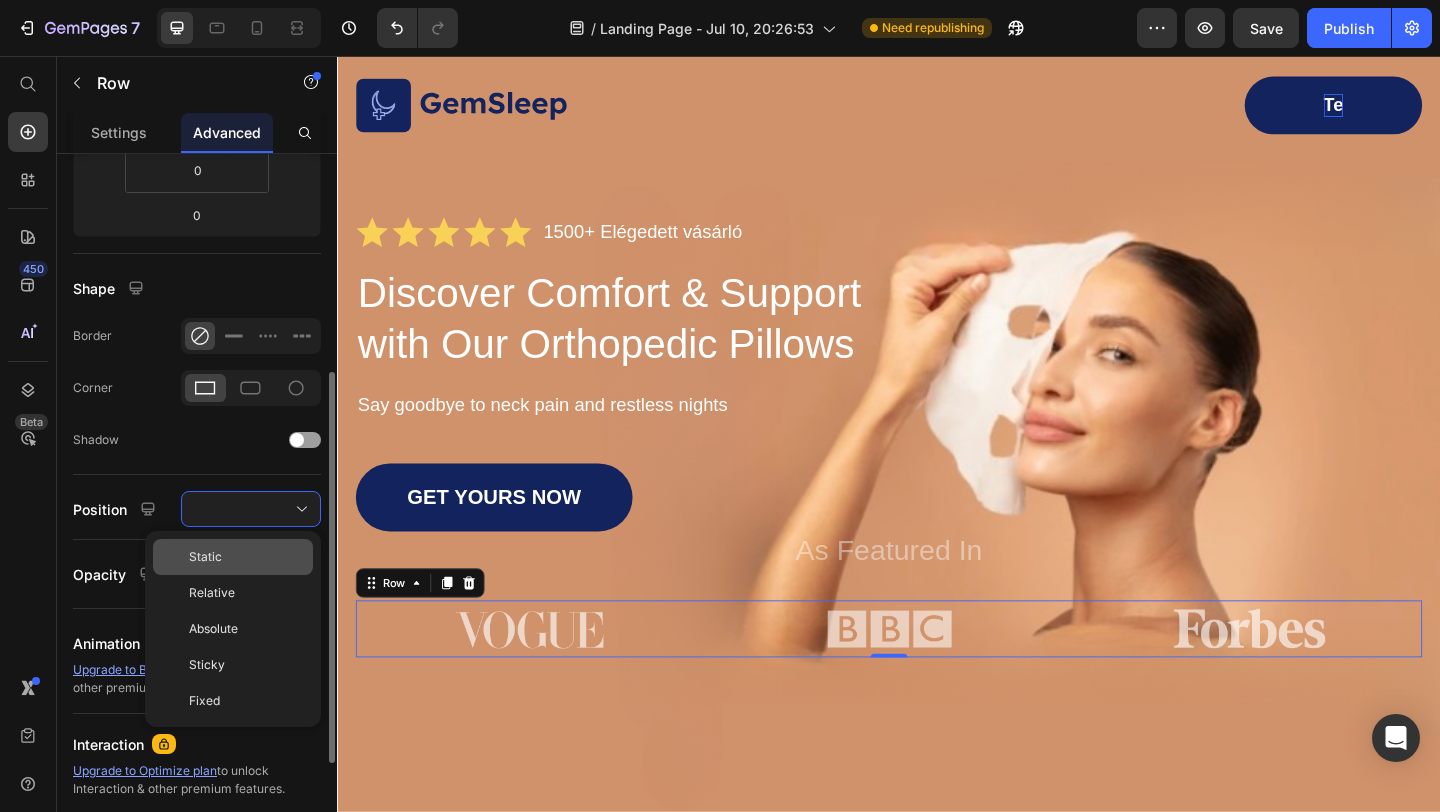 click on "Static" at bounding box center (247, 557) 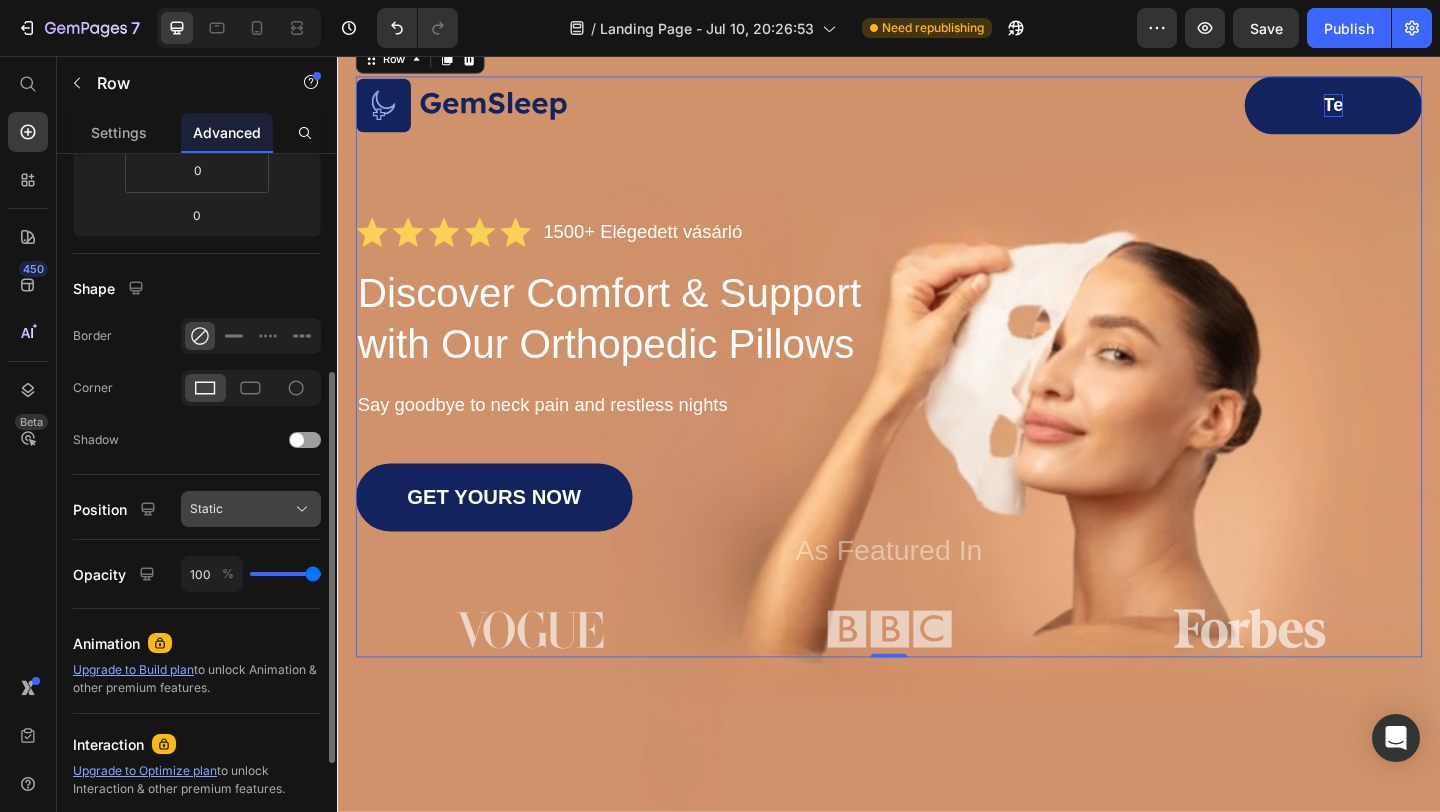 click on "Static" 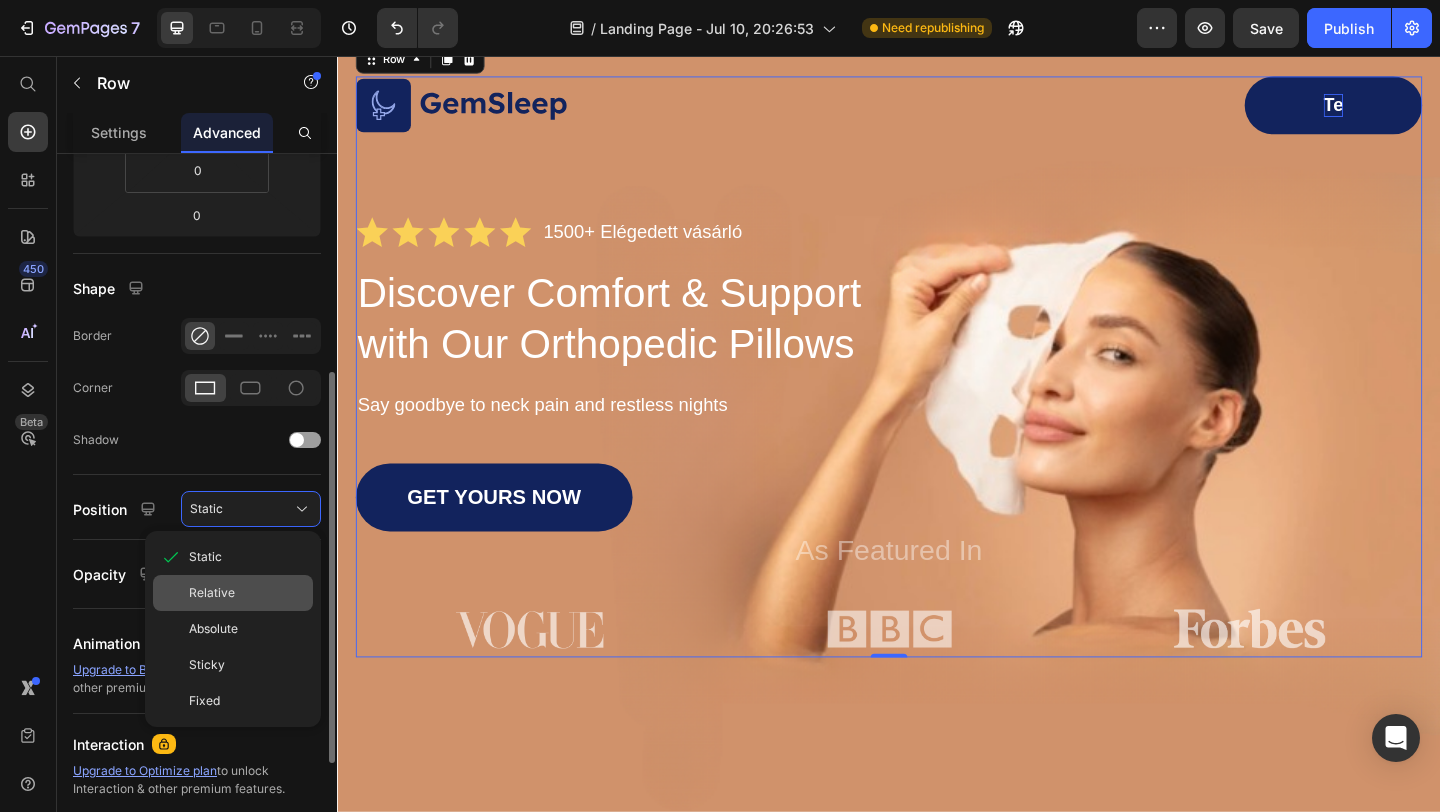 click on "Relative" at bounding box center (247, 593) 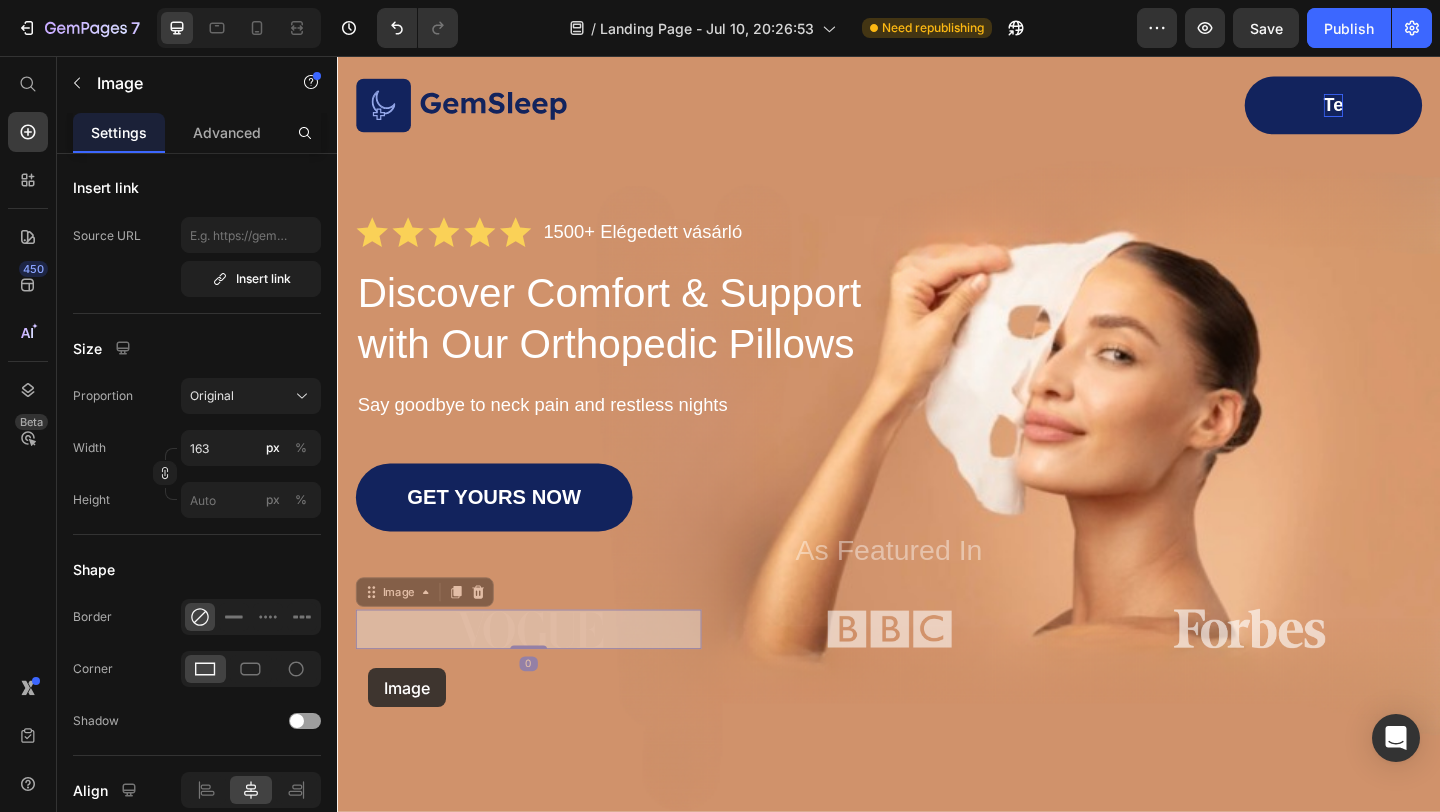 scroll, scrollTop: 0, scrollLeft: 0, axis: both 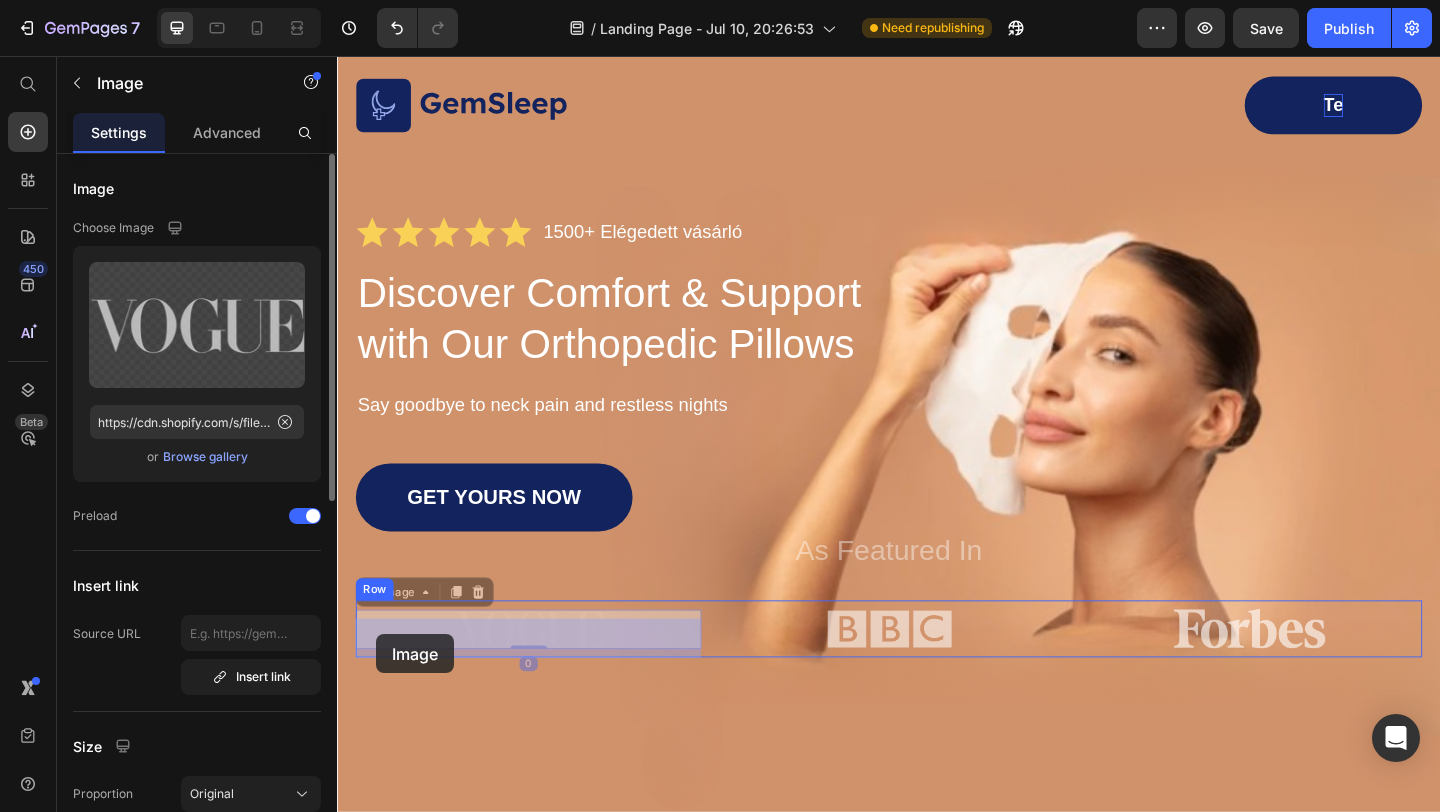drag, startPoint x: 373, startPoint y: 672, endPoint x: 378, endPoint y: 687, distance: 15.811388 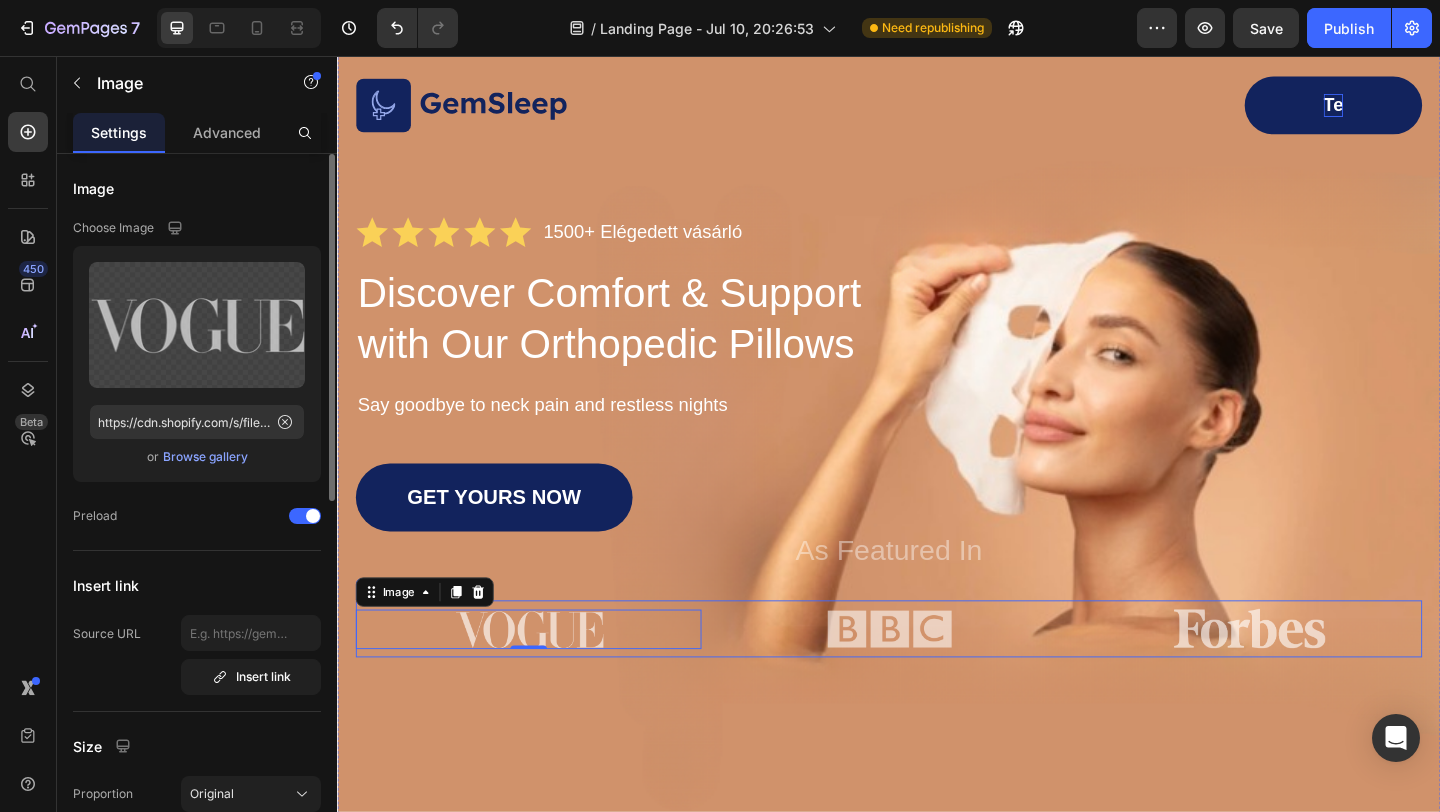 click on "Image   0" at bounding box center (545, 679) 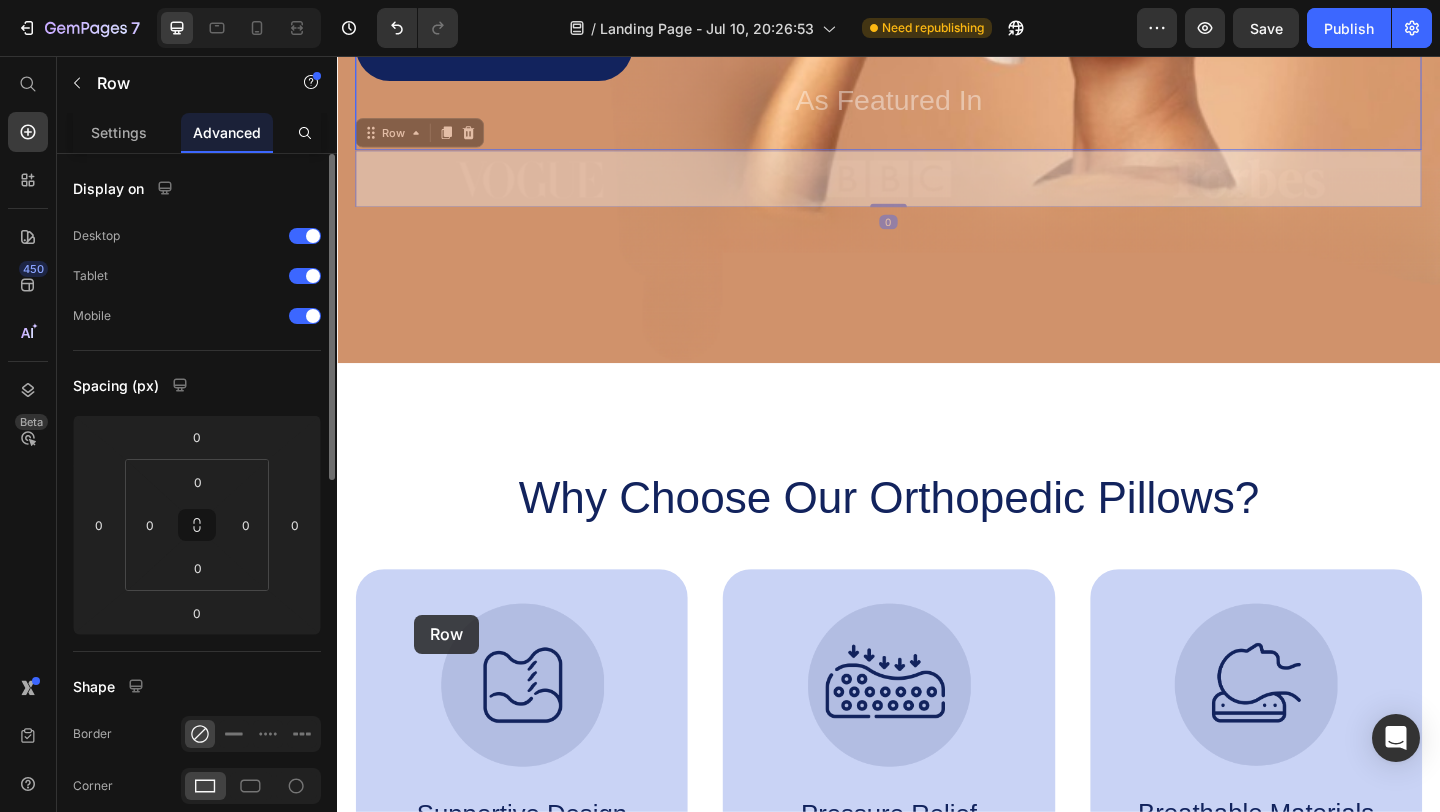 scroll, scrollTop: 620, scrollLeft: 0, axis: vertical 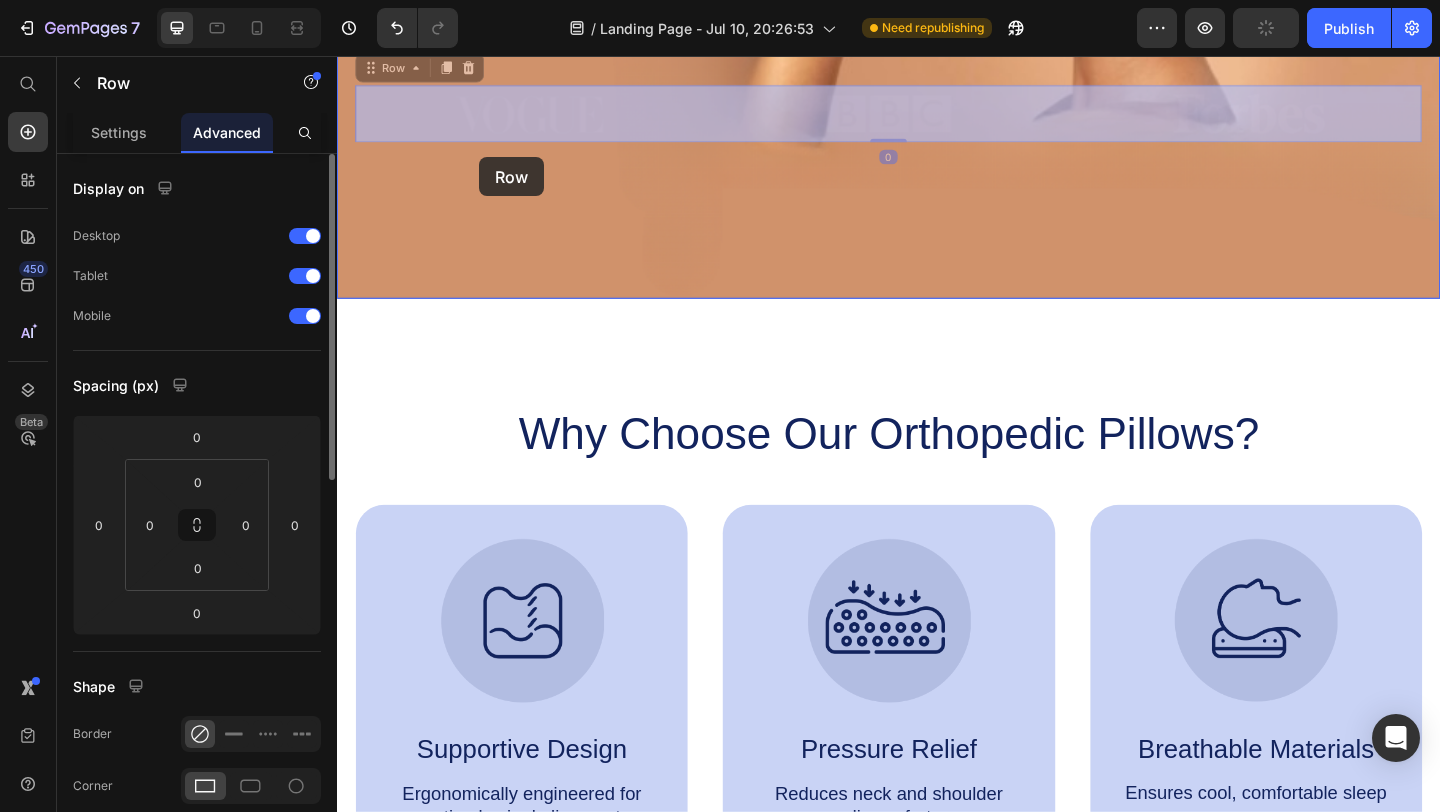 drag, startPoint x: 365, startPoint y: 707, endPoint x: 468, endPoint y: 183, distance: 534.02716 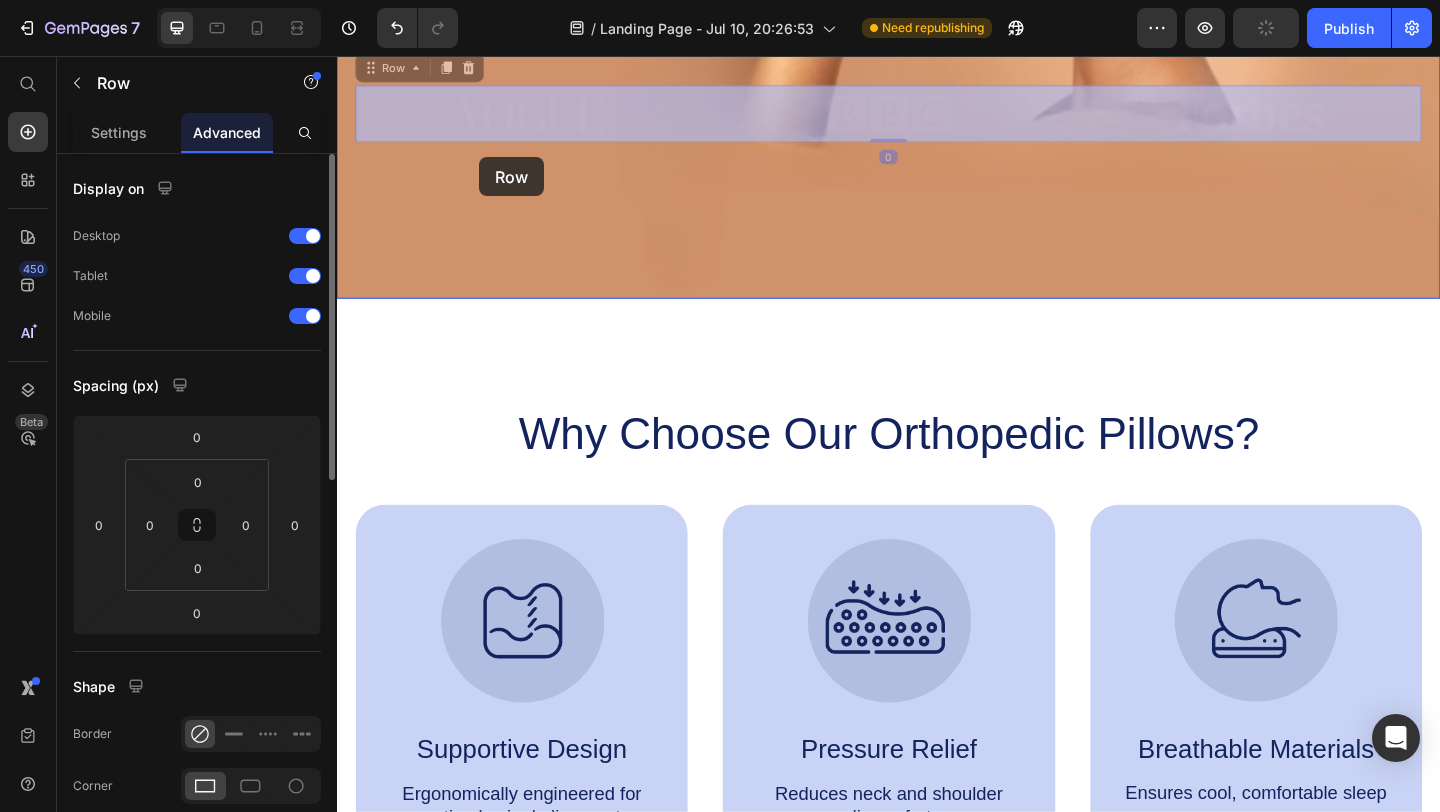 click on "Header Image Te Button Row
Icon
Icon
Icon
Icon
Icon Icon List 1500+ Elégedett vásárló Text Block Row Discover Comfort & Support with Our Orthopedic Pillows Heading Say goodbye to neck pain and restless nights Text Block GET YOURS NOW Button As Featured In Text Block Row Image Image Image Row   0 Image Image Image Row   0 Section 1 Why Choose Our Orthopedic Pillows? Heading Image Supportive Design Text Block Ergonomically engineered for optimal spinal alignment Text Block Hero Banner Image Pressure Relief Text Block Reduces neck and shoulder discomfort Text Block Hero Banner Image Breathable Materials Text Block Ensures cool, comfortable sleep Text Block Hero Banner Row Image Supportive Design Text Block Ergonomically engineered for optimal spinal alignment Text Block Hero Banner Image Pressure Relief Text Block Reduces neck and shoulder discomfort Text Block Hero Banner Row Image Breathable Materials Text Block Ensures cool, comfortable sleep Text Block Hero Banner Row Section 2" at bounding box center (937, 2681) 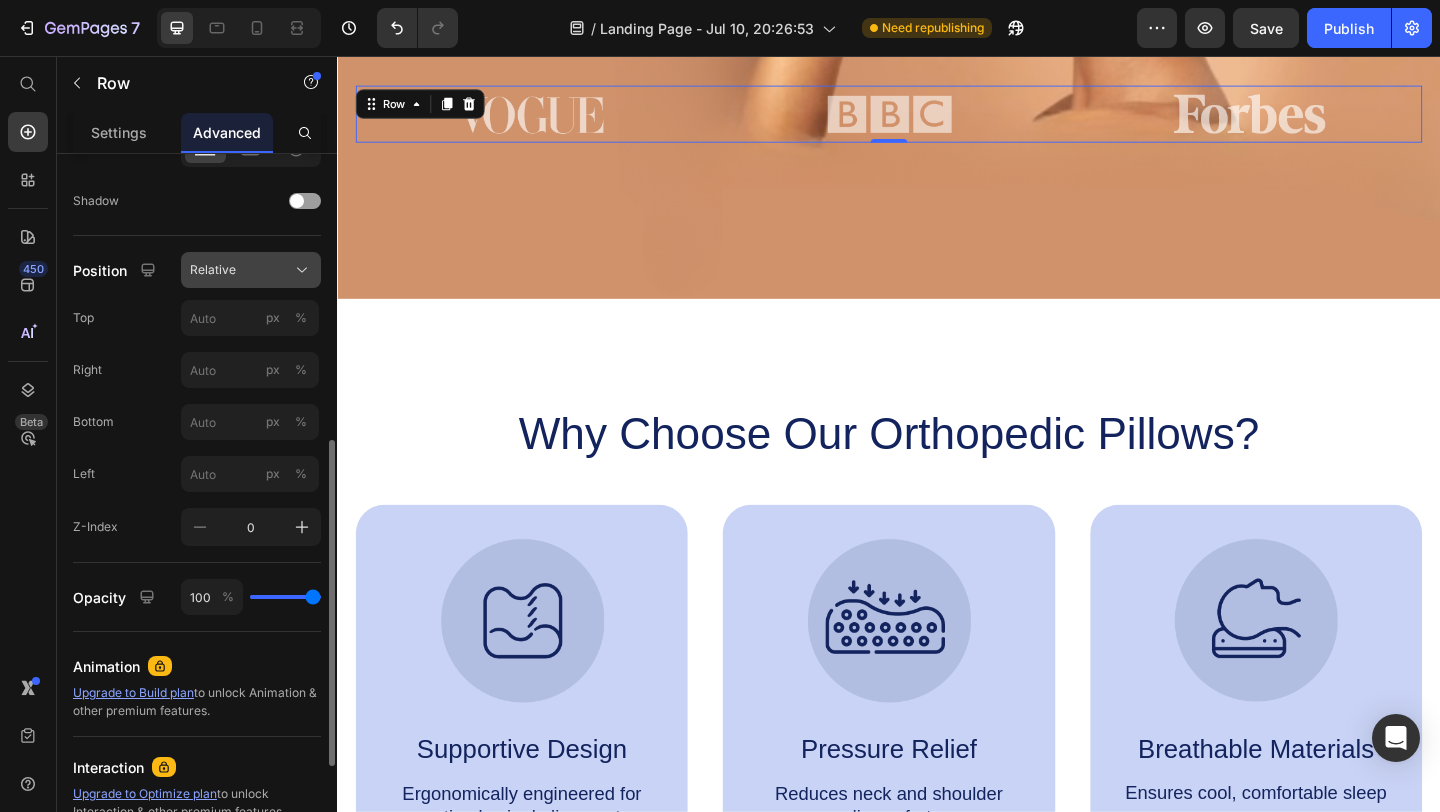 scroll, scrollTop: 628, scrollLeft: 0, axis: vertical 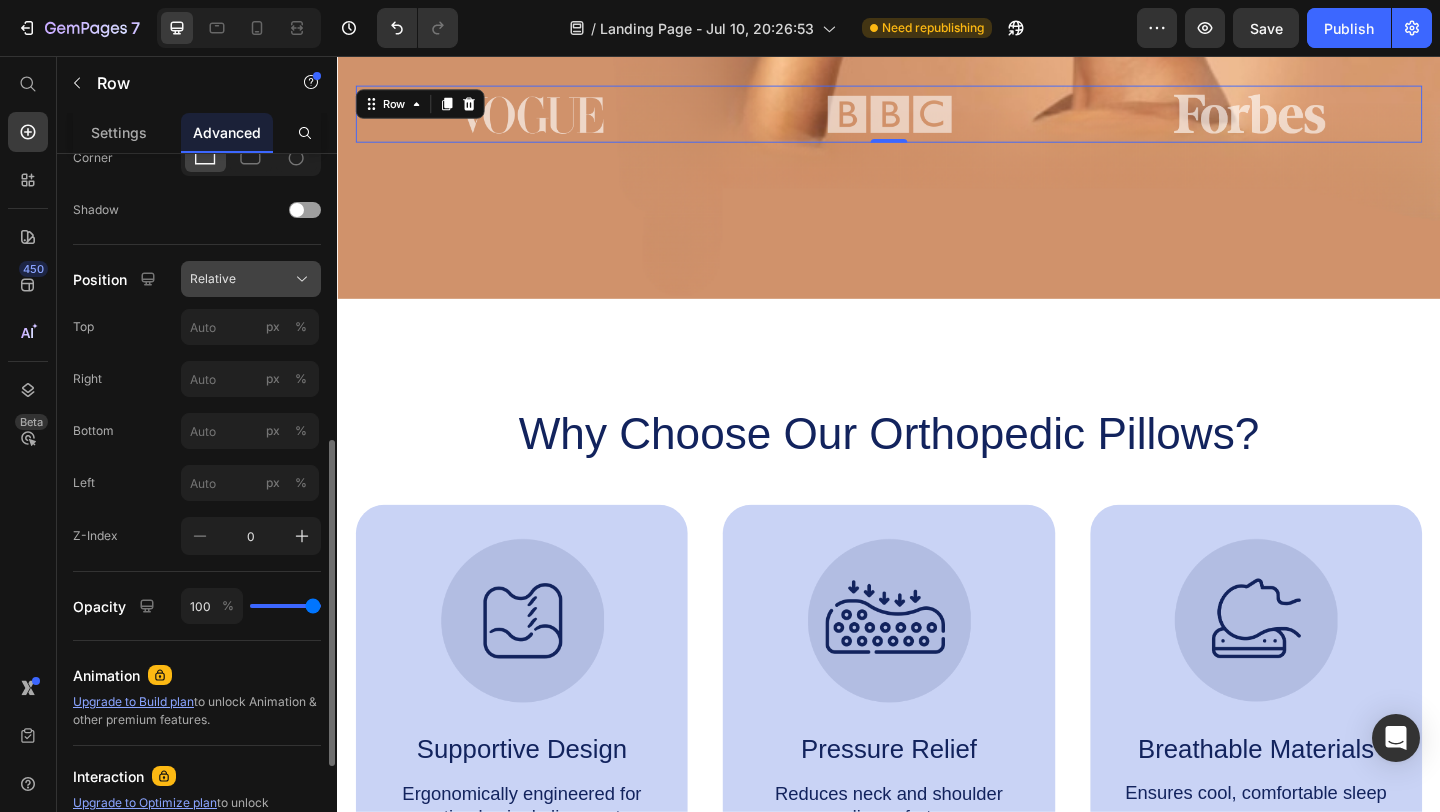 click on "Relative" at bounding box center [213, 279] 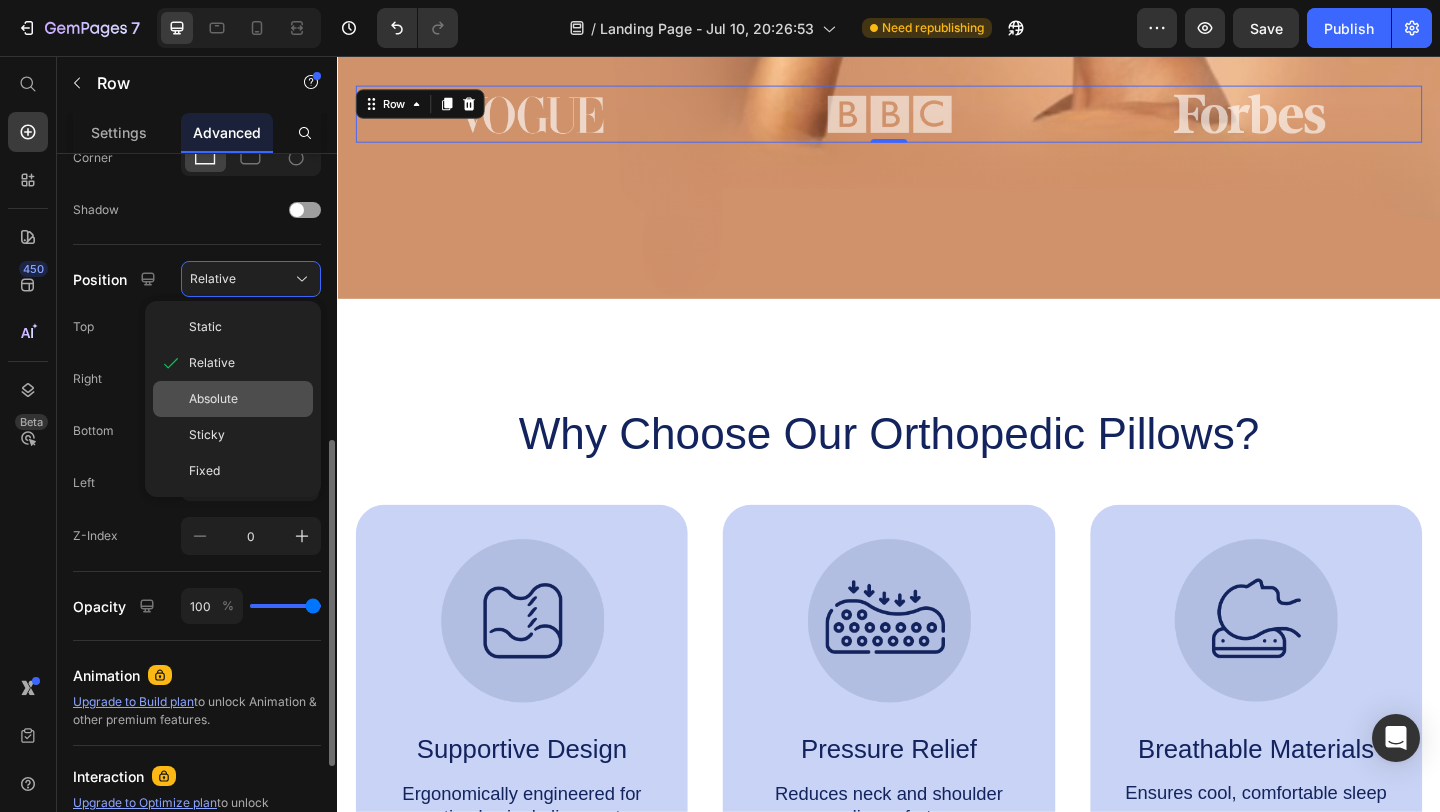 click on "Absolute" at bounding box center [213, 399] 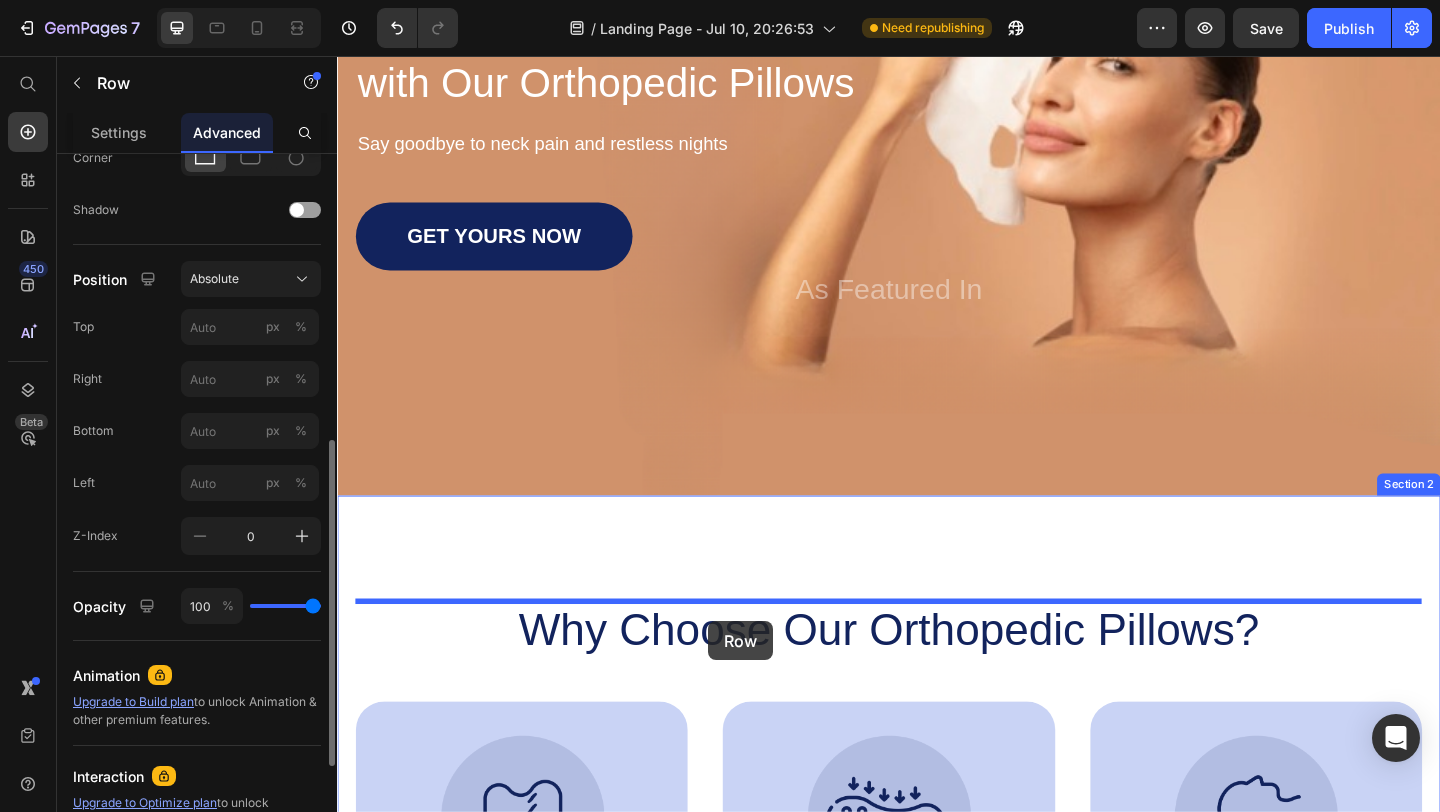 scroll, scrollTop: 456, scrollLeft: 0, axis: vertical 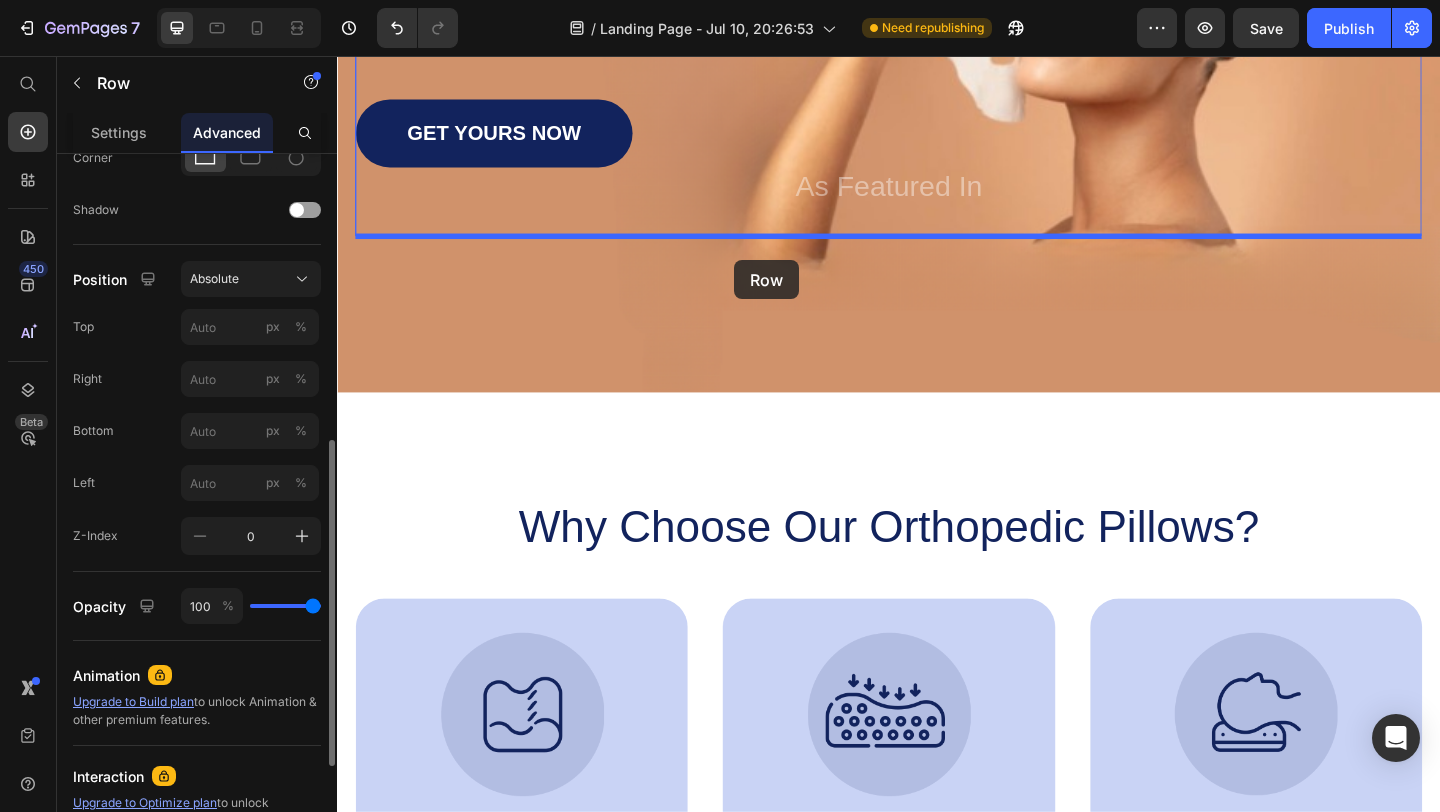 drag, startPoint x: 739, startPoint y: 191, endPoint x: 768, endPoint y: 281, distance: 94.55686 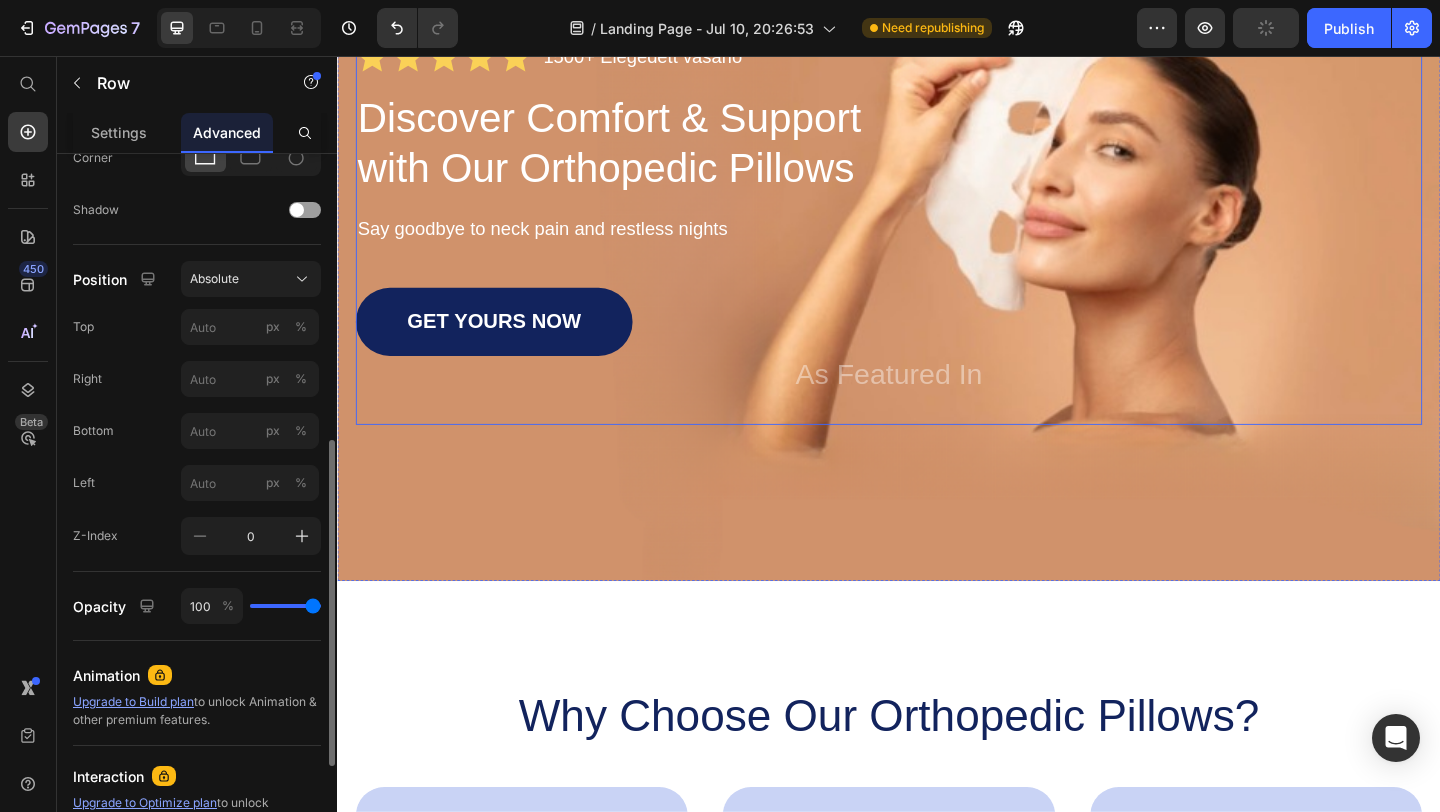 scroll, scrollTop: 0, scrollLeft: 0, axis: both 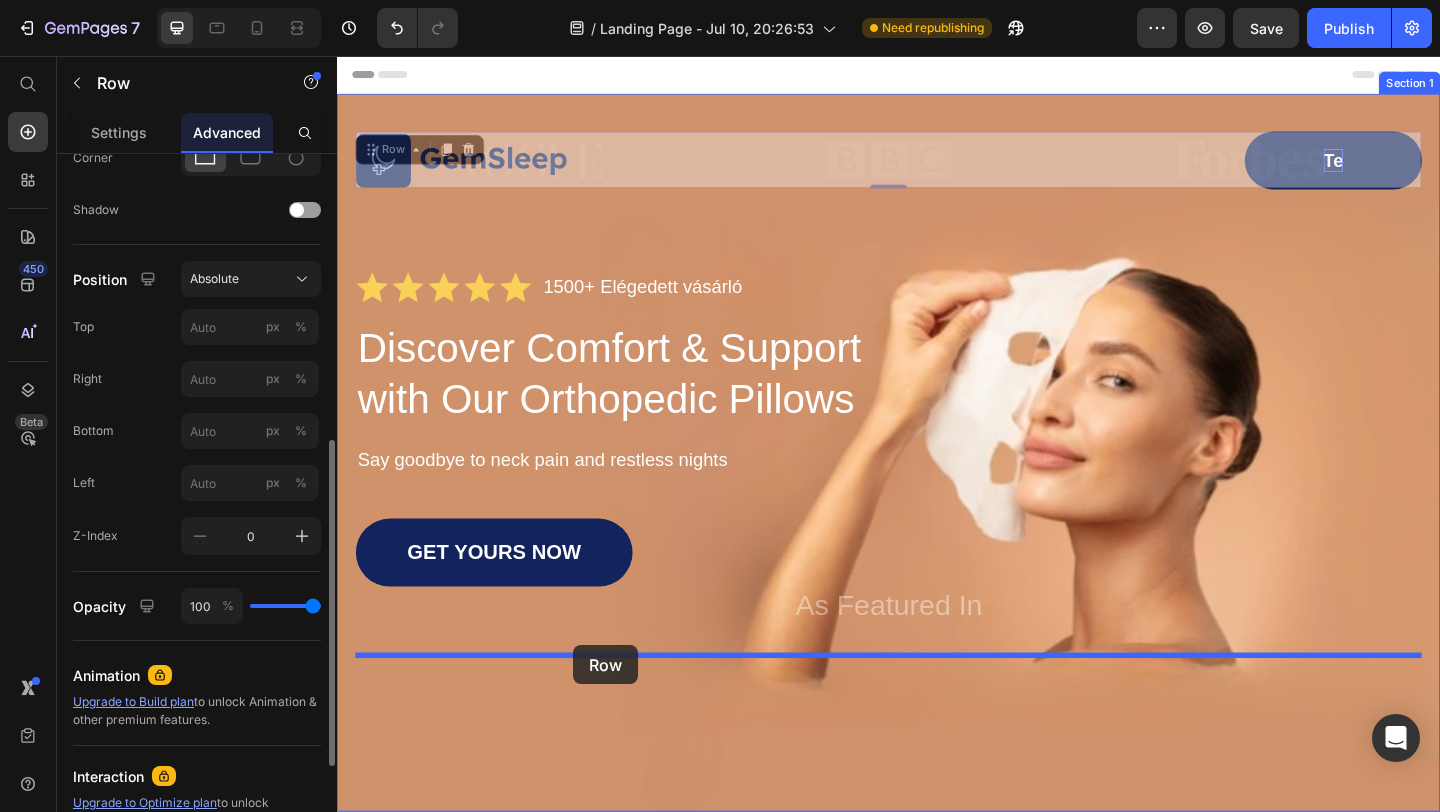 drag, startPoint x: 689, startPoint y: 195, endPoint x: 594, endPoint y: 697, distance: 510.90997 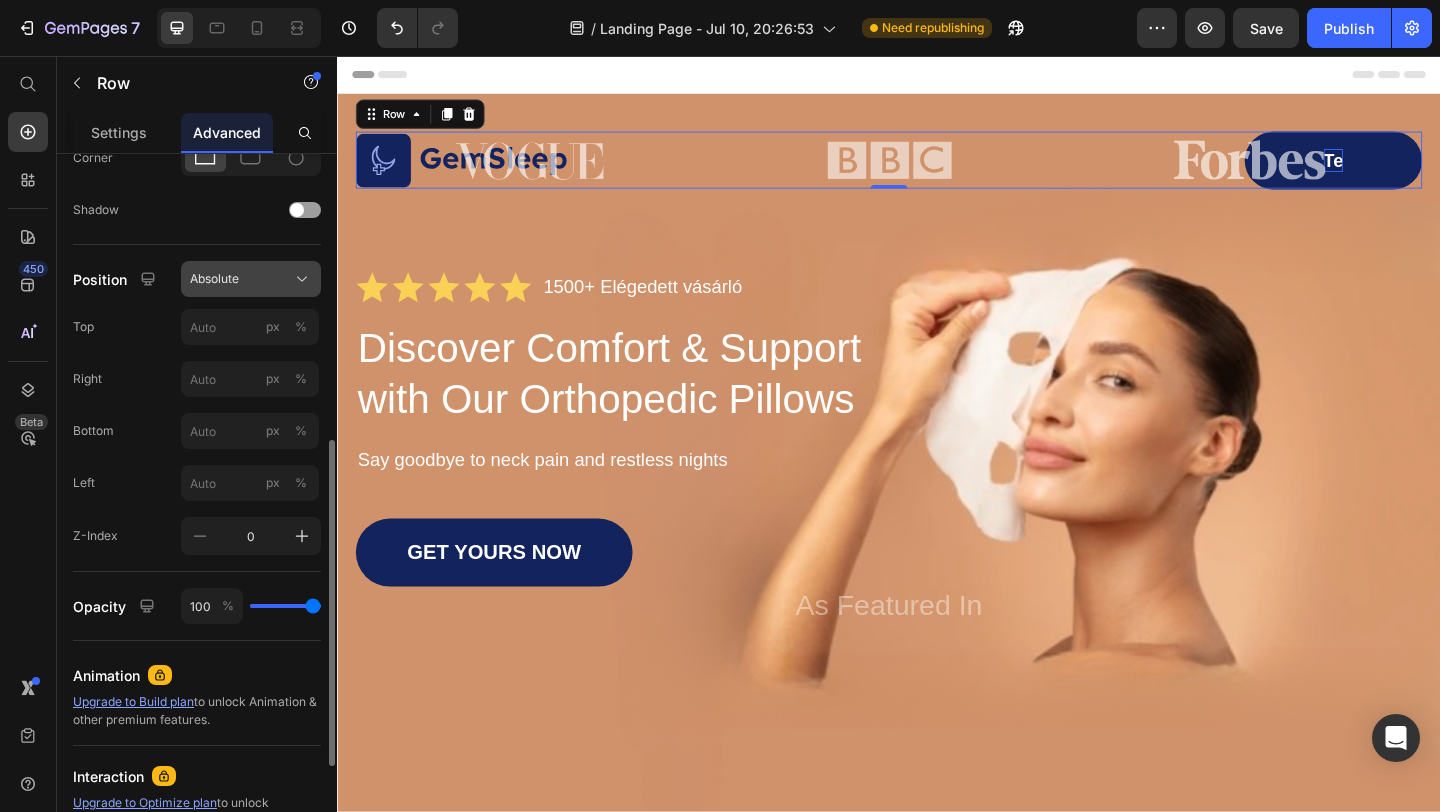 click on "Absolute" 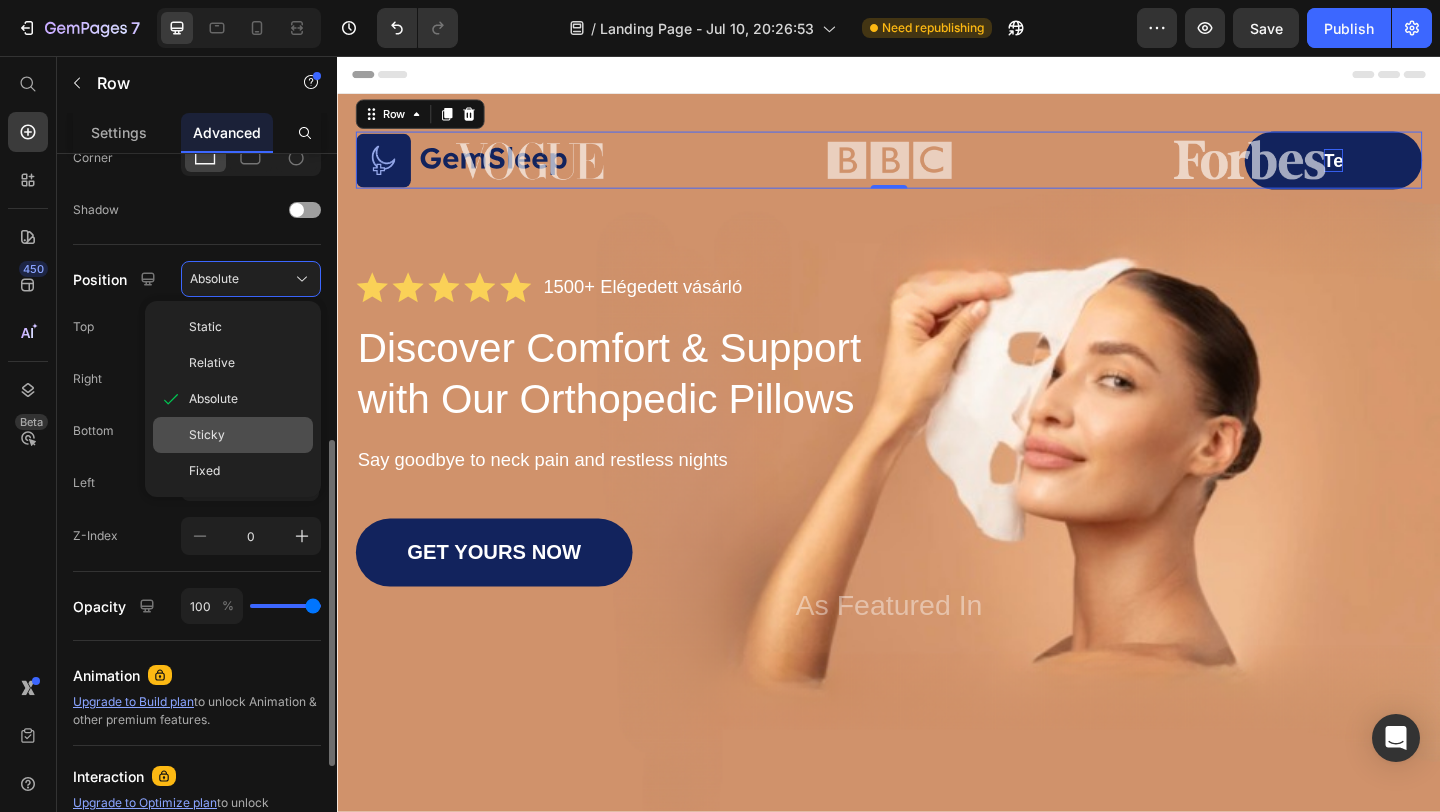 click on "Sticky" at bounding box center [207, 435] 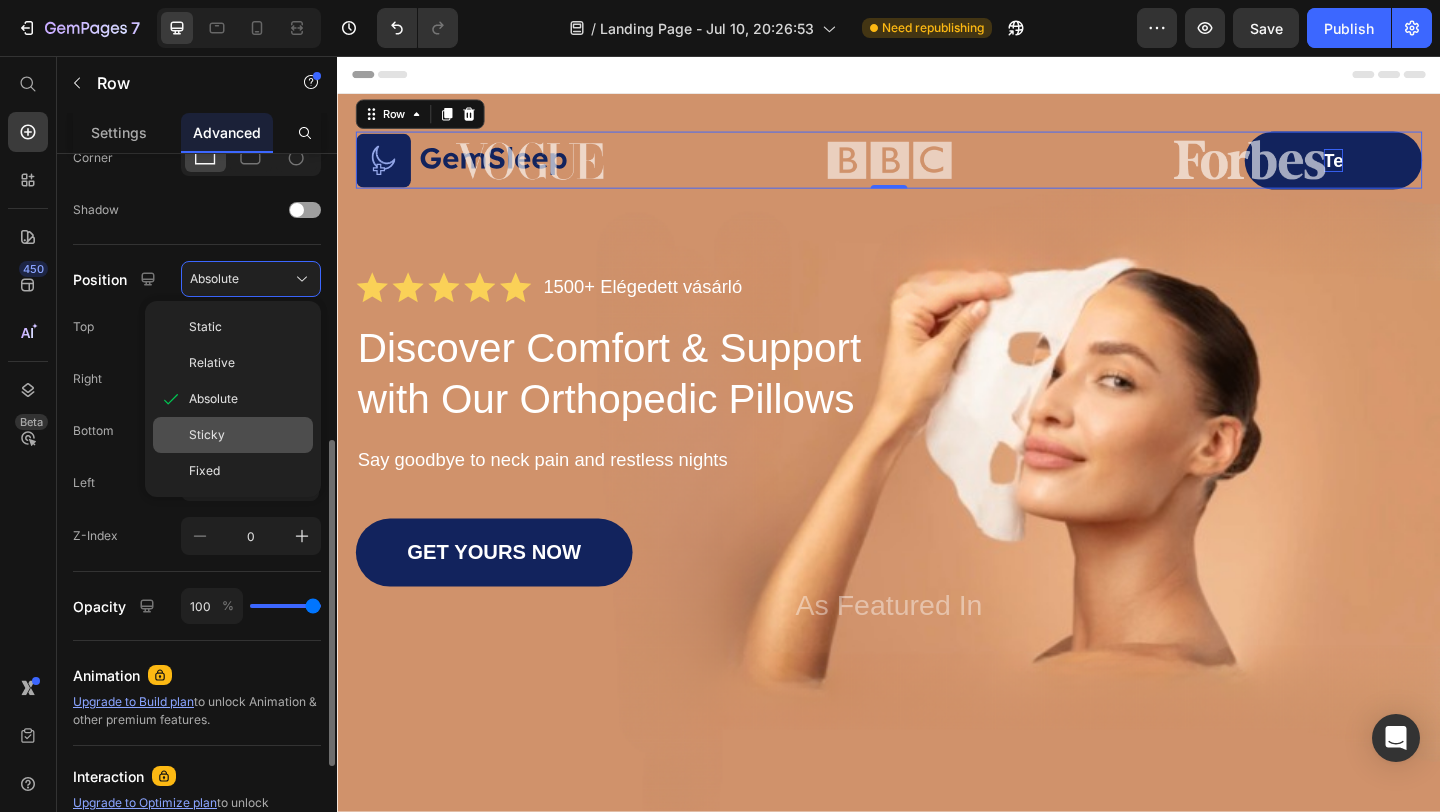 type on "0" 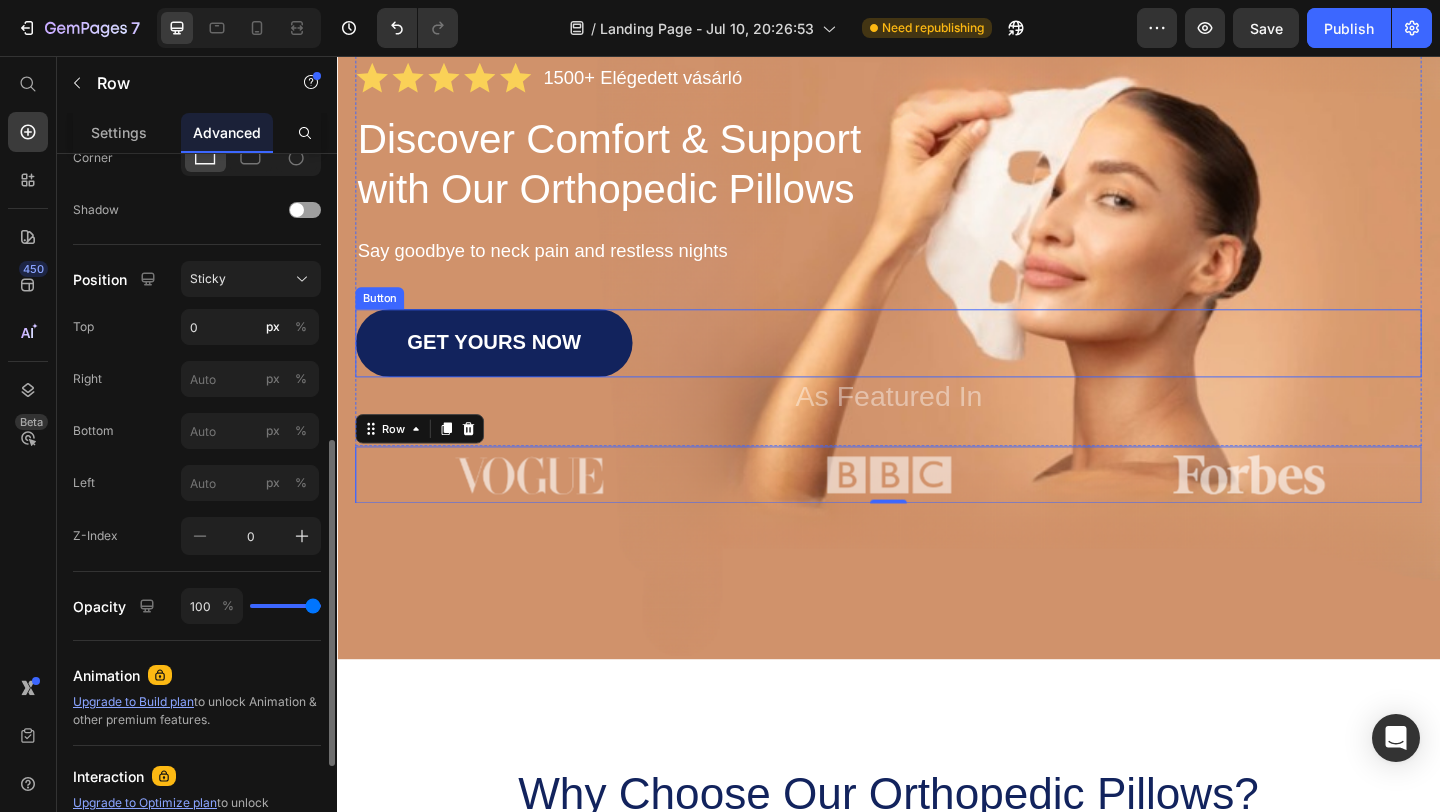 scroll, scrollTop: 229, scrollLeft: 0, axis: vertical 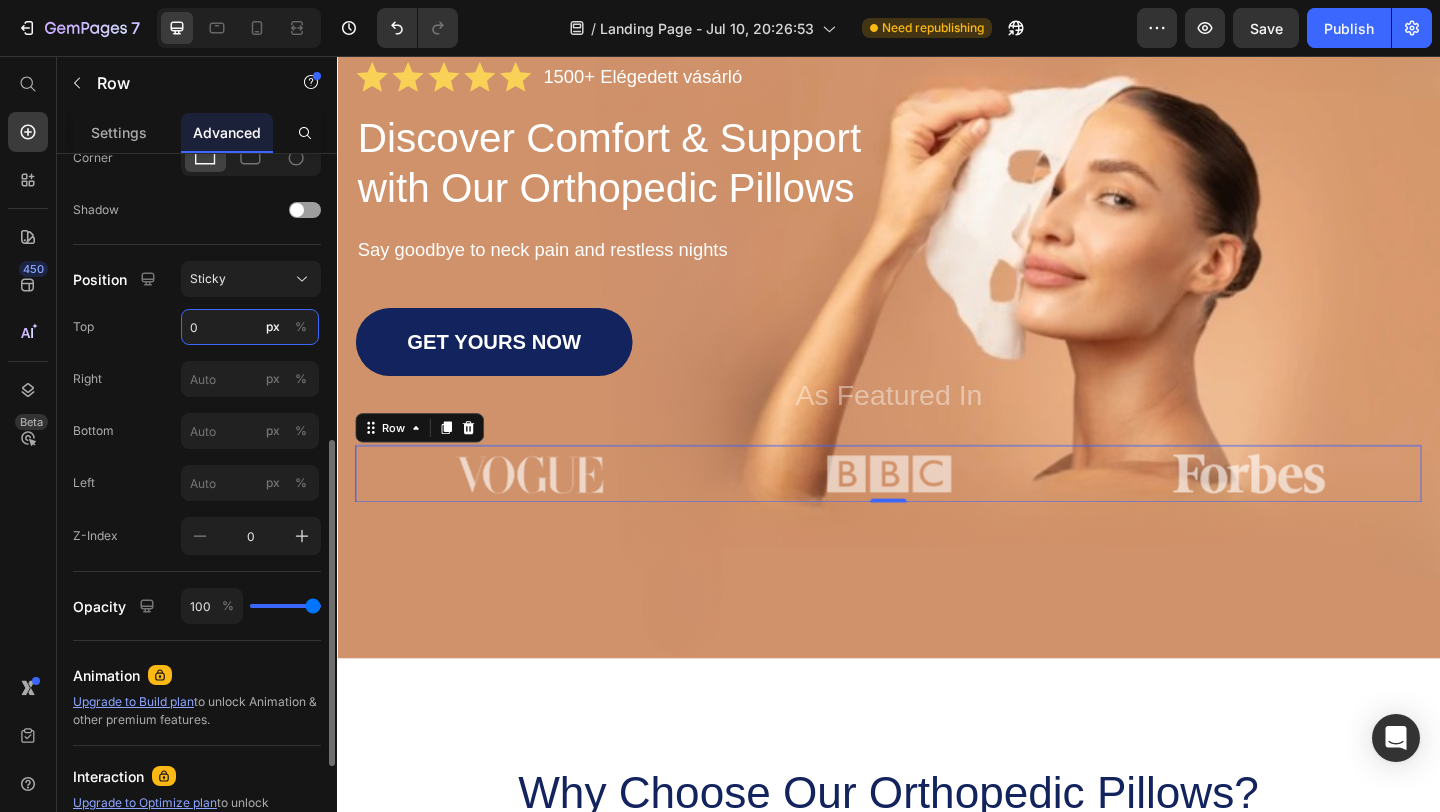 click on "0" at bounding box center [250, 327] 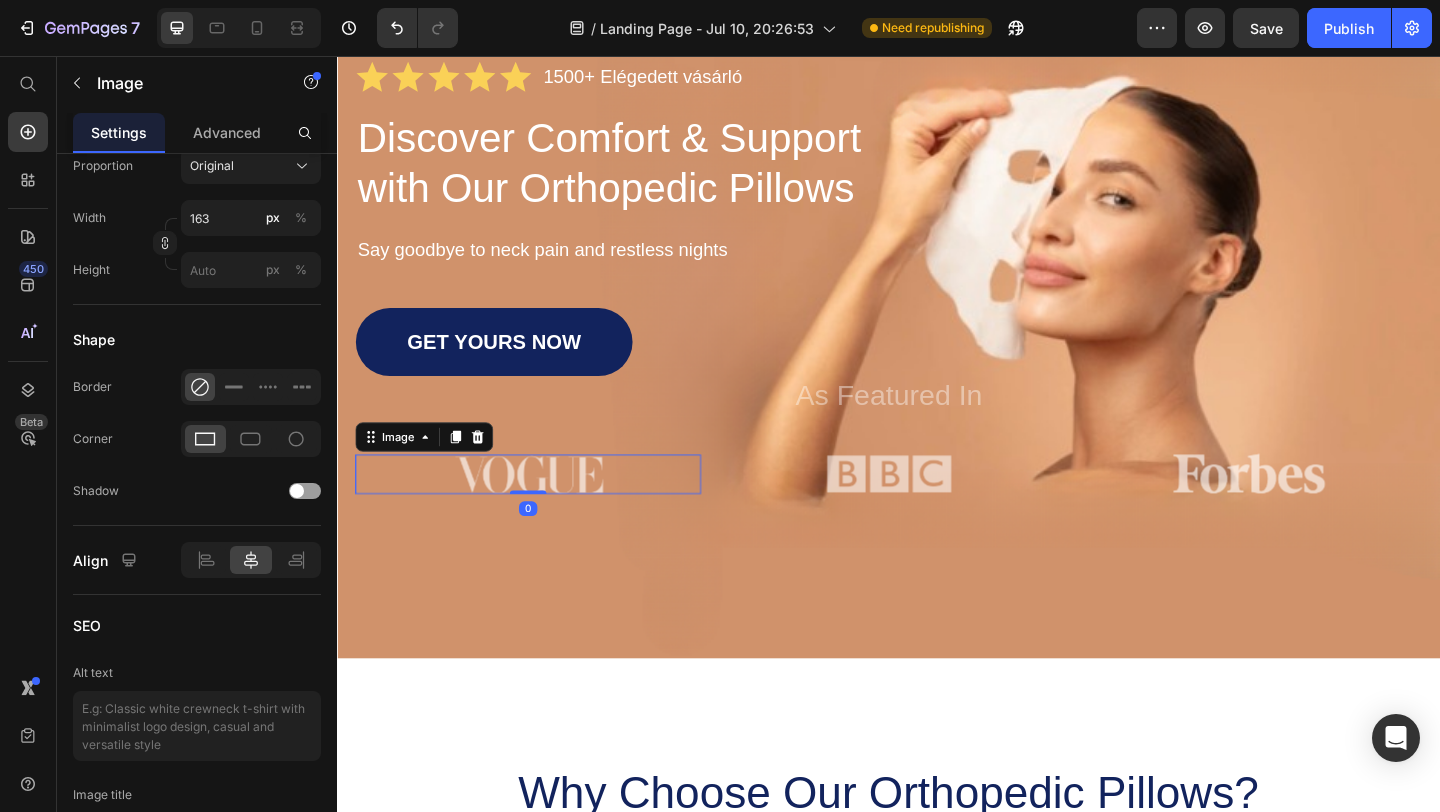 scroll, scrollTop: 0, scrollLeft: 0, axis: both 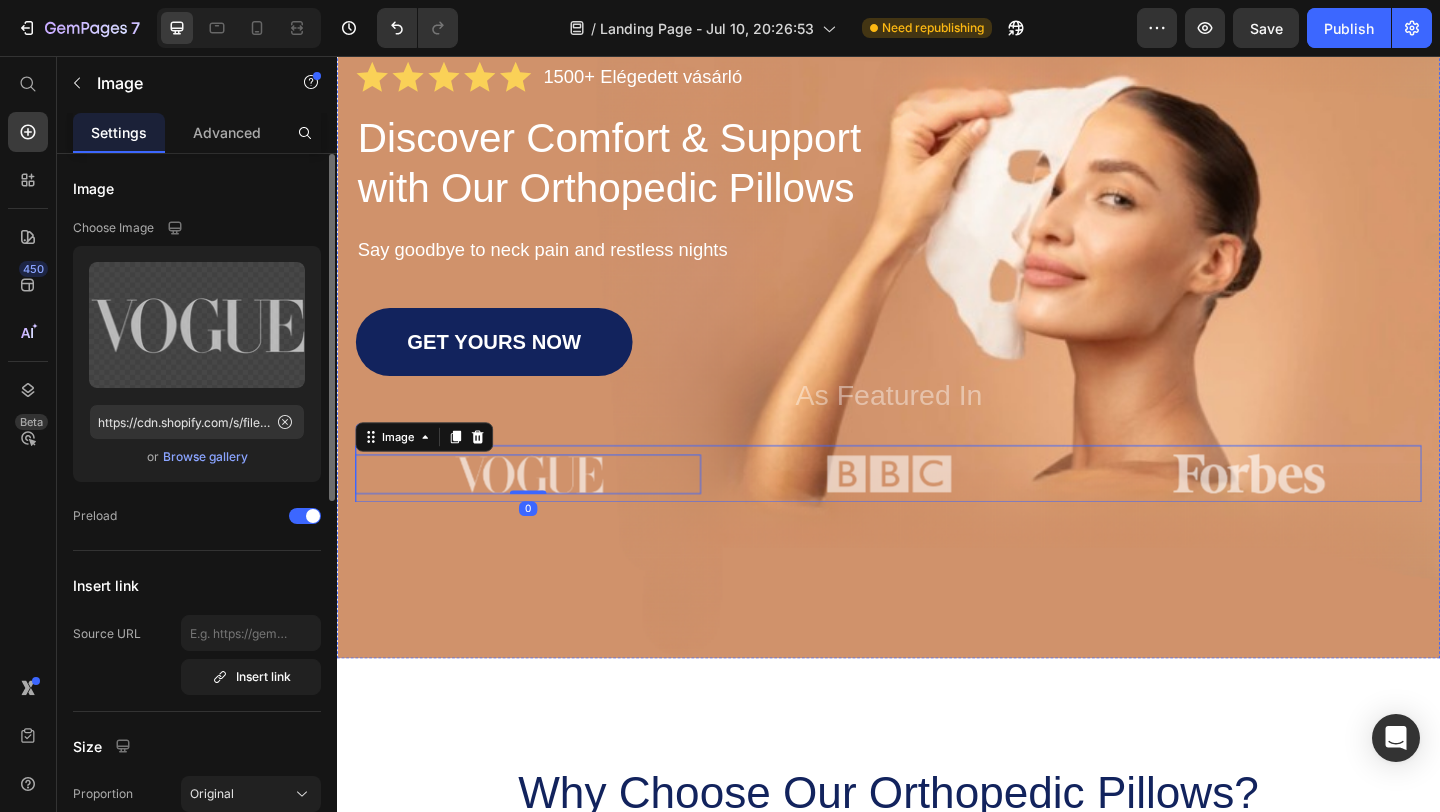 click on "Image   0" at bounding box center (545, 510) 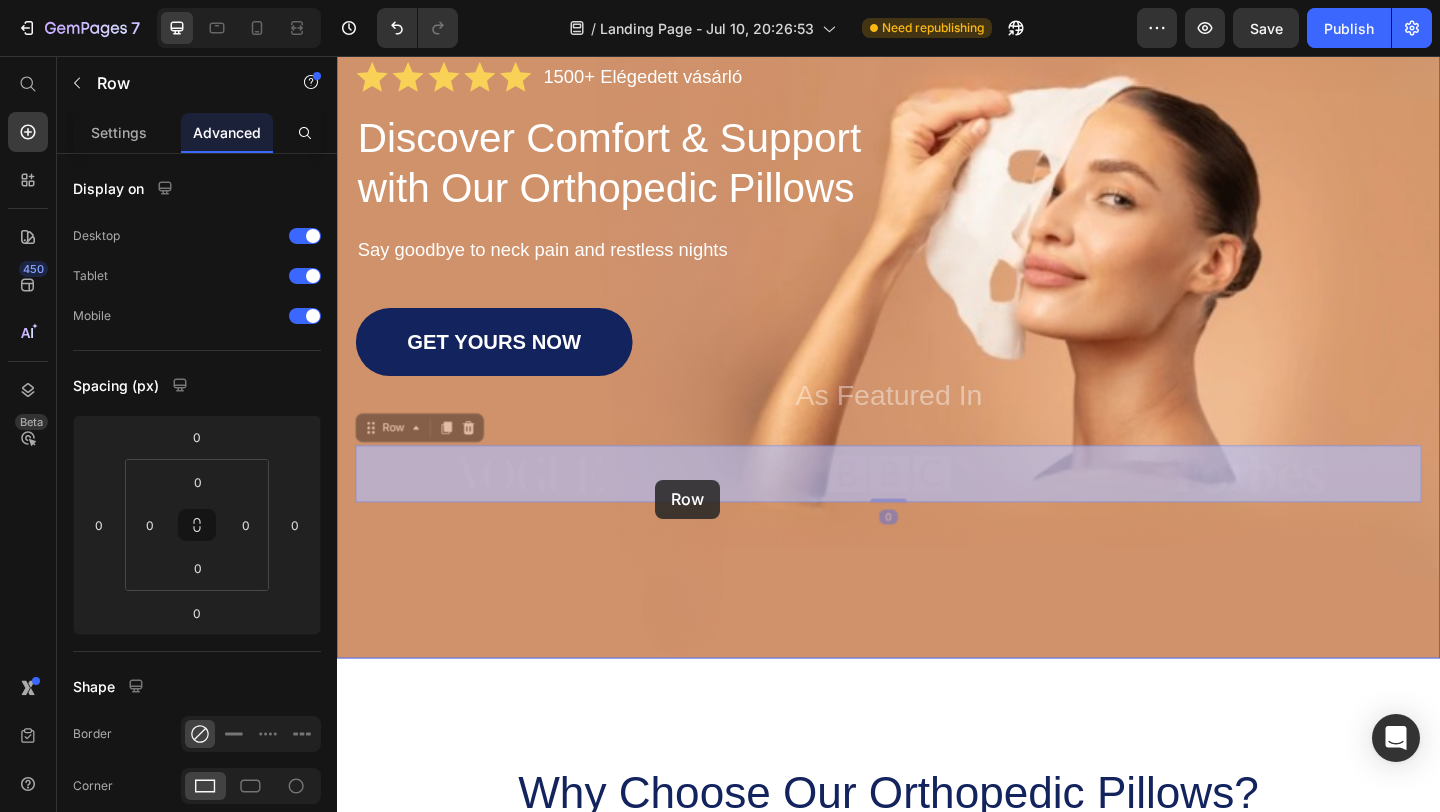 drag, startPoint x: 641, startPoint y: 538, endPoint x: 683, endPoint y: 517, distance: 46.957428 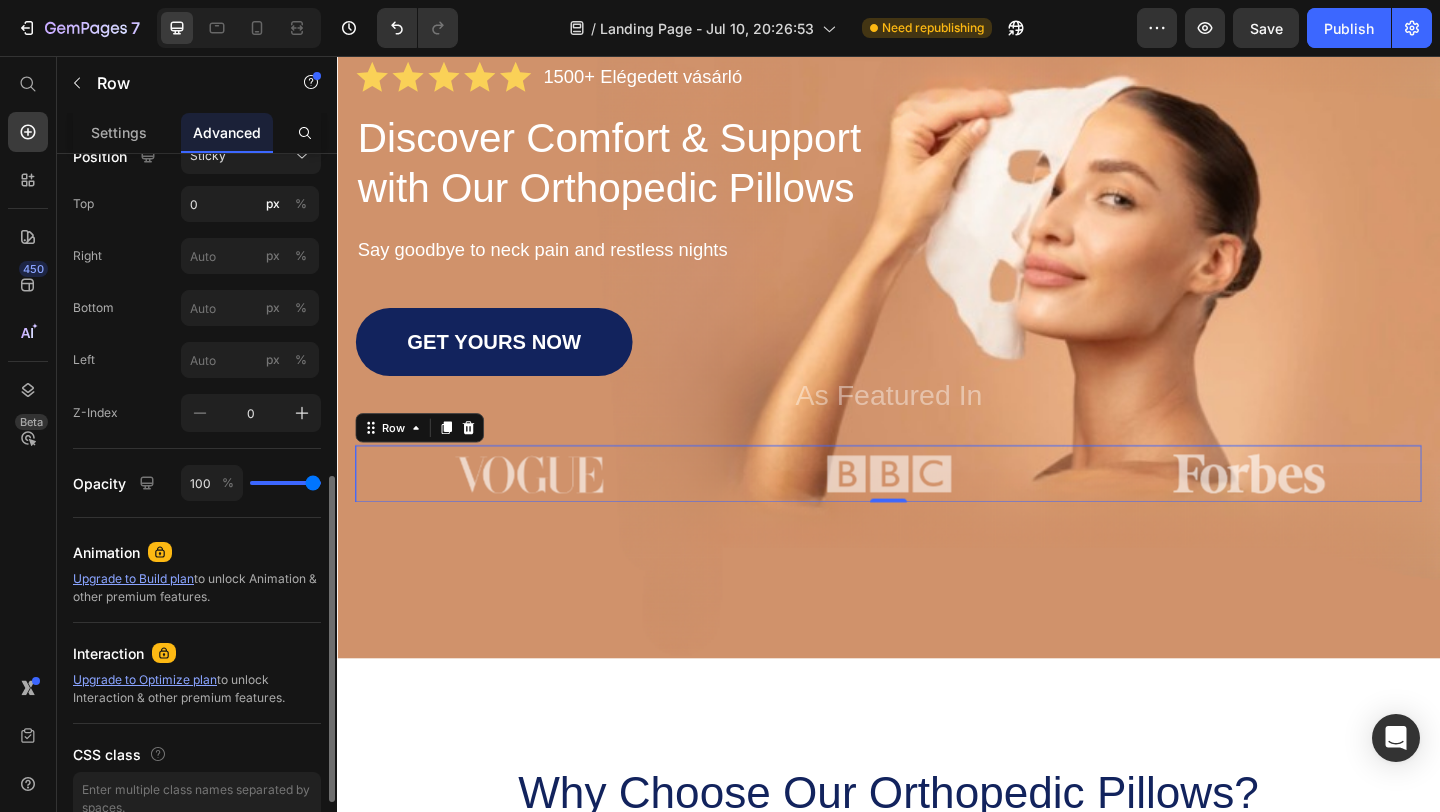 scroll, scrollTop: 634, scrollLeft: 0, axis: vertical 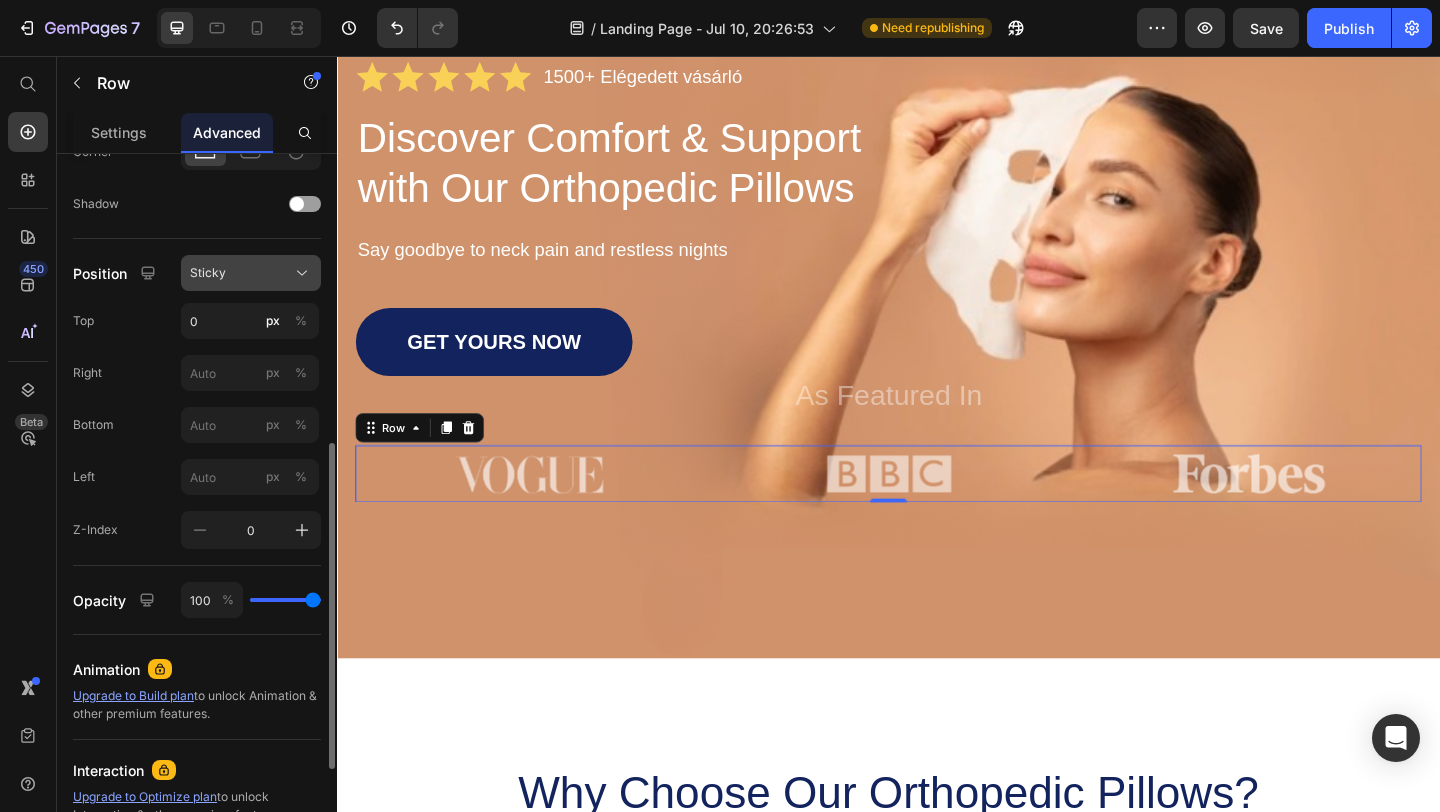 click on "Sticky" at bounding box center (251, 273) 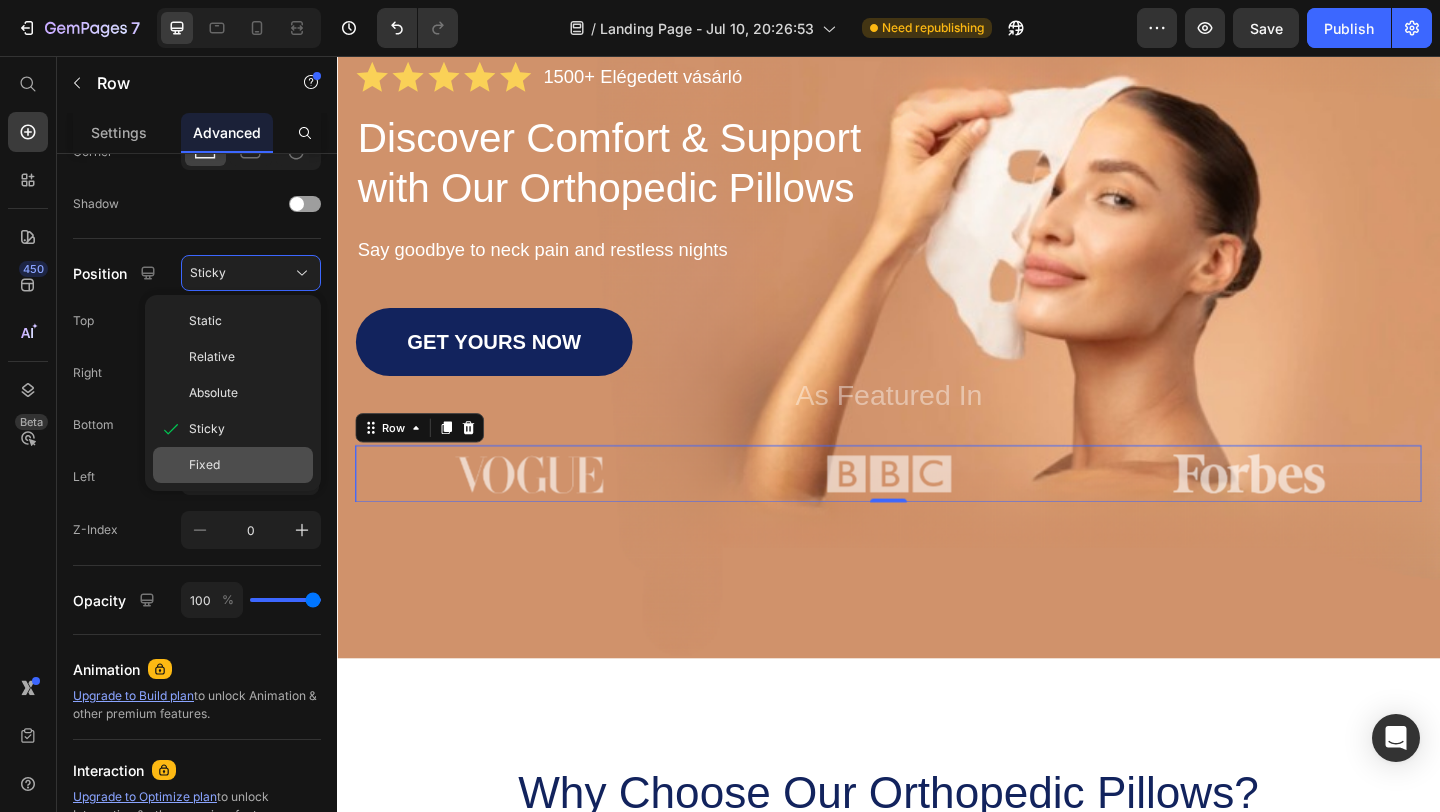 click on "Fixed" at bounding box center [204, 465] 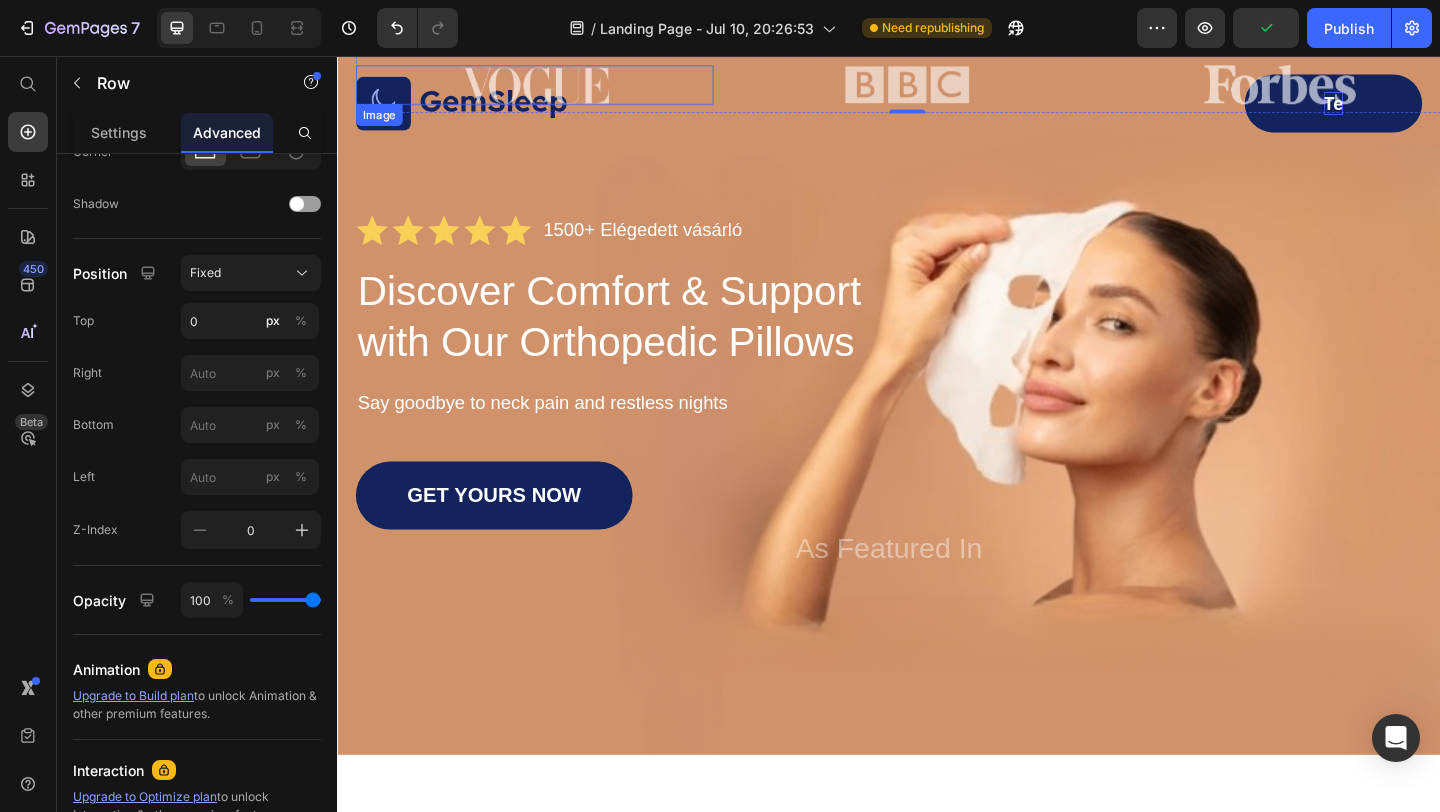 scroll, scrollTop: 0, scrollLeft: 0, axis: both 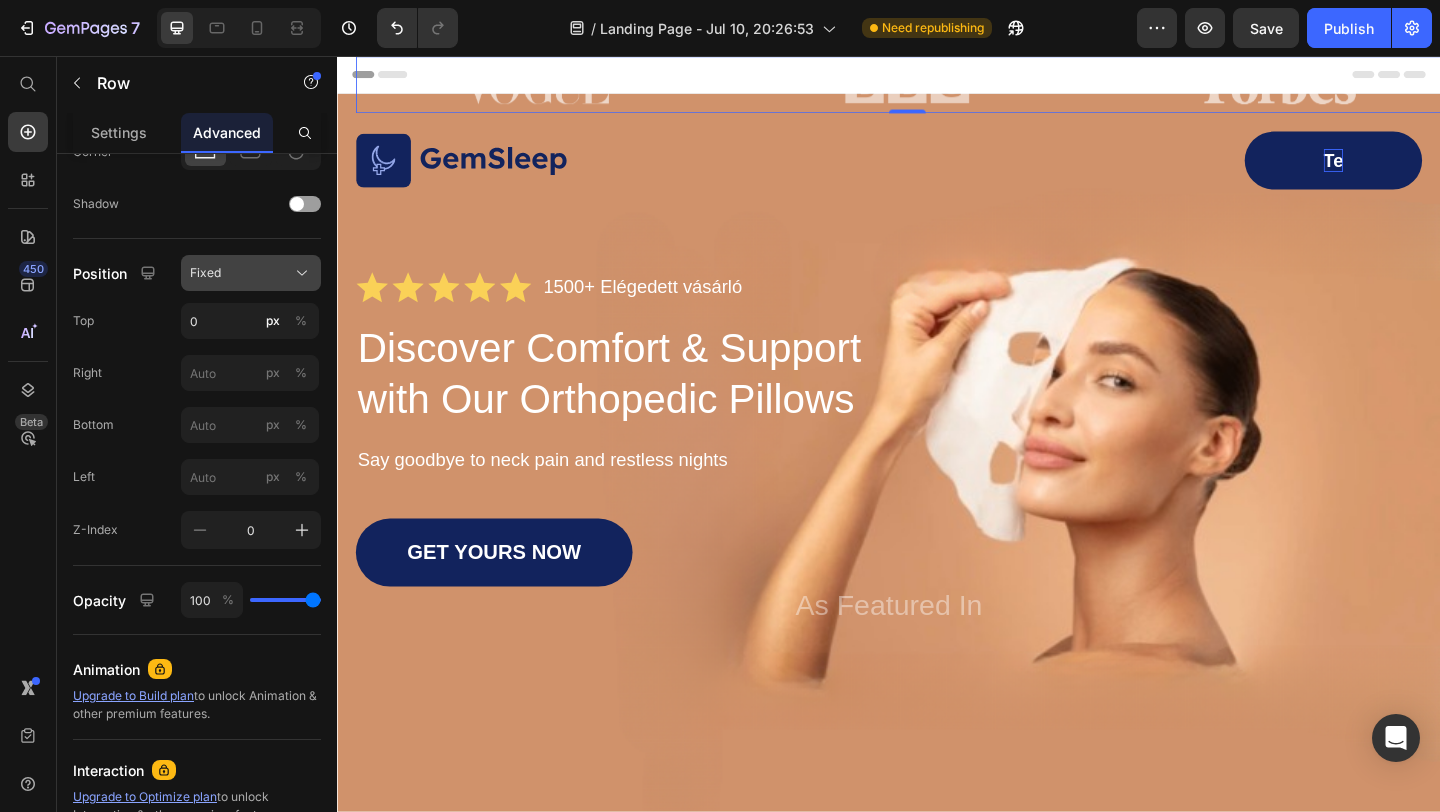 click on "Fixed" at bounding box center (251, 273) 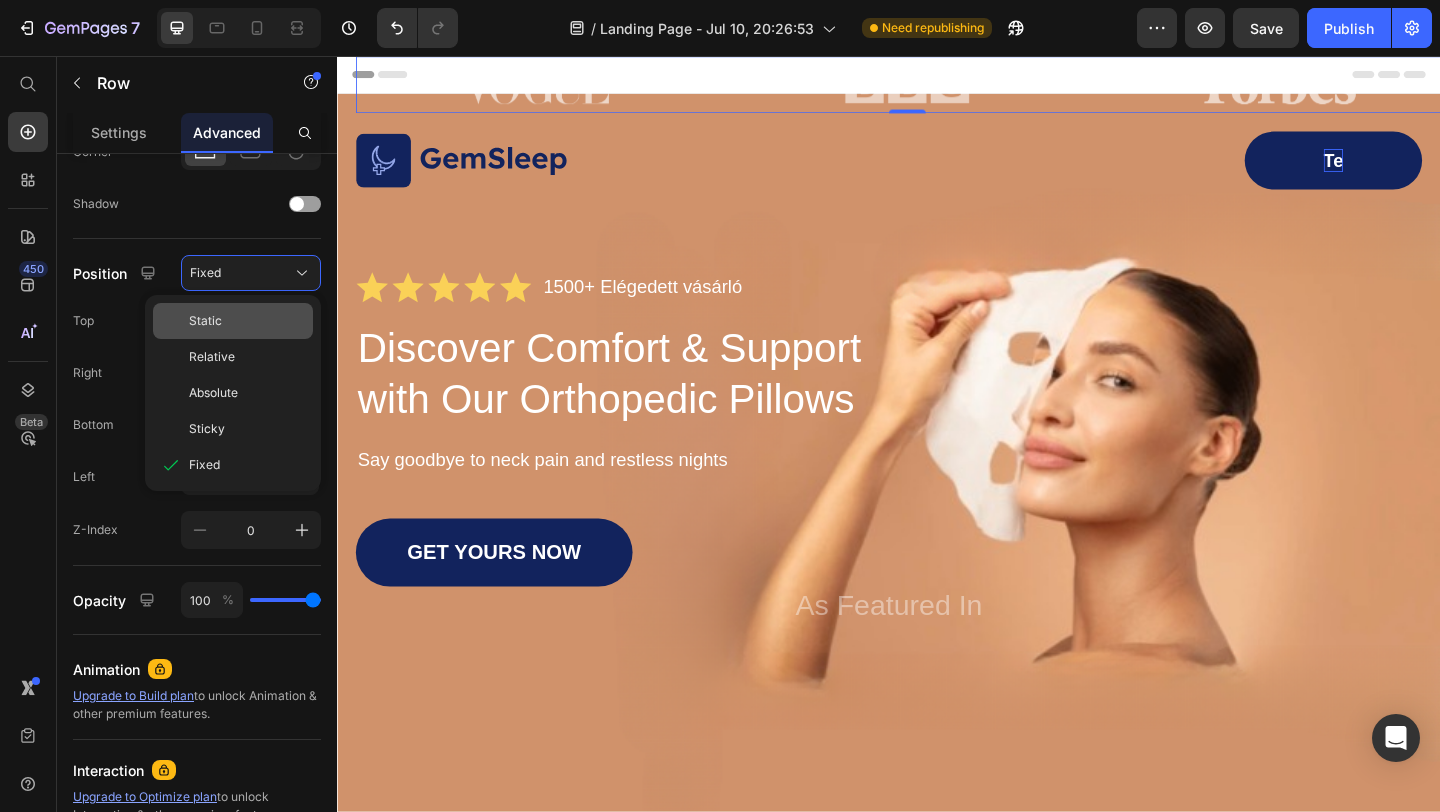 click on "Static" 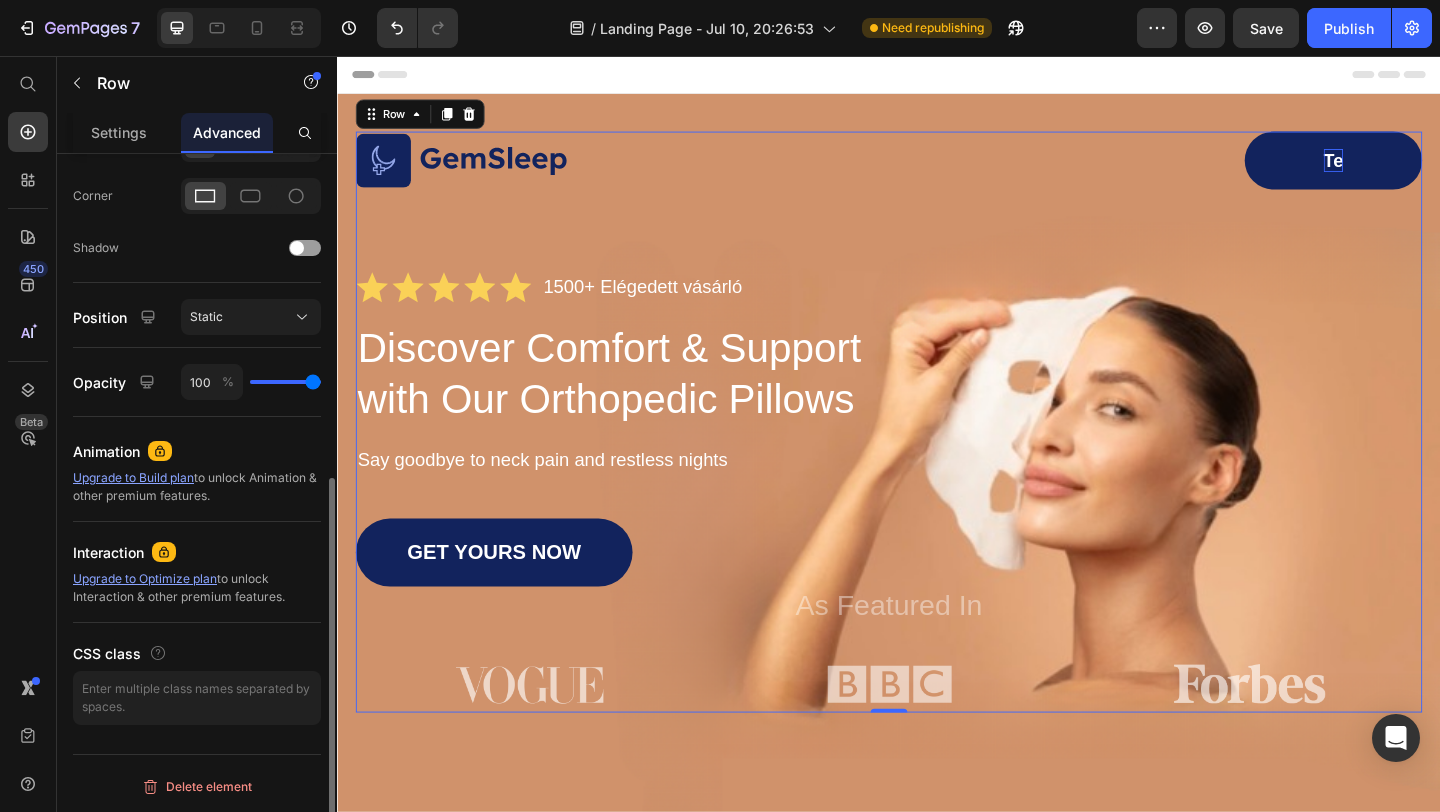 scroll, scrollTop: 590, scrollLeft: 0, axis: vertical 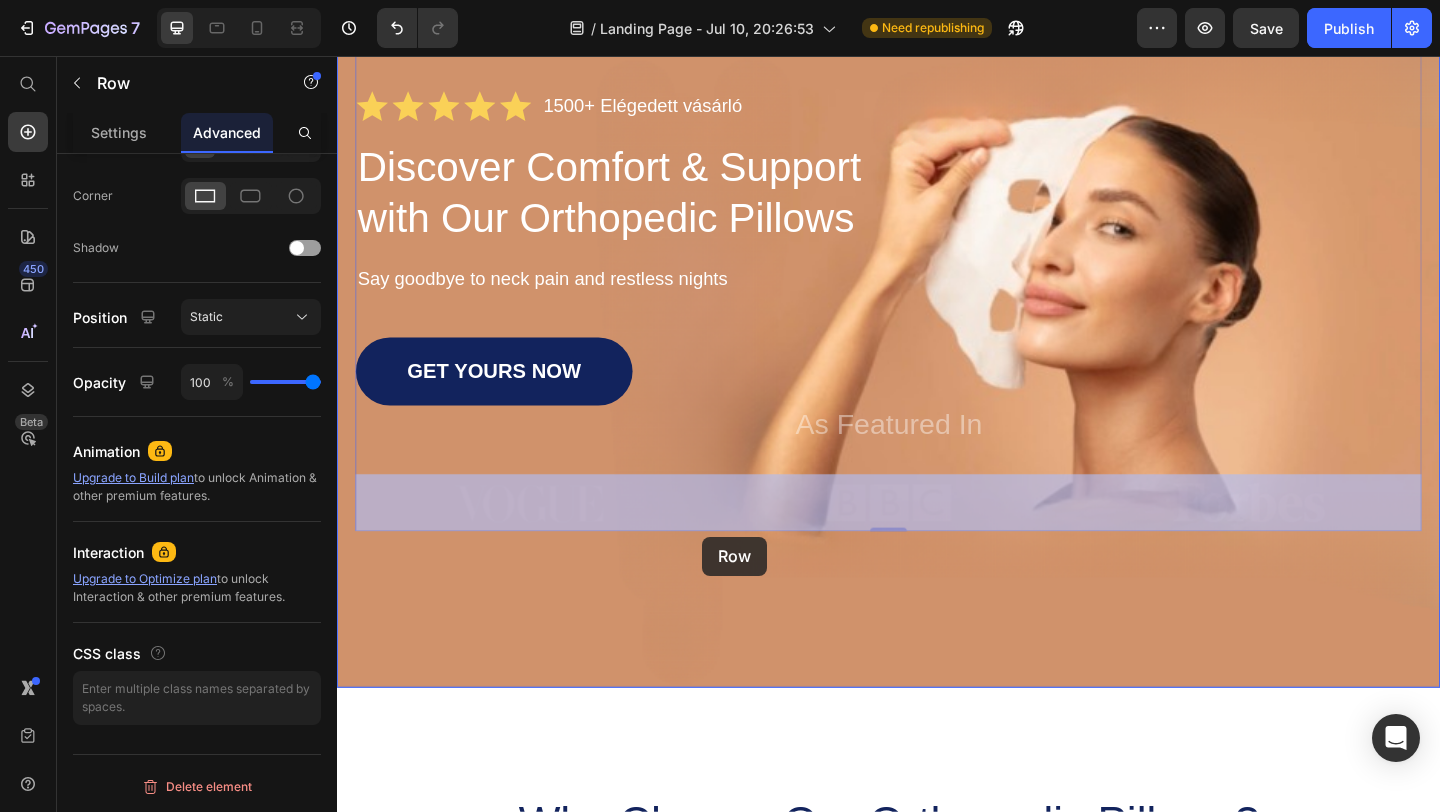 drag, startPoint x: 734, startPoint y: 567, endPoint x: 734, endPoint y: 579, distance: 12 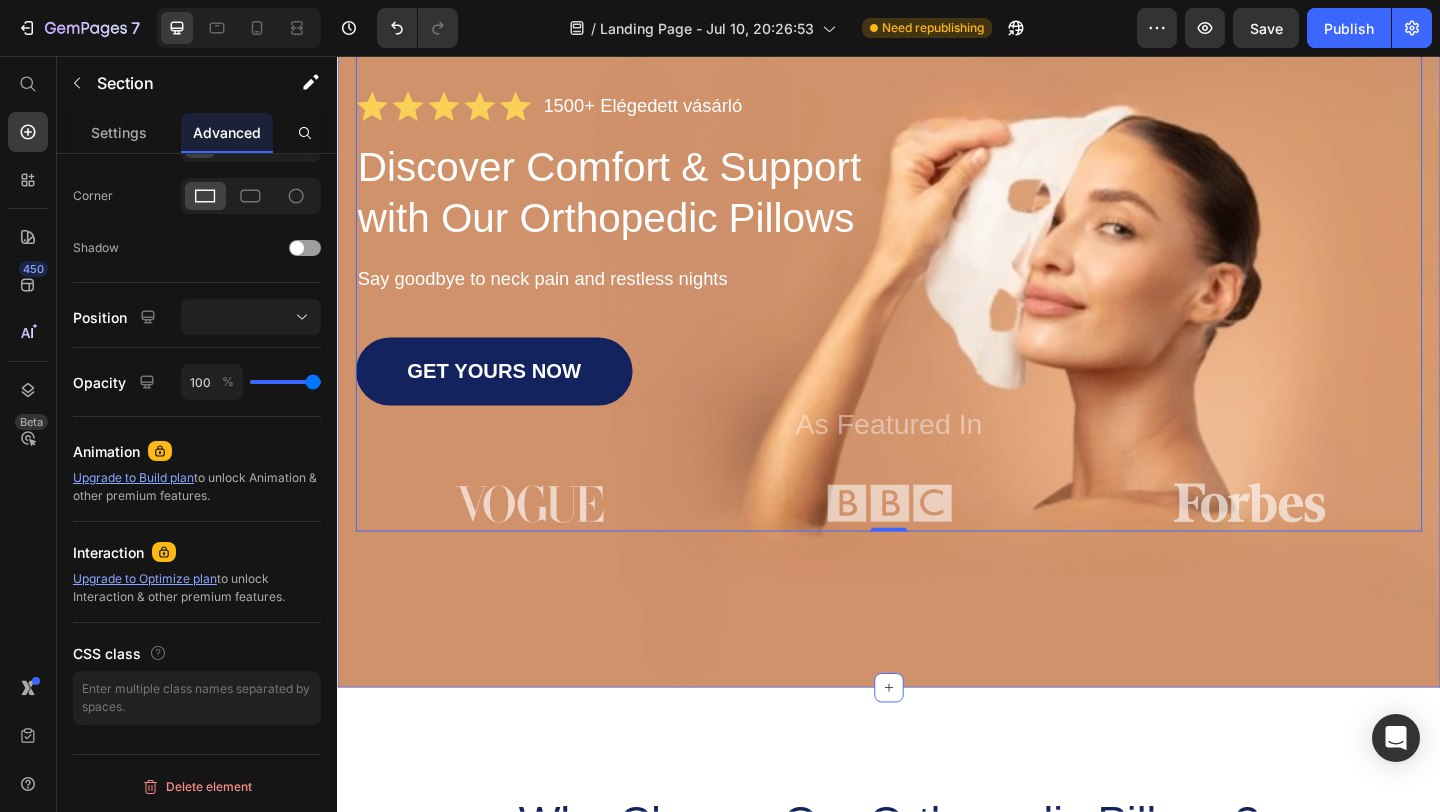 click on "Image Te Button Row
Icon
Icon
Icon
Icon
Icon Icon List 1500+ Elégedett vásárló Text Block Row Discover Comfort & Support with Our Orthopedic Pillows Heading Say goodbye to neck pain and restless nights Text Block GET YOURS NOW Button As Featured In Text Block Row Image Image Image Row   0 Section 1" at bounding box center (937, 321) 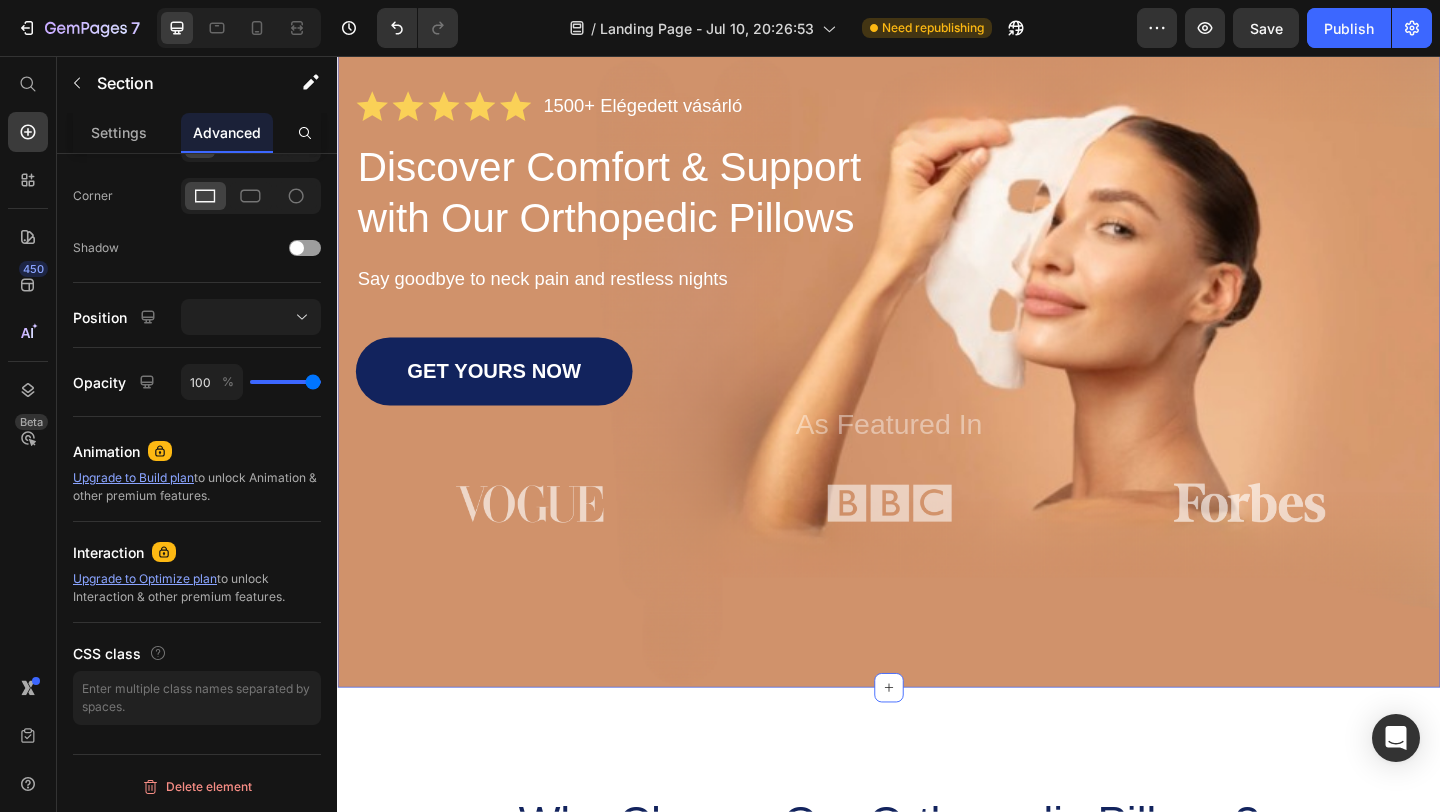 scroll, scrollTop: 0, scrollLeft: 0, axis: both 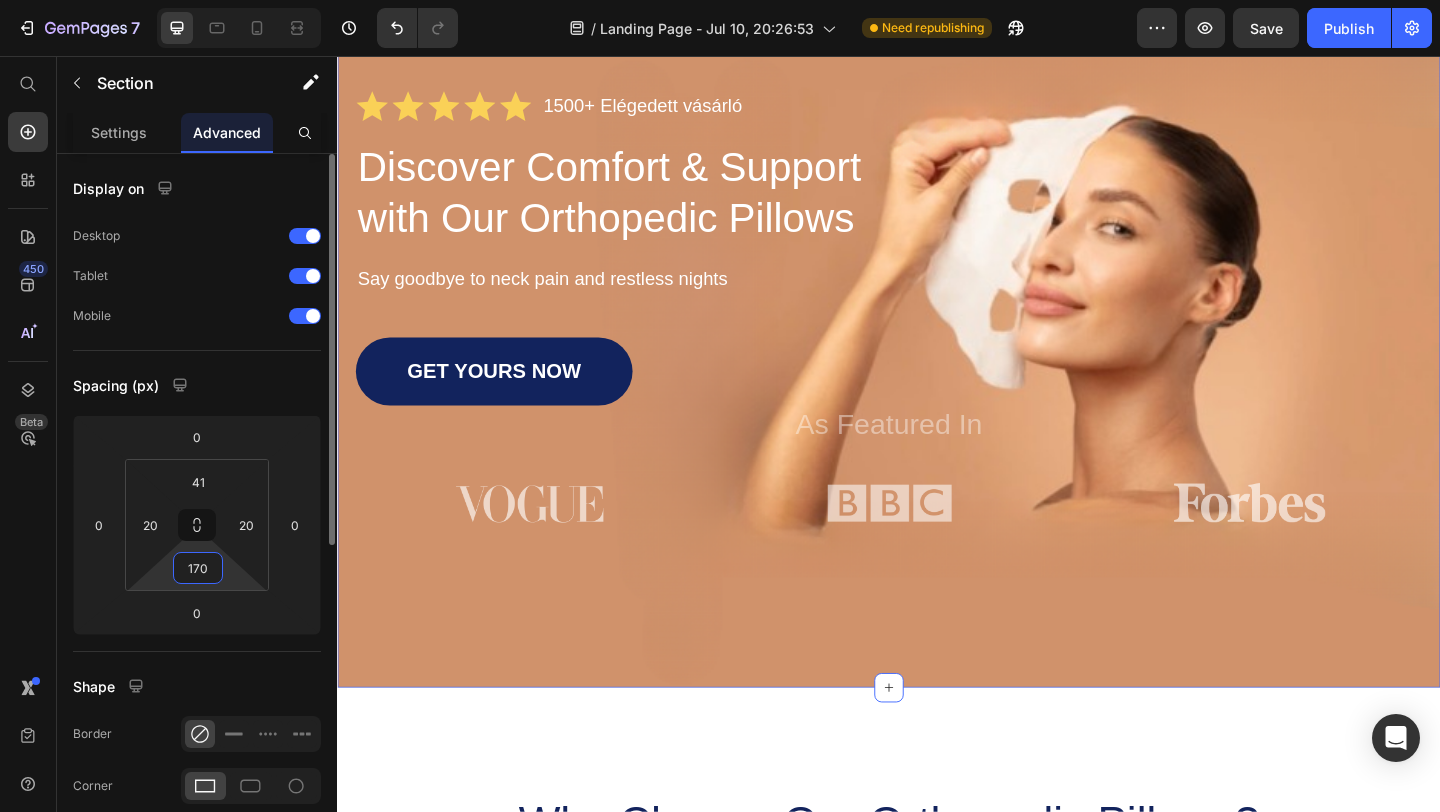 click on "170" at bounding box center [198, 568] 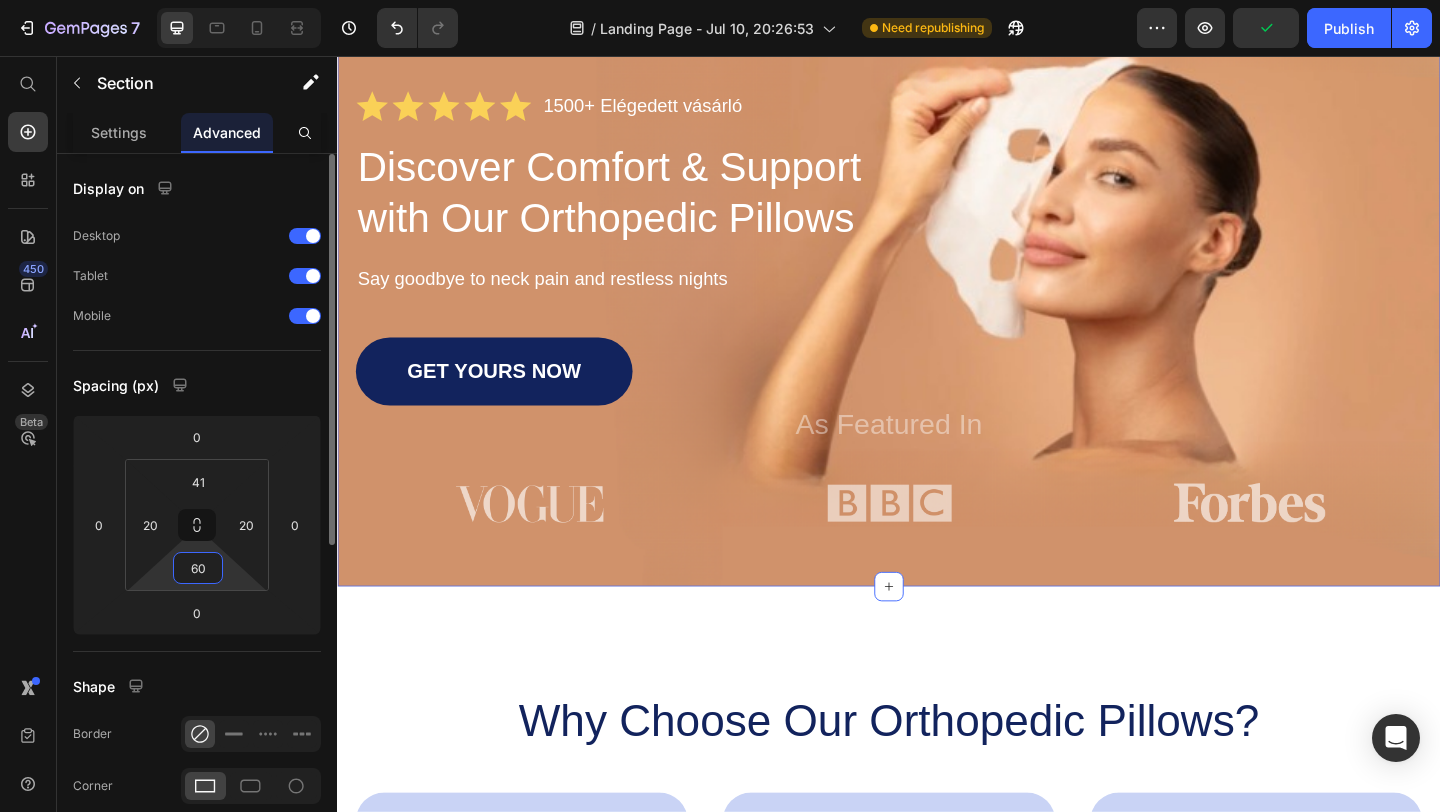 type on "6" 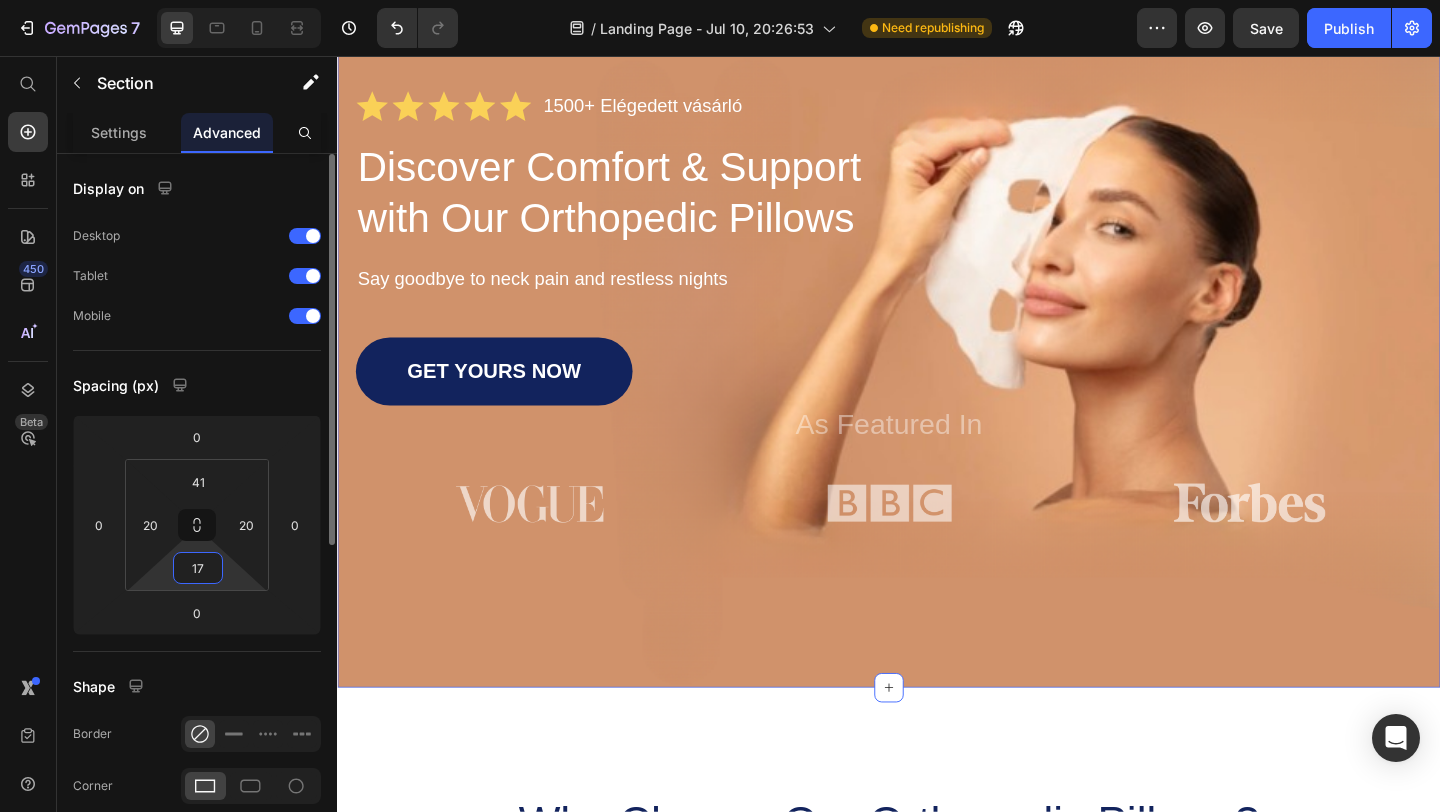 type on "1" 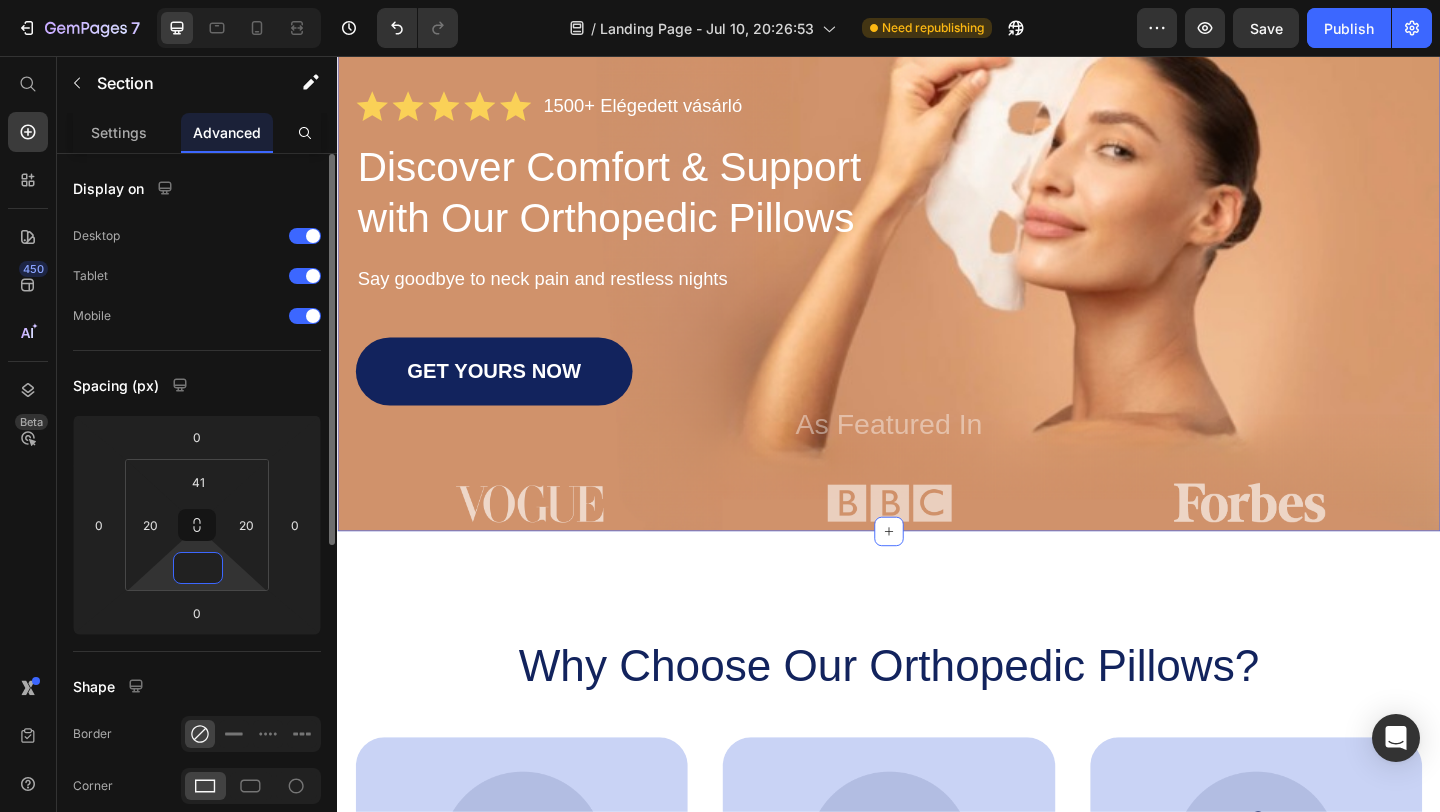 type on "0" 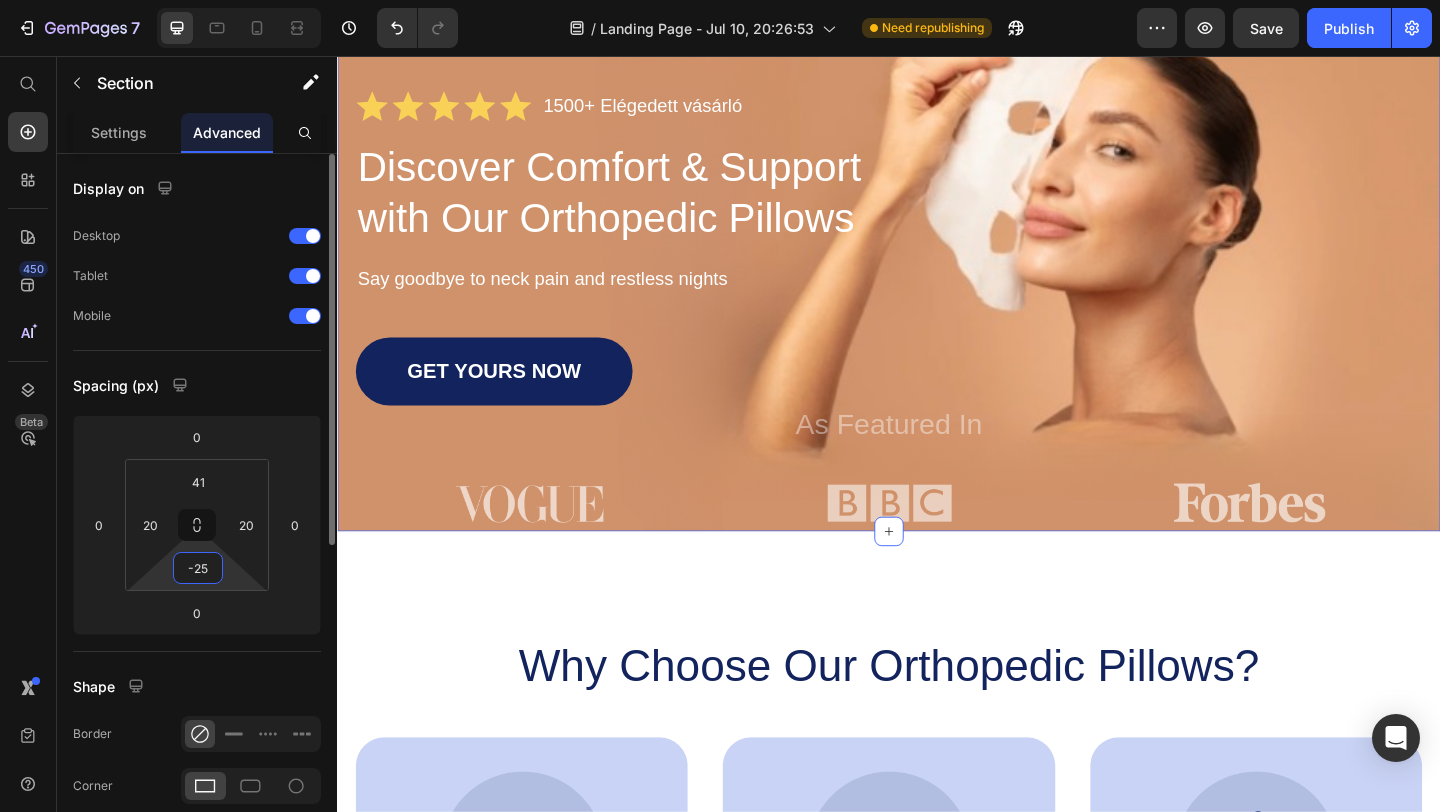 type on "-2" 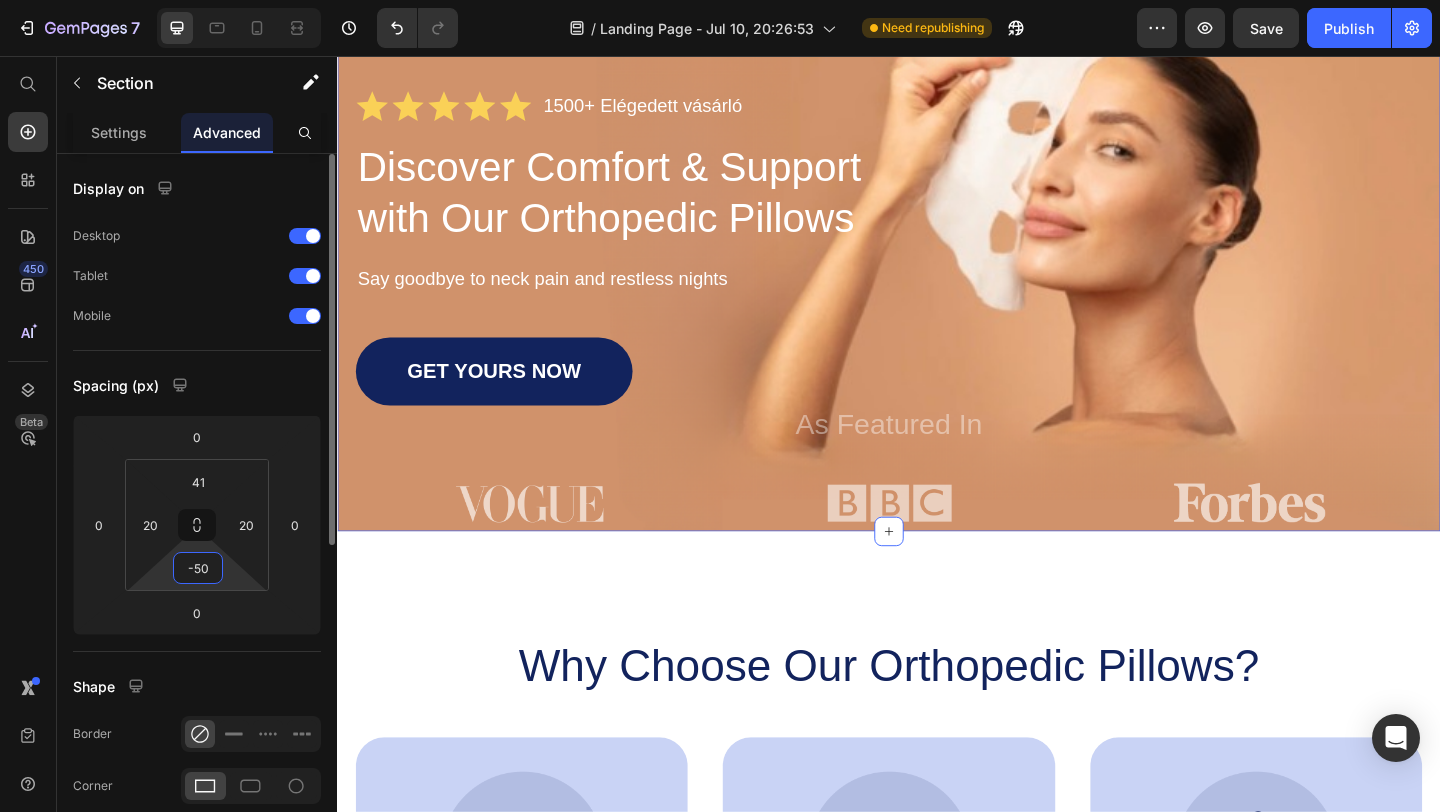 type on "-5" 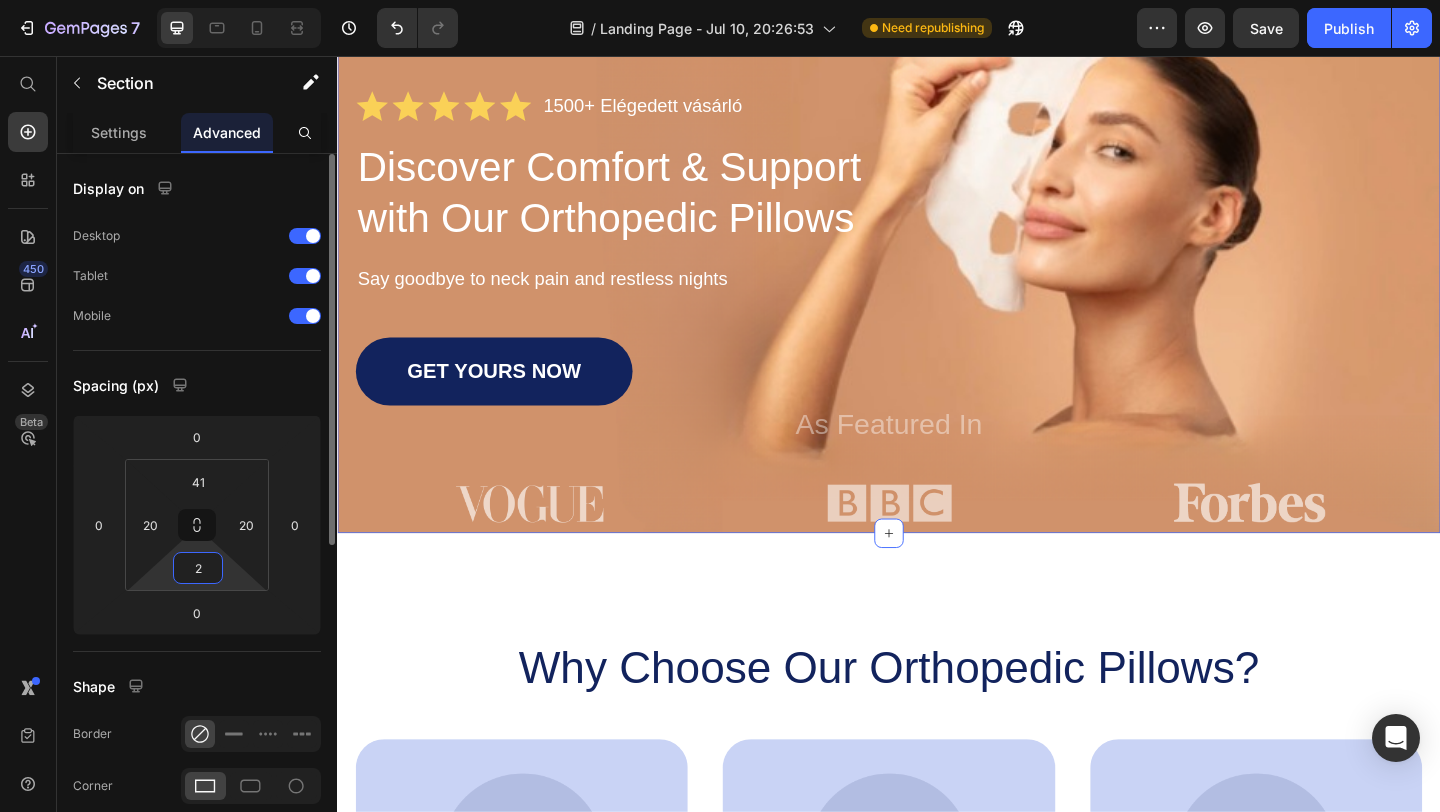type on "25" 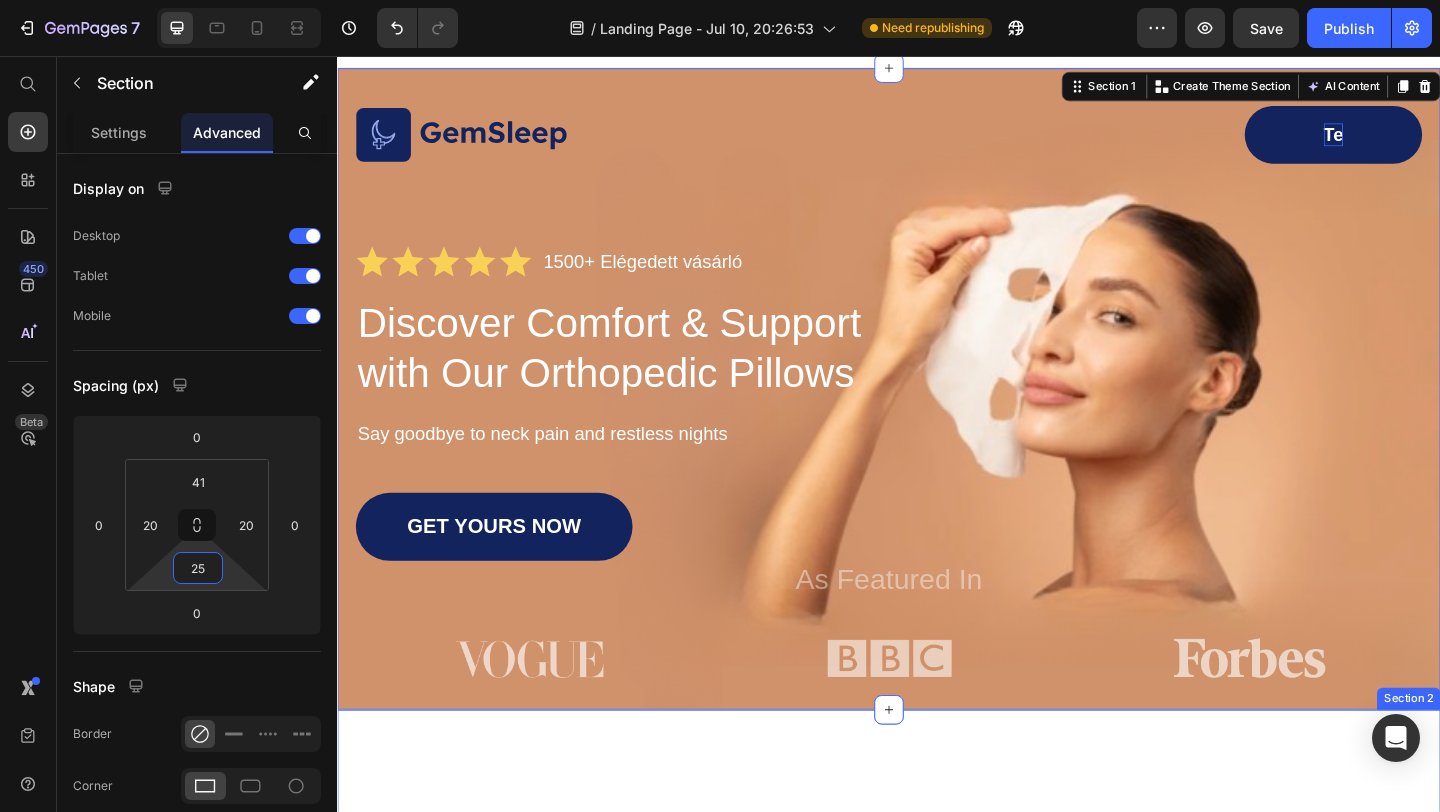 scroll, scrollTop: 0, scrollLeft: 0, axis: both 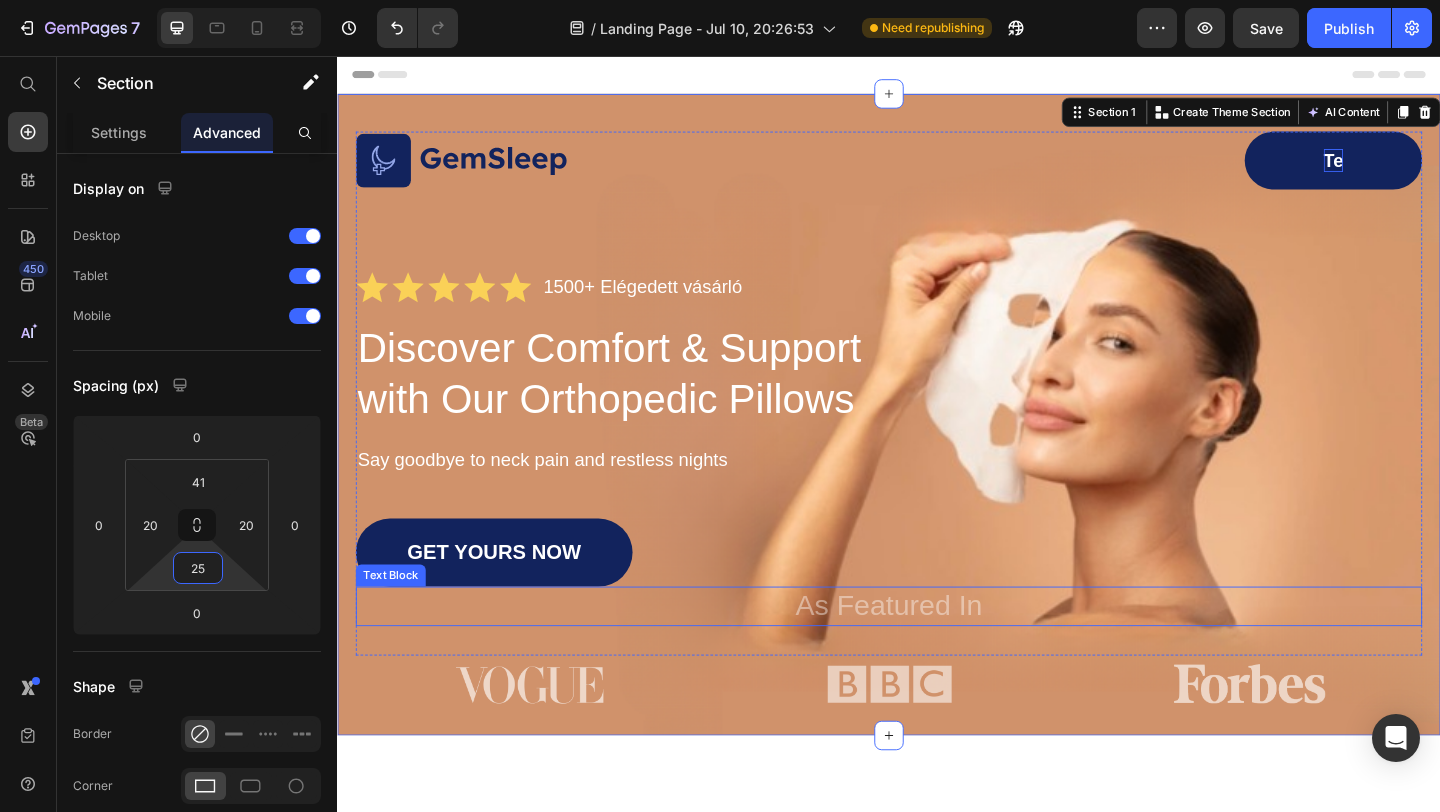 click on "As Featured In" at bounding box center [937, 654] 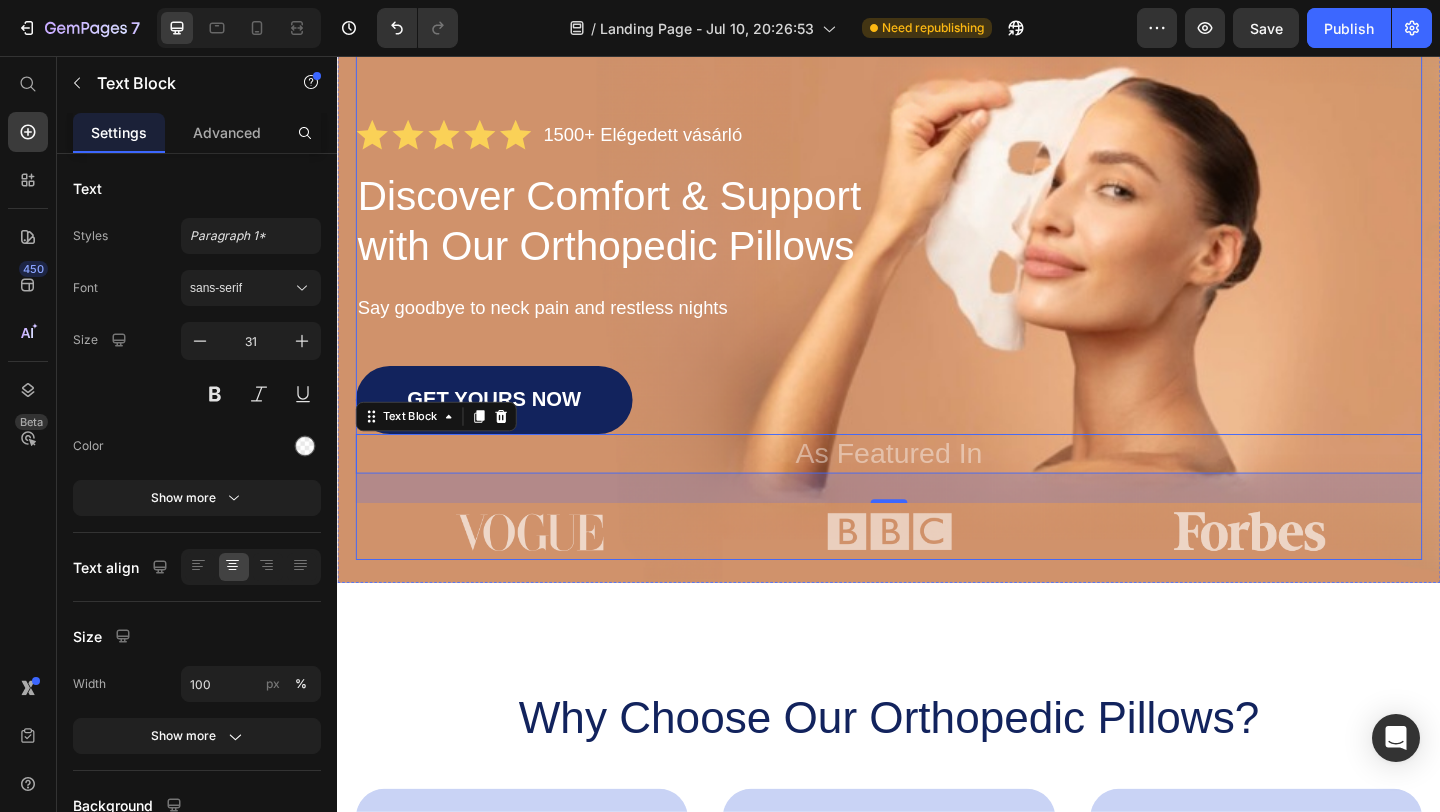 scroll, scrollTop: 175, scrollLeft: 0, axis: vertical 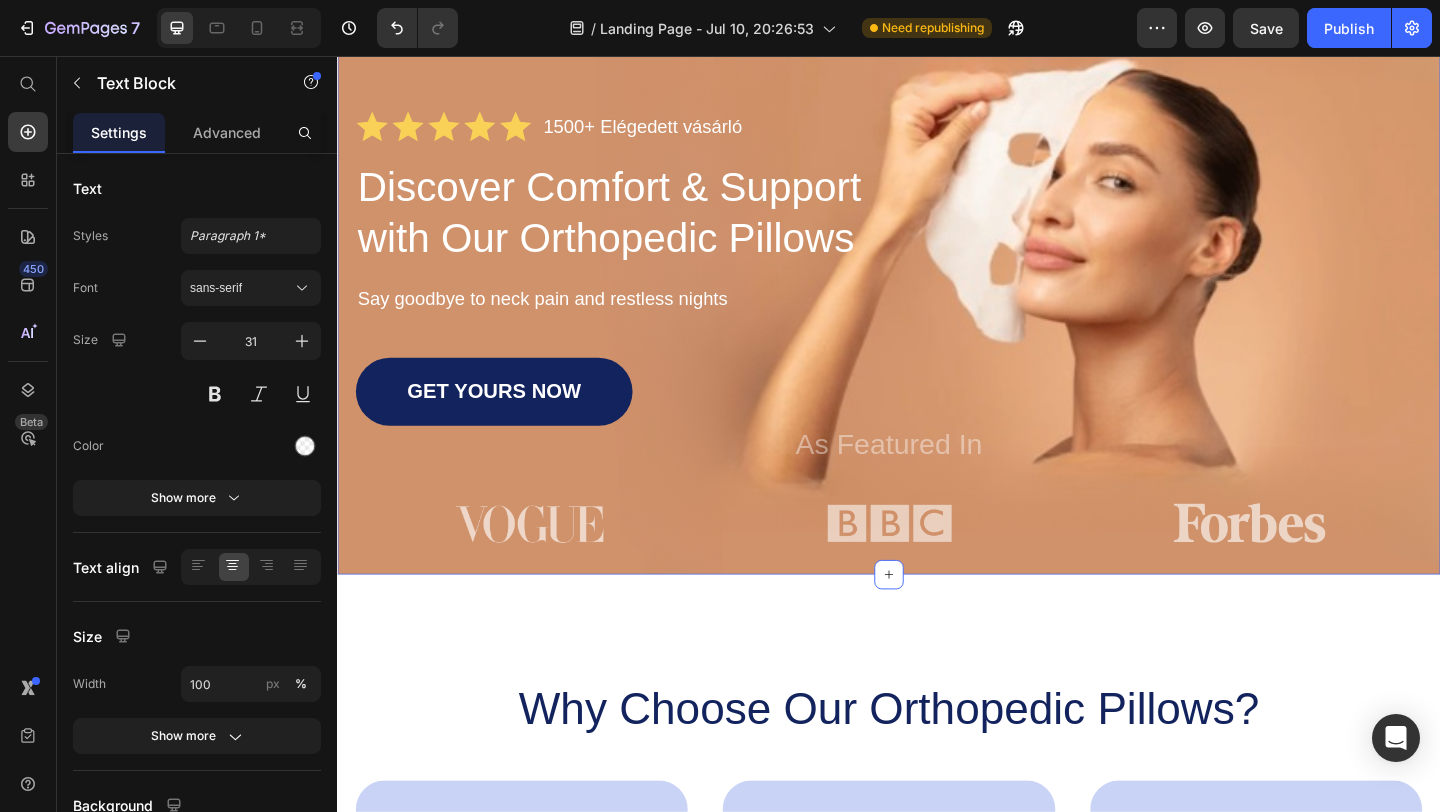click on "Image Te Button Row
Icon
Icon
Icon
Icon
Icon Icon List 1500+ Elégedett vásárló Text Block Row Discover Comfort & Support with Our Orthopedic Pillows Heading Say goodbye to neck pain and restless nights Text Block GET YOURS NOW Button As Featured In Text Block Row Image Image Image Row Section 1   You can create reusable sections Create Theme Section AI Content Write with GemAI What would you like to describe here? Tone and Voice Persuasive Product Show more Generate" at bounding box center [937, 271] 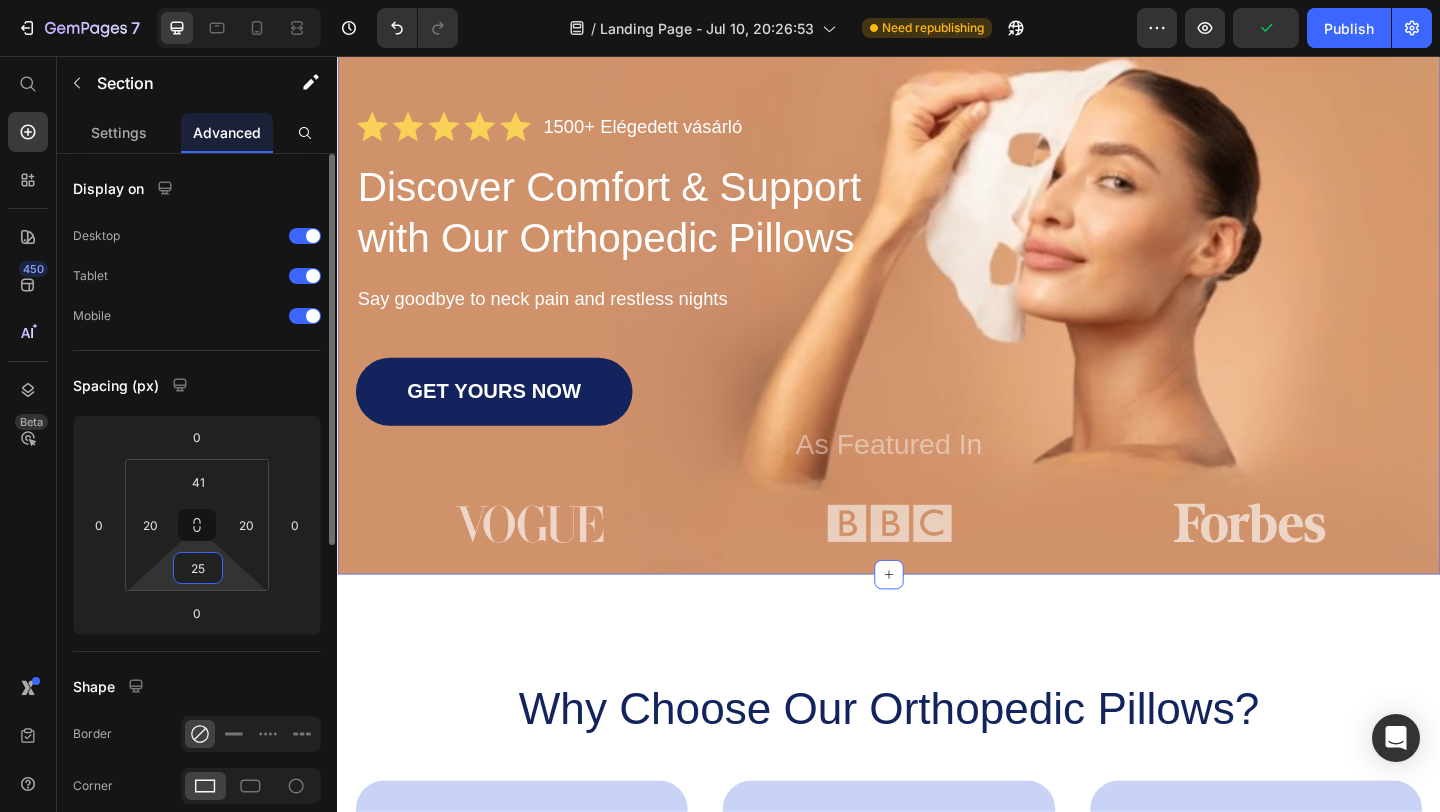 click on "25" at bounding box center [198, 568] 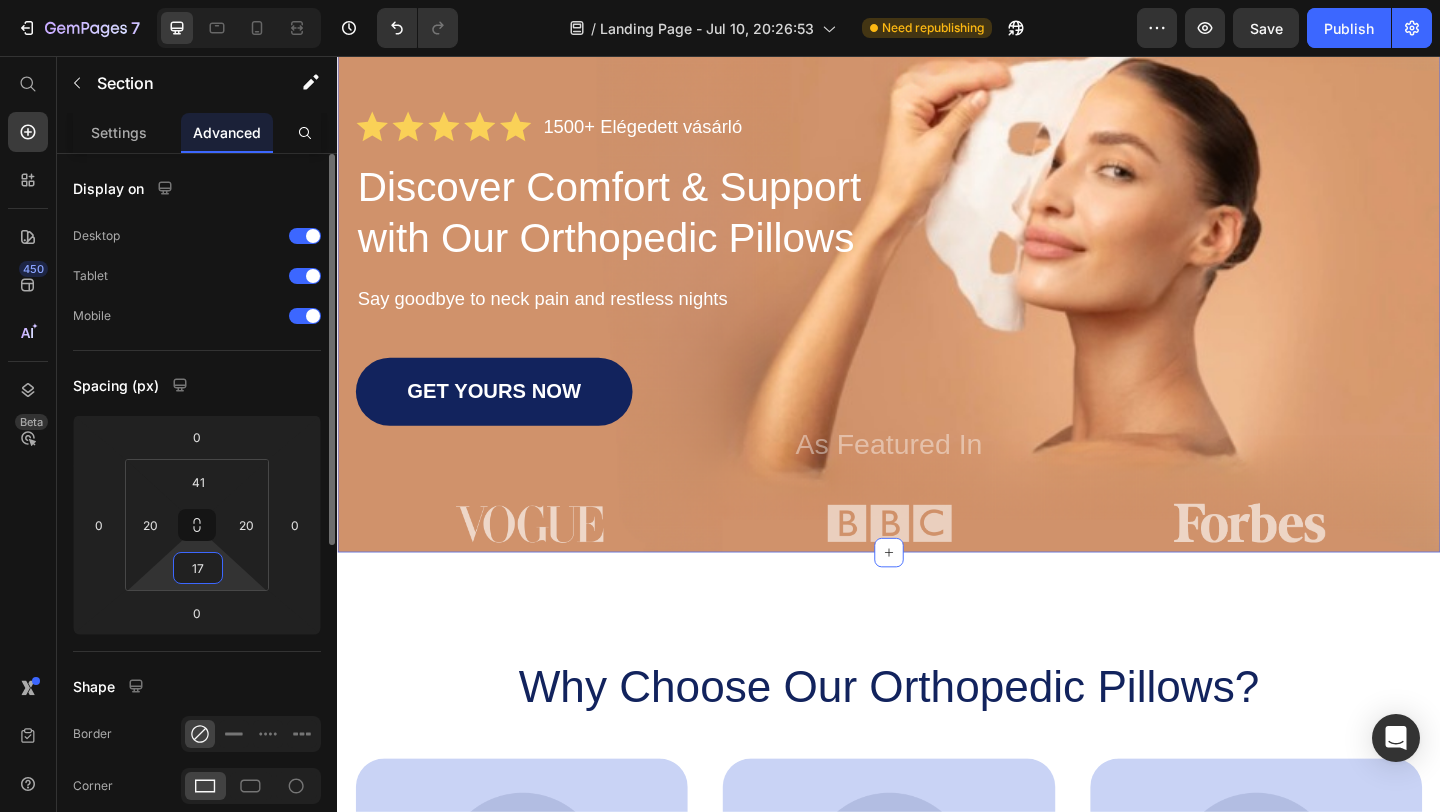 type on "170" 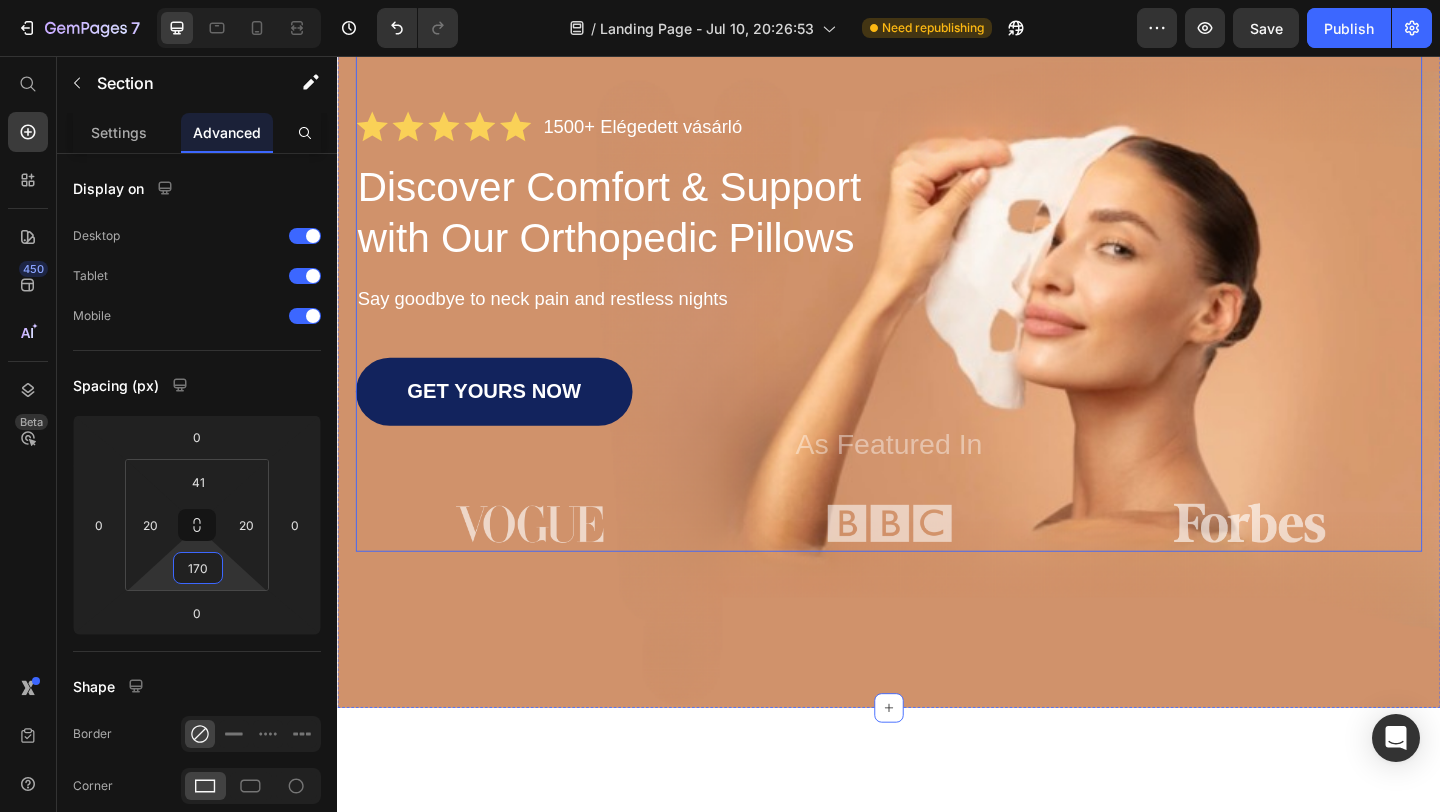 click on "Image" at bounding box center [545, 564] 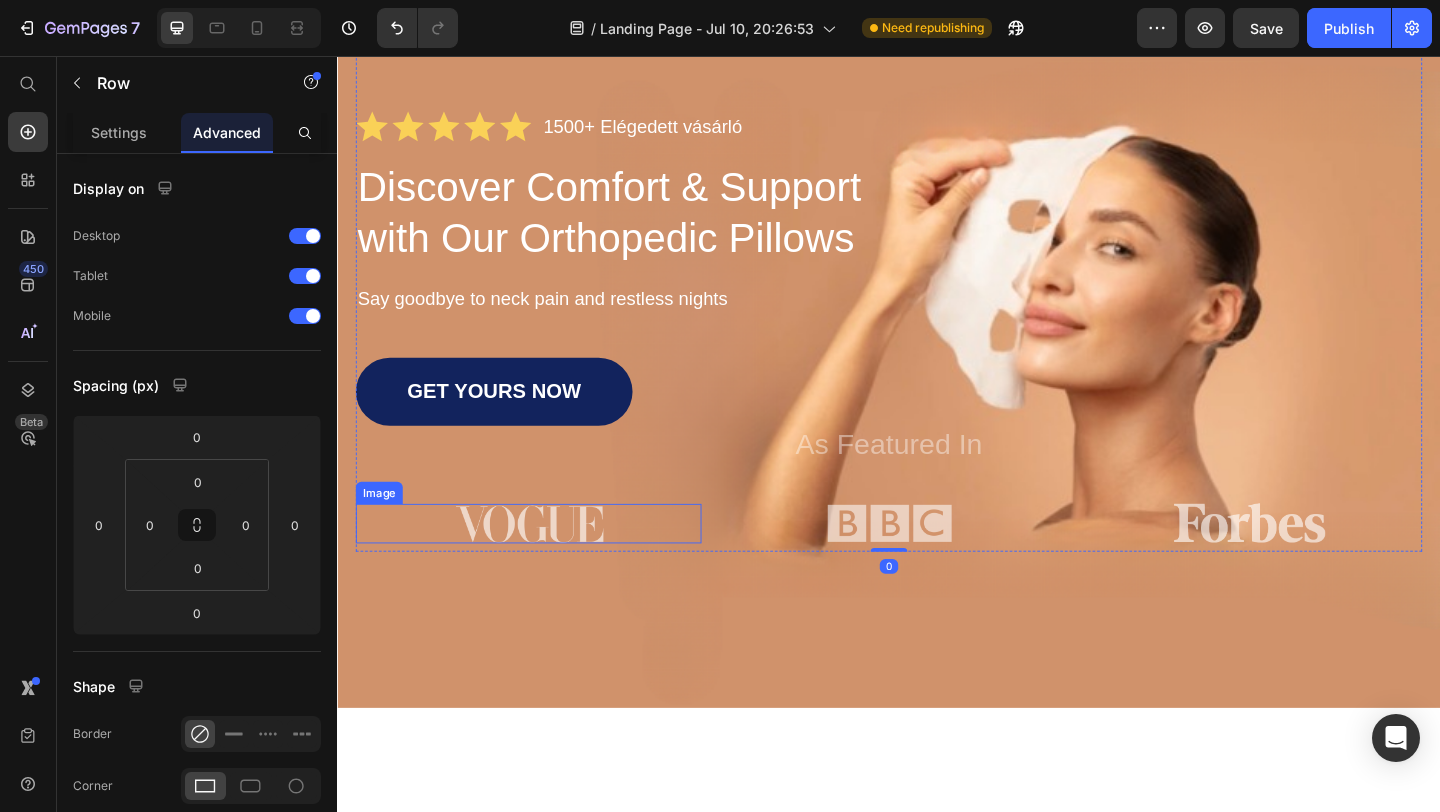 click at bounding box center (545, 564) 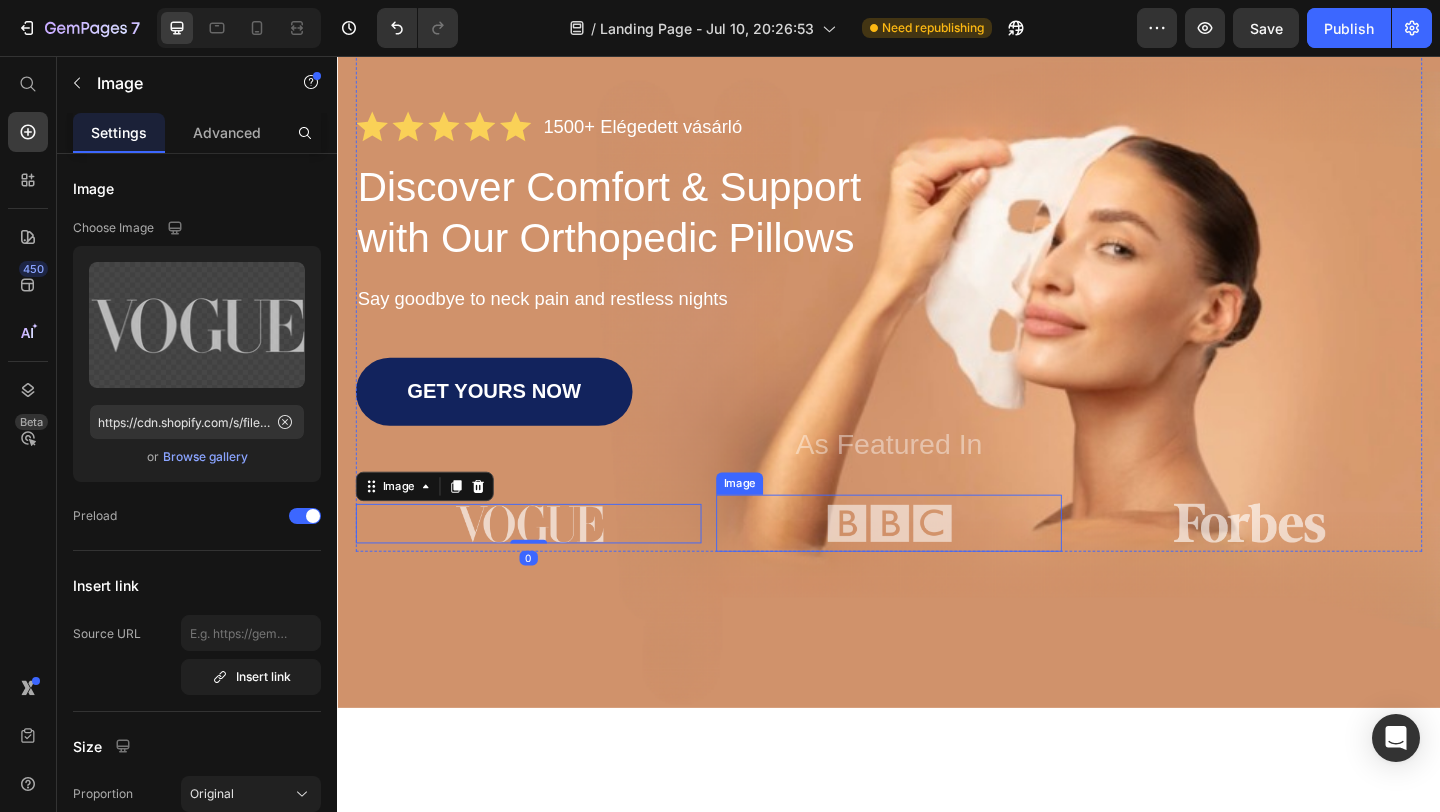 click at bounding box center [937, 564] 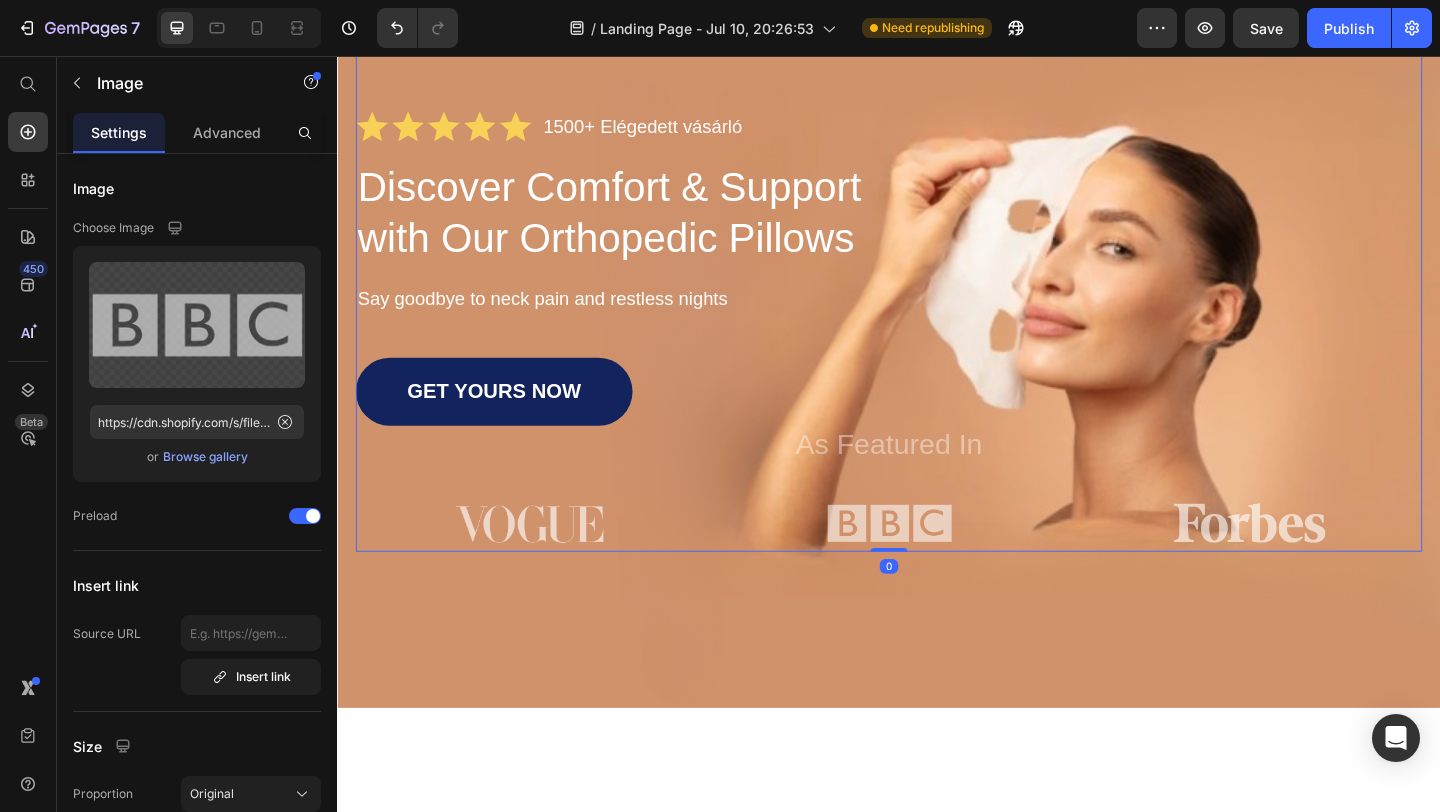 click on "Image Image Image Row   0" at bounding box center [937, 564] 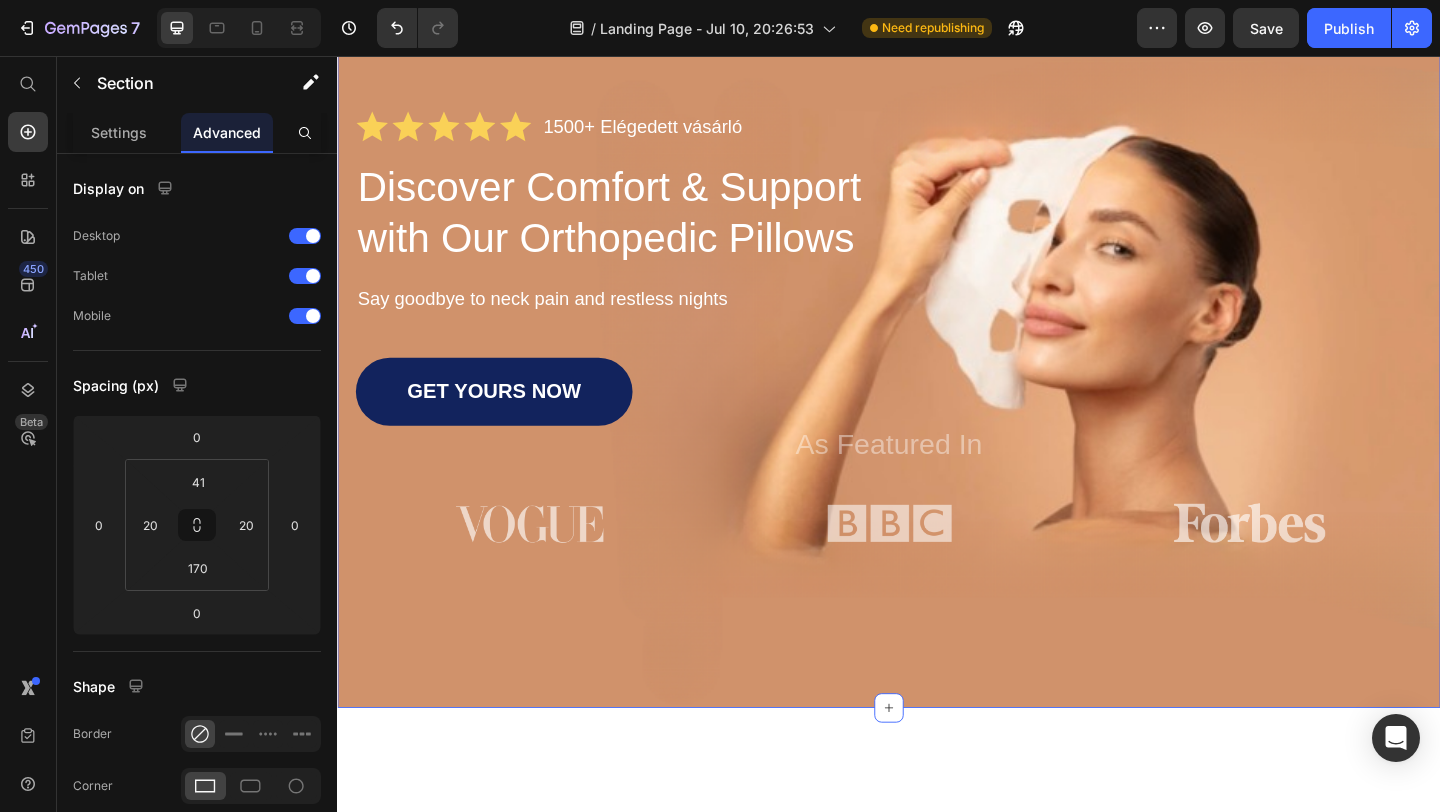 click on "Image Te Button Row
Icon
Icon
Icon
Icon
Icon Icon List 1500+ Elégedett vásárló Text Block Row Discover Comfort & Support with Our Orthopedic Pillows Heading Say goodbye to neck pain and restless nights Text Block GET YOURS NOW Button As Featured In Text Block Row Image Image Image Row Section 1   You can create reusable sections Create Theme Section AI Content Write with GemAI What would you like to describe here? Tone and Voice Persuasive Product Show more Generate" at bounding box center [937, 343] 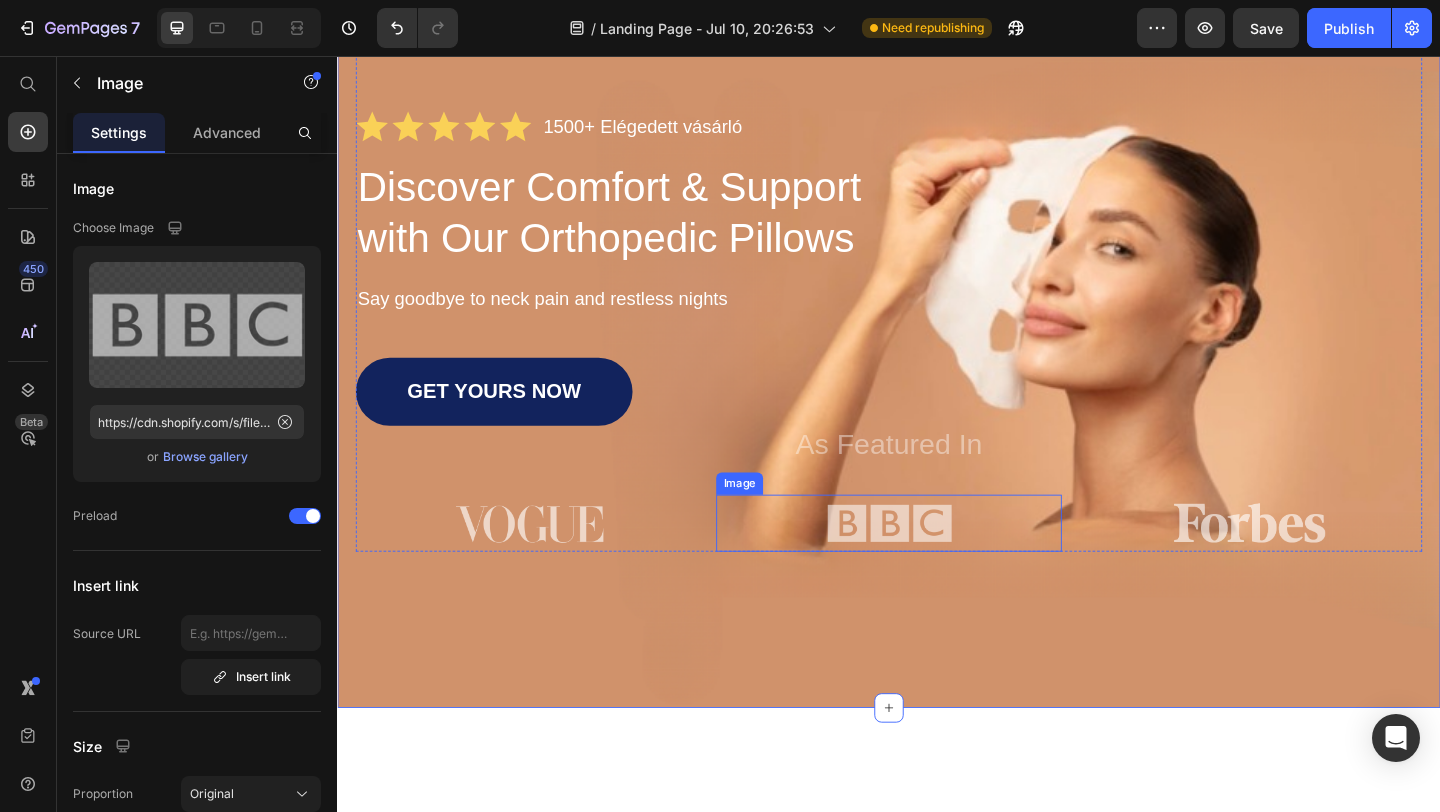 click at bounding box center [937, 564] 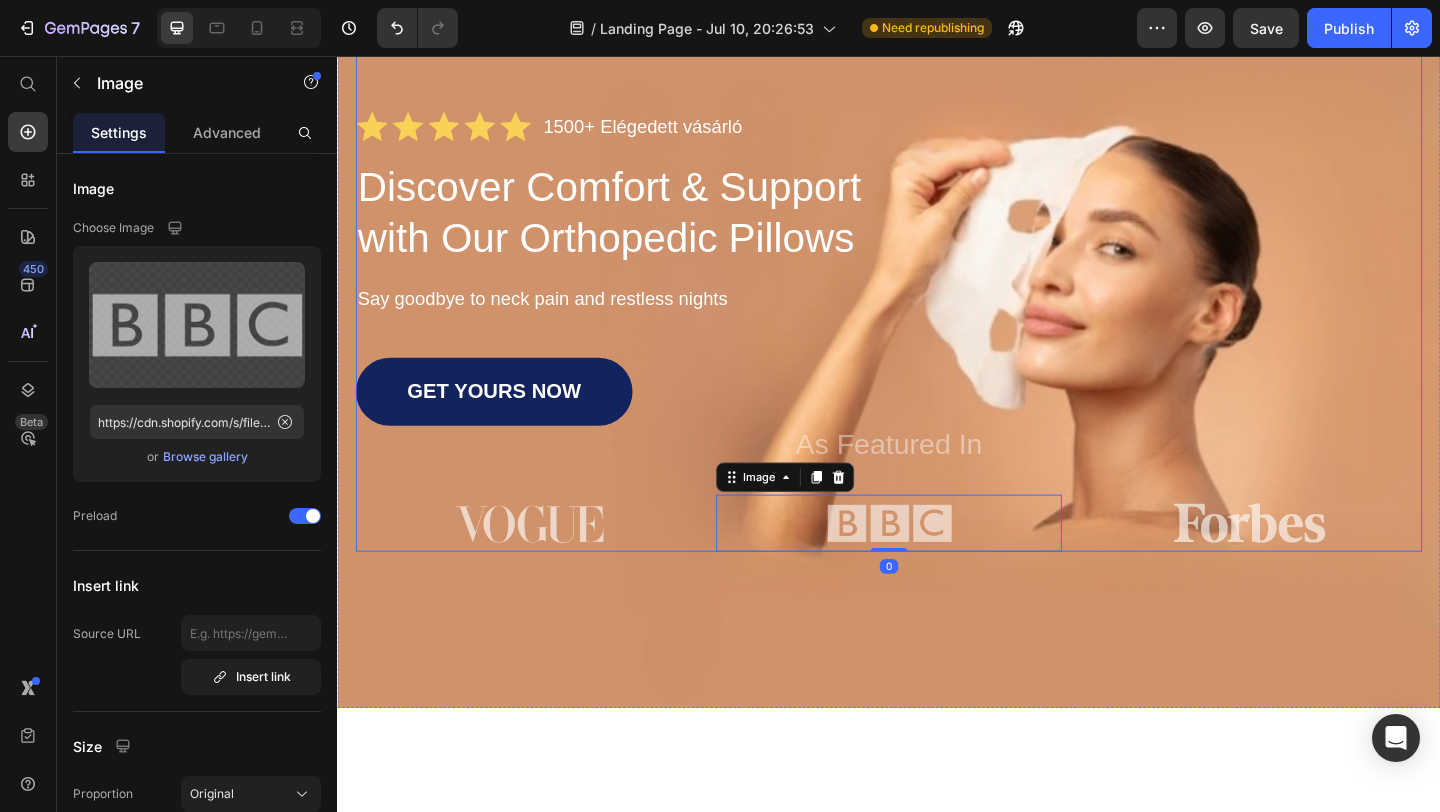 click on "Image Image   0 Image Row" at bounding box center [937, 564] 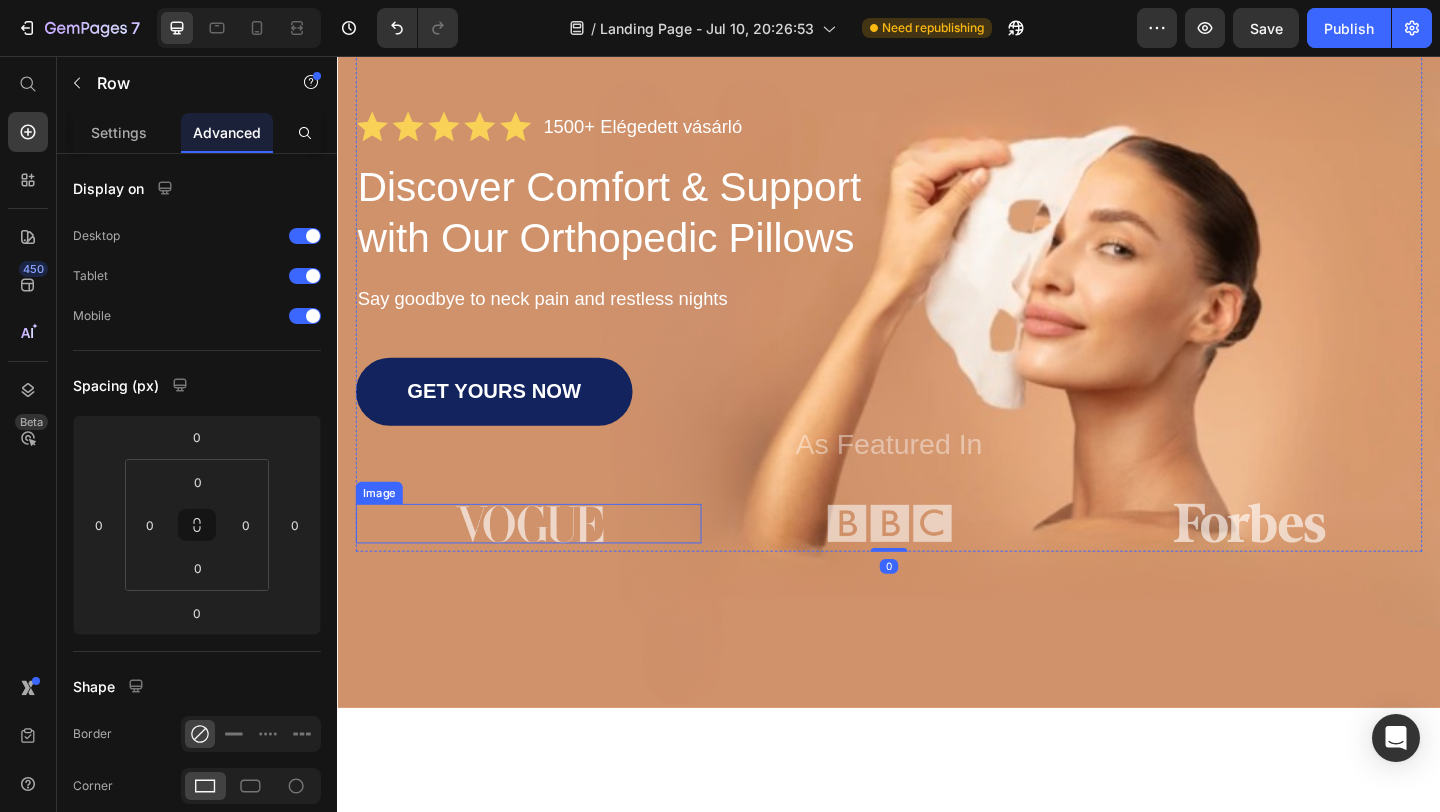 click at bounding box center (545, 564) 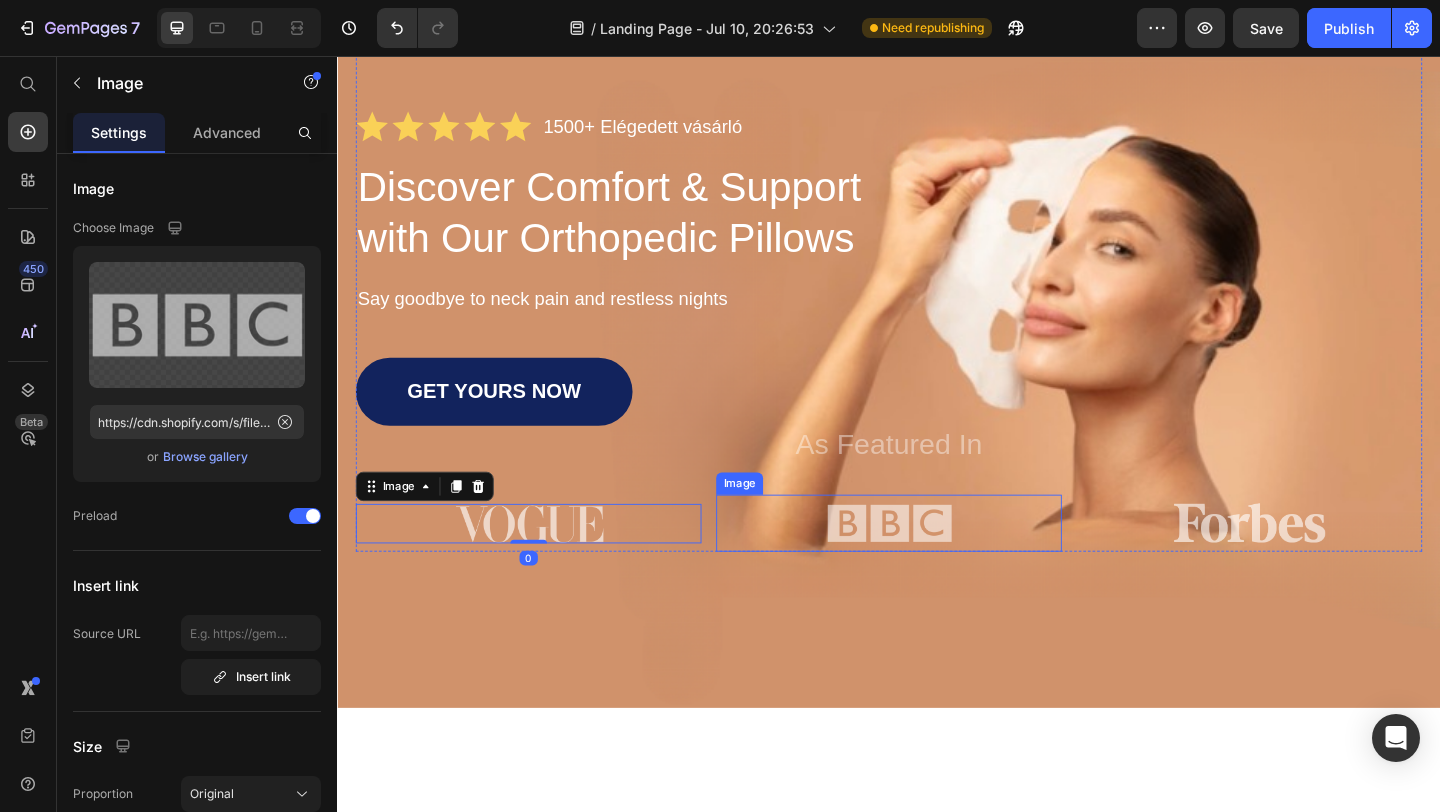 click on "Image" at bounding box center [774, 521] 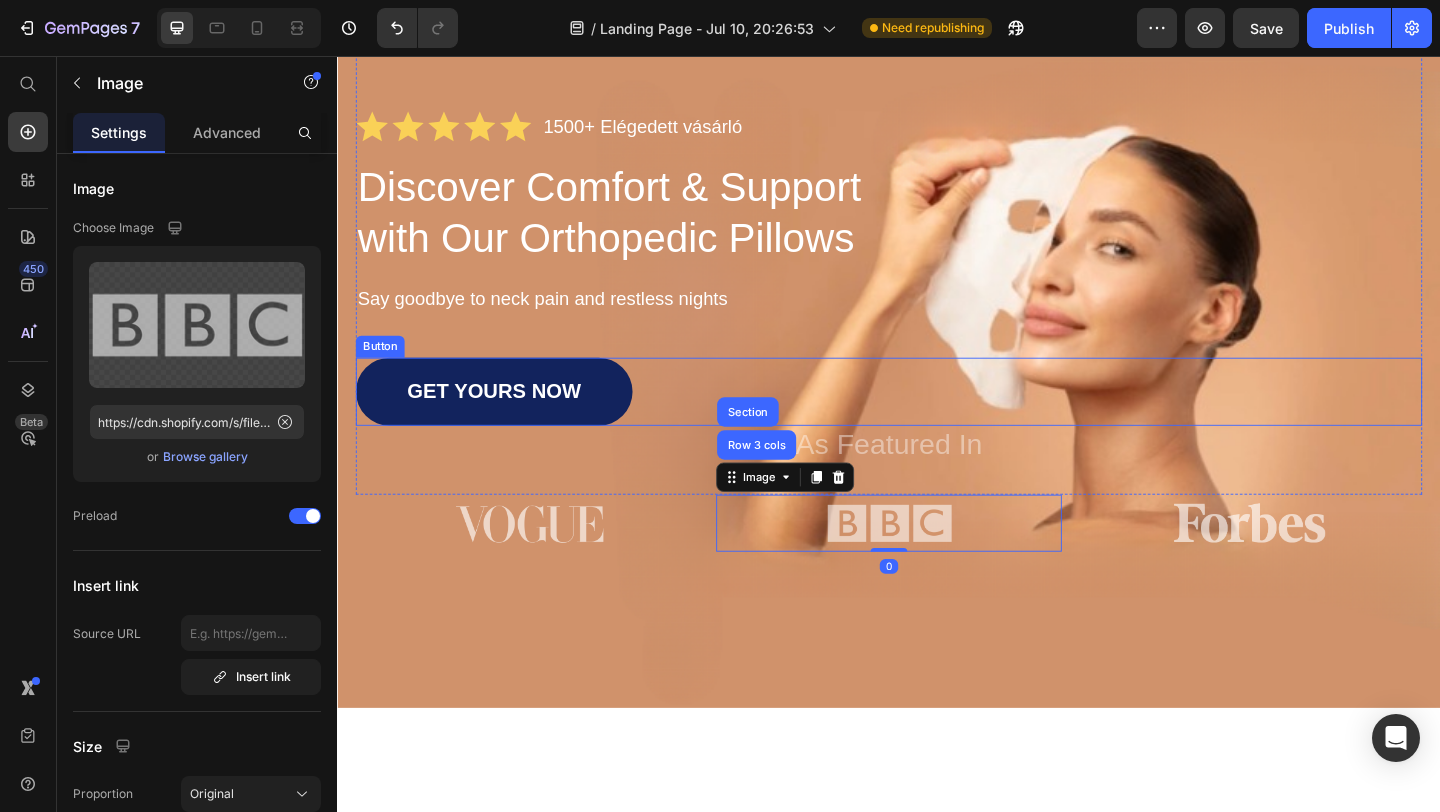click on "GET YOURS NOW Button" at bounding box center (937, 421) 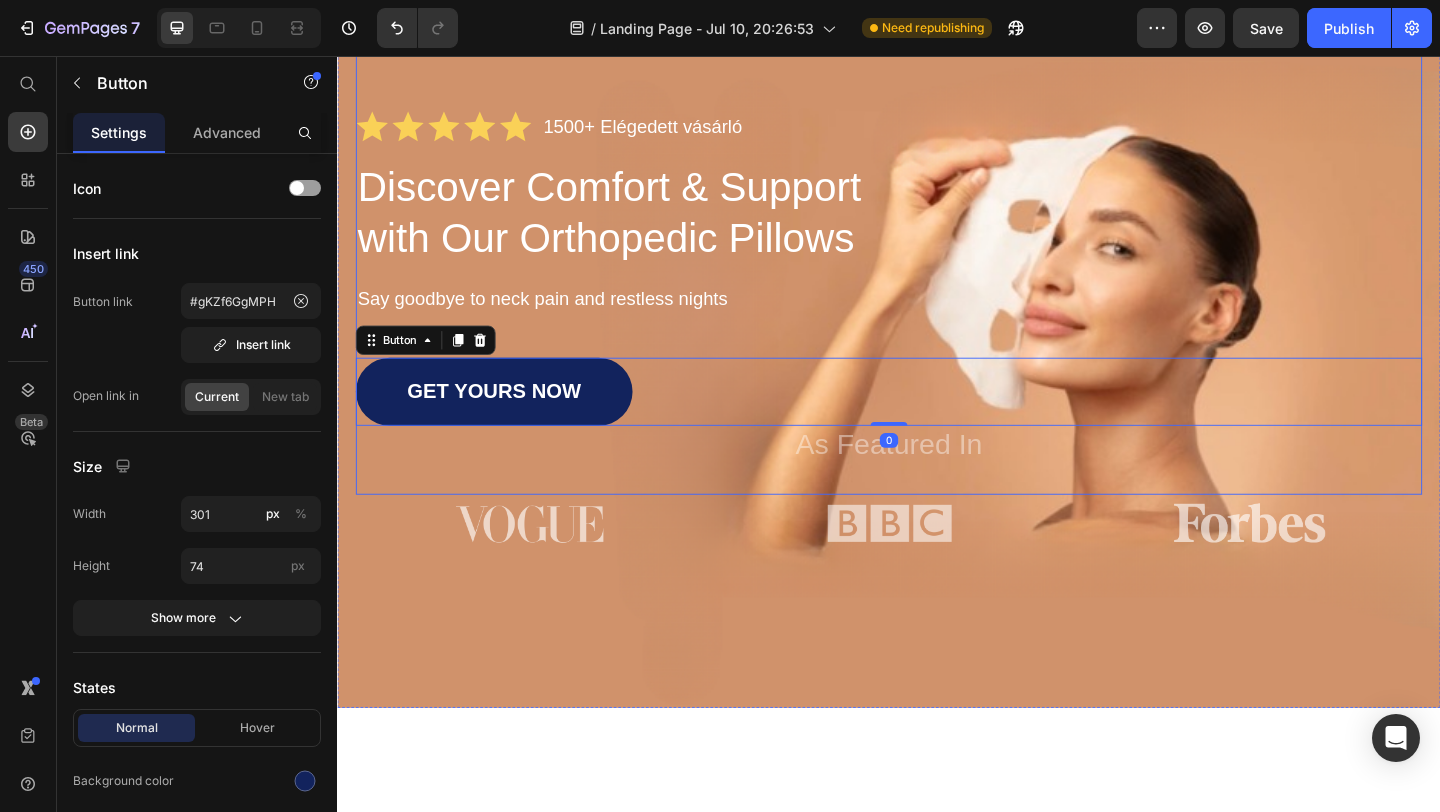 click on "Image Te Button Row
Icon
Icon
Icon
Icon
Icon Icon List 1500+ Elégedett vásárló Text Block Row Discover Comfort & Support with Our Orthopedic Pillows Heading Say goodbye to neck pain and restless nights Text Block GET YOURS NOW Button   0 As Featured In Text Block" at bounding box center [937, 248] 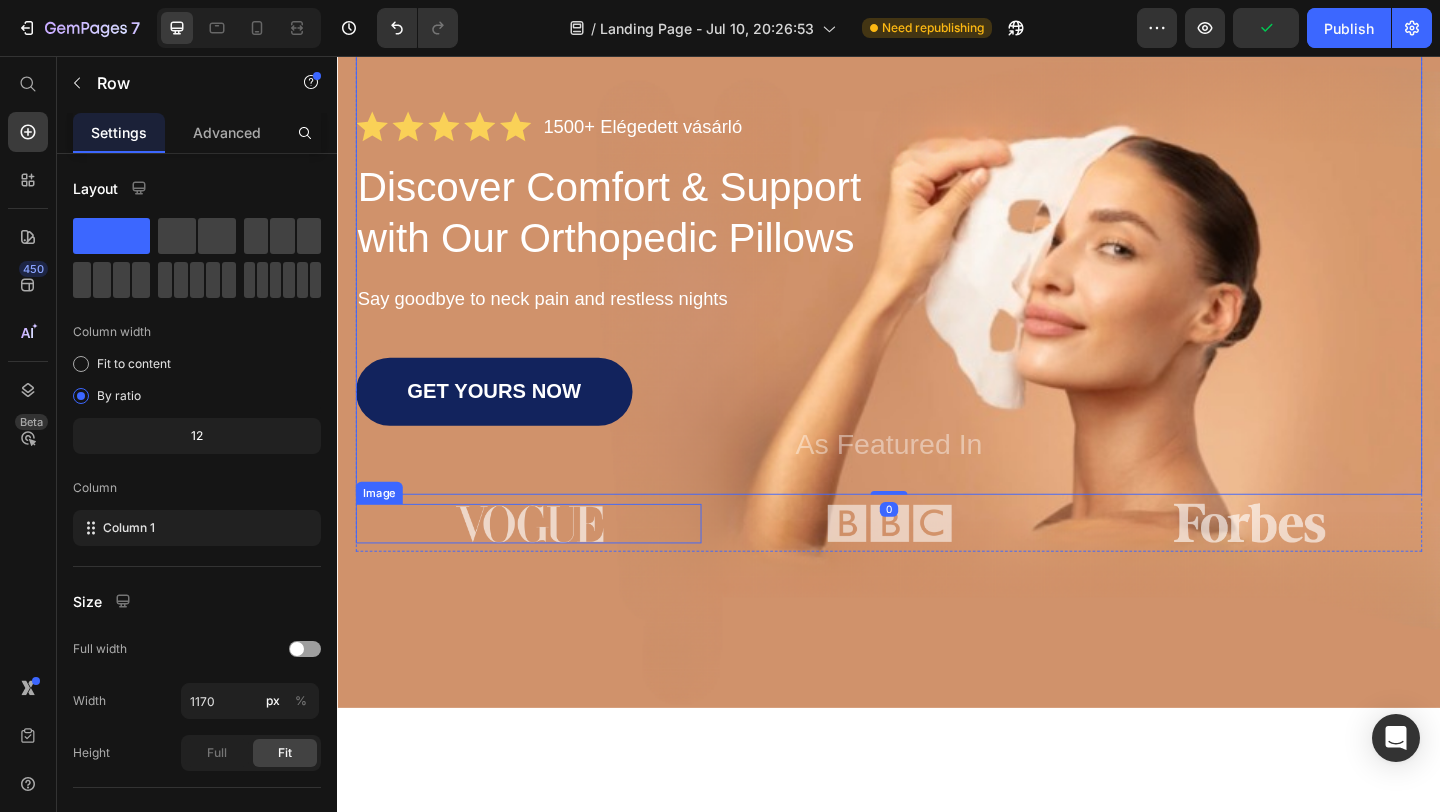 click at bounding box center [545, 564] 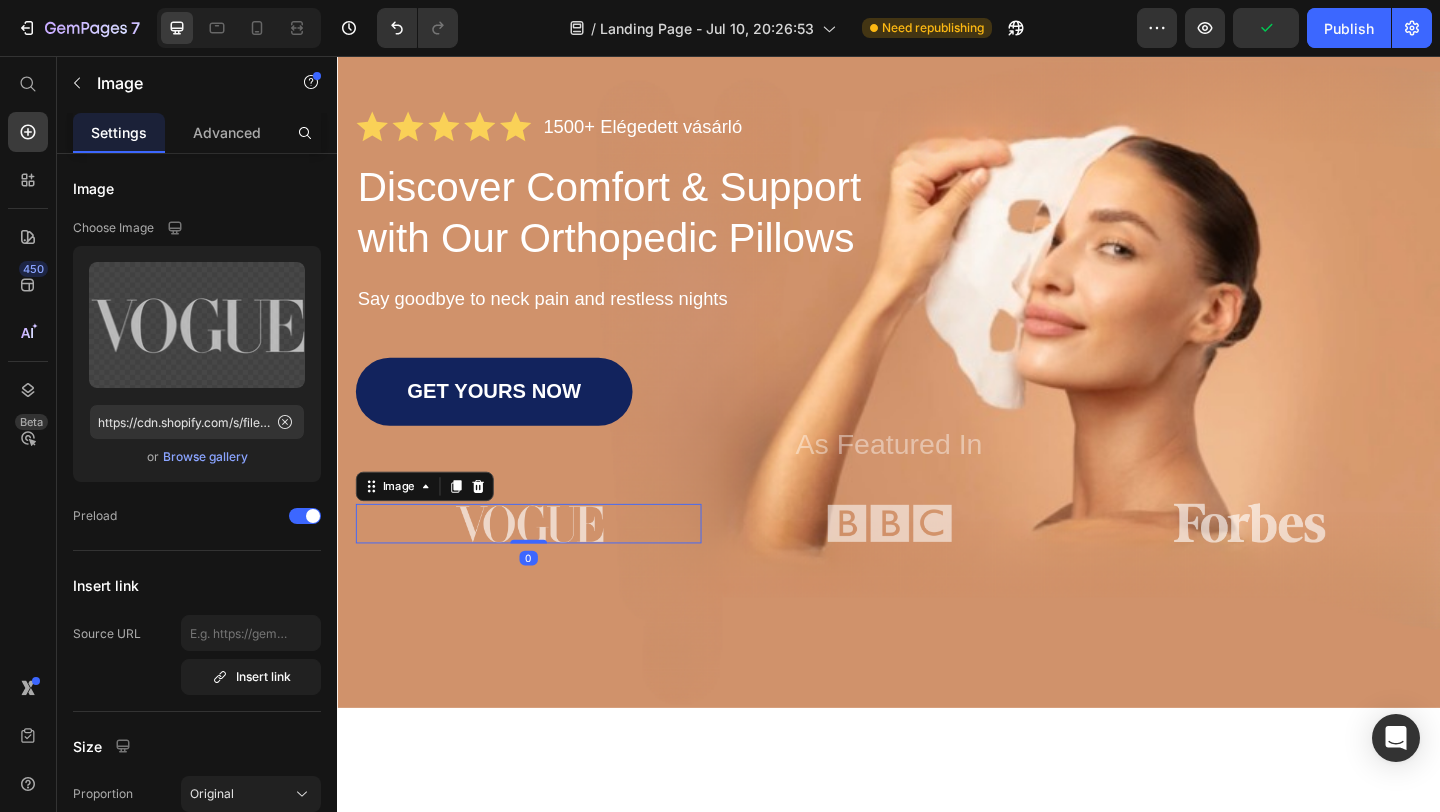 click at bounding box center (545, 564) 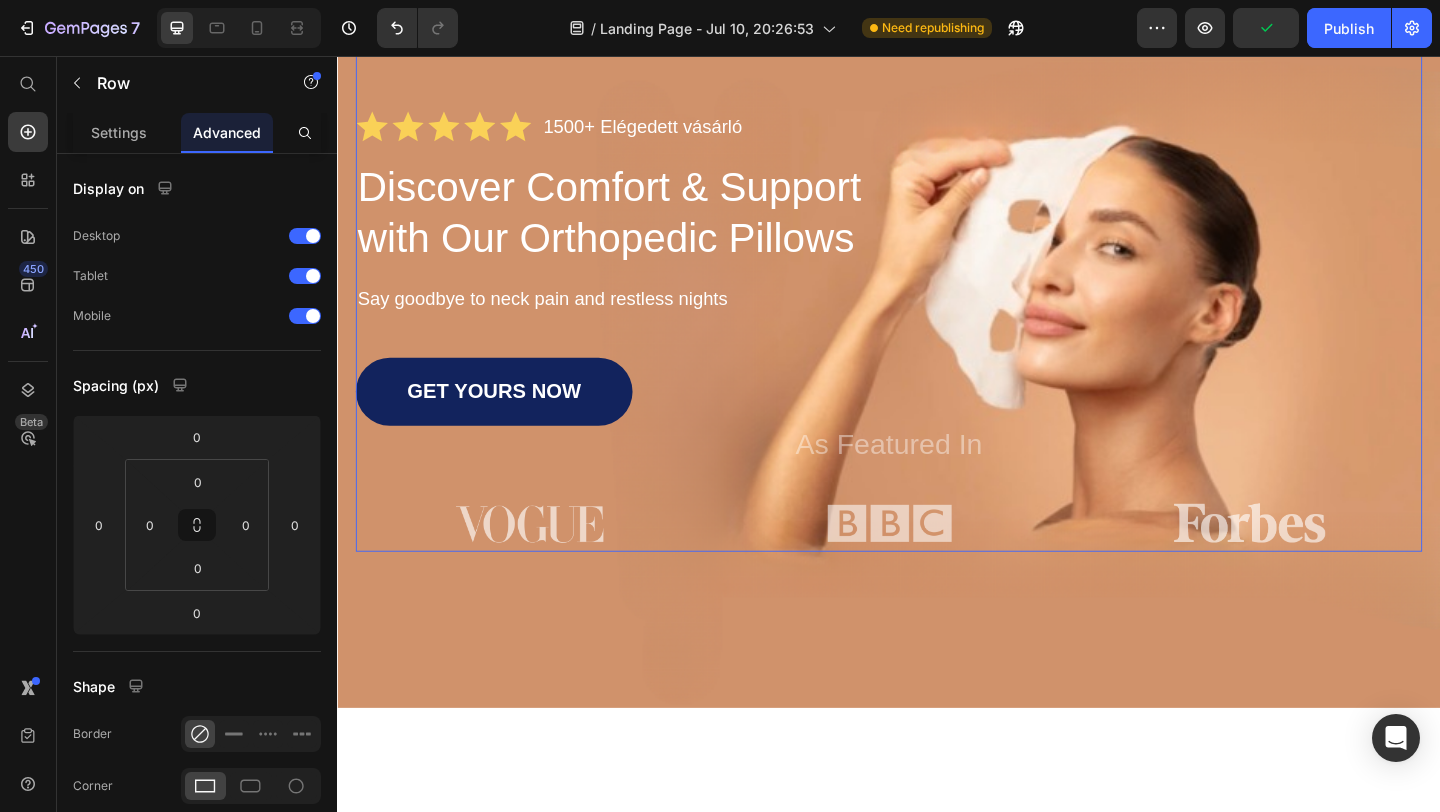 click on "Image" at bounding box center [545, 564] 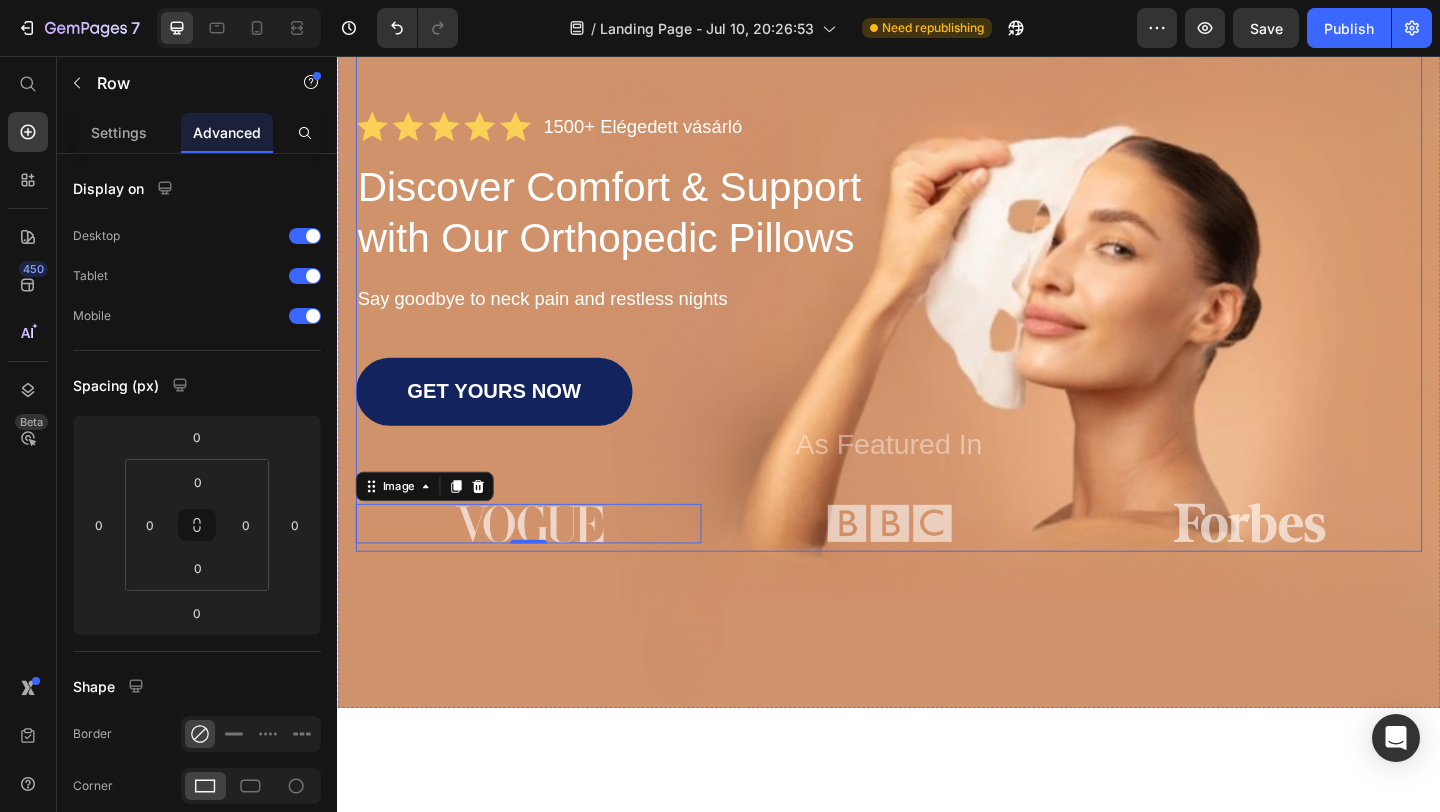 click on "Image   0 Image Image Row" at bounding box center [937, 564] 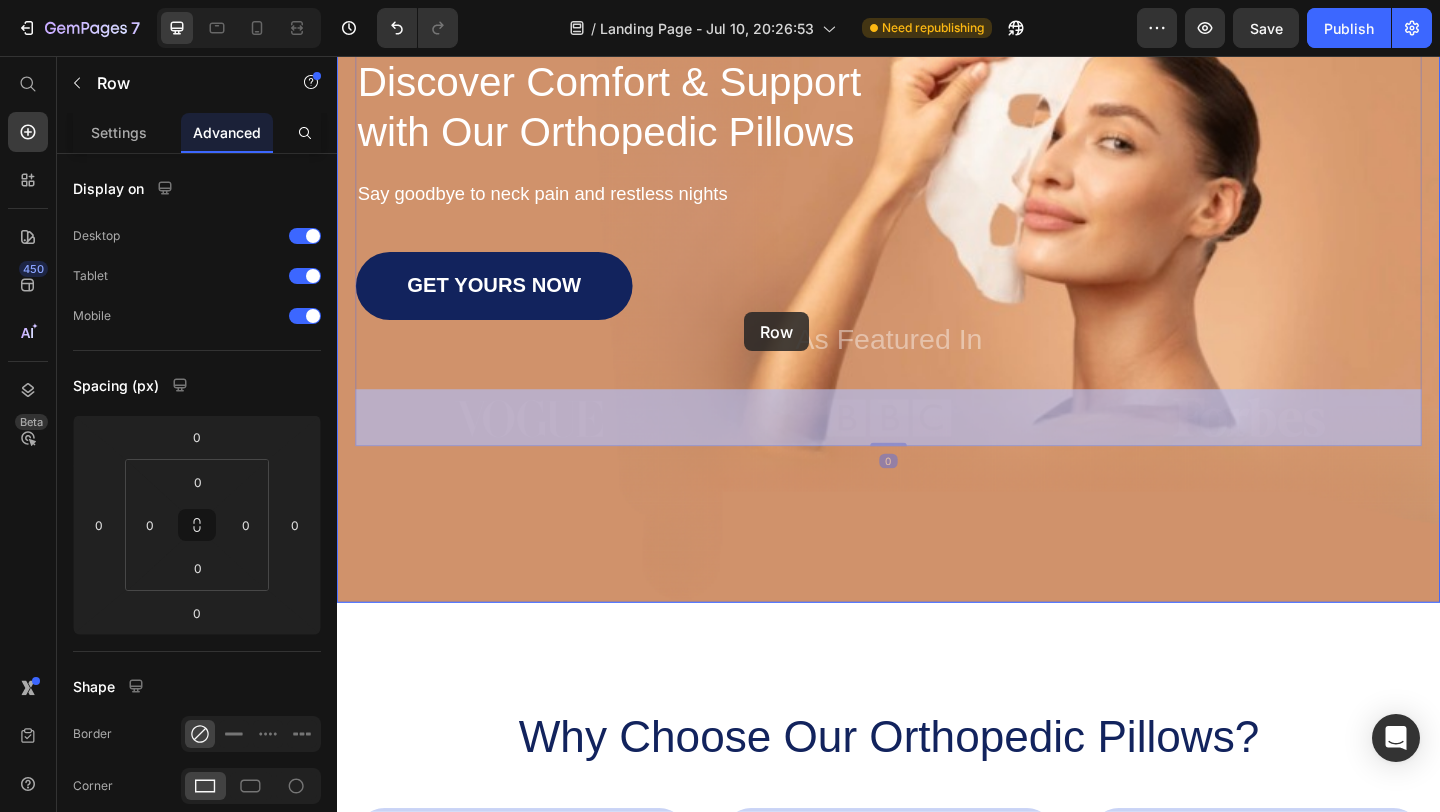 scroll, scrollTop: 302, scrollLeft: 0, axis: vertical 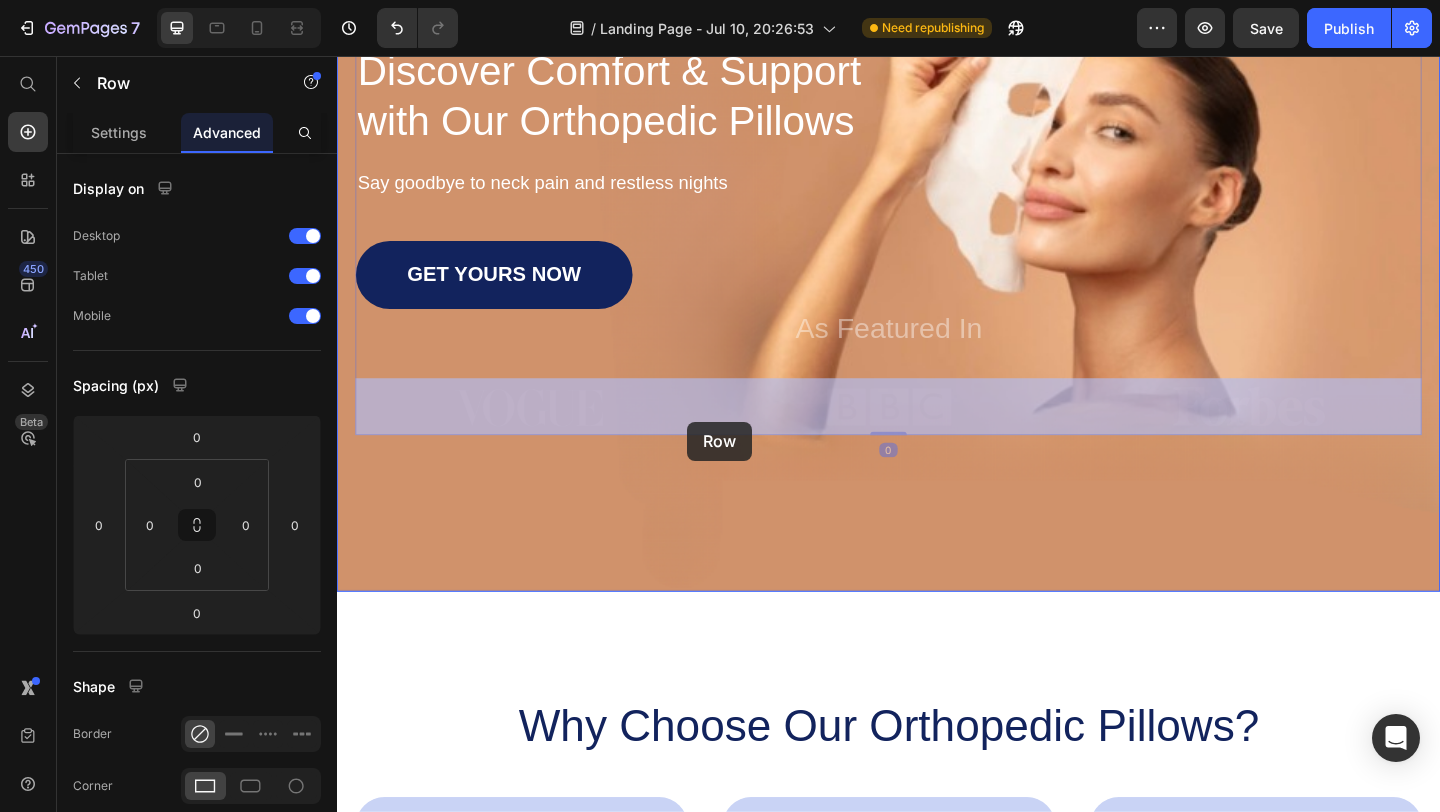 drag, startPoint x: 741, startPoint y: 585, endPoint x: 718, endPoint y: 454, distance: 133.00375 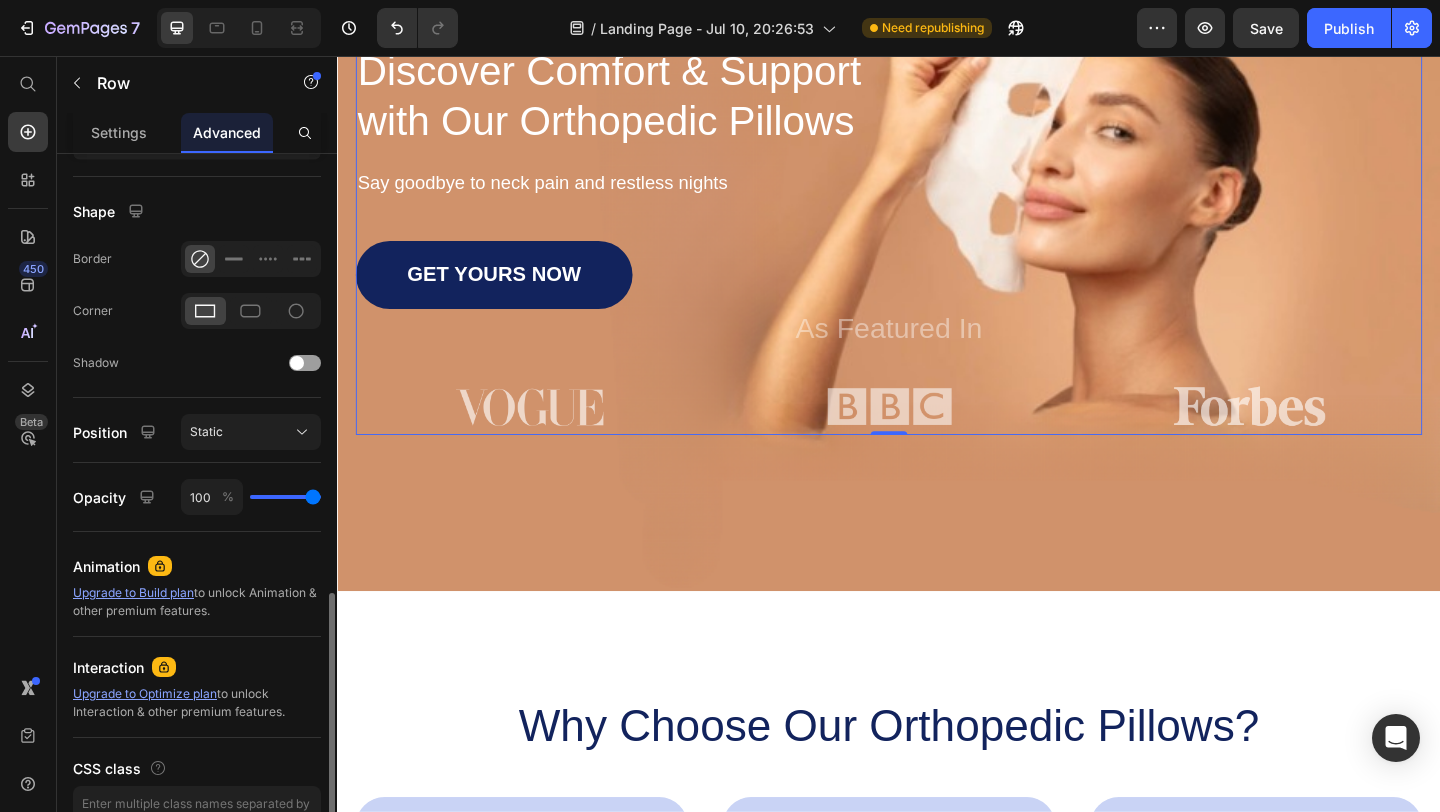 scroll, scrollTop: 590, scrollLeft: 0, axis: vertical 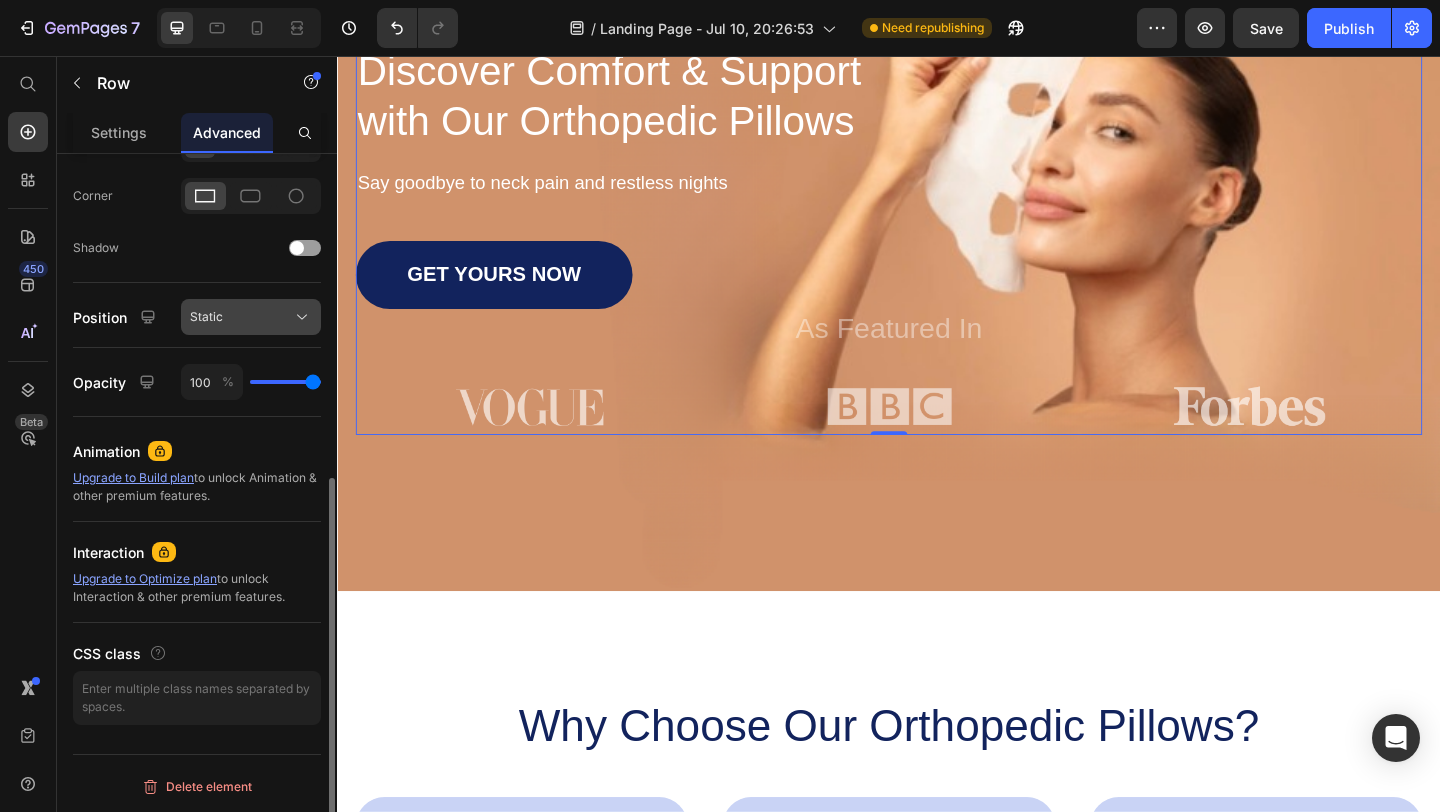 click on "Static" at bounding box center [251, 317] 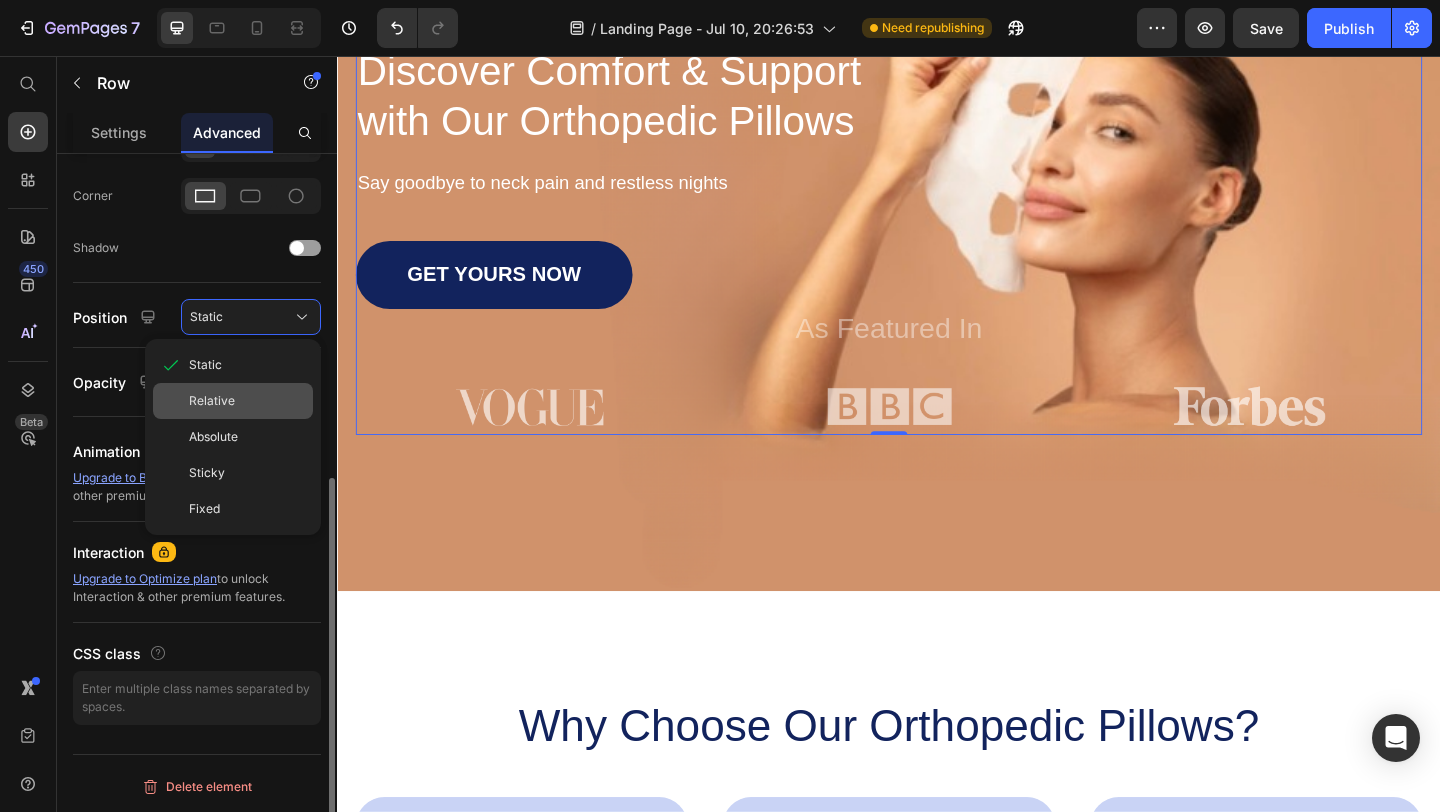 click on "Relative" at bounding box center (247, 401) 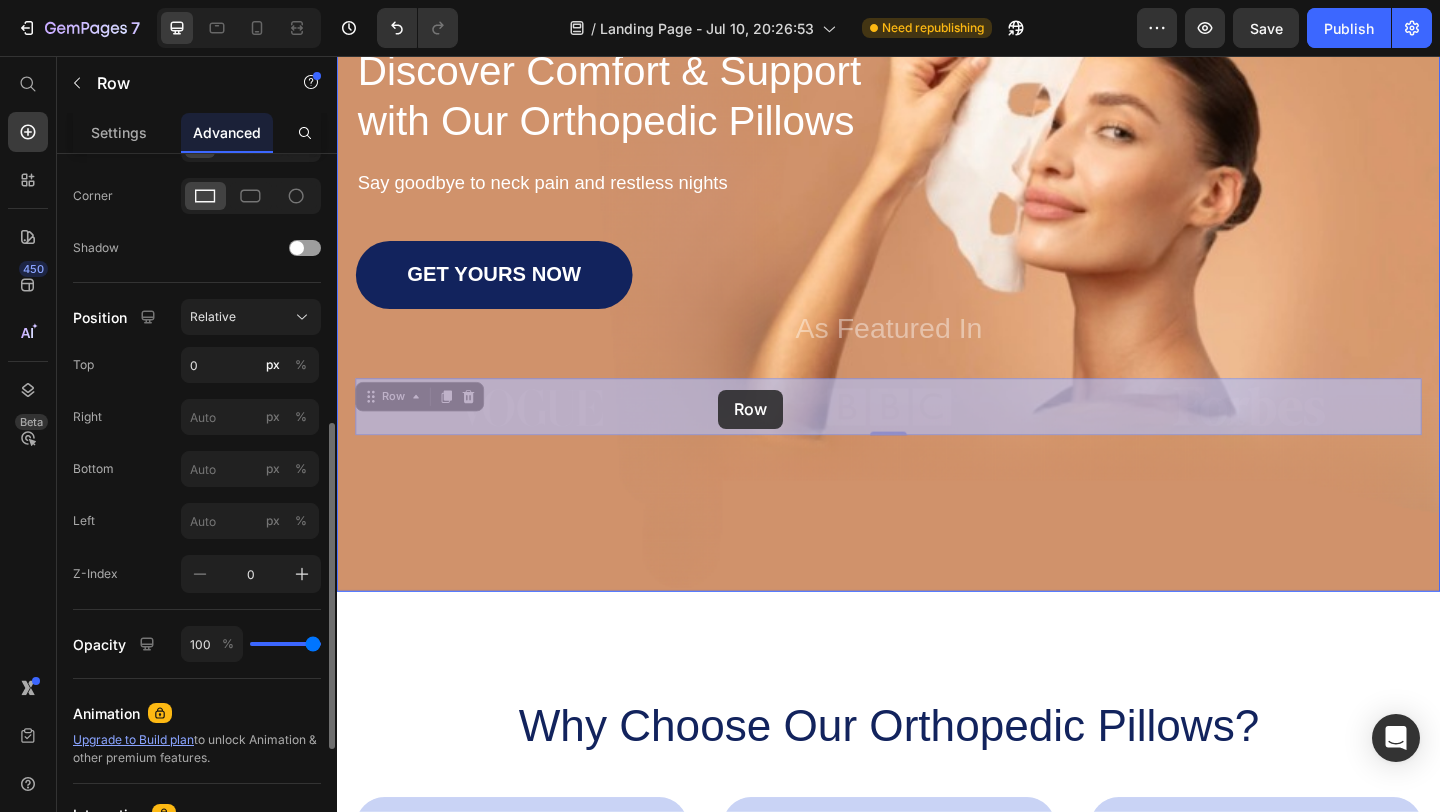 drag, startPoint x: 744, startPoint y: 448, endPoint x: 751, endPoint y: 419, distance: 29.832869 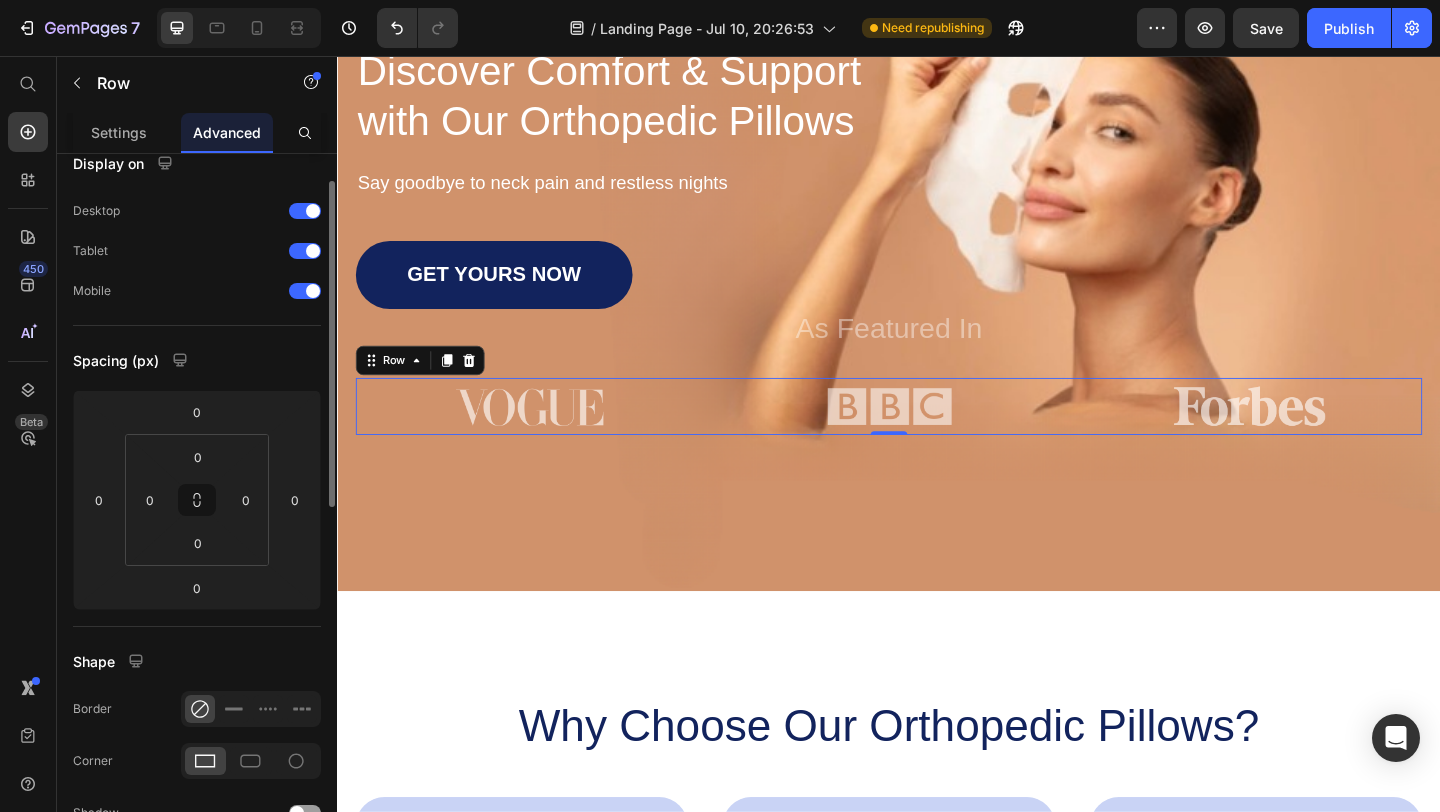 scroll, scrollTop: 20, scrollLeft: 0, axis: vertical 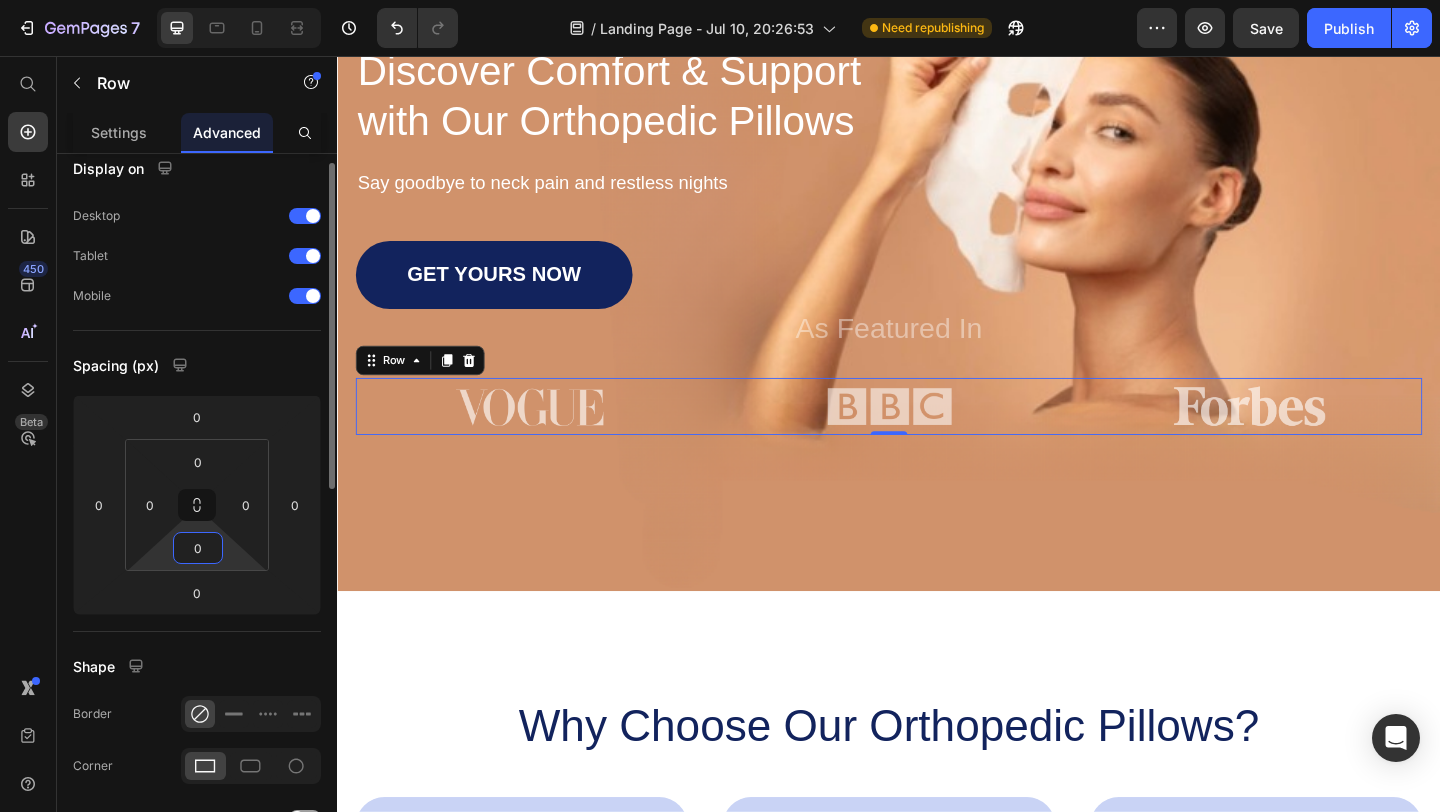 click on "0" at bounding box center [198, 548] 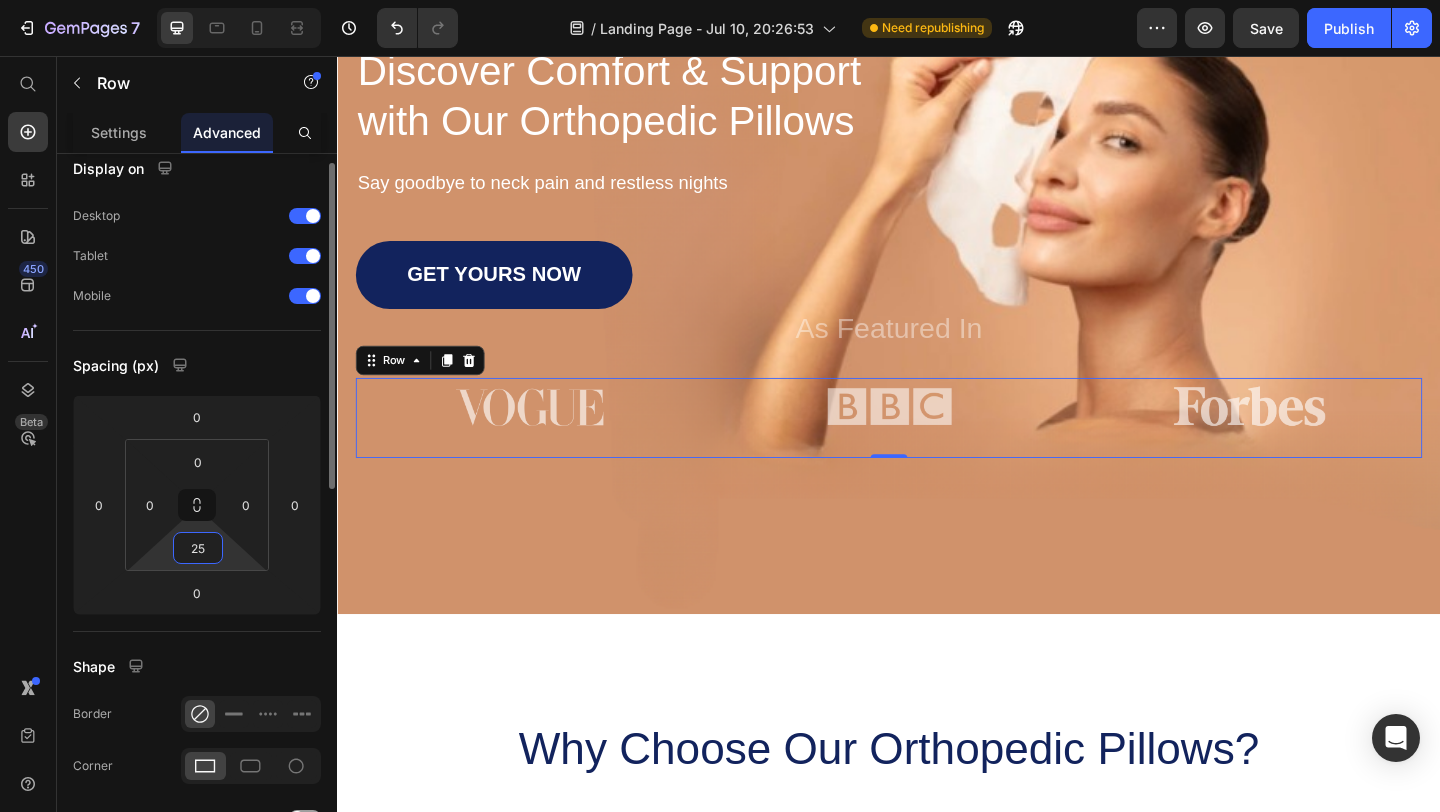 type on "2" 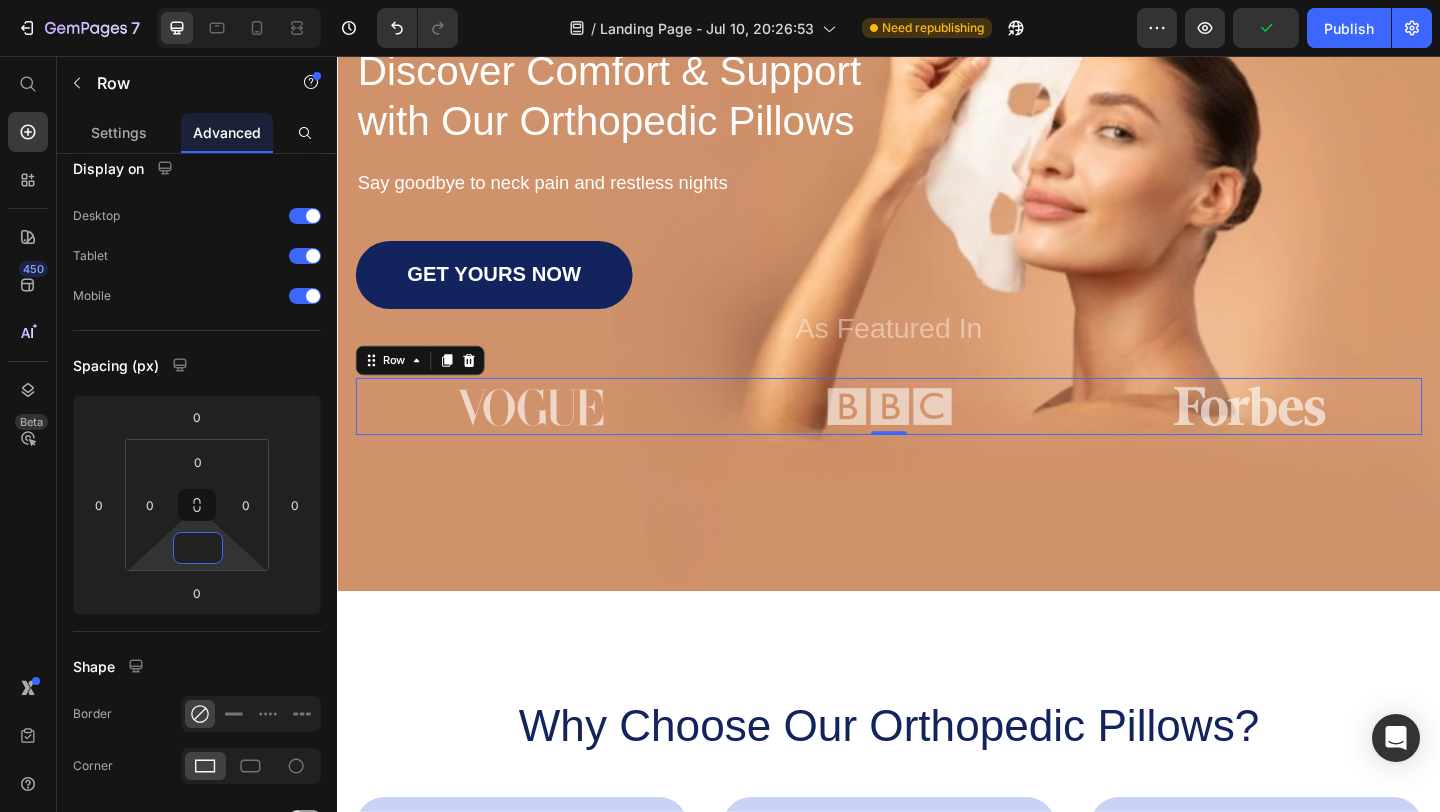 click on "Image" at bounding box center [545, 437] 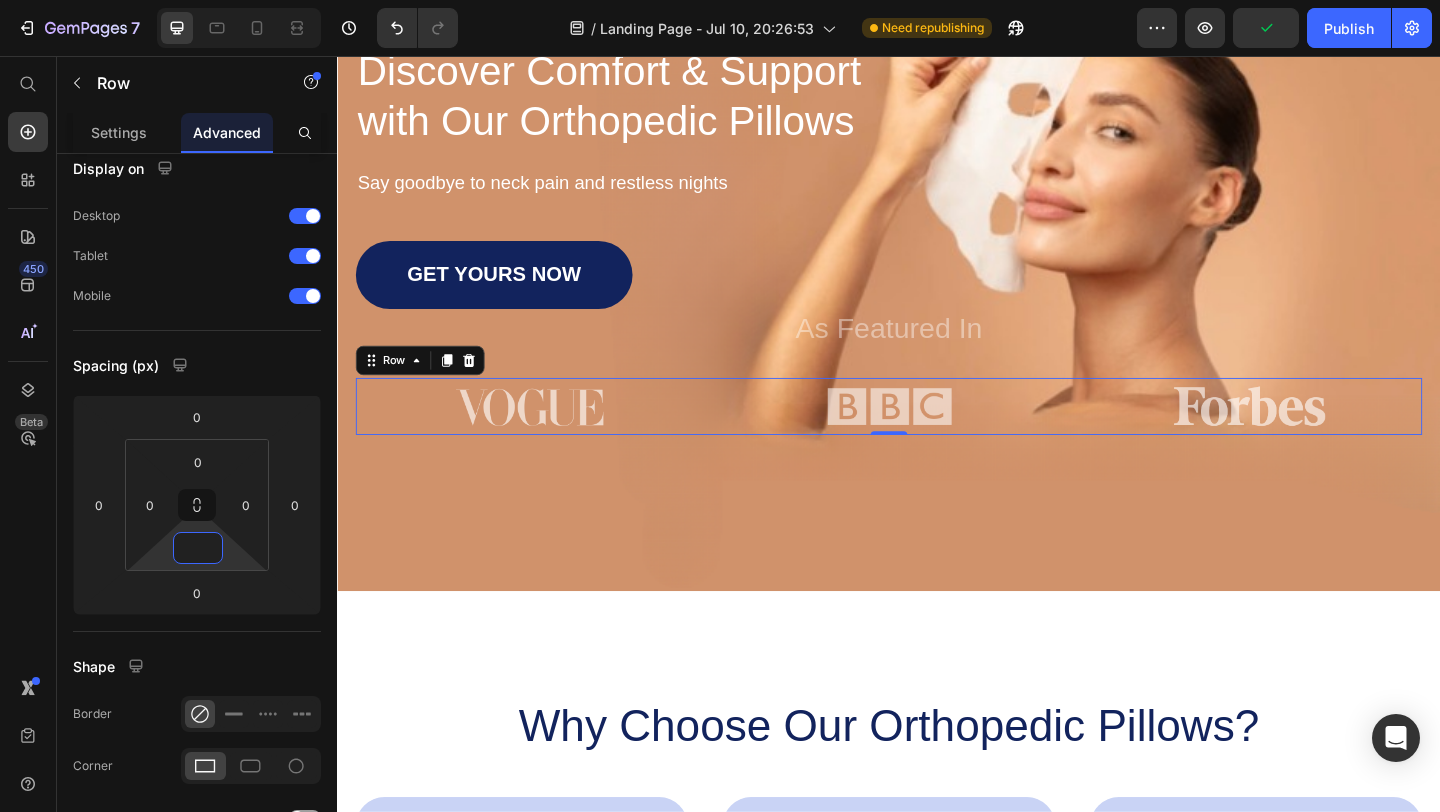 type on "0" 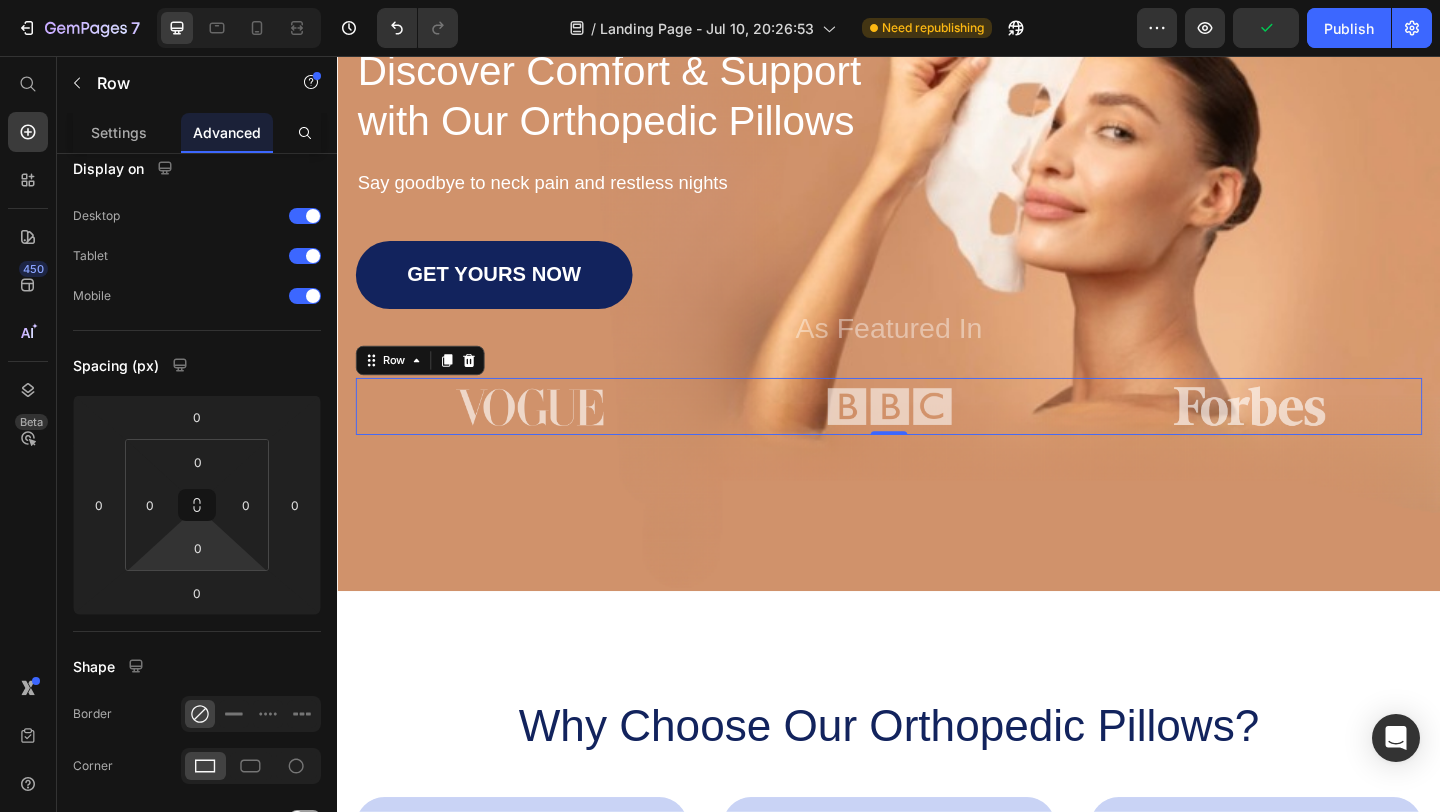click on "Image" at bounding box center (545, 437) 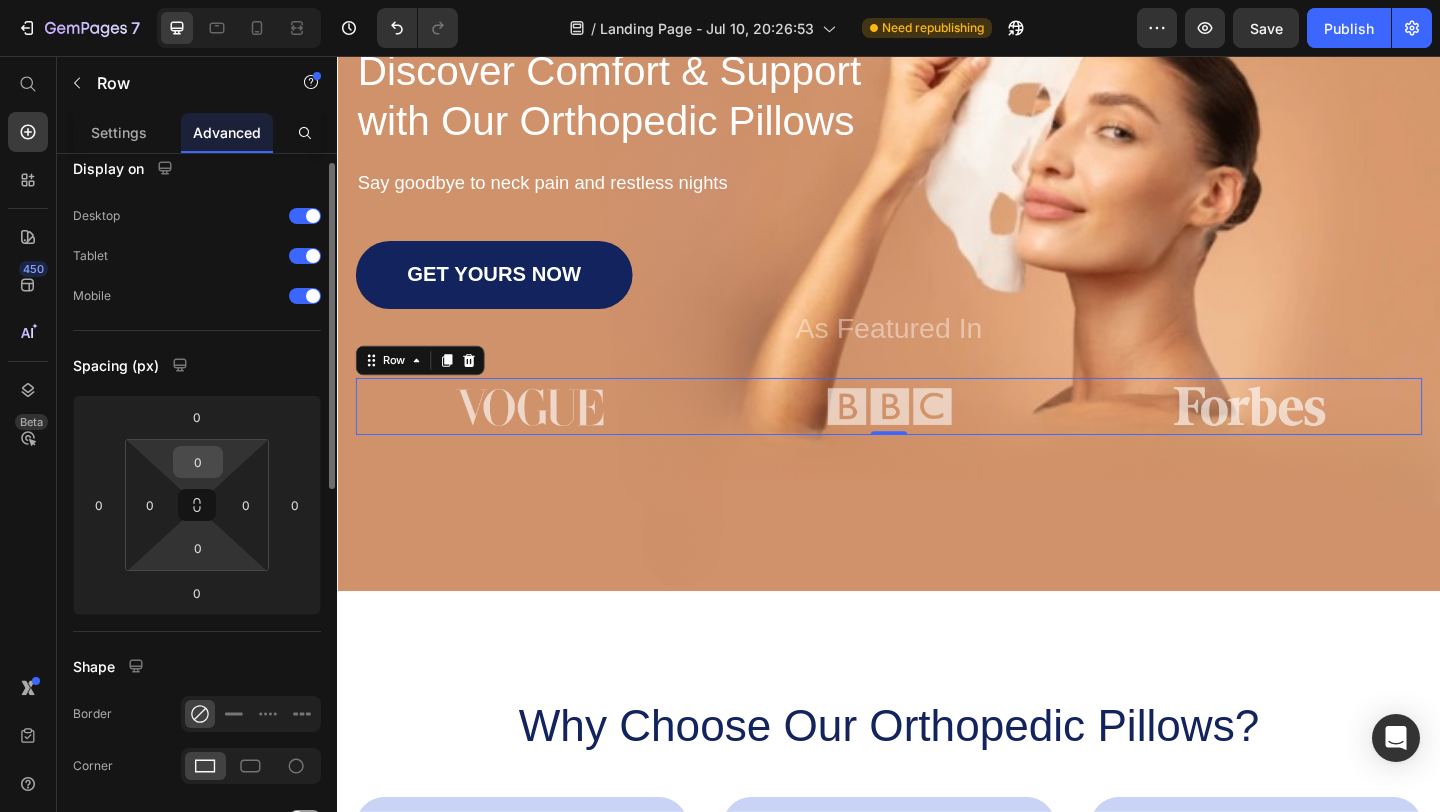 click on "0" at bounding box center [198, 462] 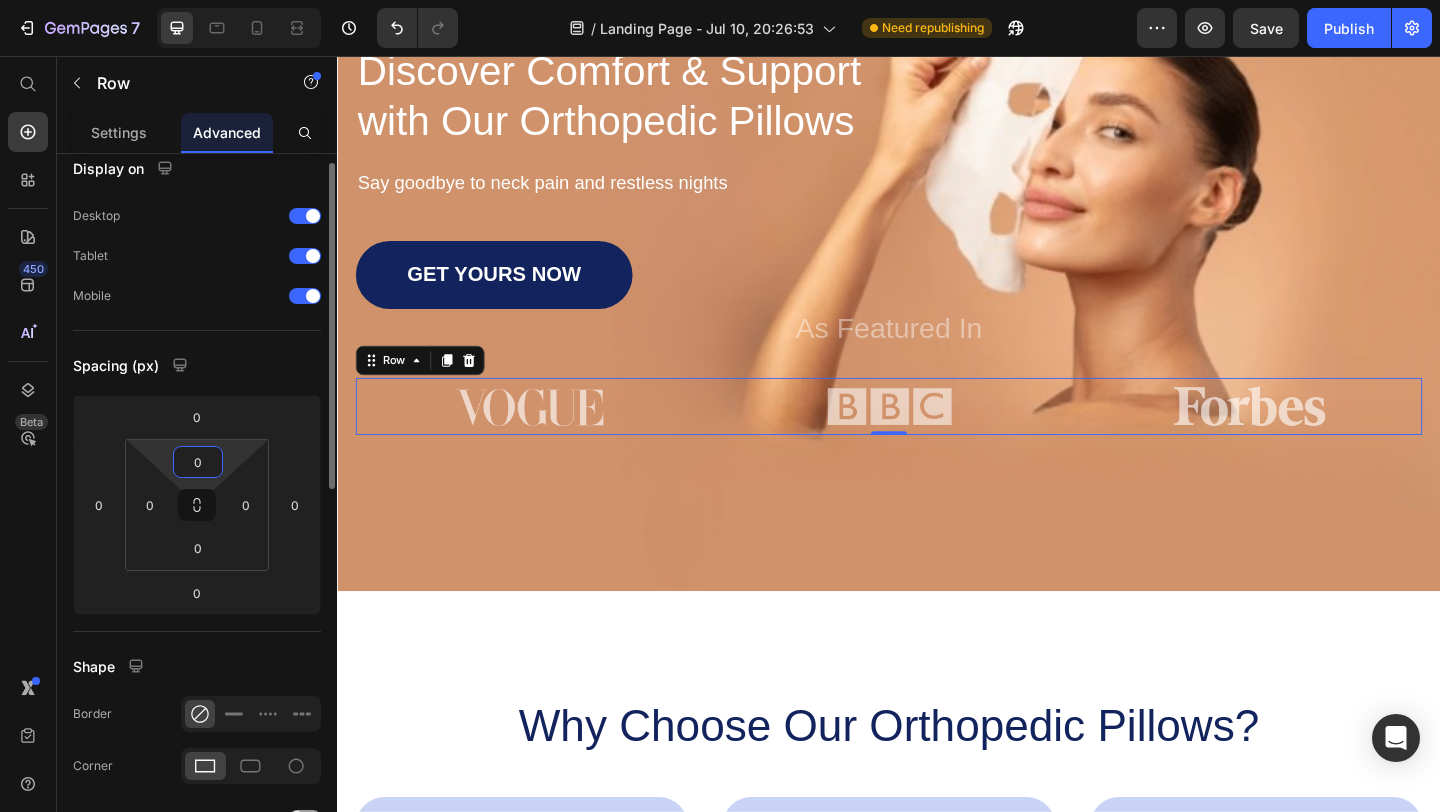 click on "0" at bounding box center [198, 462] 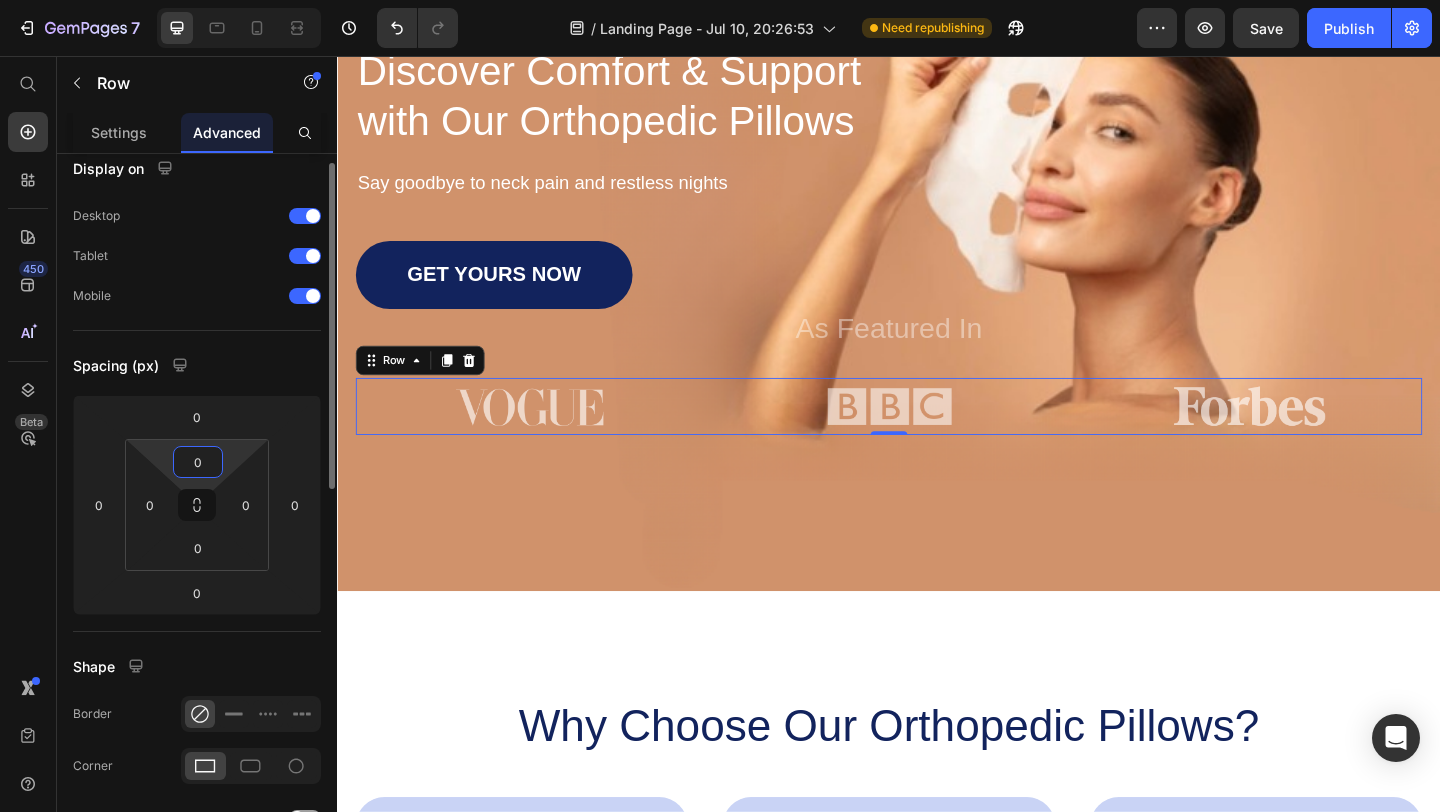 click on "0" at bounding box center [198, 462] 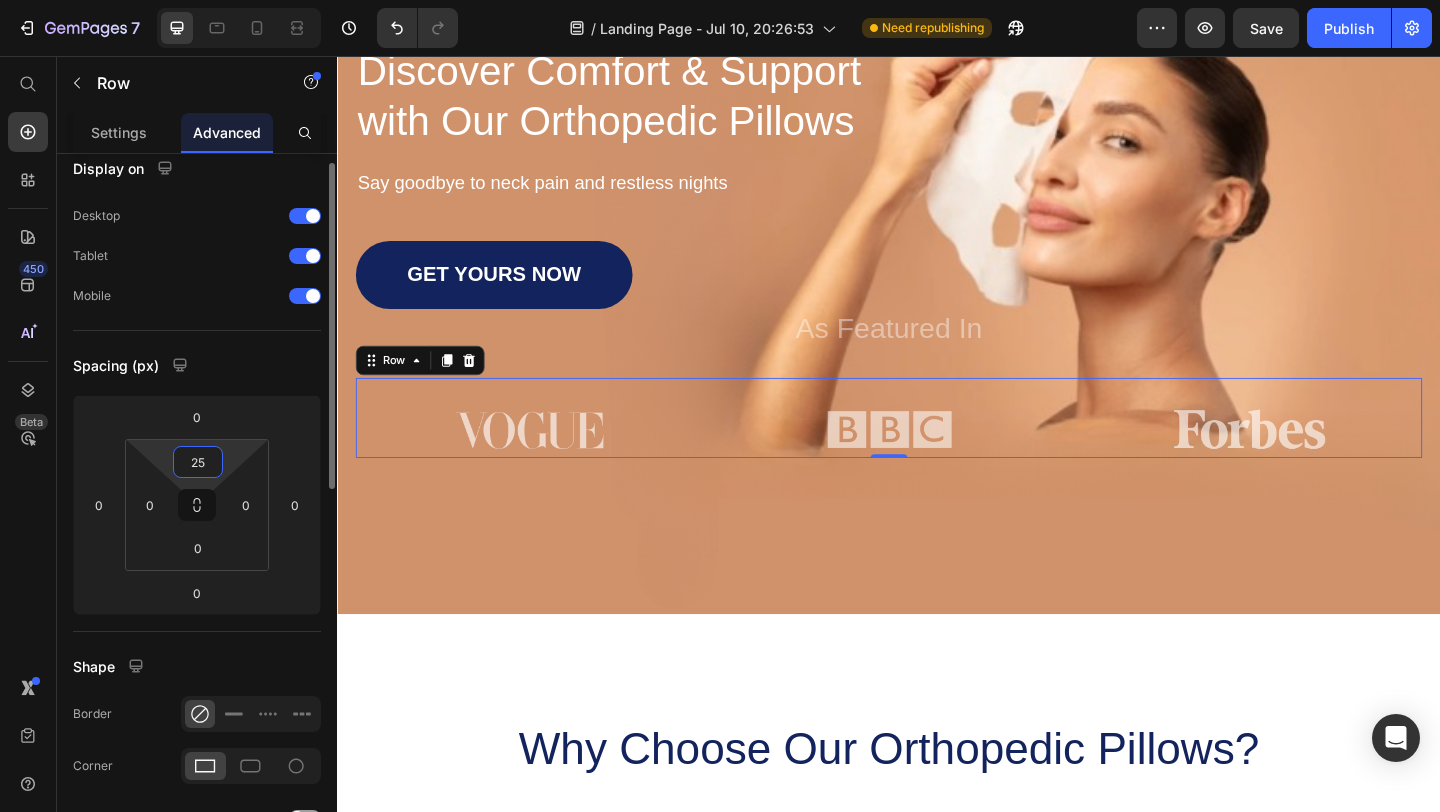 type on "2" 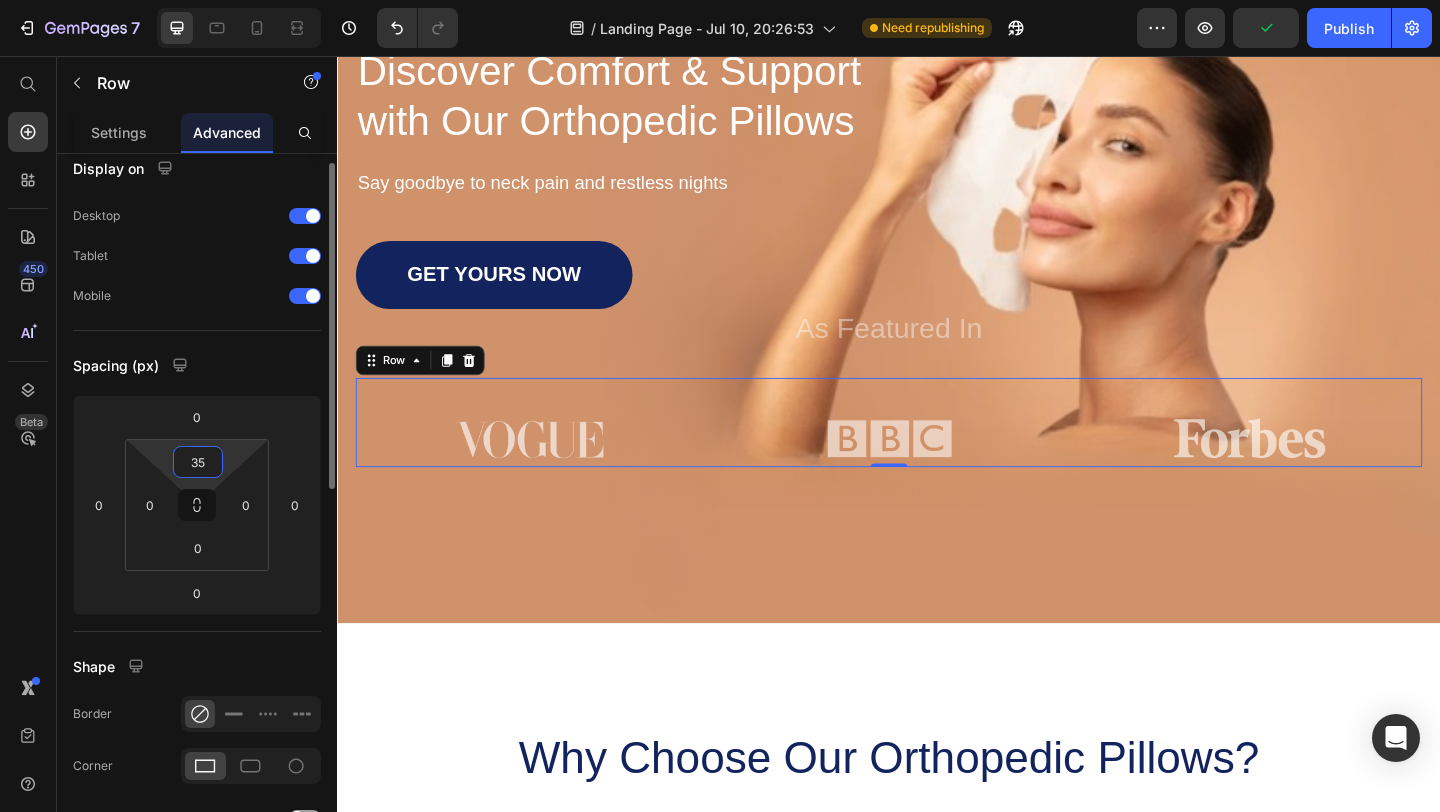 type on "3" 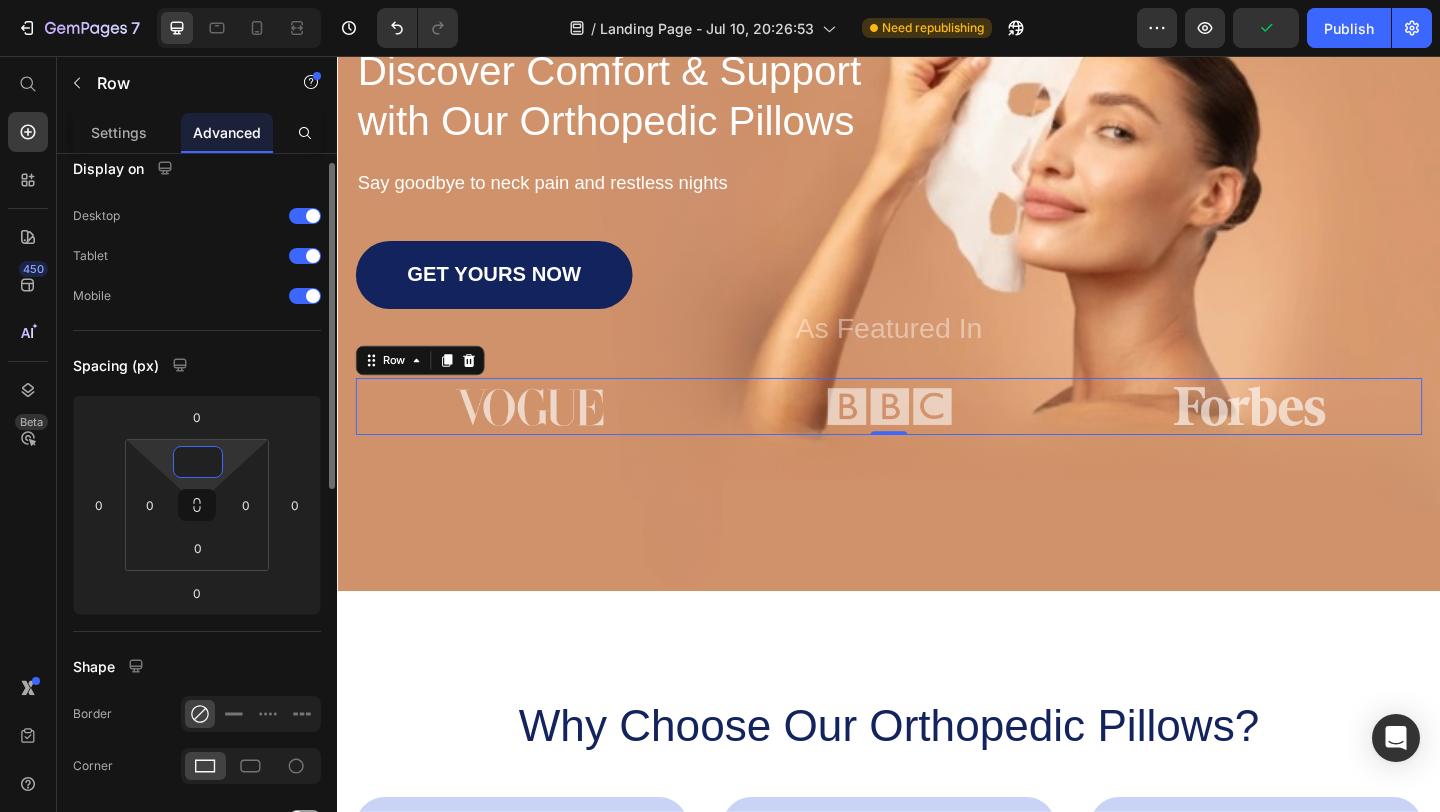 type on "0" 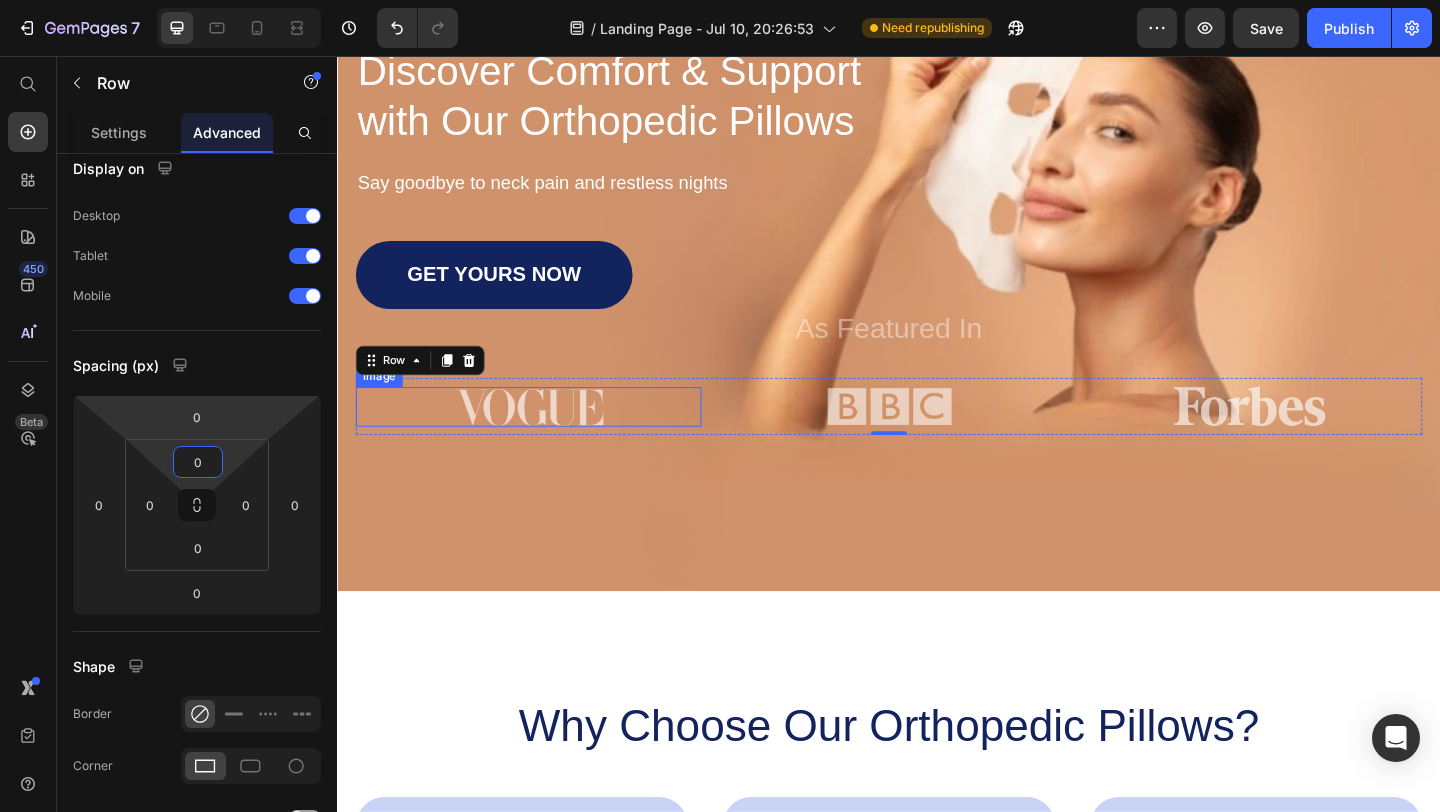 click at bounding box center (545, 437) 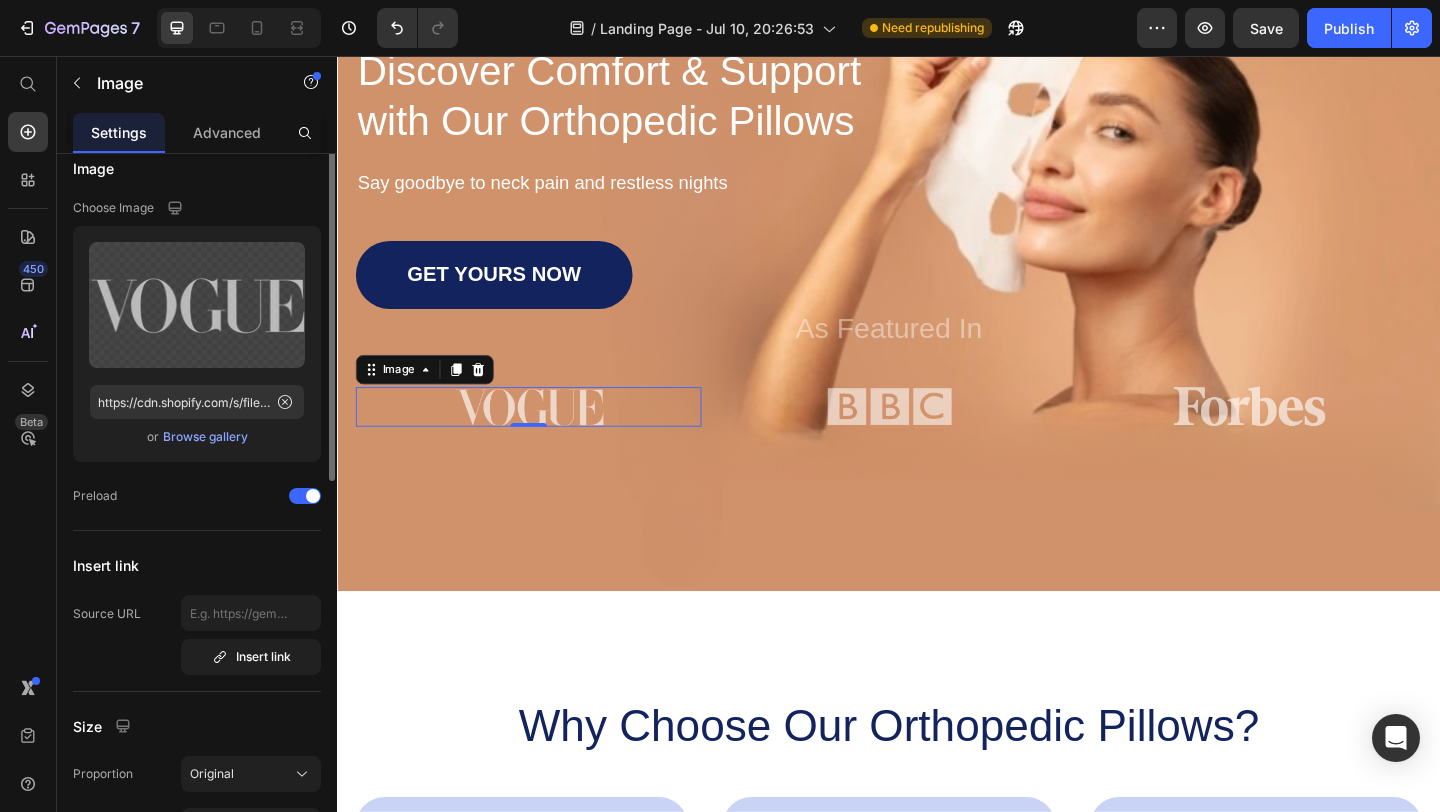 scroll, scrollTop: 0, scrollLeft: 0, axis: both 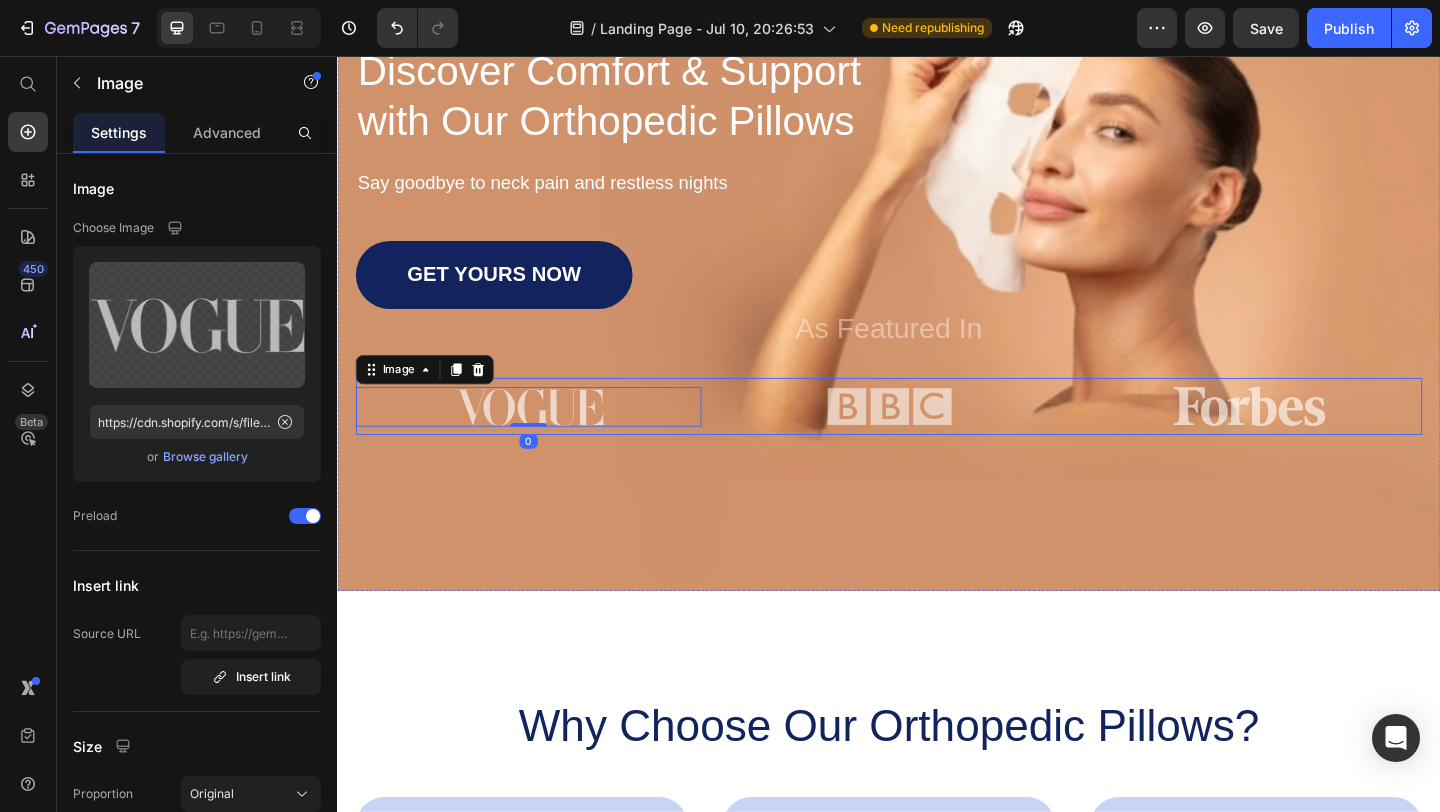 click on "Image   0" at bounding box center [545, 437] 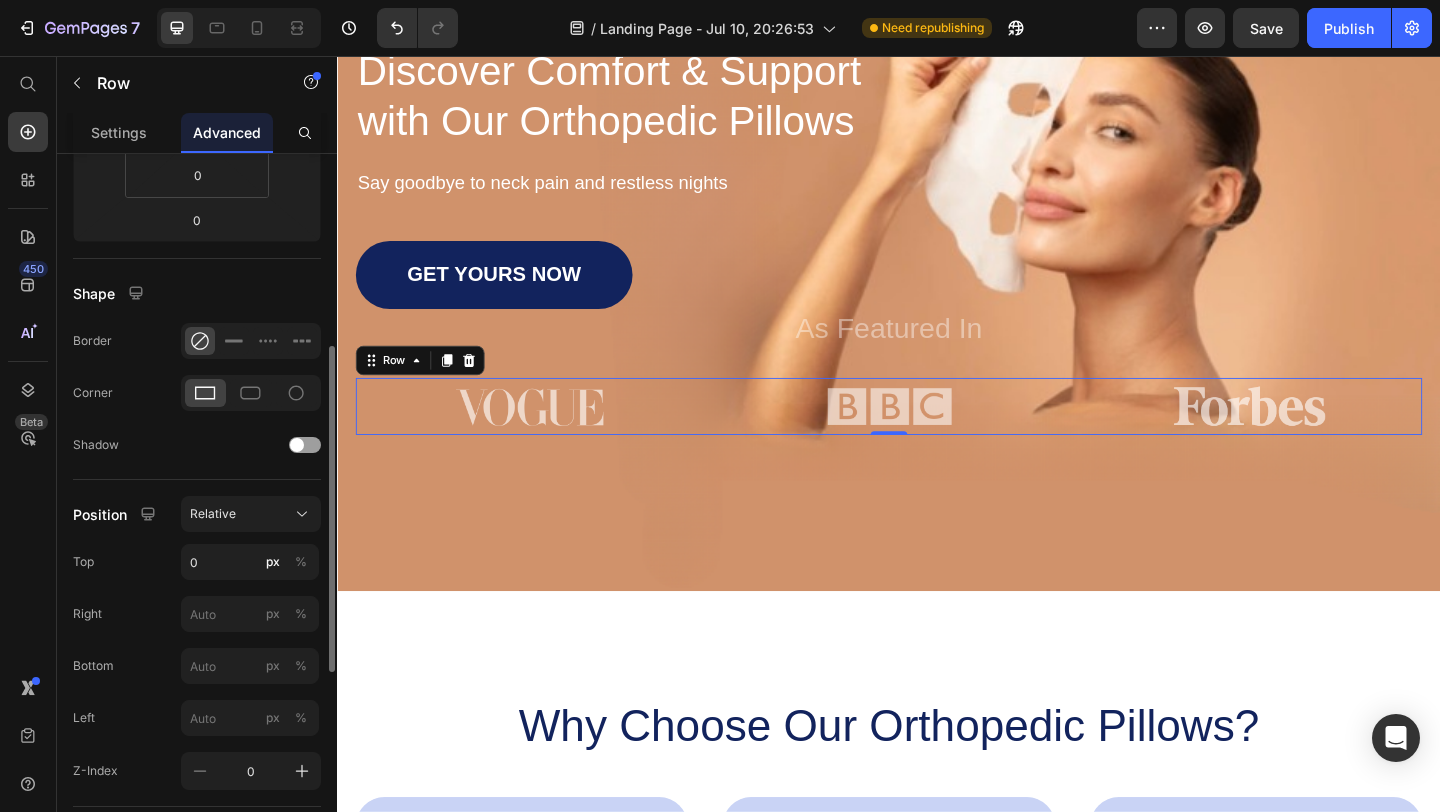 scroll, scrollTop: 516, scrollLeft: 0, axis: vertical 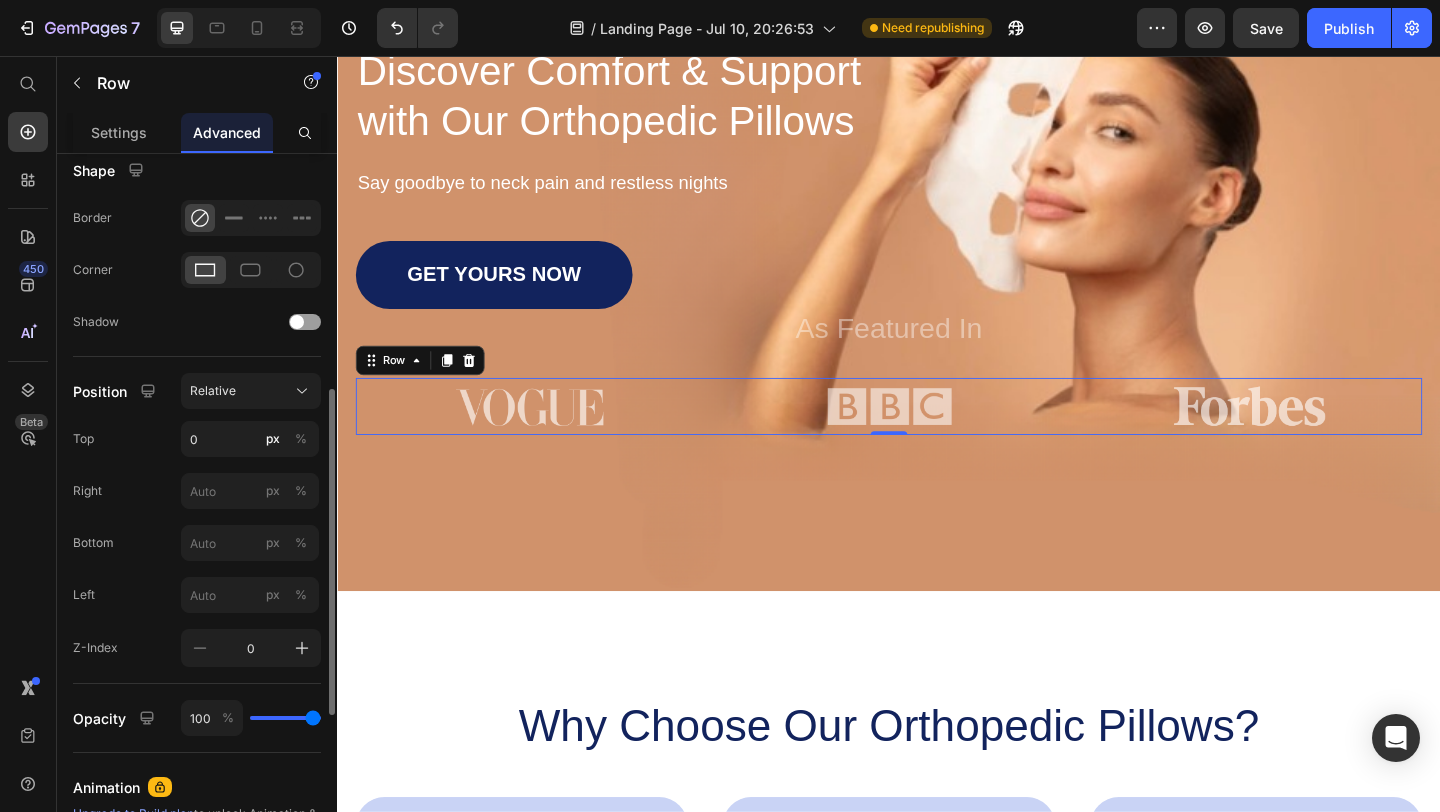 click on "Position Relative Top 0 px % Right px % Bottom px % Left px % Z-Index 0" 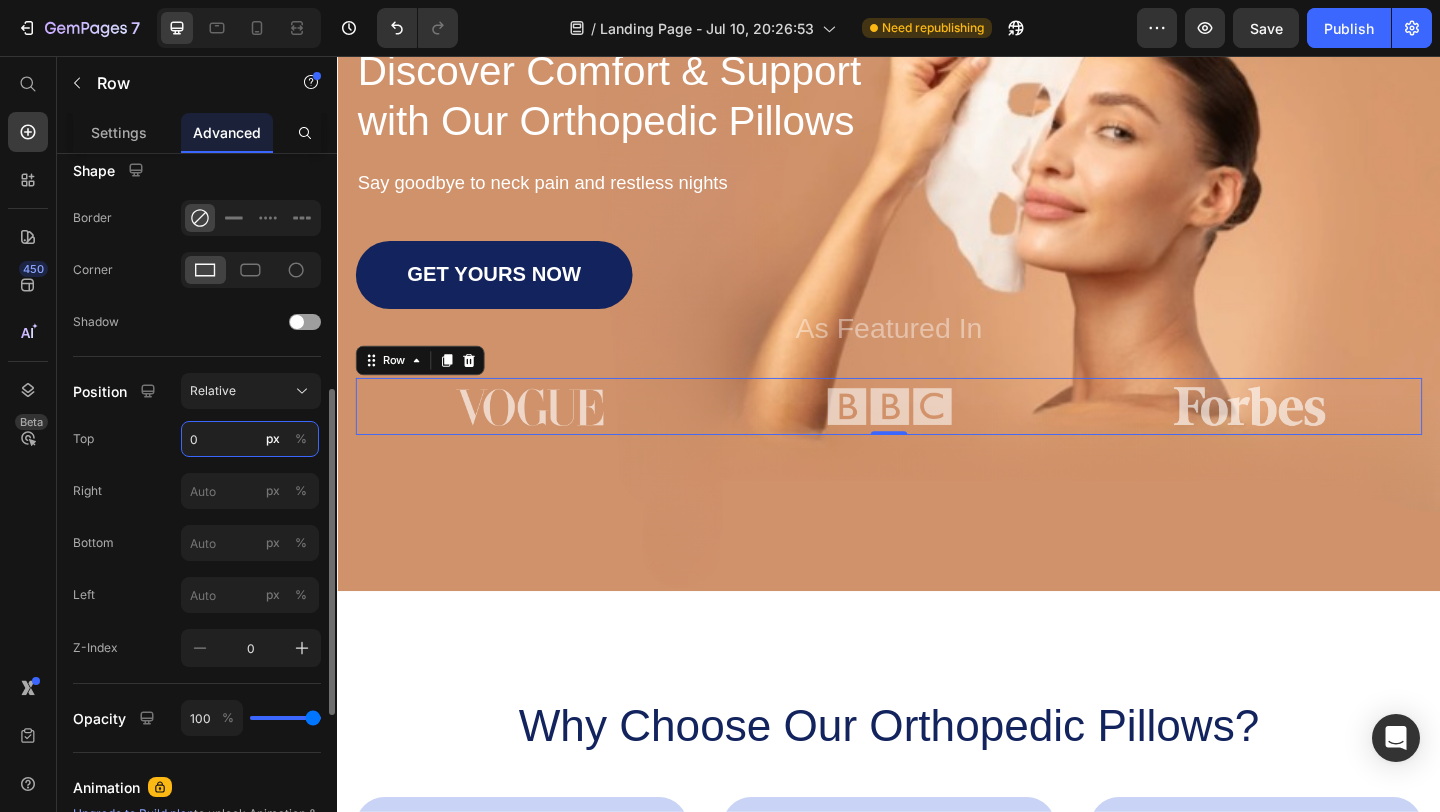 click on "0" at bounding box center [250, 439] 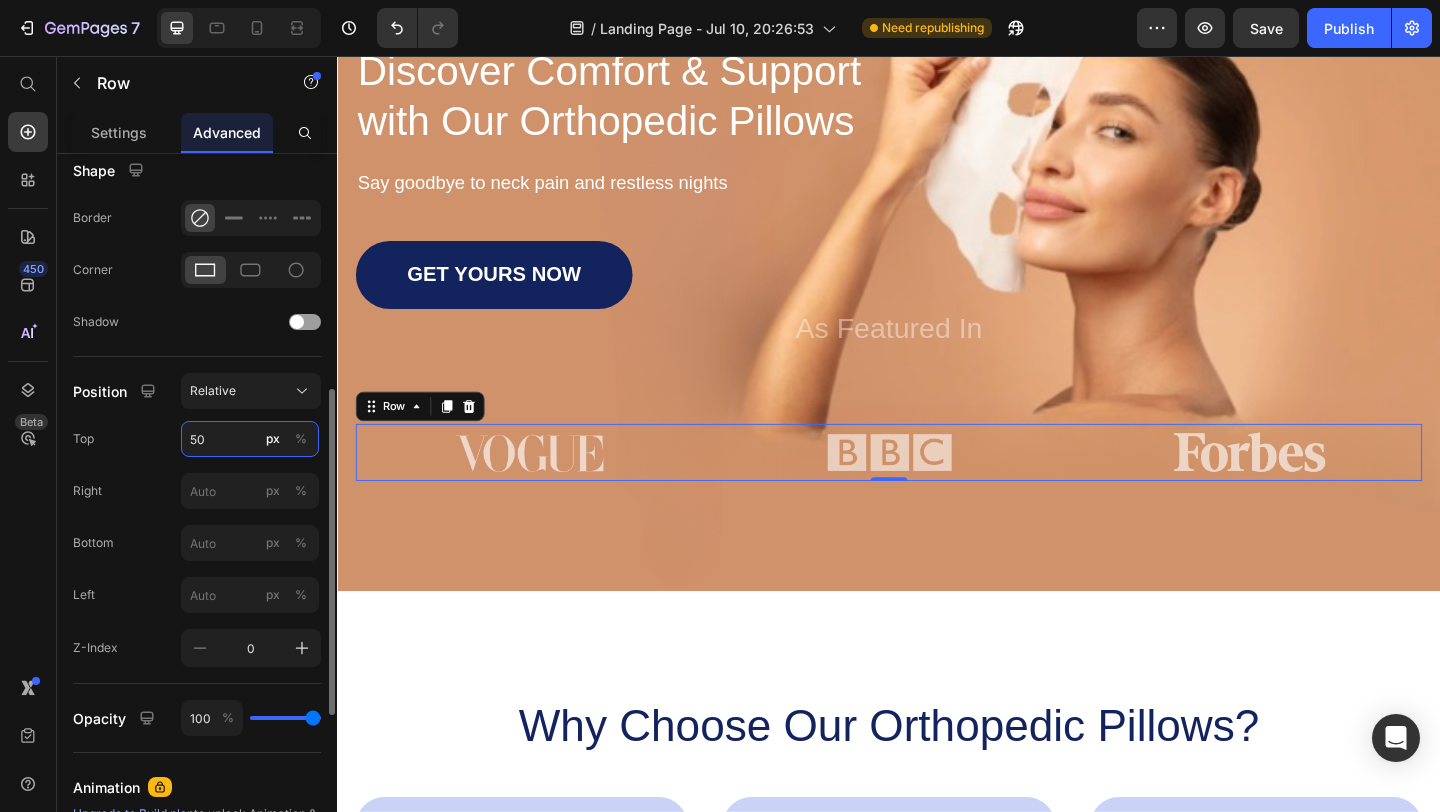 type on "5" 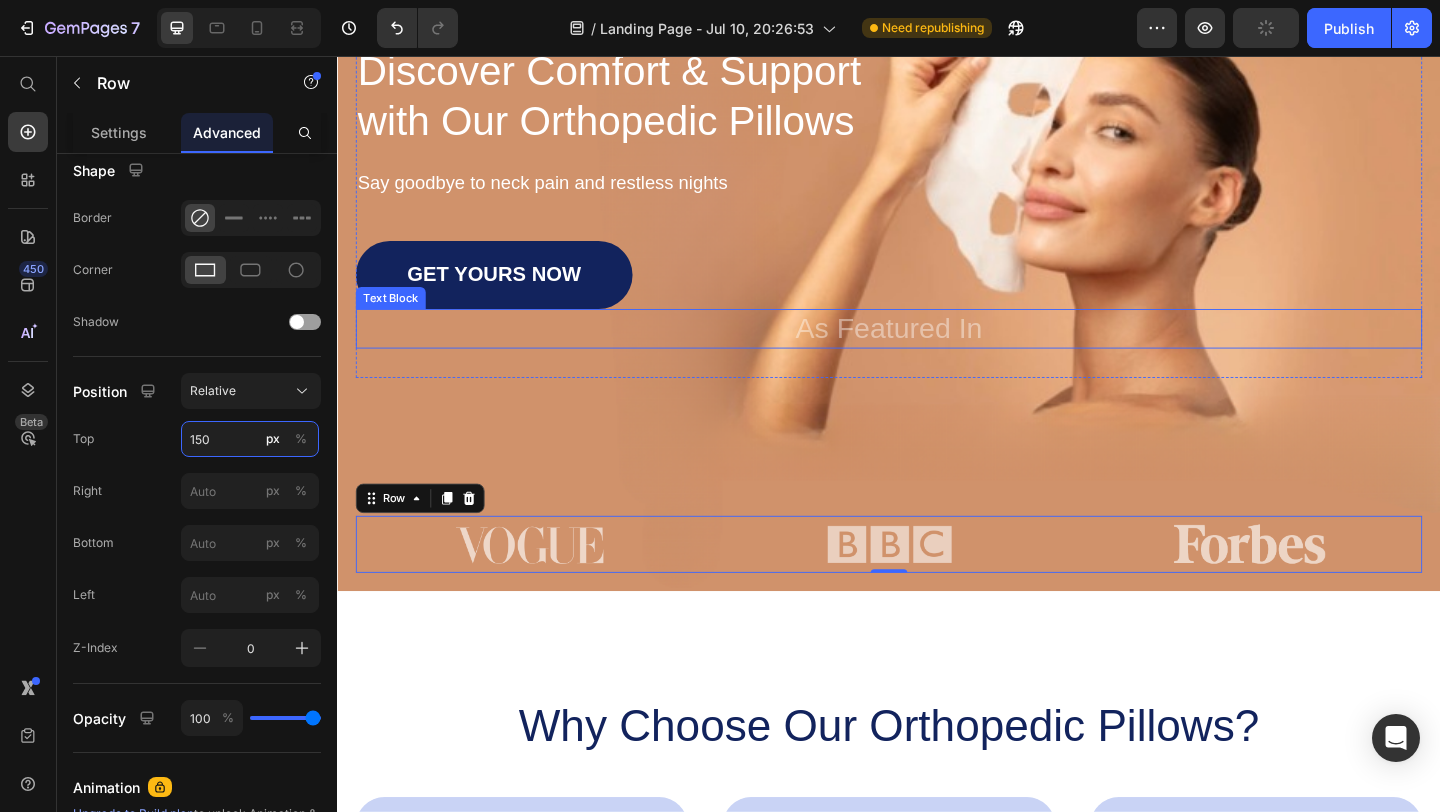 type on "0" 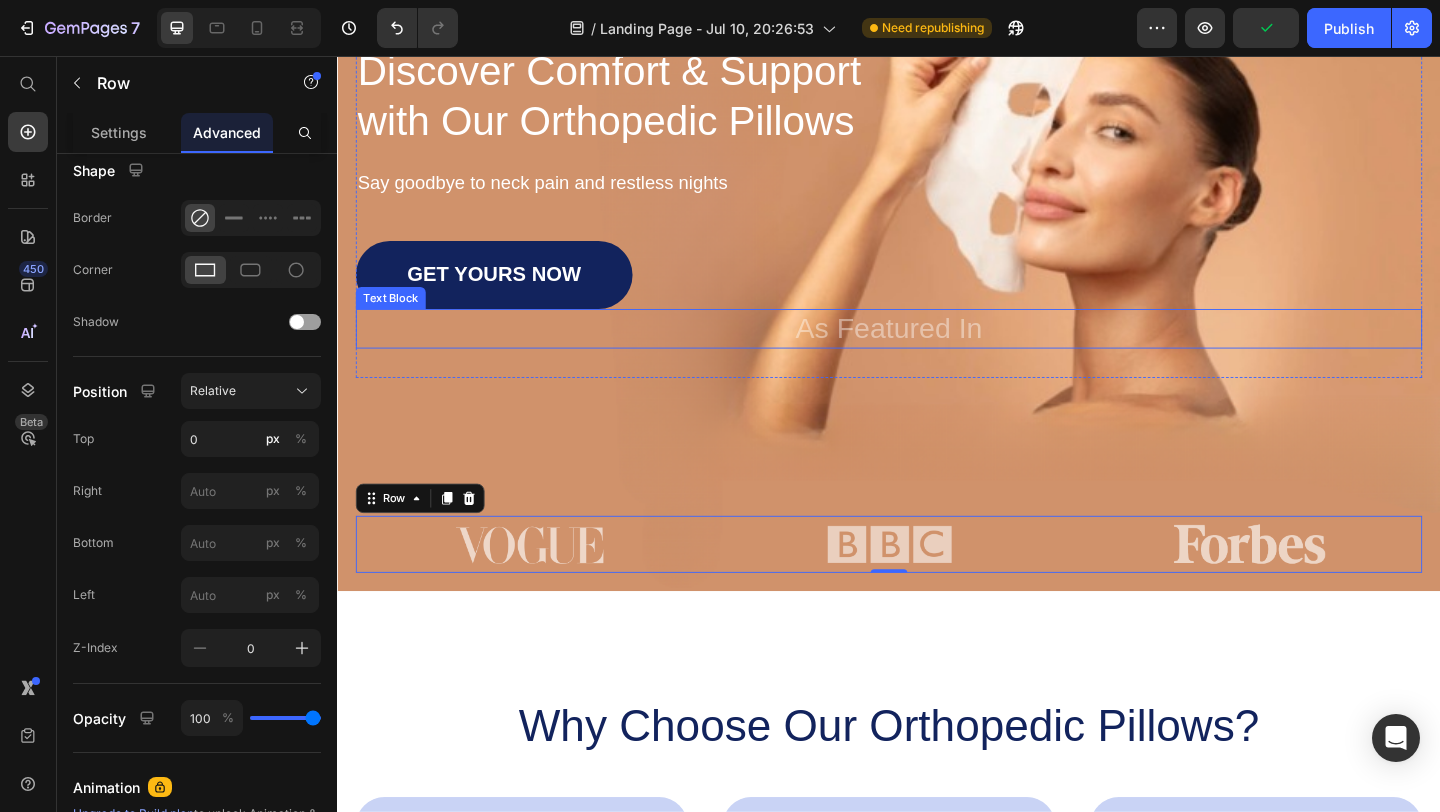 click on "As Featured In" at bounding box center [937, 352] 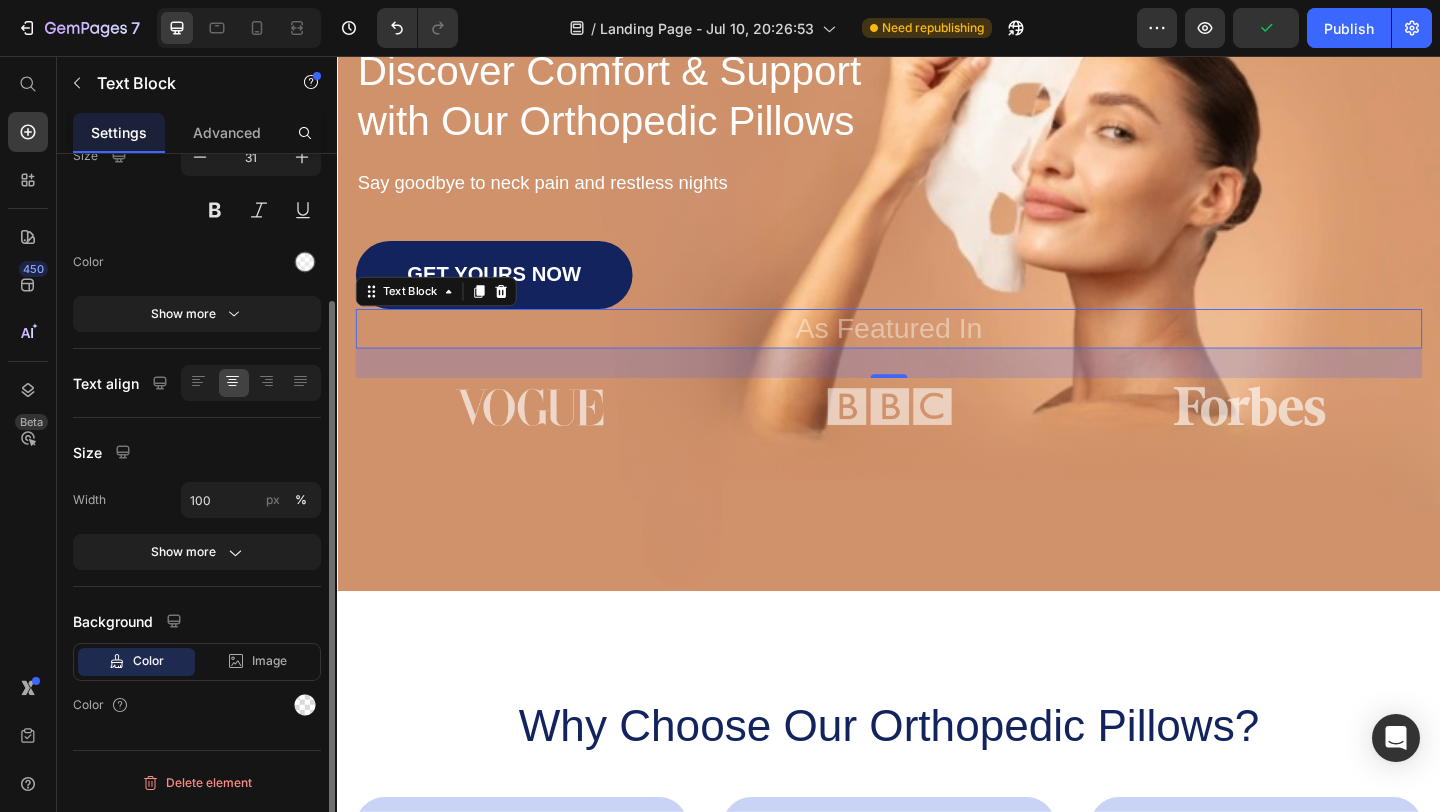 scroll, scrollTop: 0, scrollLeft: 0, axis: both 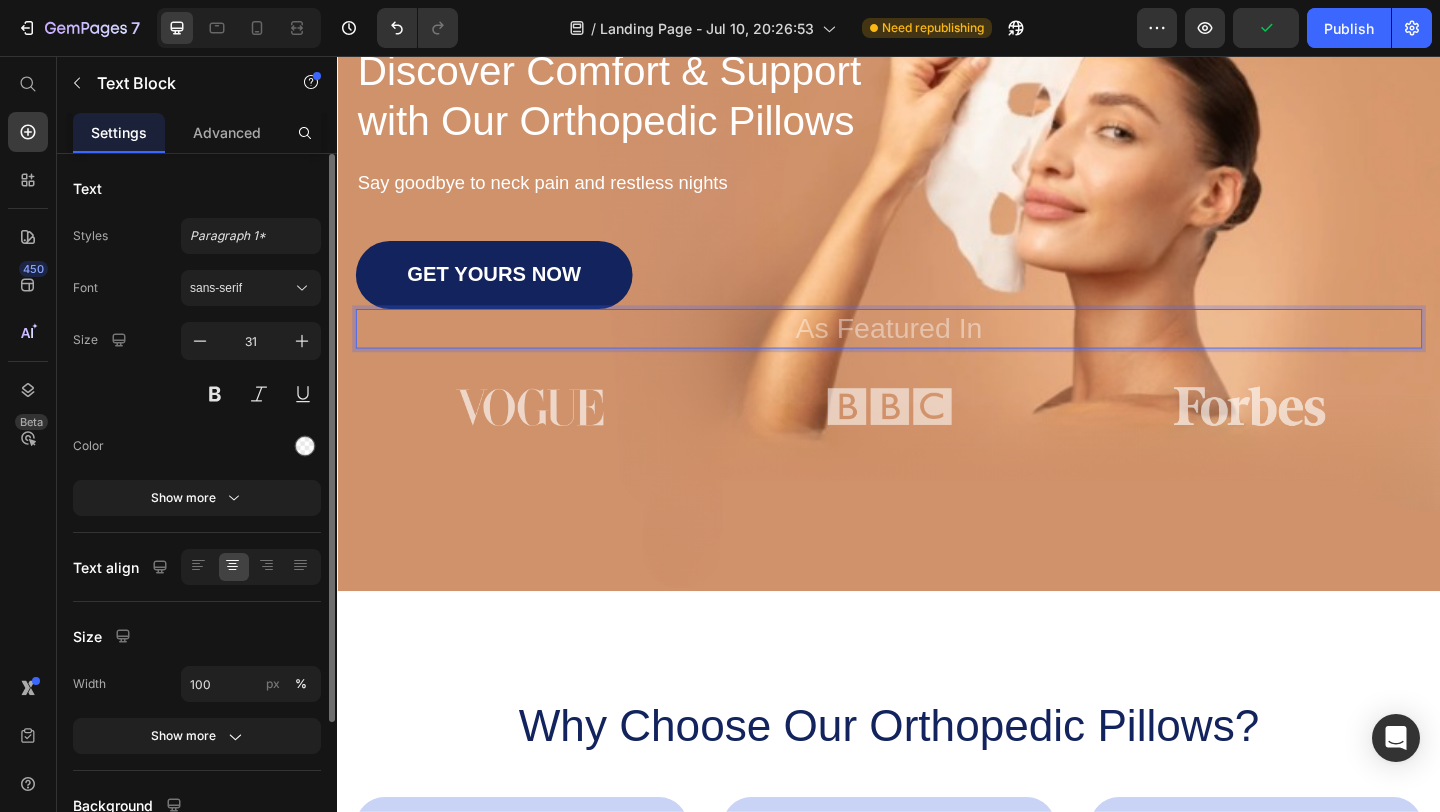 click on "As Featured In" at bounding box center (937, 352) 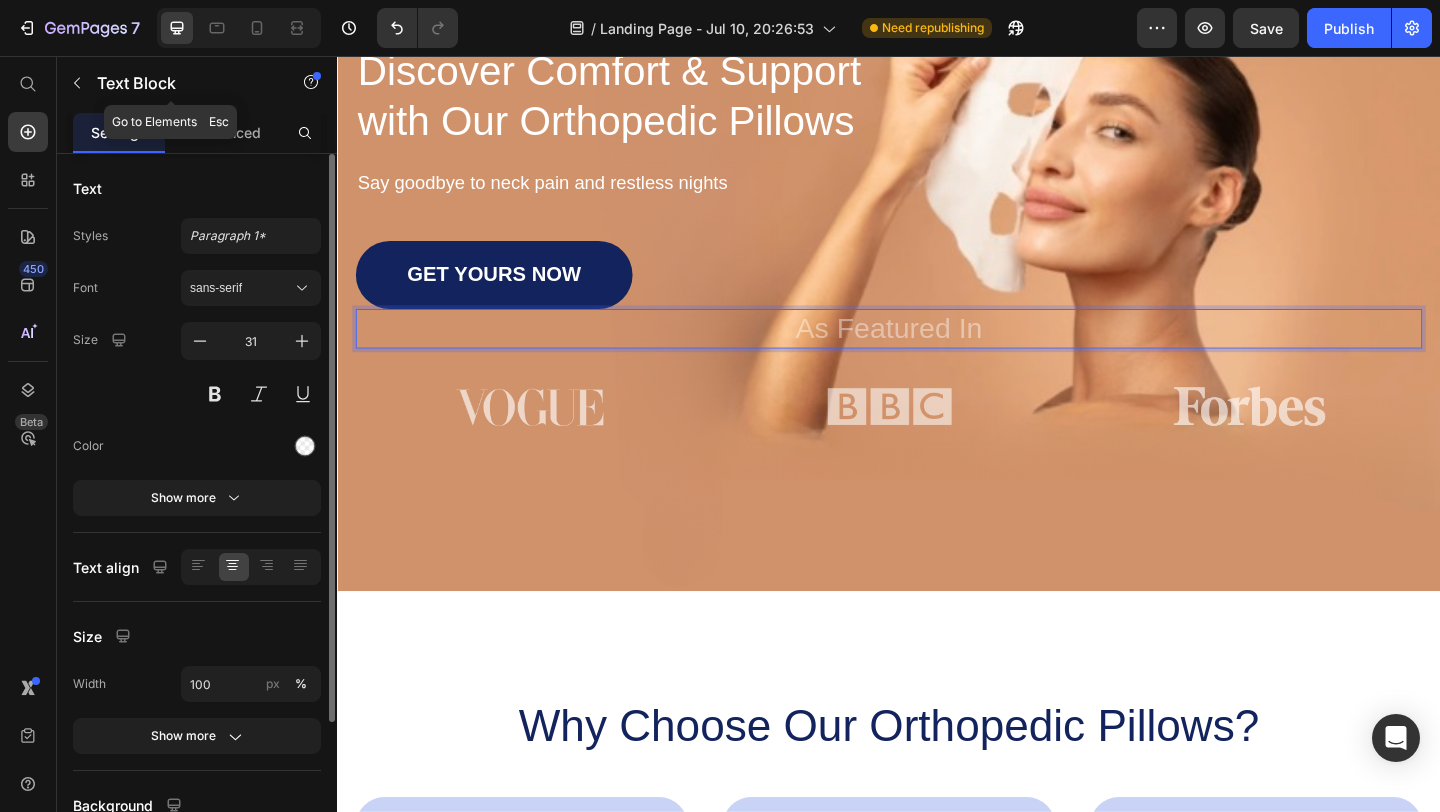click on "Advanced" at bounding box center [227, 132] 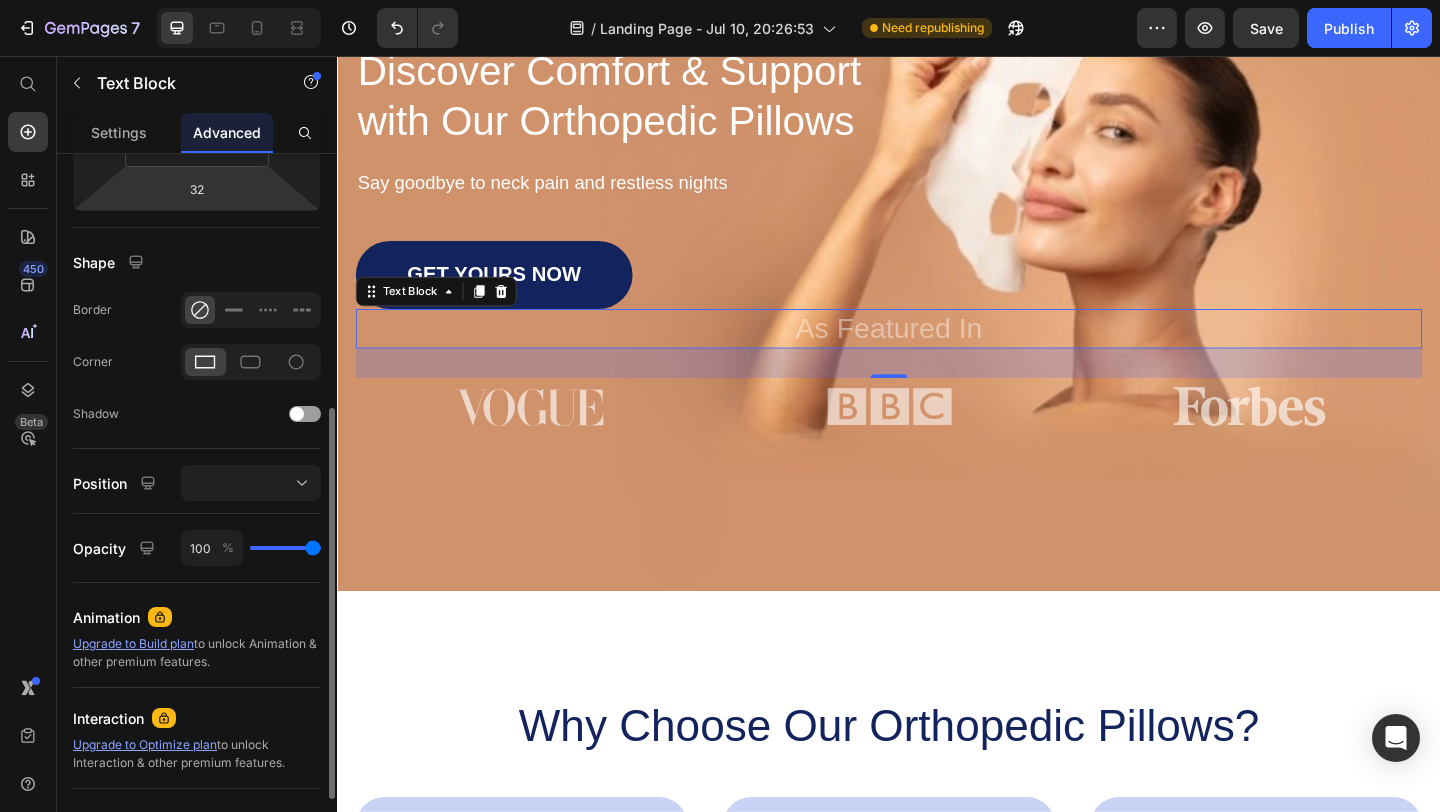 scroll, scrollTop: 439, scrollLeft: 0, axis: vertical 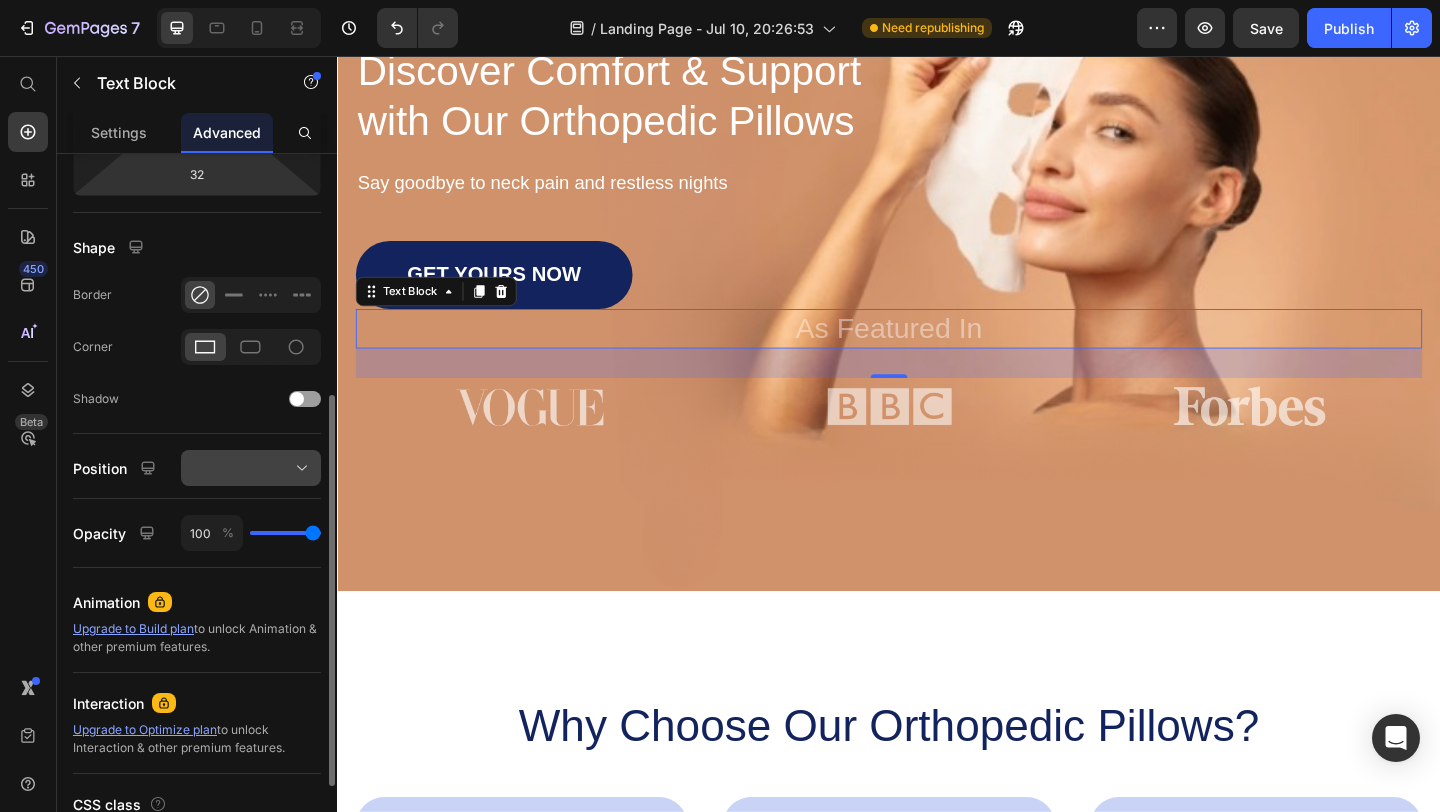 click at bounding box center [251, 468] 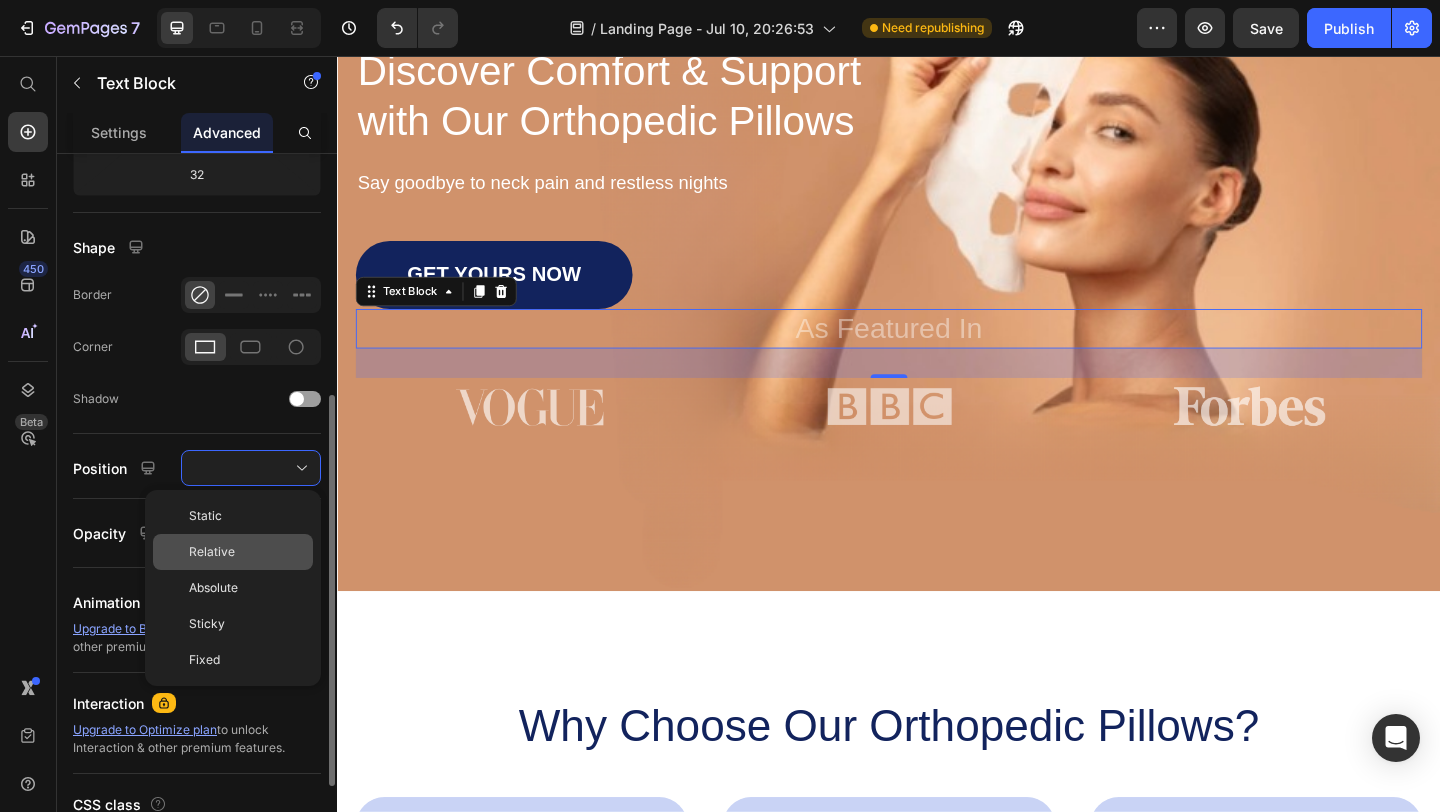 click on "Relative" 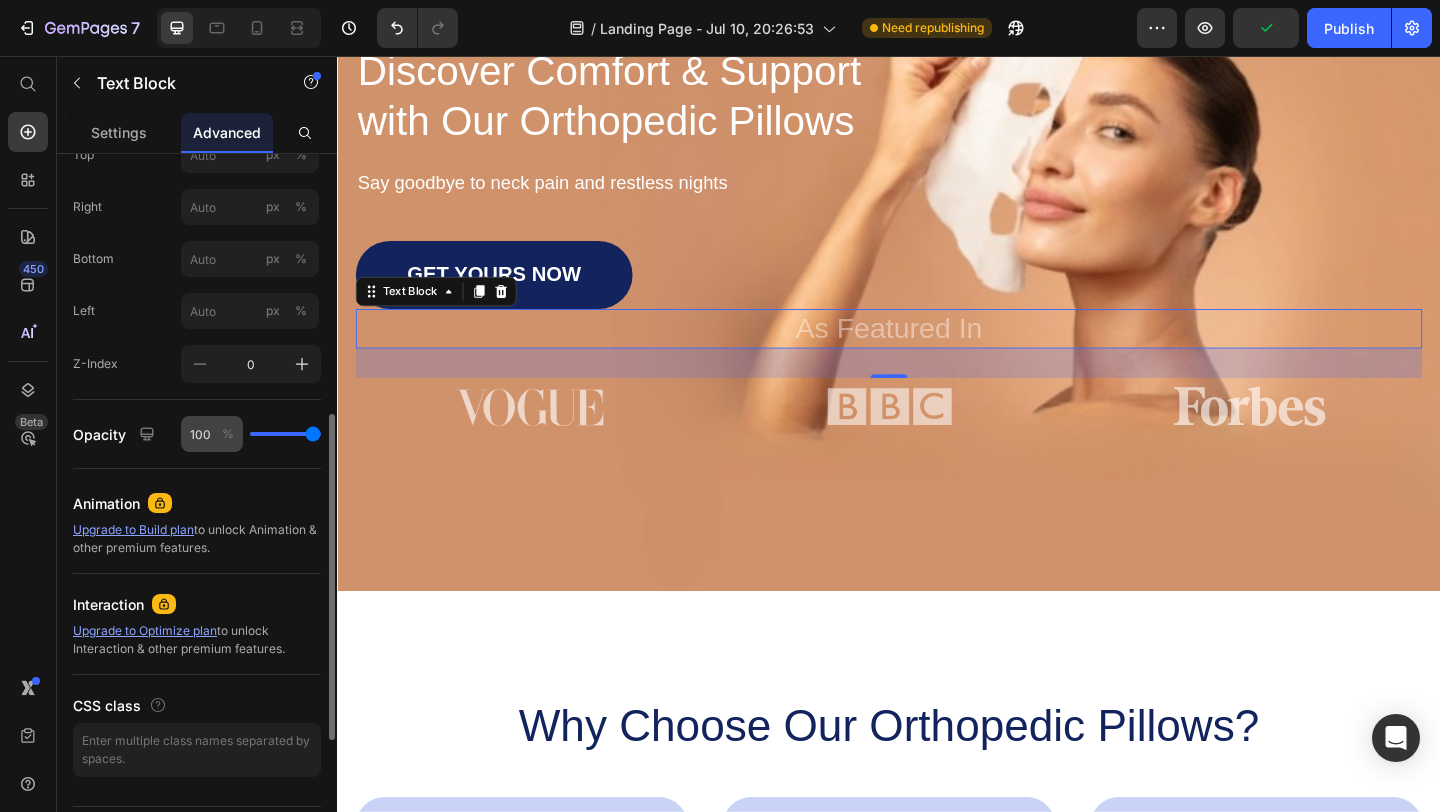 scroll, scrollTop: 718, scrollLeft: 0, axis: vertical 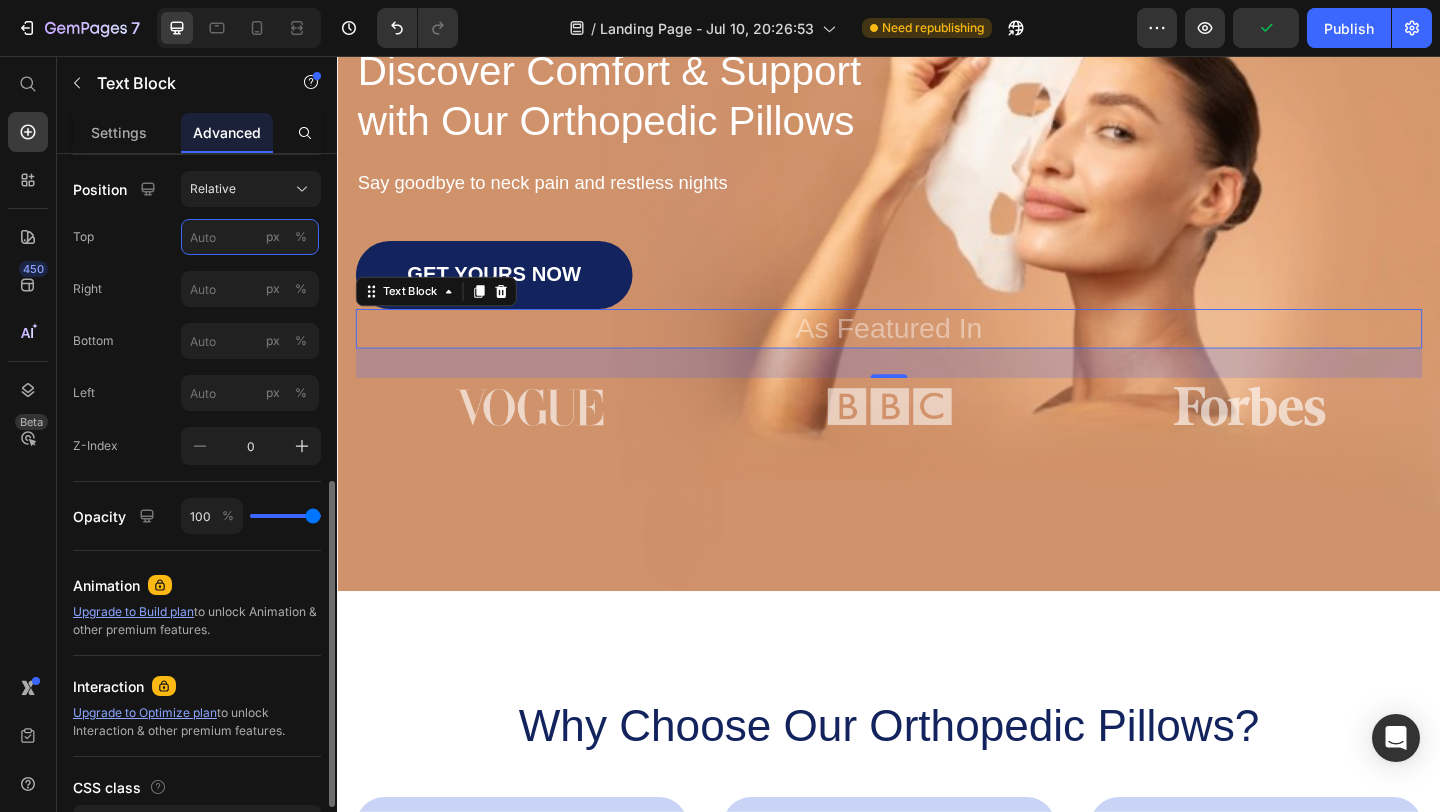 click on "px %" at bounding box center (250, 237) 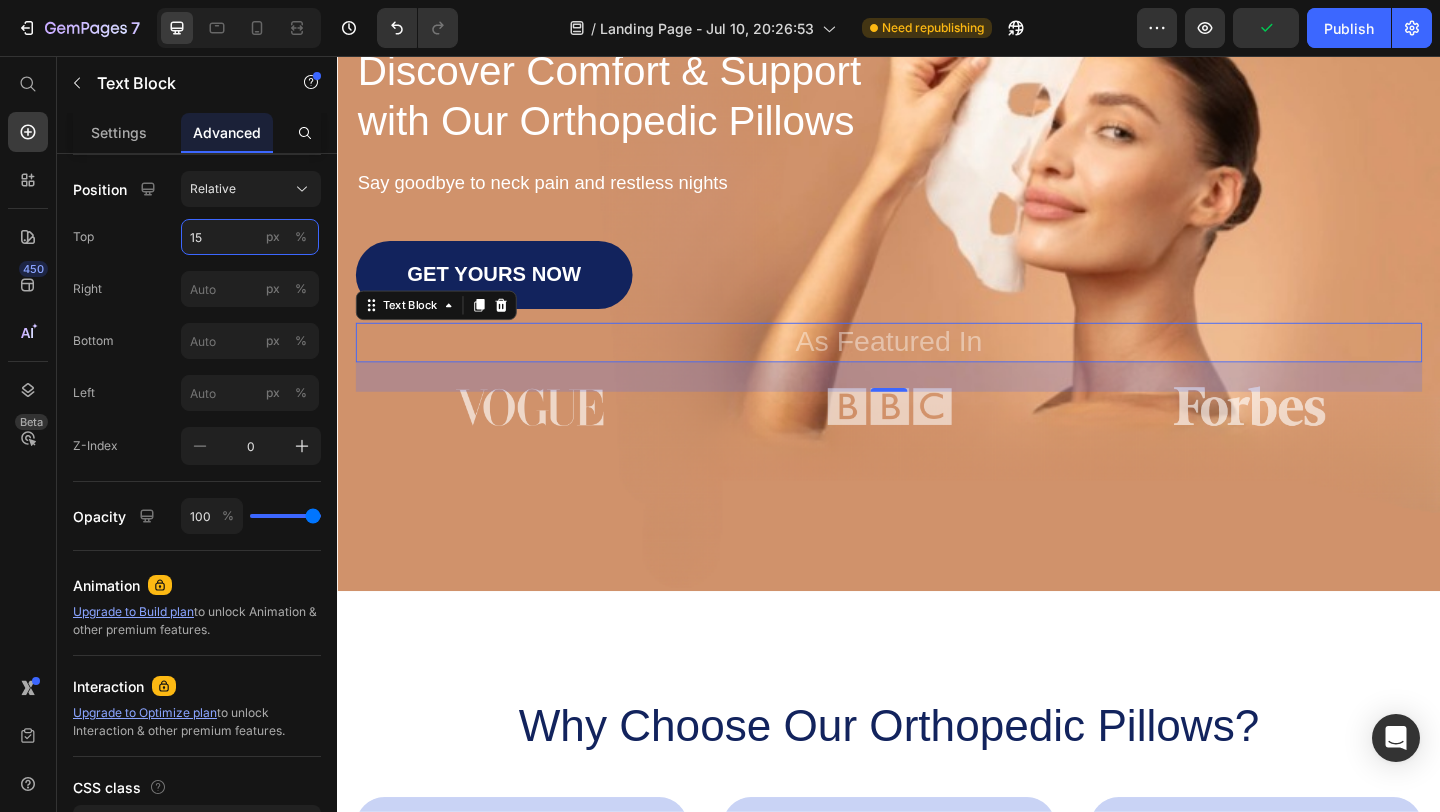 type on "150" 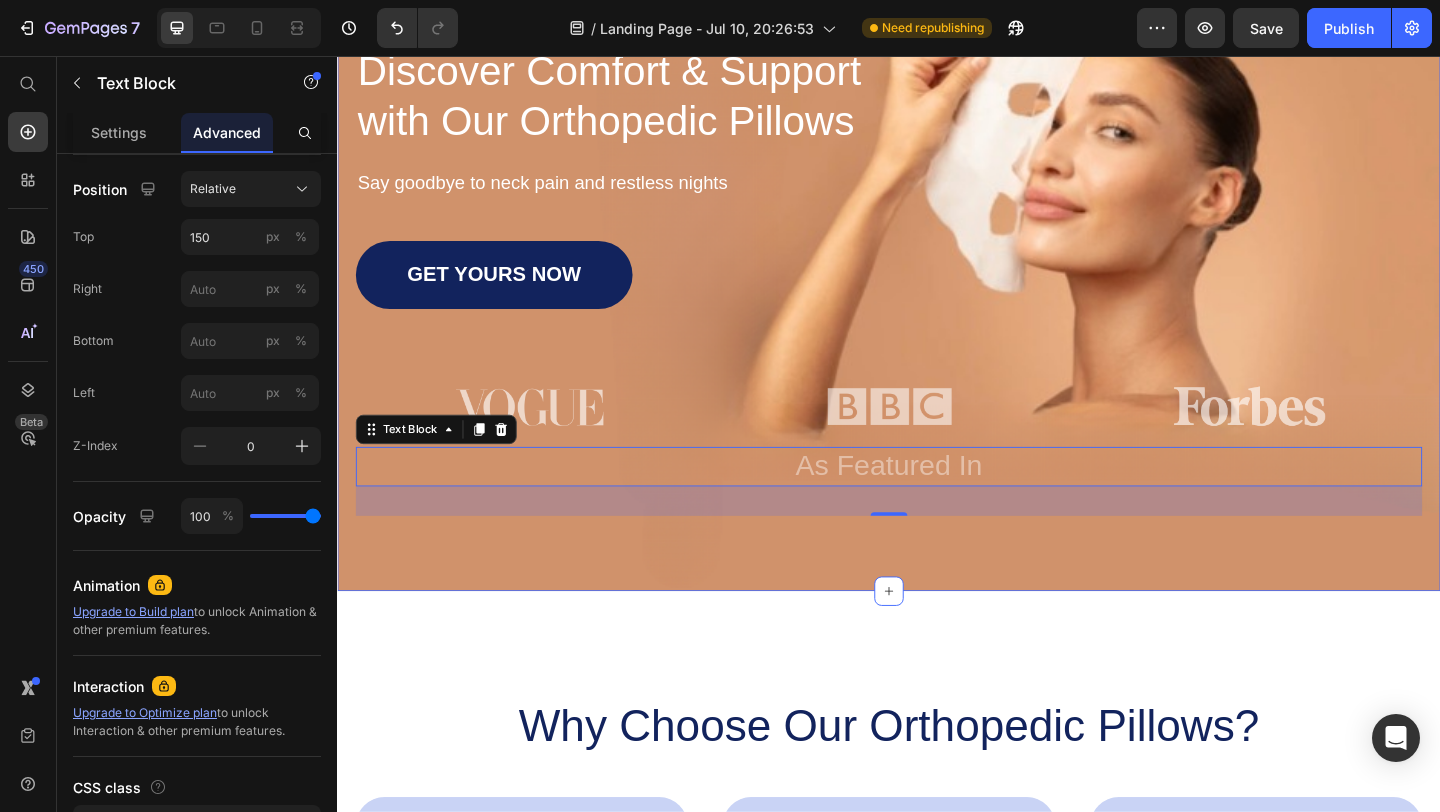 click on "Image Te Button Row
Icon
Icon
Icon
Icon
Icon Icon List 1500+ Elégedett vásárló Text Block Row Discover Comfort & Support with Our Orthopedic Pillows Heading Say goodbye to neck pain and restless nights Text Block GET YOURS NOW Button As Featured In Text Block   32 Row Image Image Image Row Section 1" at bounding box center (937, 216) 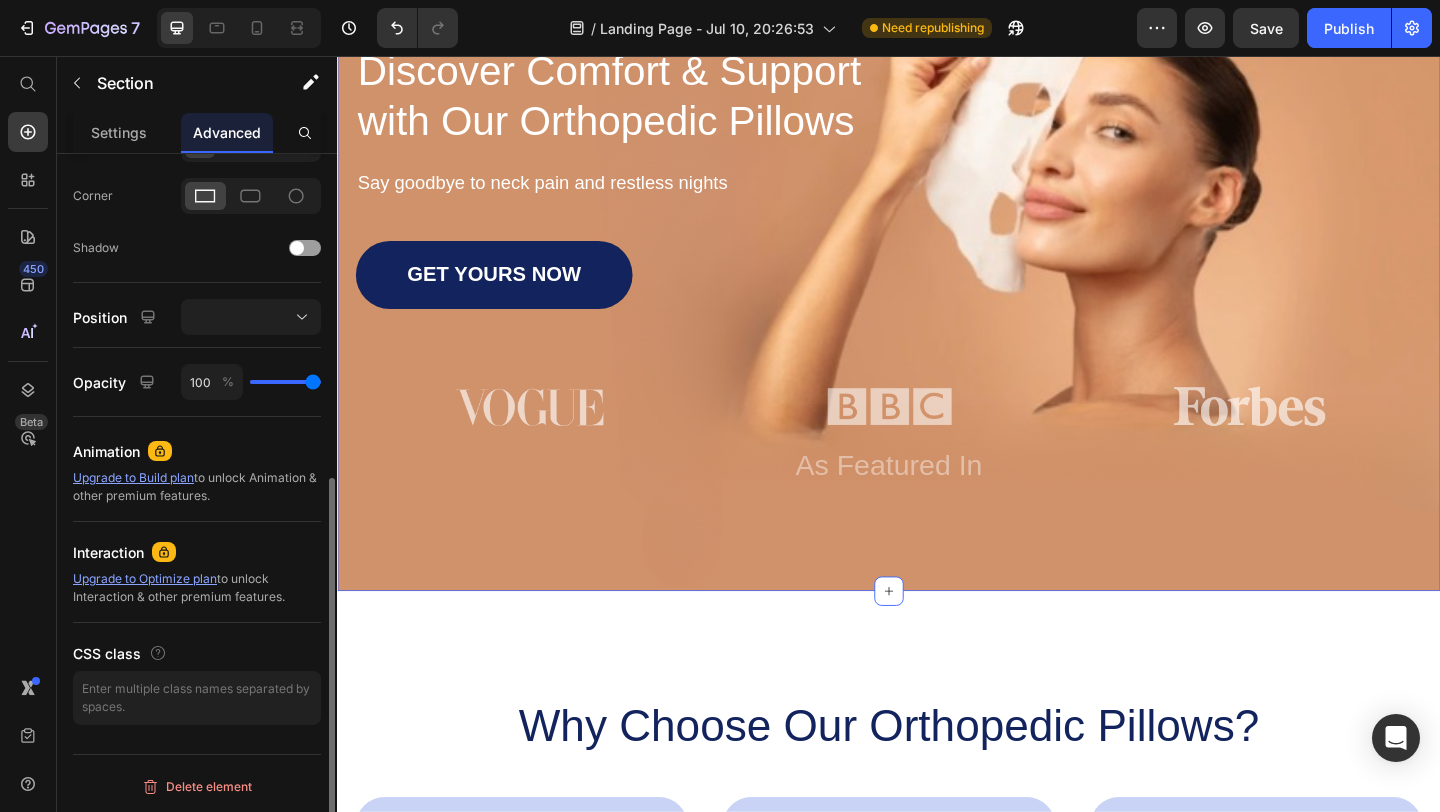 scroll, scrollTop: 0, scrollLeft: 0, axis: both 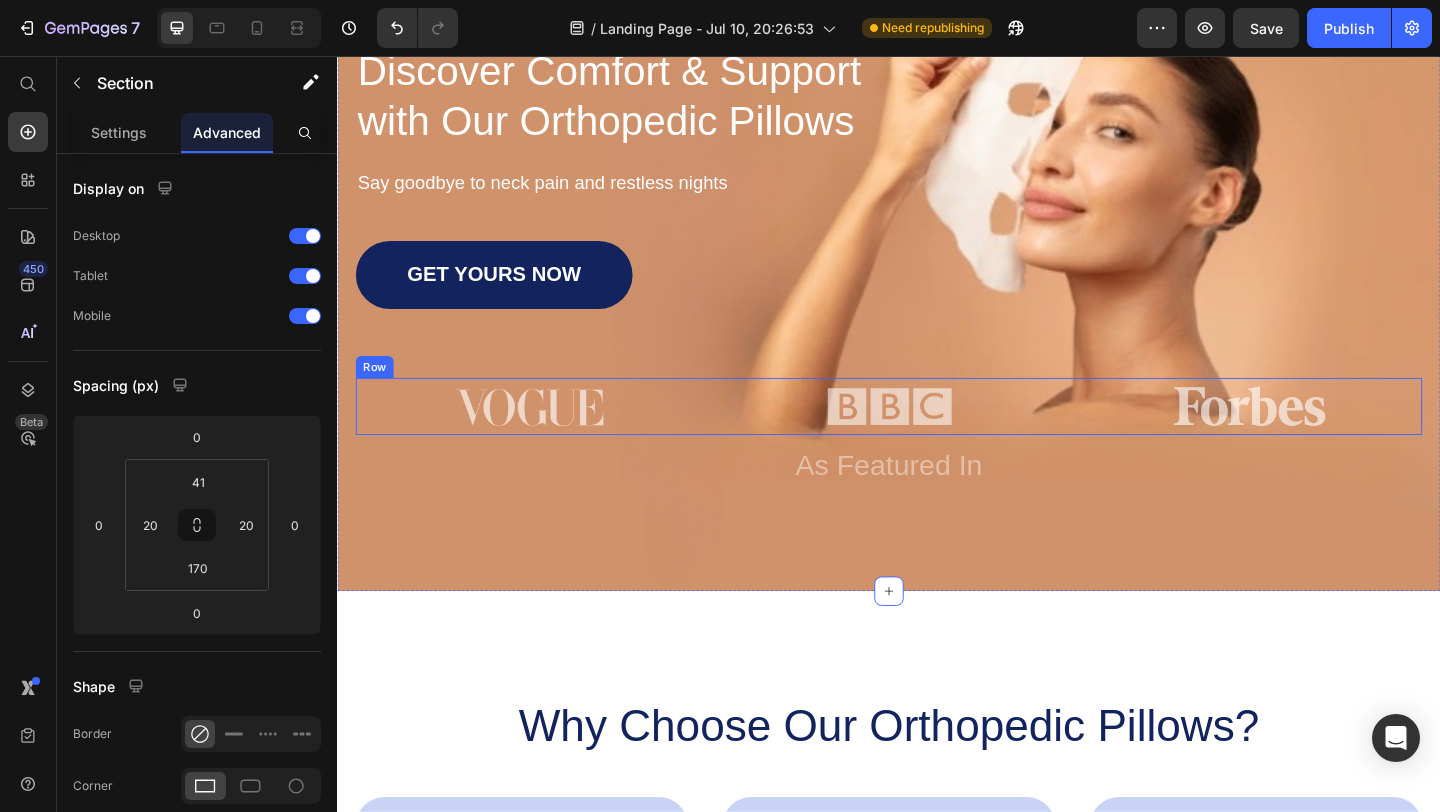 click on "Image" at bounding box center (545, 437) 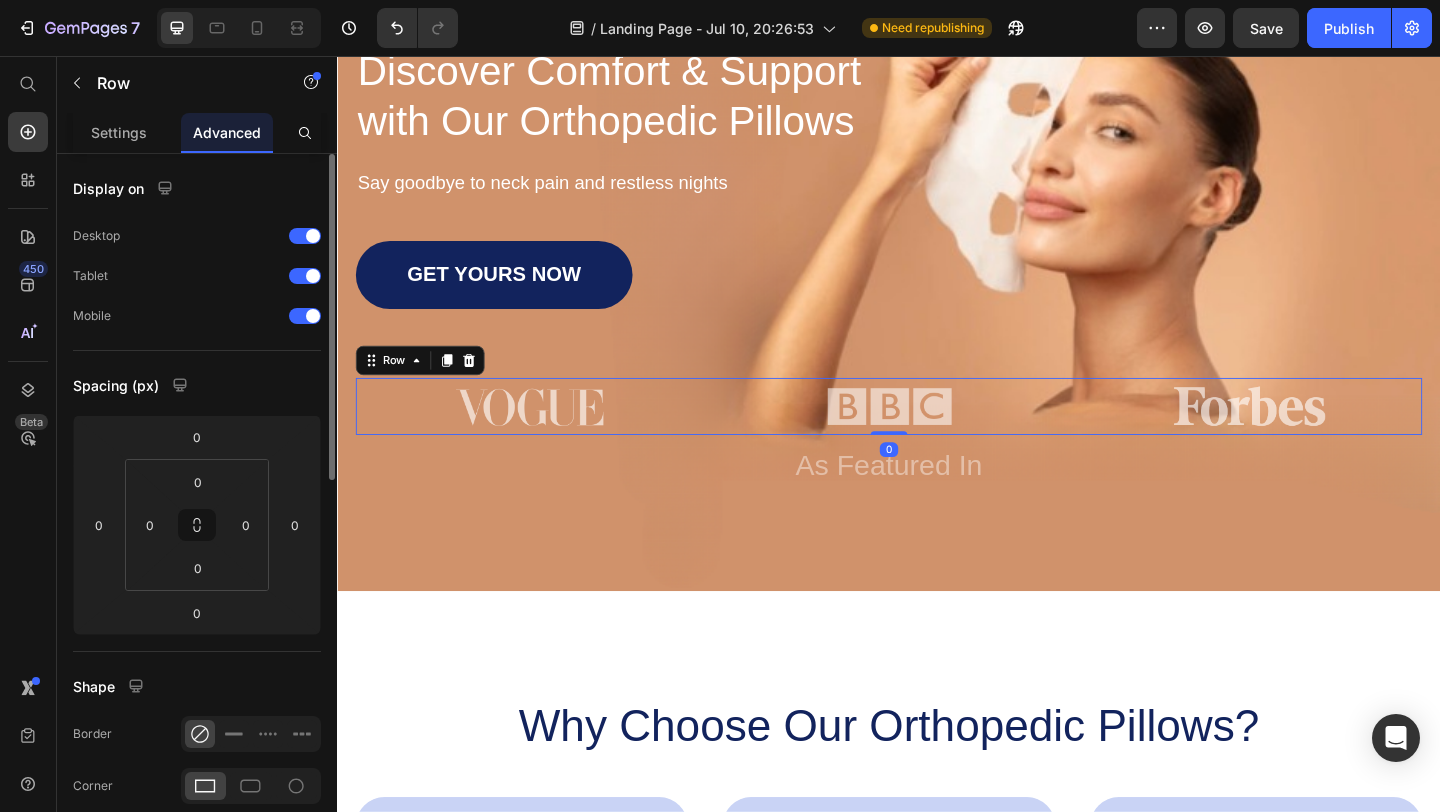 scroll, scrollTop: 8, scrollLeft: 0, axis: vertical 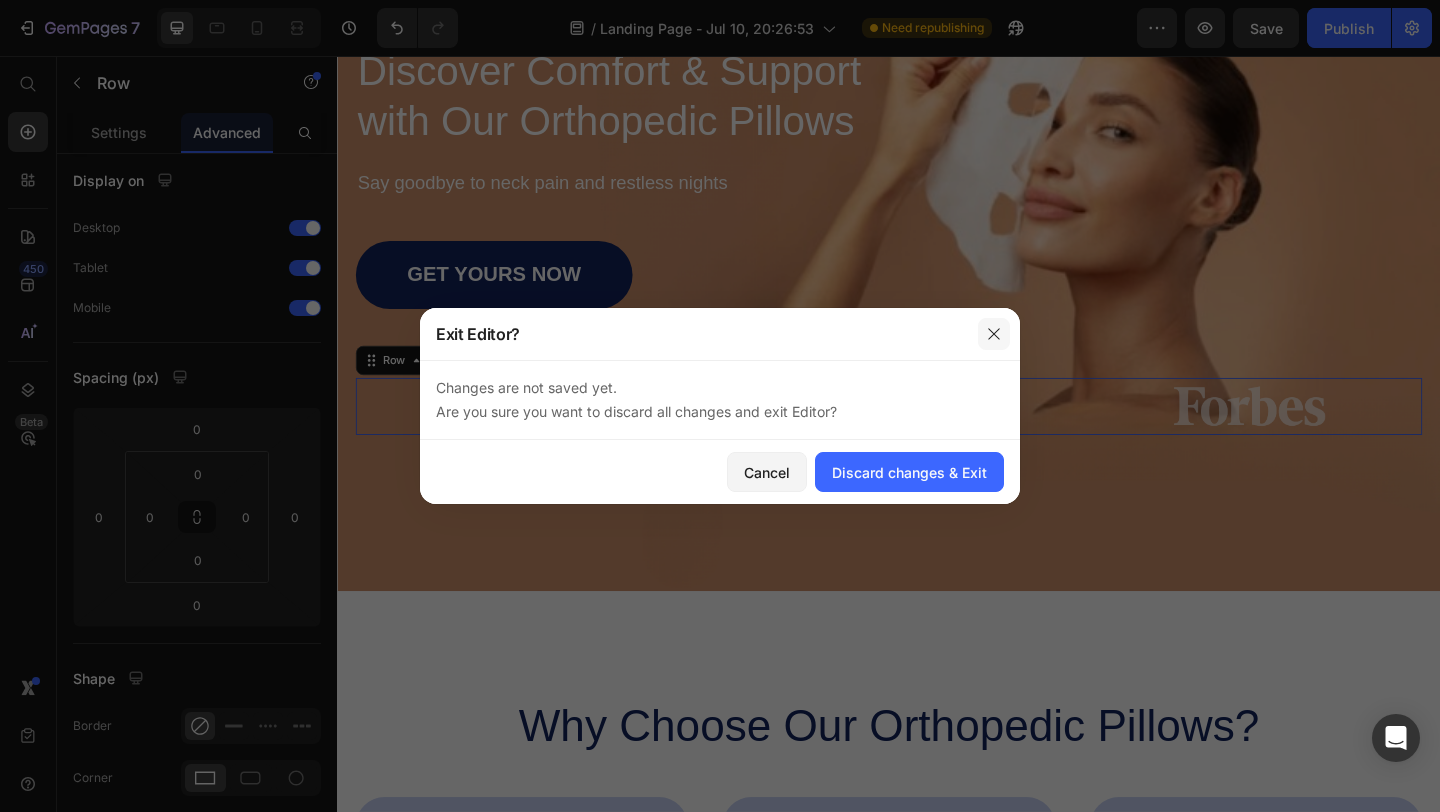 drag, startPoint x: 986, startPoint y: 325, endPoint x: 707, endPoint y: 293, distance: 280.82913 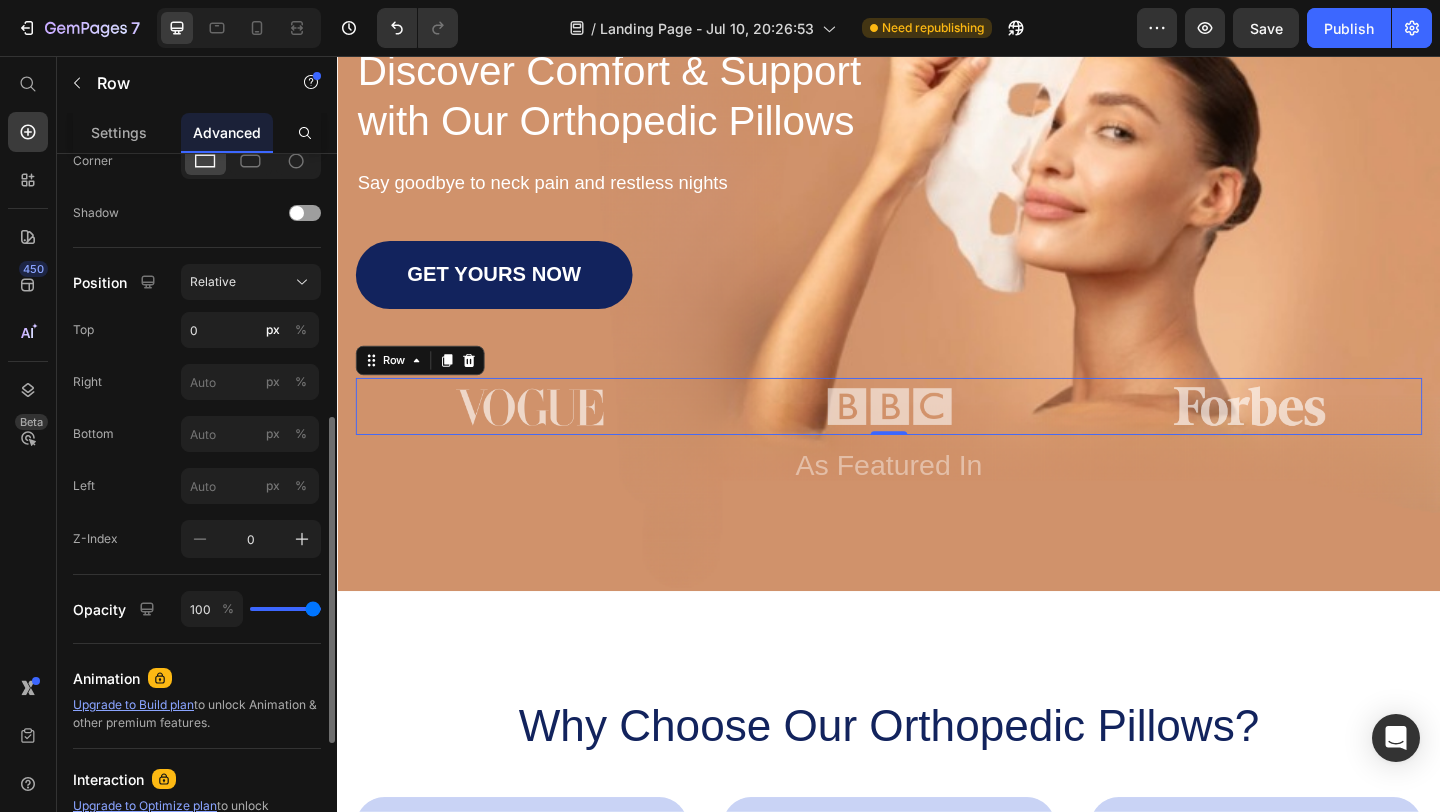 scroll, scrollTop: 587, scrollLeft: 0, axis: vertical 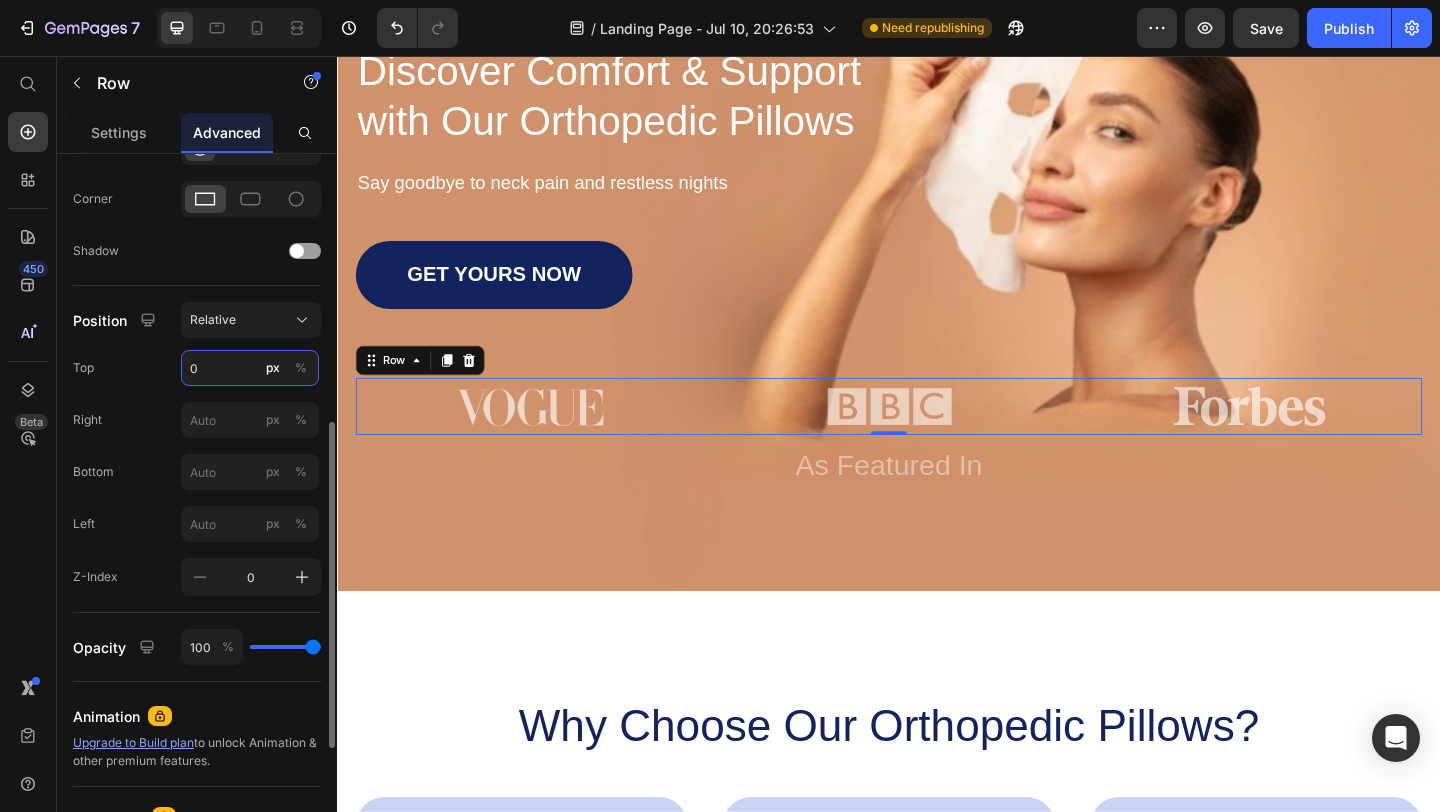 click on "0" at bounding box center [250, 368] 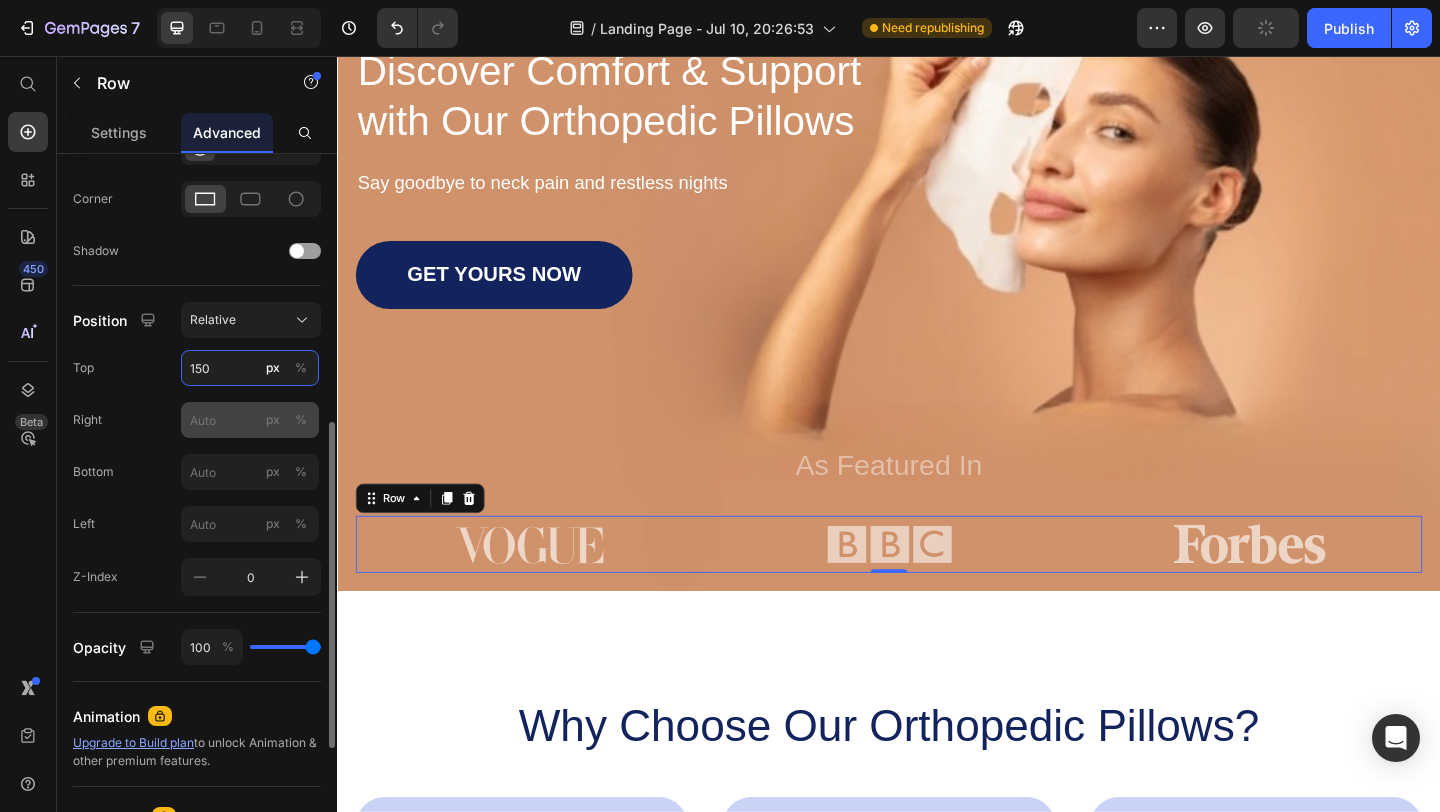 type on "0" 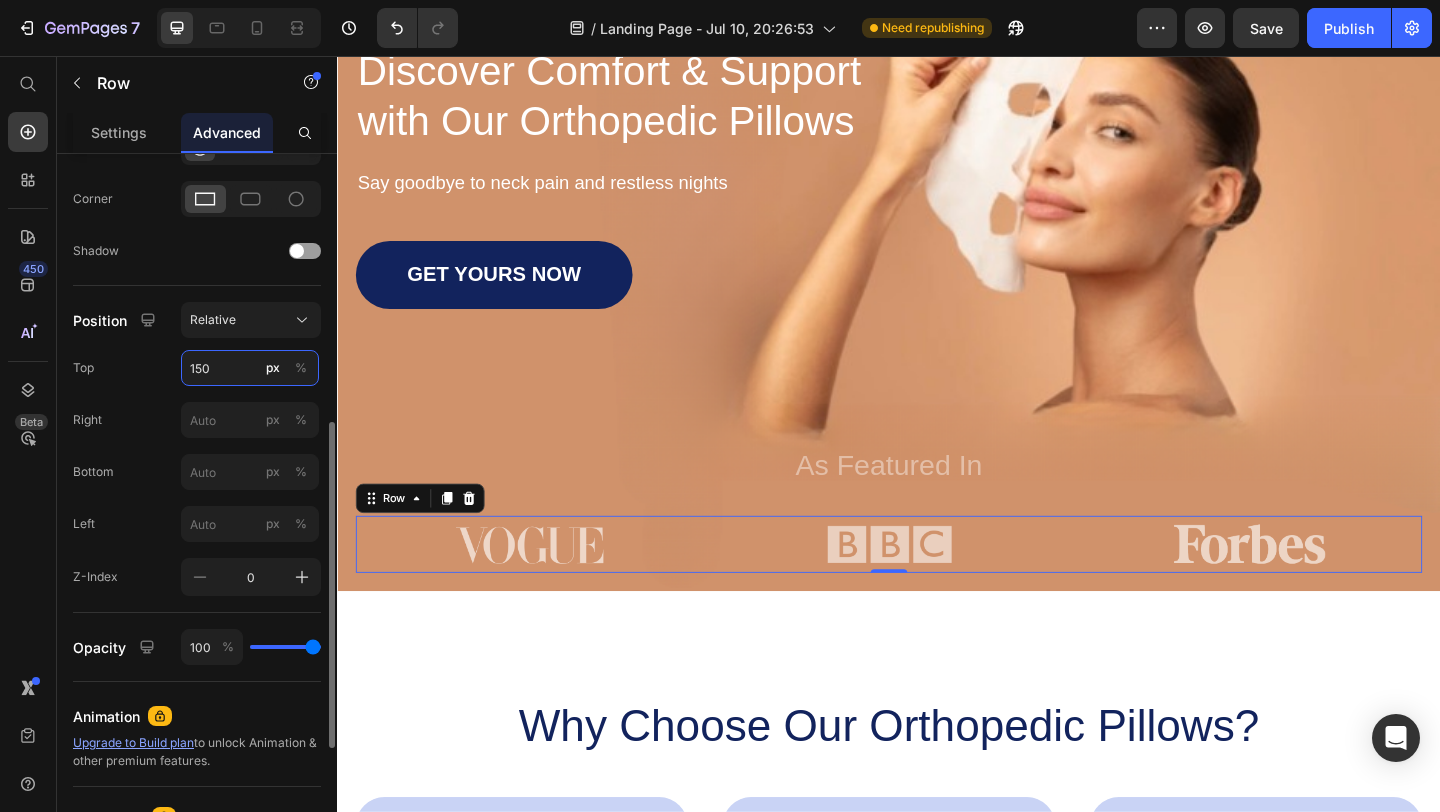 type on "150" 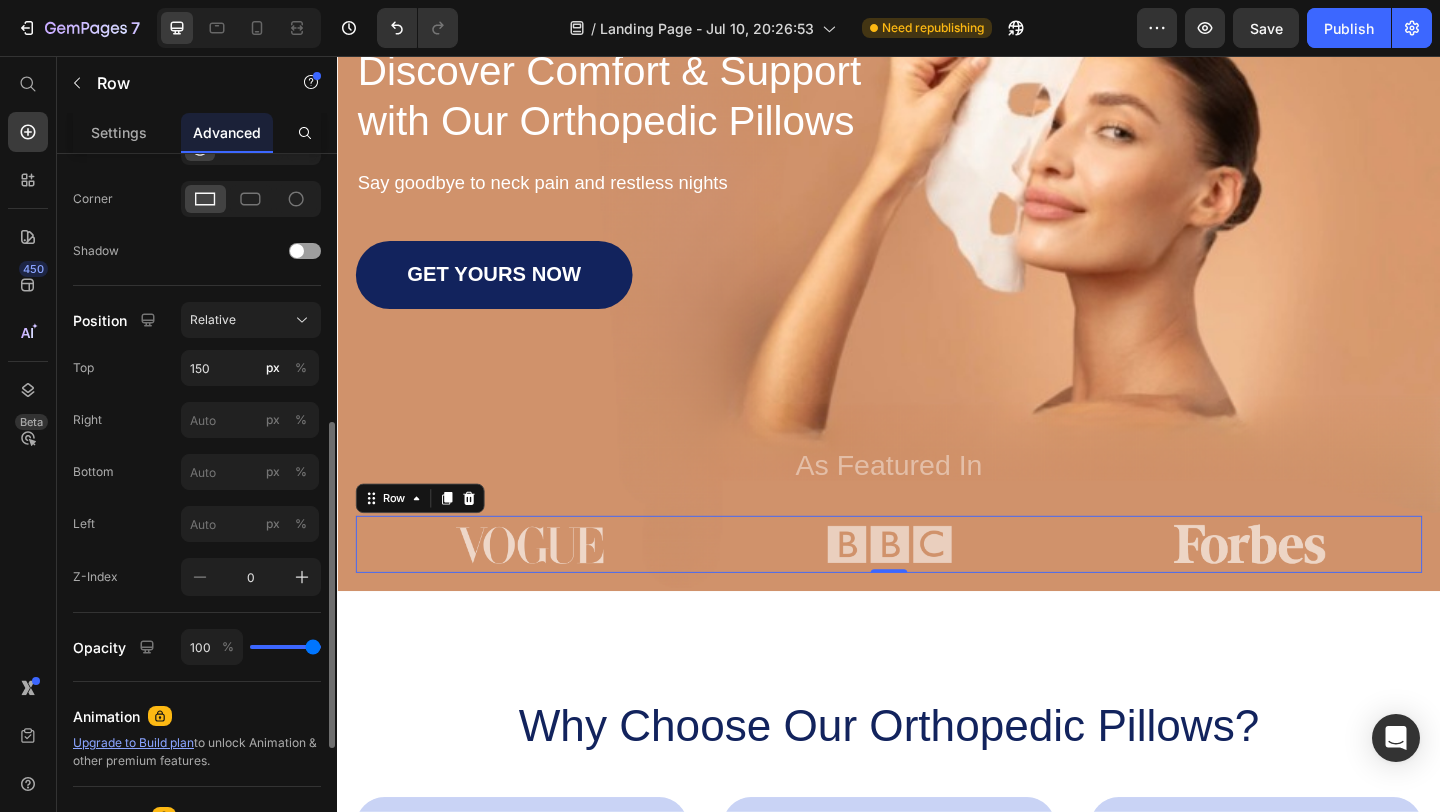 click on "Right px %" 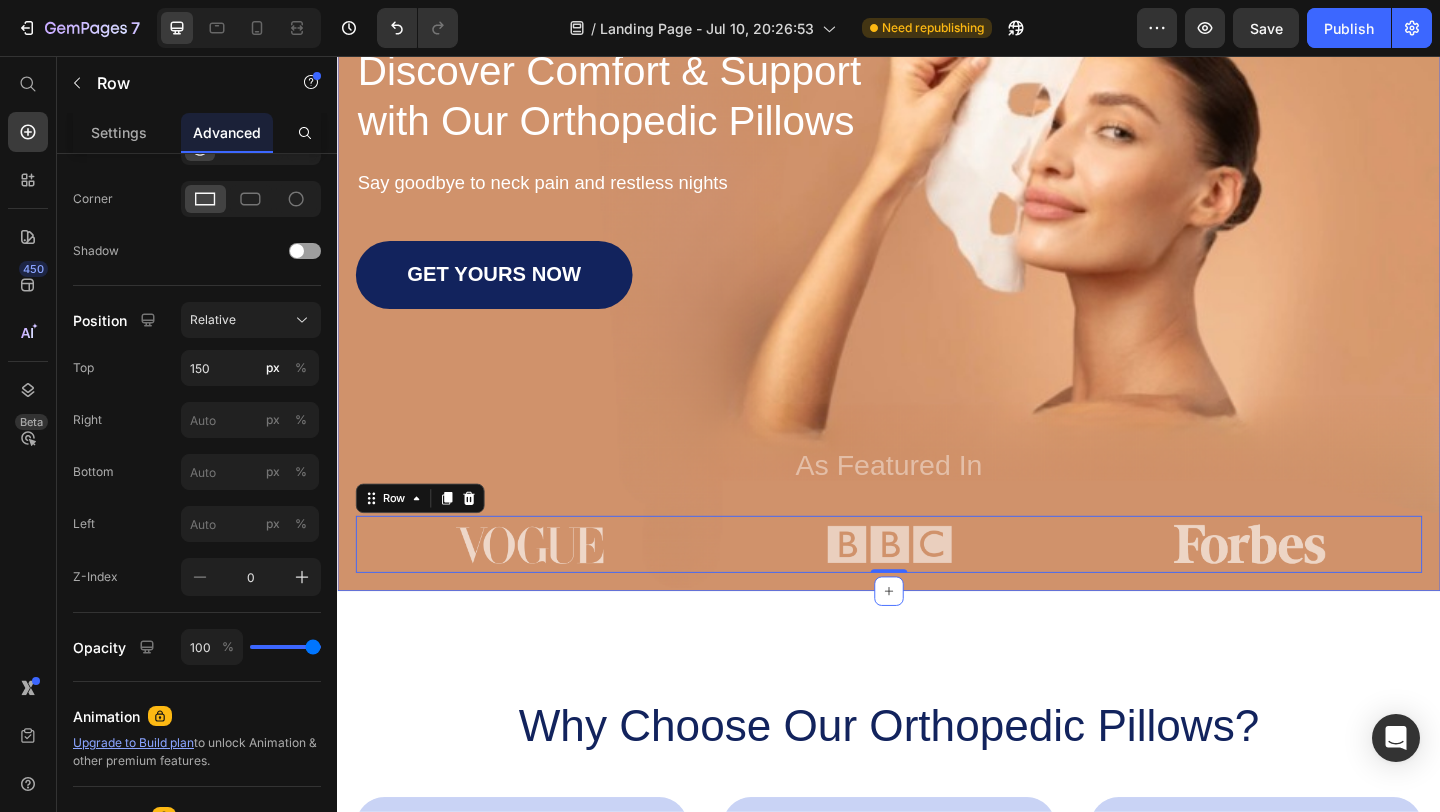 click on "Image Te Button Row
Icon
Icon
Icon
Icon
Icon Icon List 1500+ Elégedett vásárló Text Block Row Discover Comfort & Support with Our Orthopedic Pillows Heading Say goodbye to neck pain and restless nights Text Block GET YOURS NOW Button As Featured In Text Block Row Image Image Image Row   0" at bounding box center (937, 152) 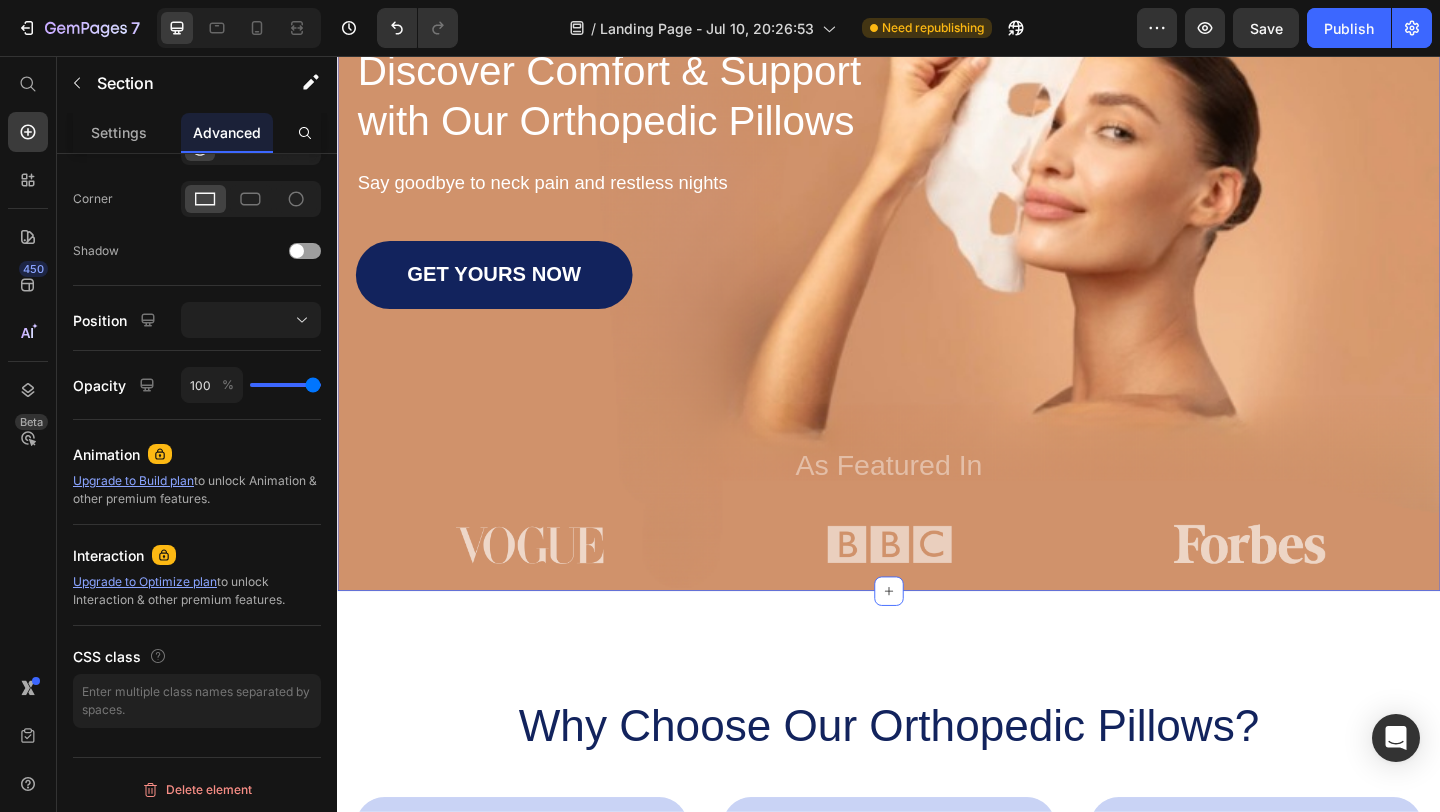 scroll, scrollTop: 0, scrollLeft: 0, axis: both 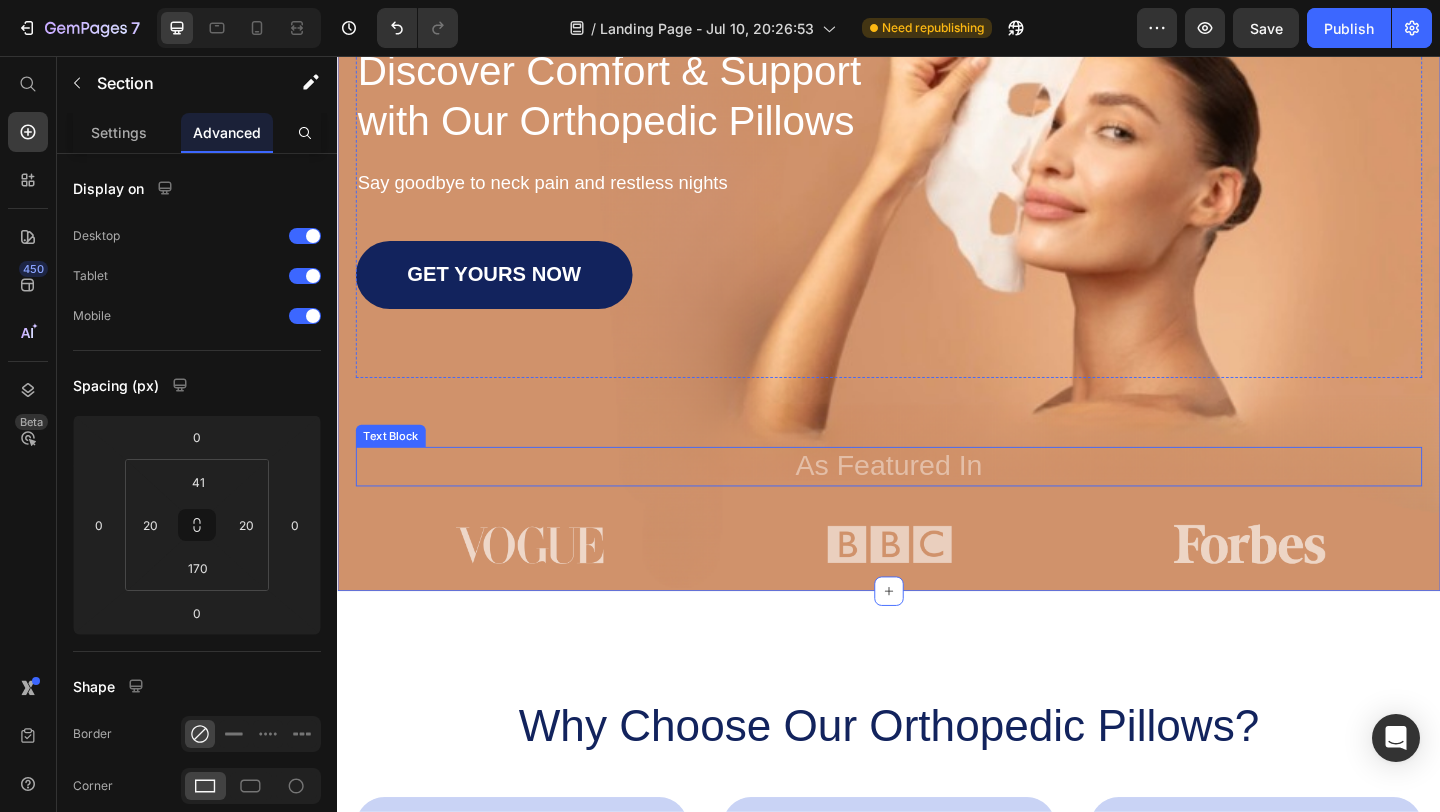 click on "As Featured In" at bounding box center [937, 502] 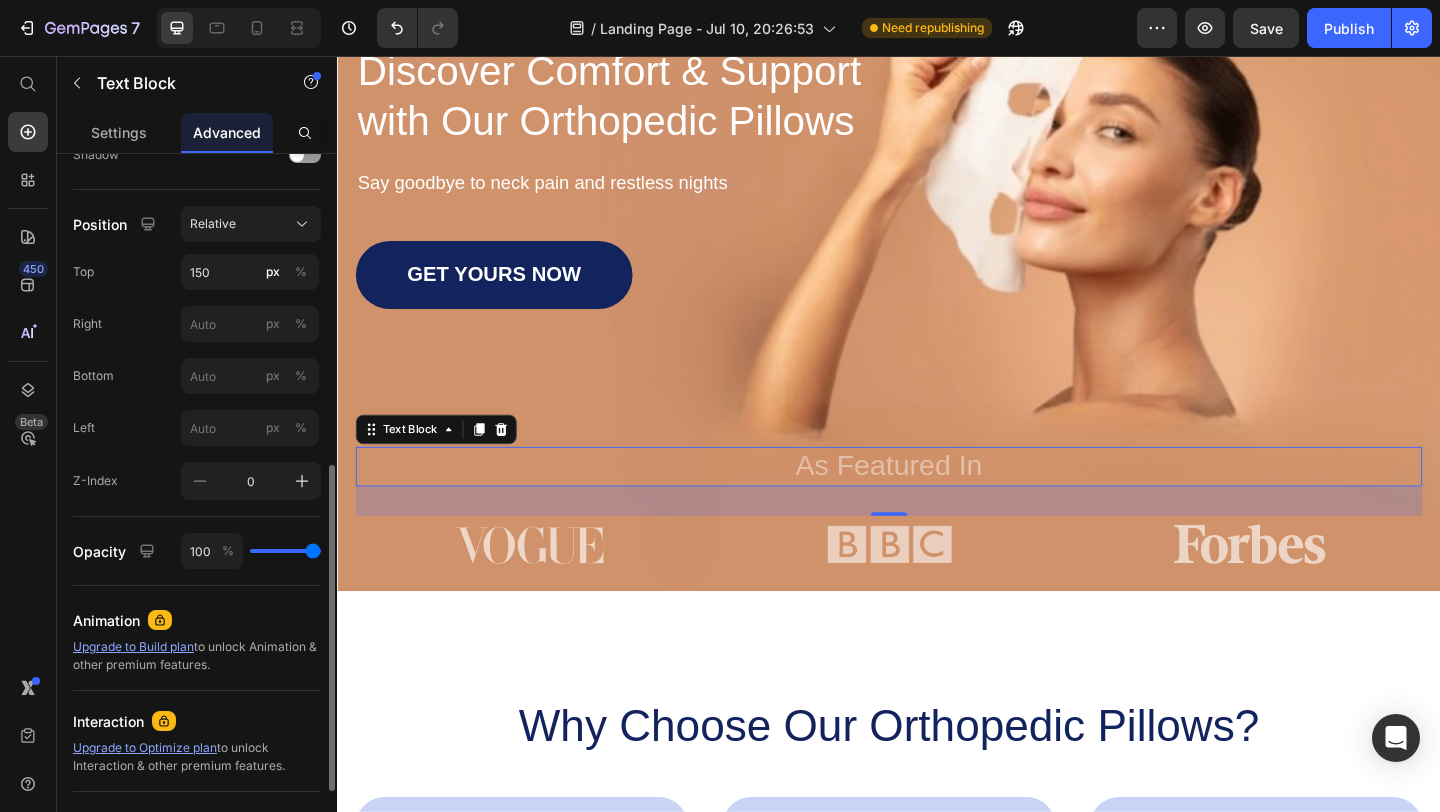 scroll, scrollTop: 675, scrollLeft: 0, axis: vertical 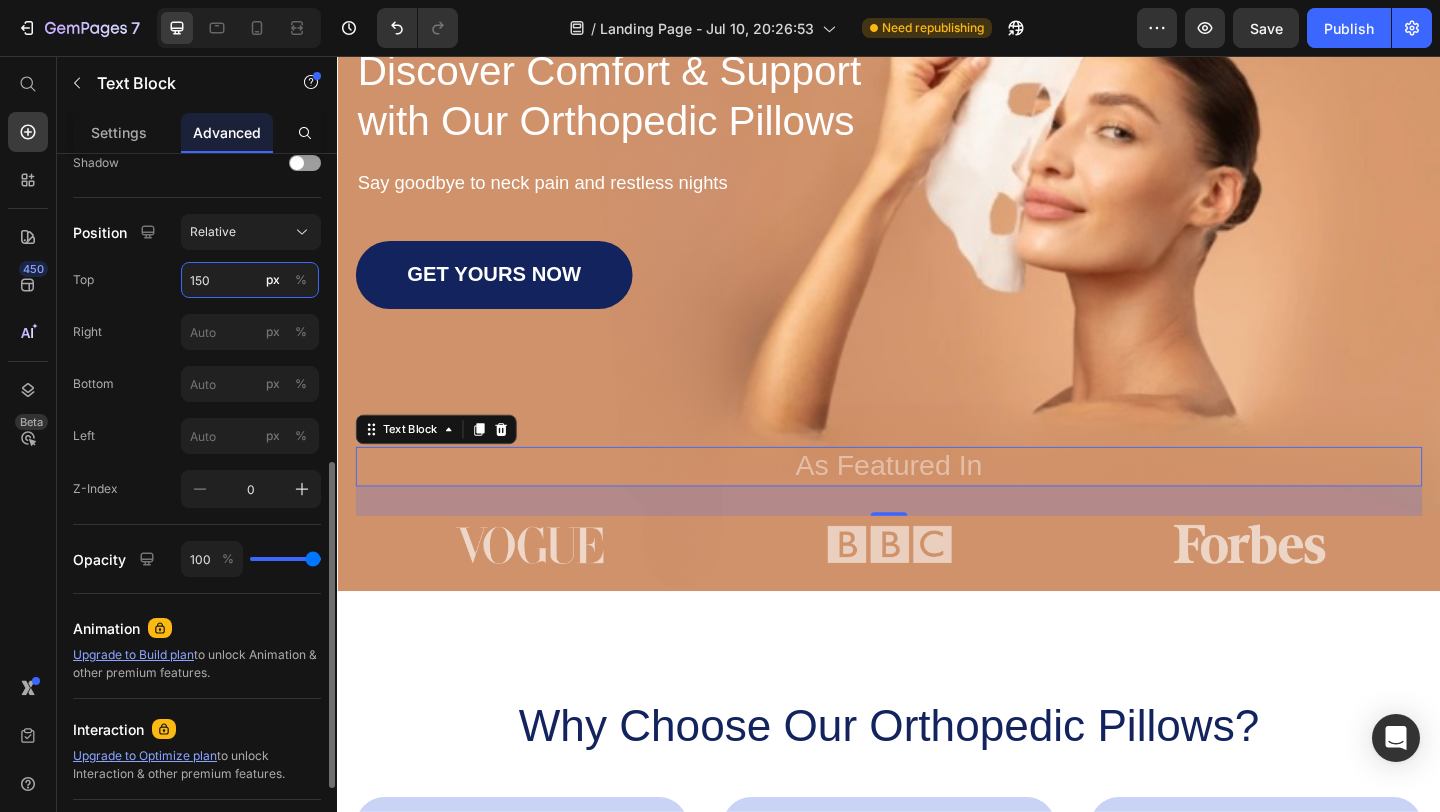 click on "150" at bounding box center (250, 280) 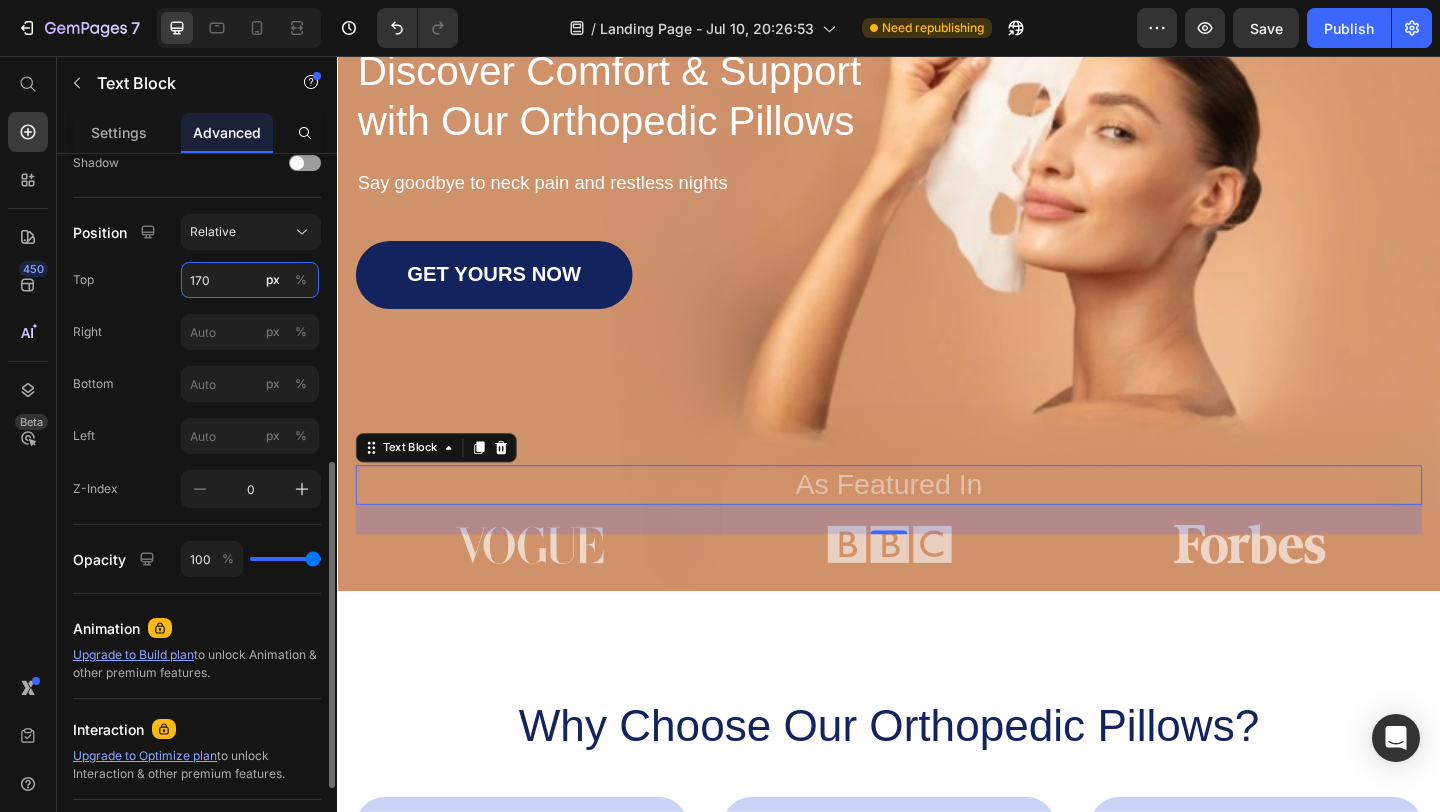 type on "170" 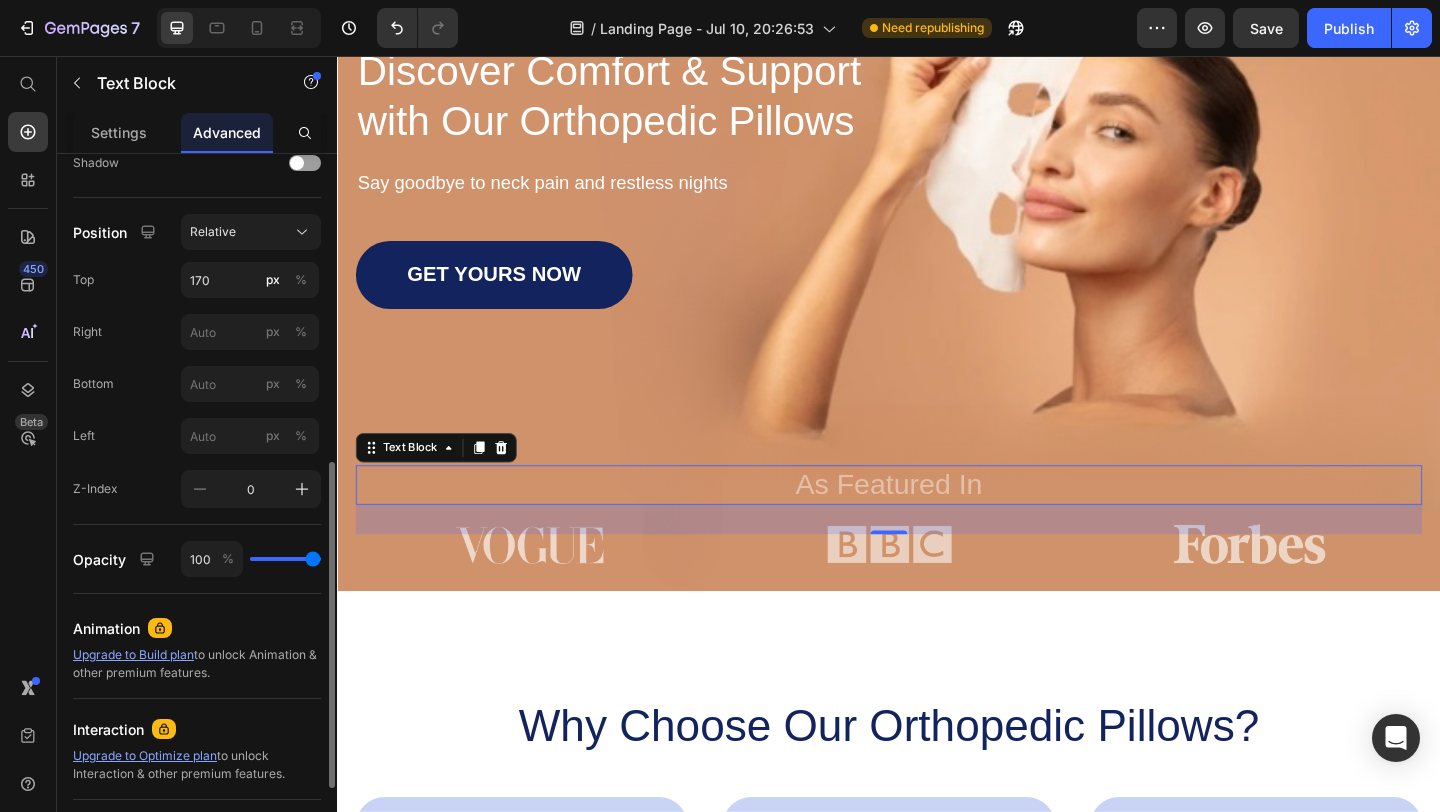 click on "Top 170 px %" 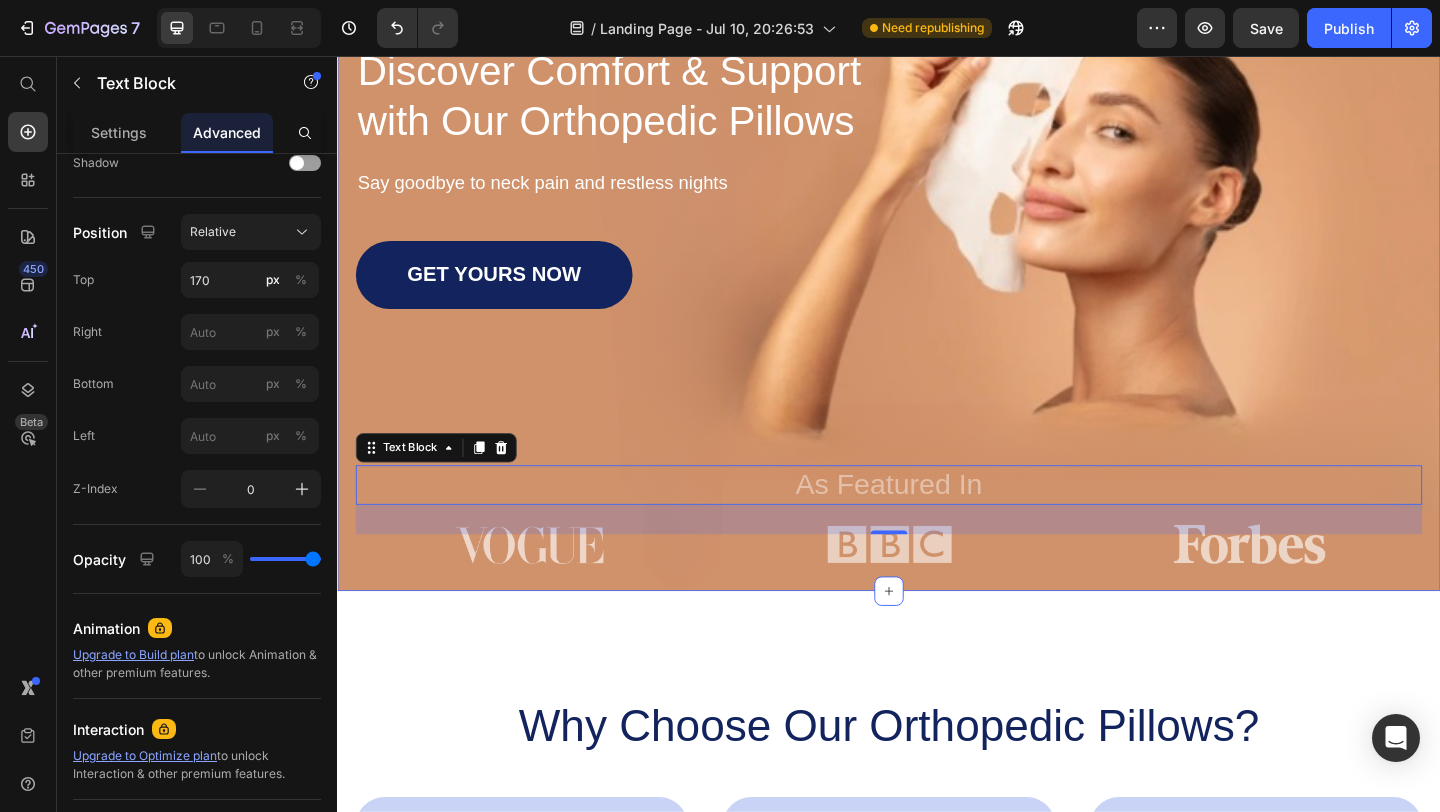 click on "Image Te Button Row
Icon
Icon
Icon
Icon
Icon Icon List 1500+ Elégedett vásárló Text Block Row Discover Comfort & Support with Our Orthopedic Pillows Heading Say goodbye to neck pain and restless nights Text Block GET YOURS NOW Button As Featured In Text Block   32 Row Image Image Image Row Section 1" at bounding box center [937, 216] 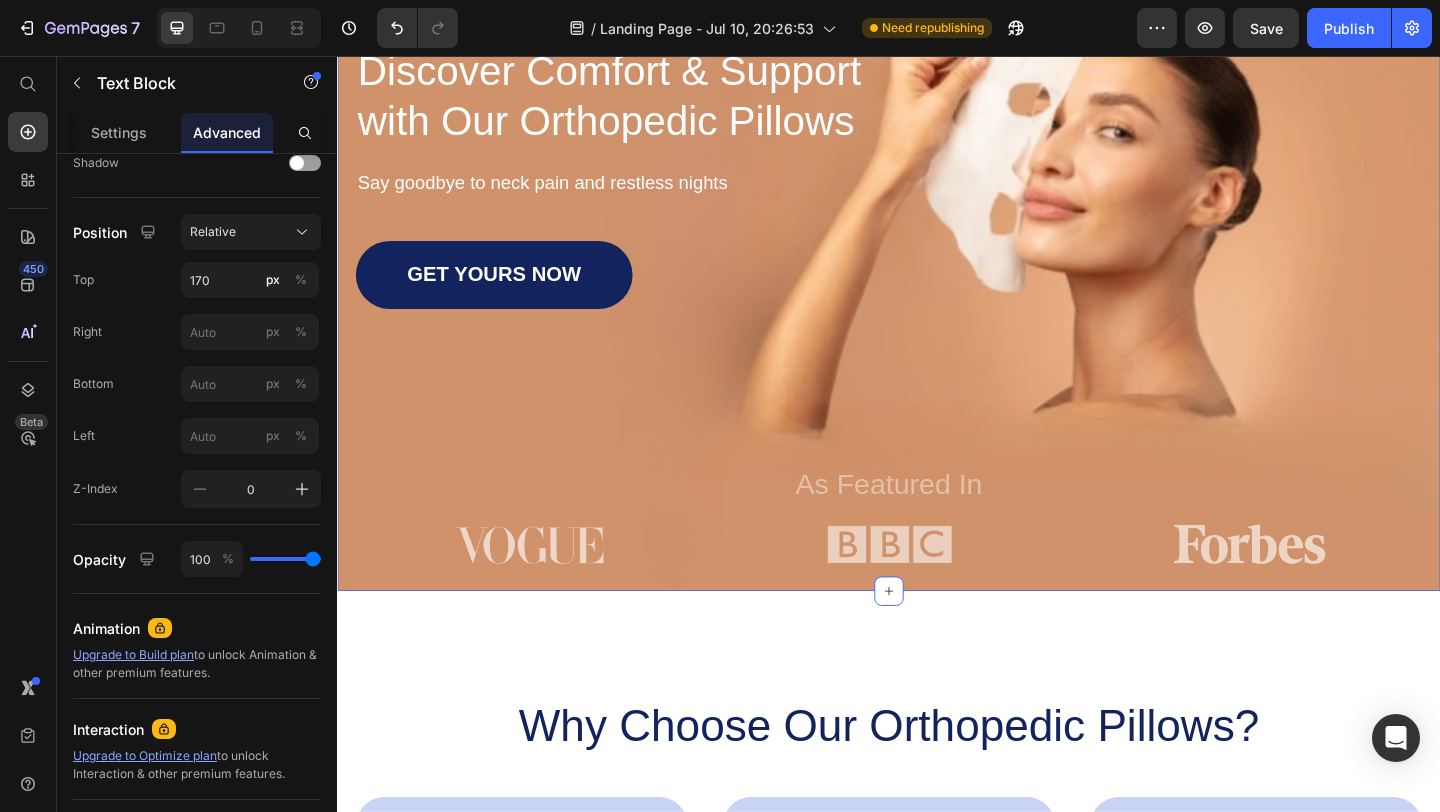 scroll, scrollTop: 0, scrollLeft: 0, axis: both 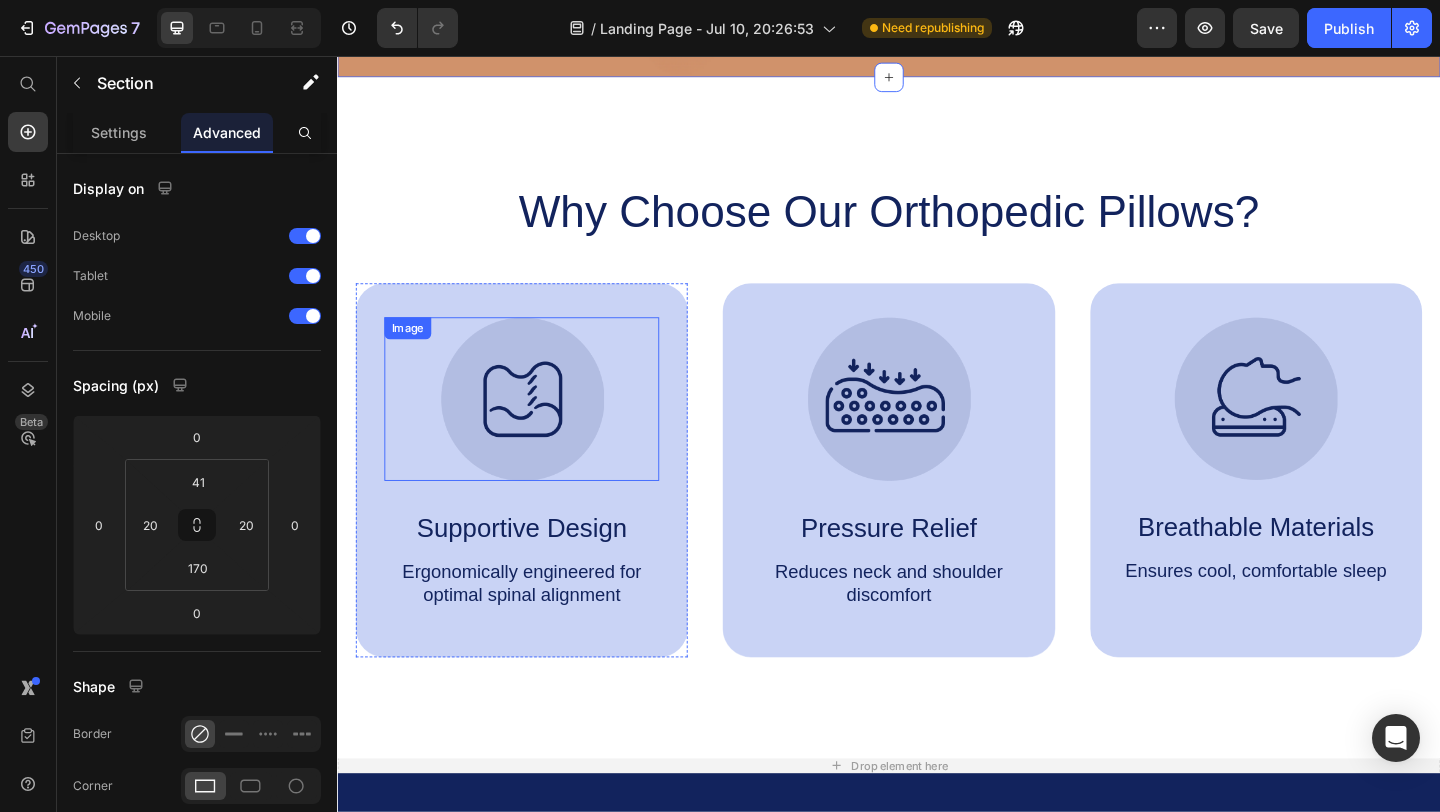 click at bounding box center [537, 429] 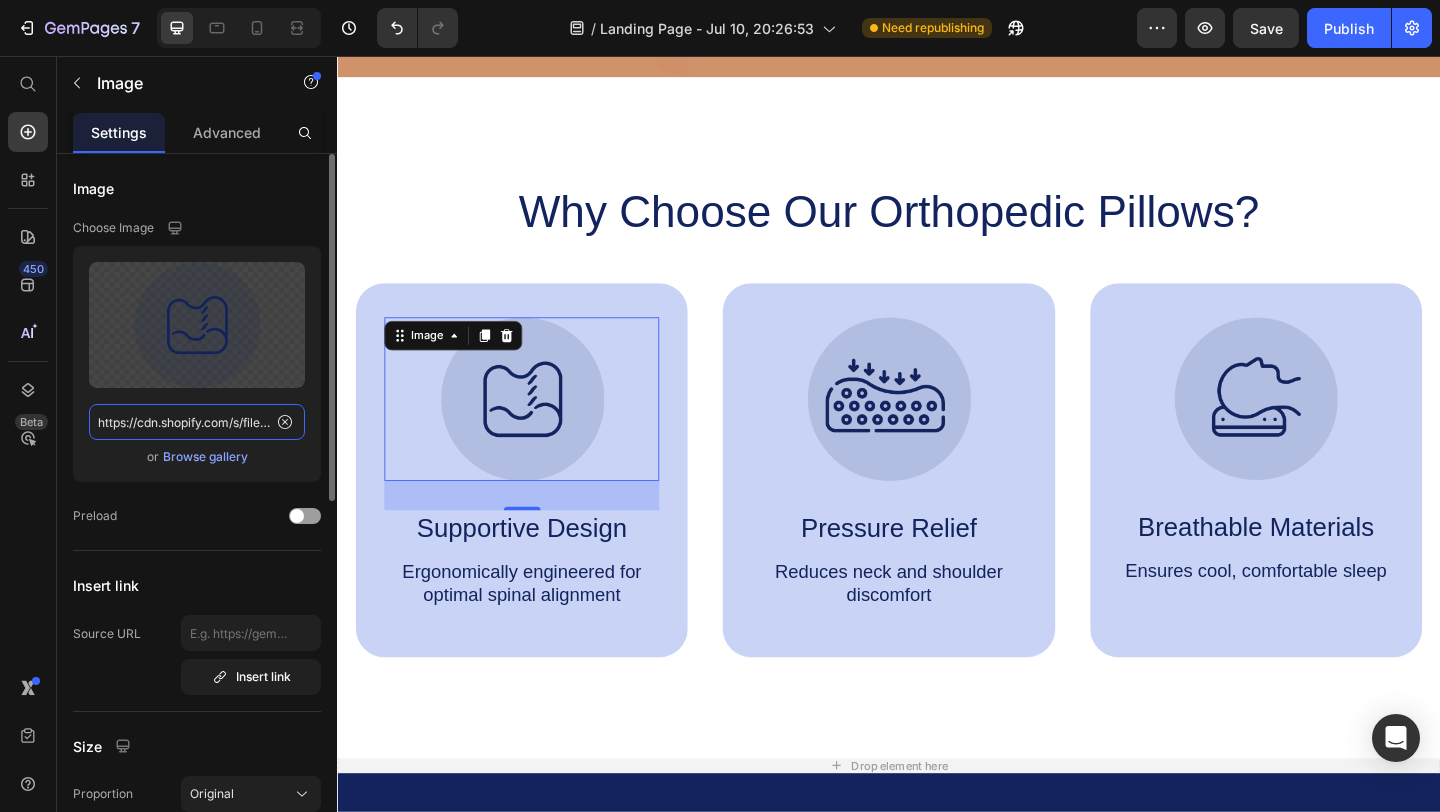 click on "https://cdn.shopify.com/s/files/1/0929/4295/8966/files/gempages_574858246418858852-2f45a858-c07c-42af-b03c-09a3295d49e7.png" 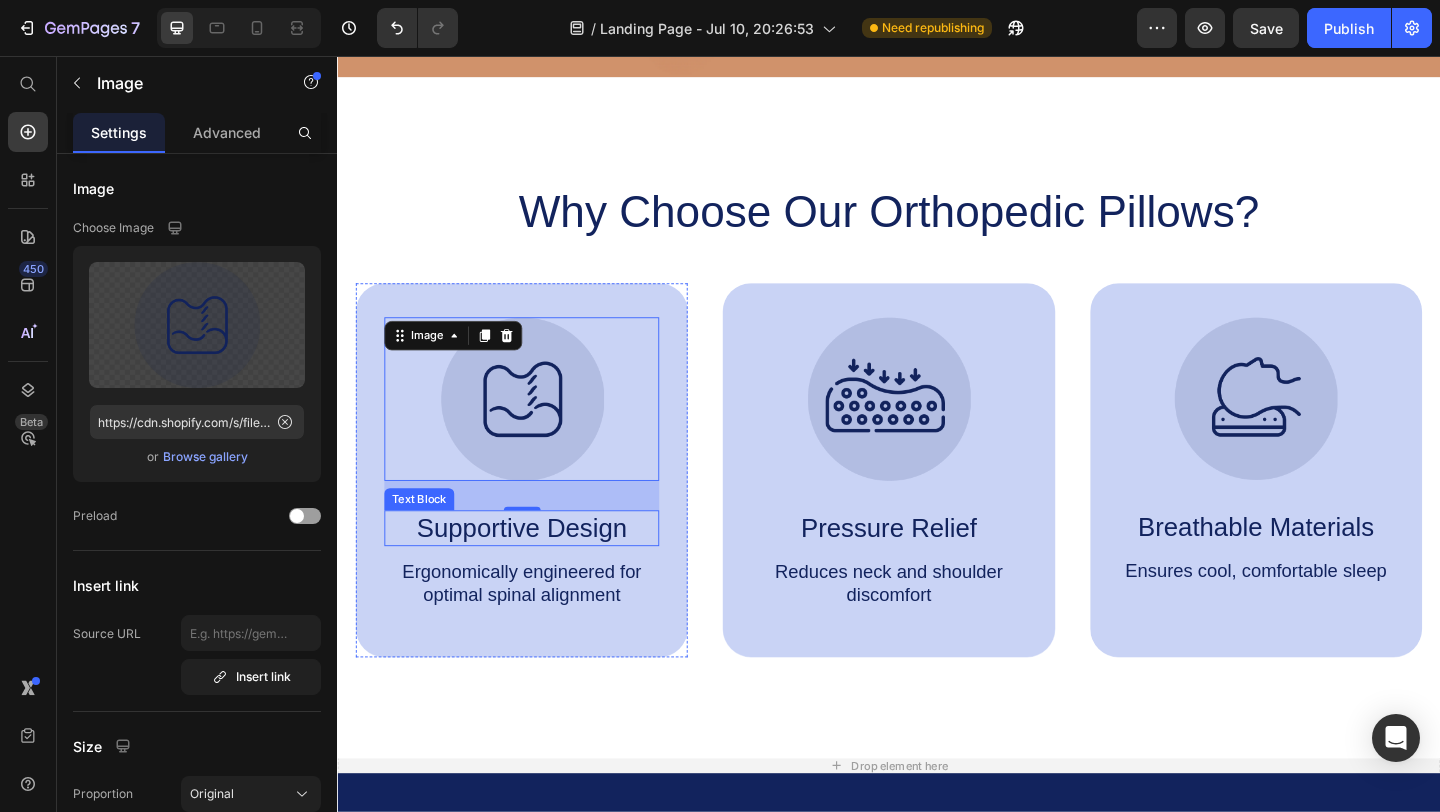 click on "Supportive Design" at bounding box center [537, 569] 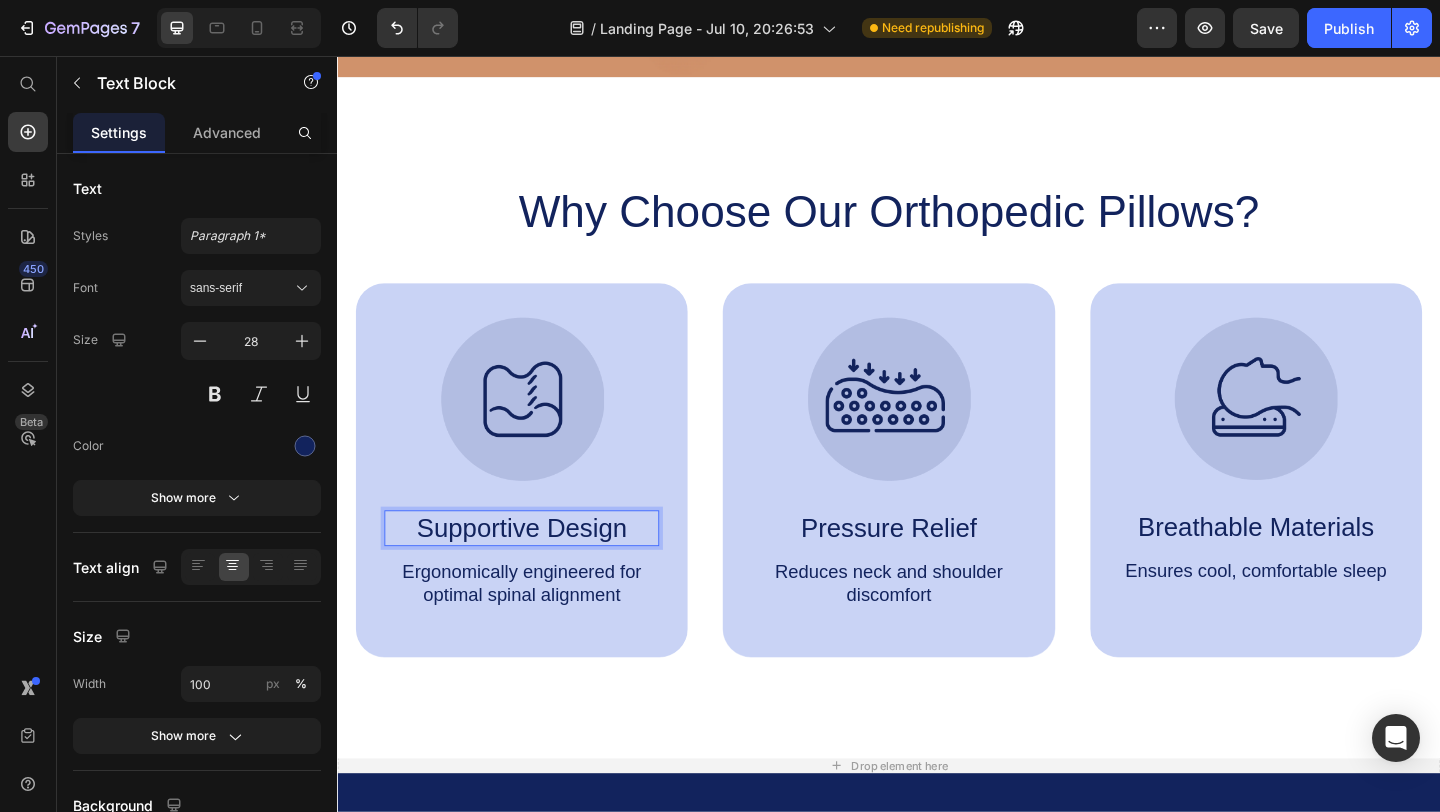 click on "Supportive Design" at bounding box center (537, 569) 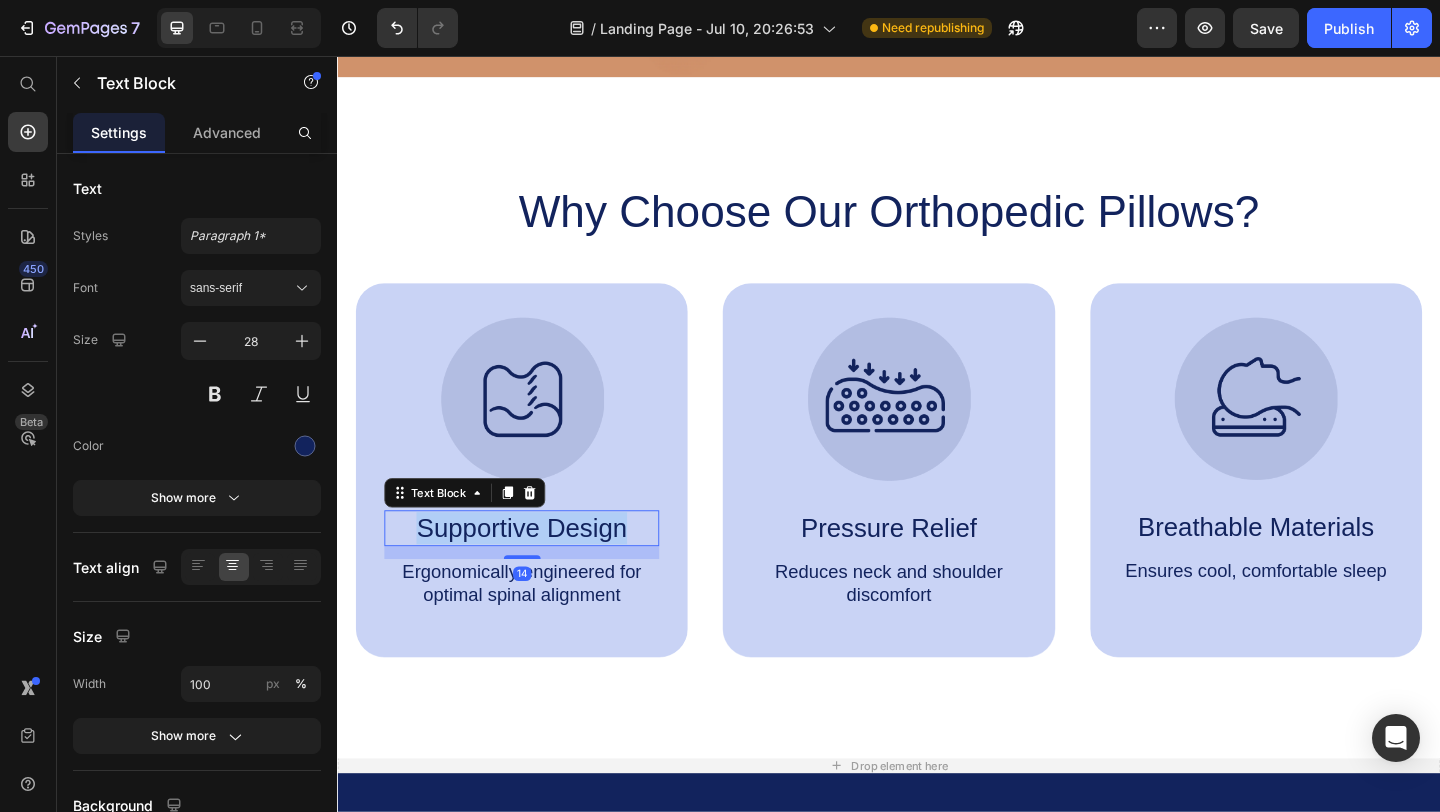 click on "Supportive Design" at bounding box center [537, 569] 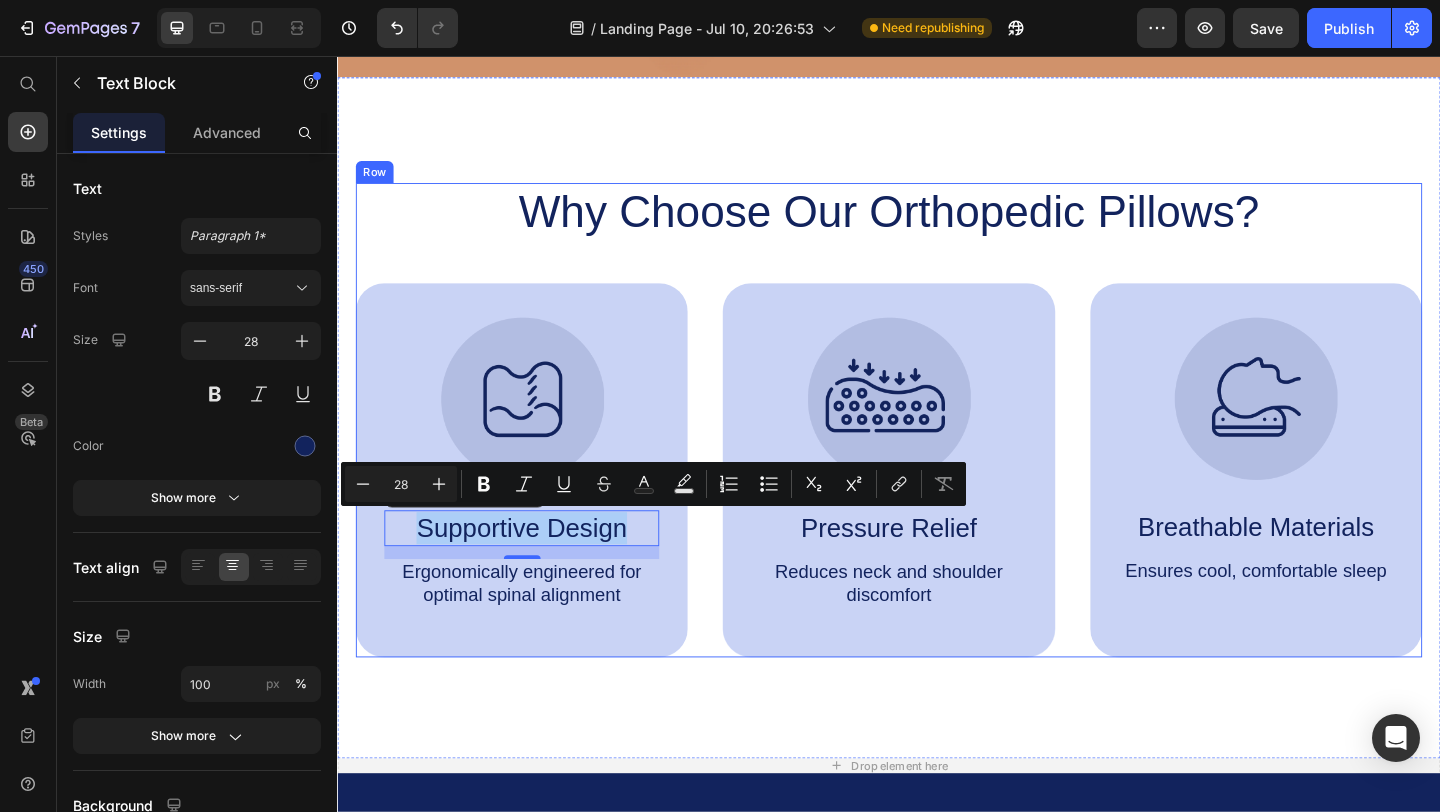 click on "Why Choose Our Orthopedic Pillows? Heading Image Supportive Design Text Block   14 Ergonomically engineered for optimal spinal alignment Text Block Hero Banner Image Pressure Relief Text Block Reduces neck and shoulder discomfort Text Block Hero Banner Image Breathable Materials Text Block Ensures cool, comfortable sleep Text Block Hero Banner Row Image Supportive Design Text Block Ergonomically engineered for optimal spinal alignment Text Block Hero Banner Image Pressure Relief Text Block Reduces neck and shoulder discomfort Text Block Hero Banner Row Image Breathable Materials Text Block Ensures cool, comfortable sleep Text Block Hero Banner" at bounding box center [937, 452] 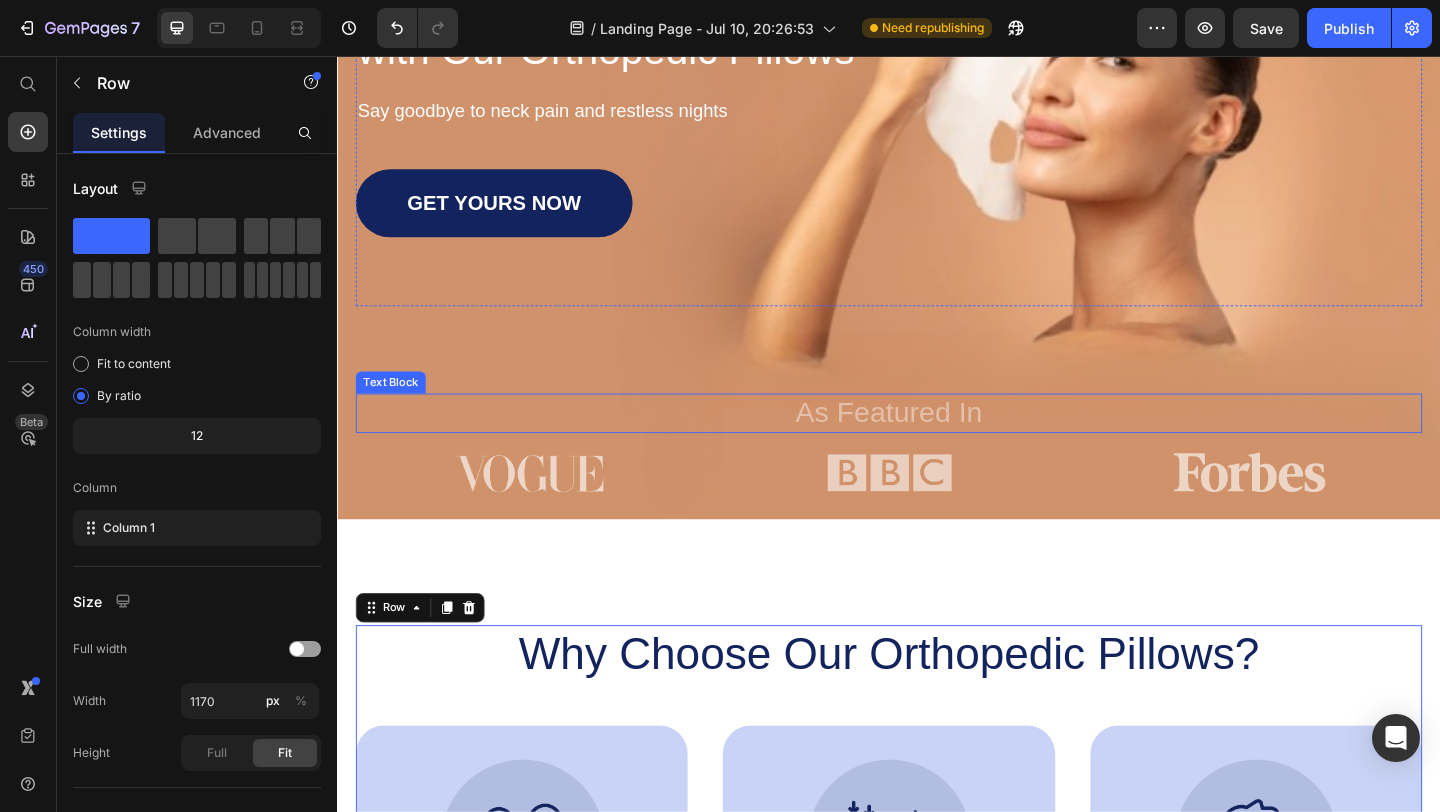 scroll, scrollTop: 373, scrollLeft: 0, axis: vertical 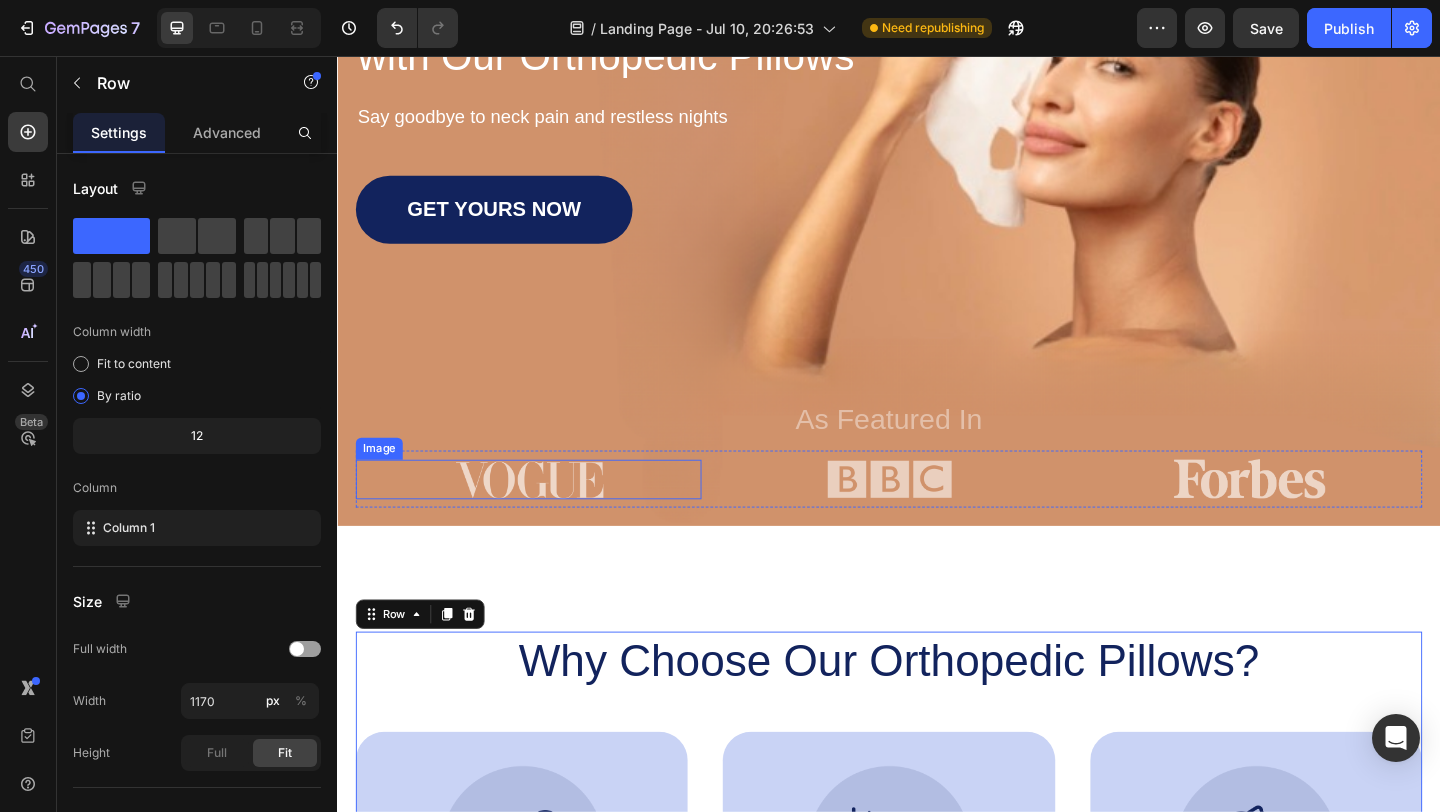 click at bounding box center (545, 516) 